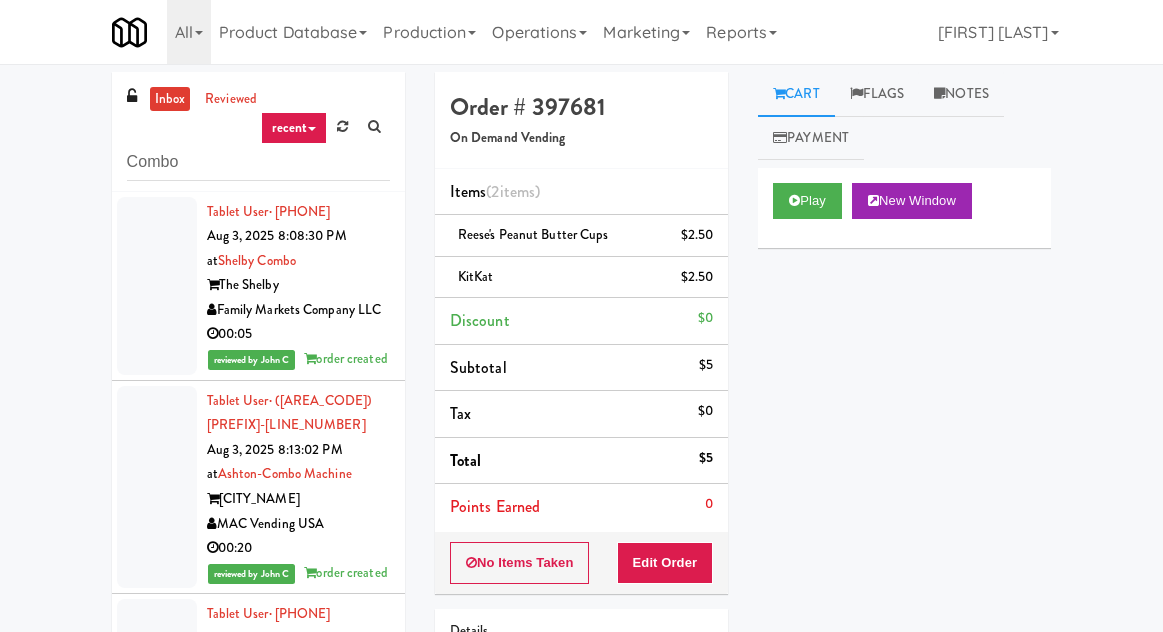 click on "Combo" at bounding box center (258, 162) 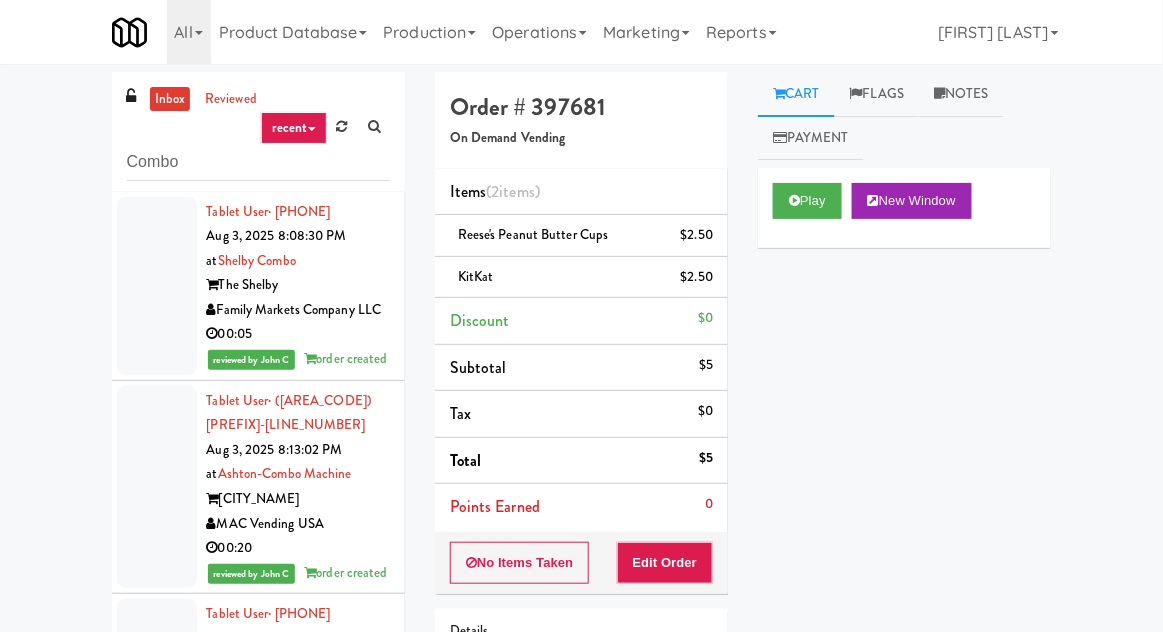 scroll, scrollTop: 1700, scrollLeft: 0, axis: vertical 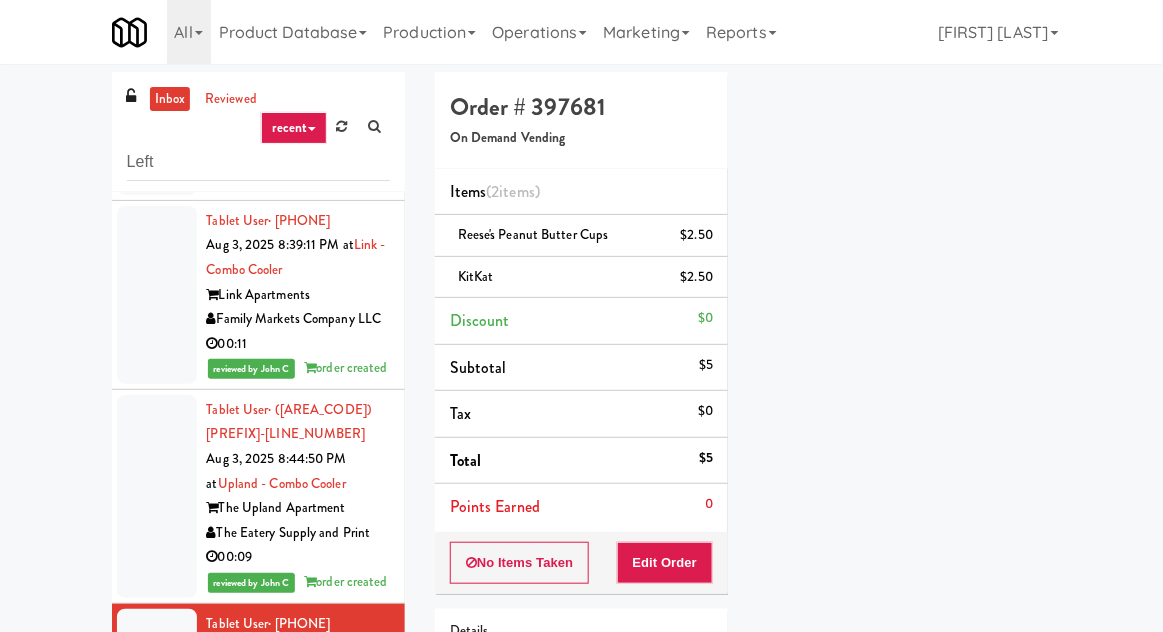 type on "Left" 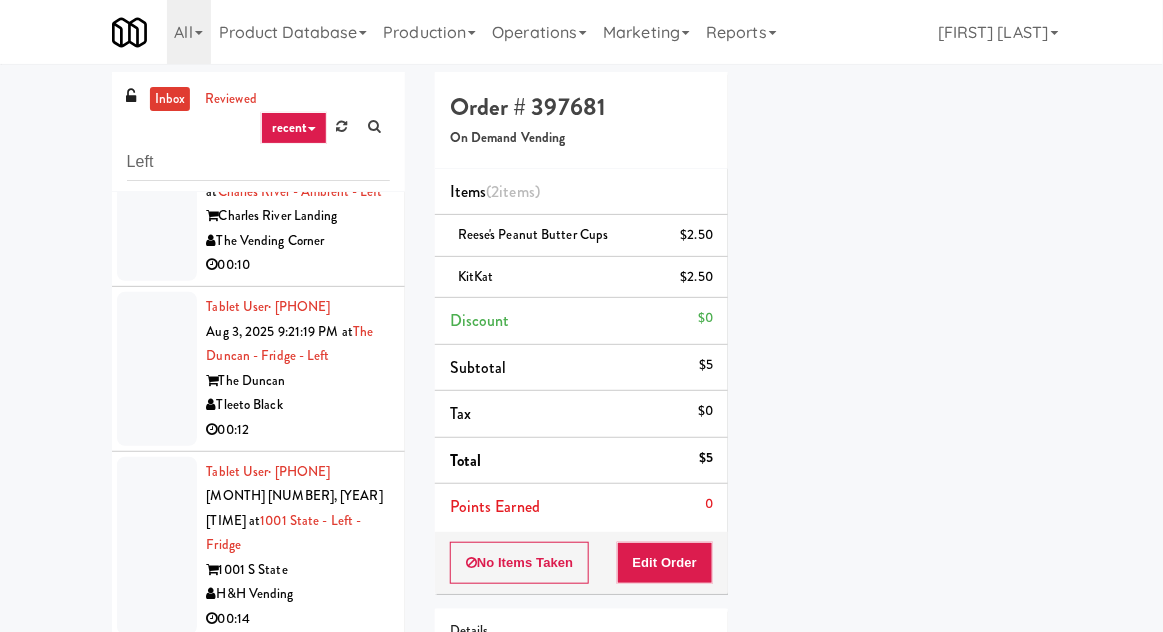 scroll, scrollTop: 2029, scrollLeft: 0, axis: vertical 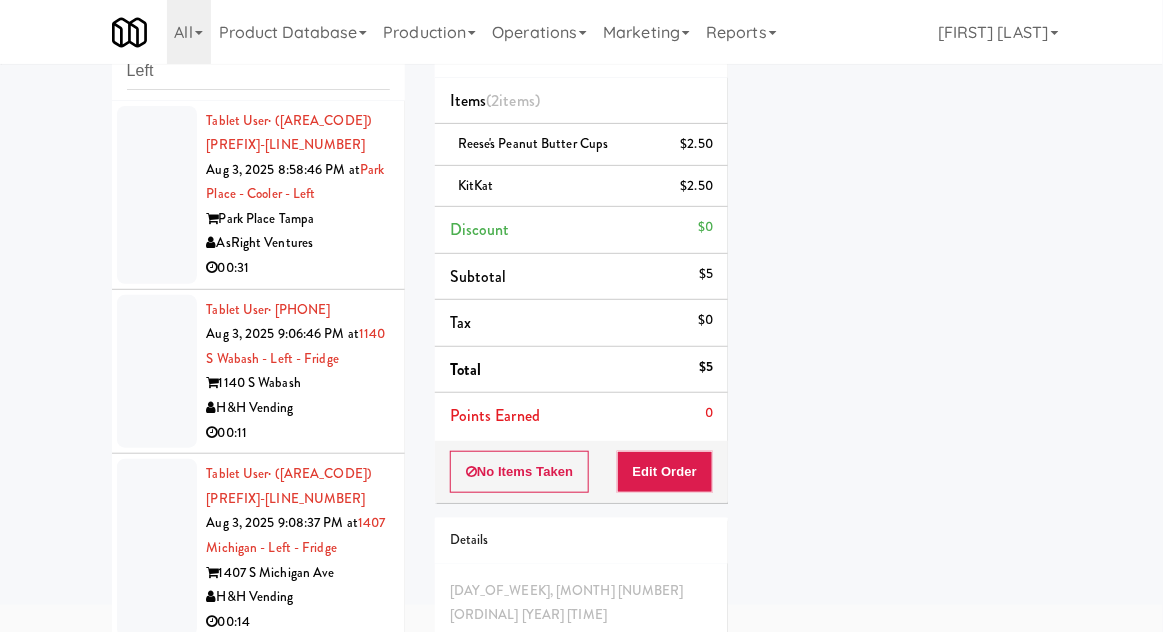 click at bounding box center [157, 195] 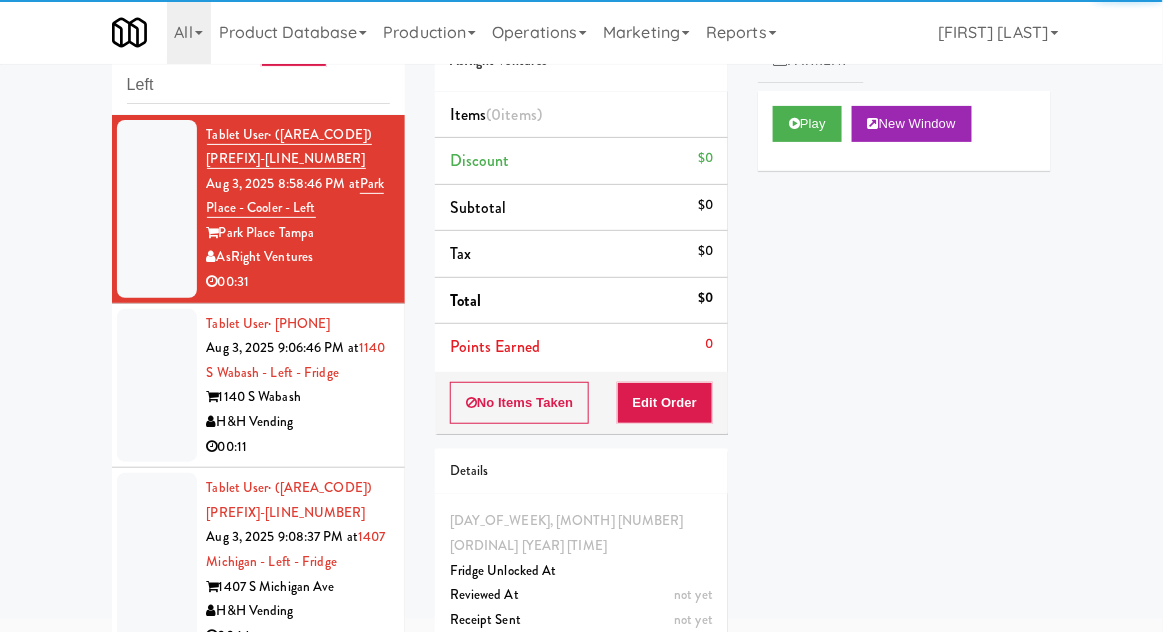 click on "Play" at bounding box center (807, 124) 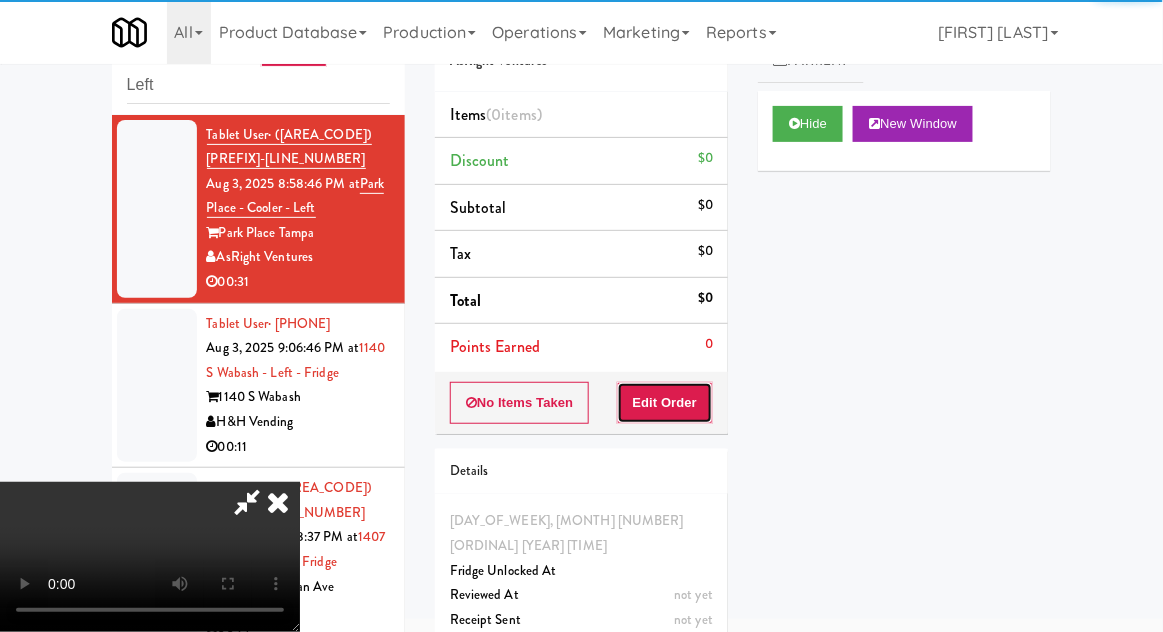 click on "Edit Order" at bounding box center (665, 403) 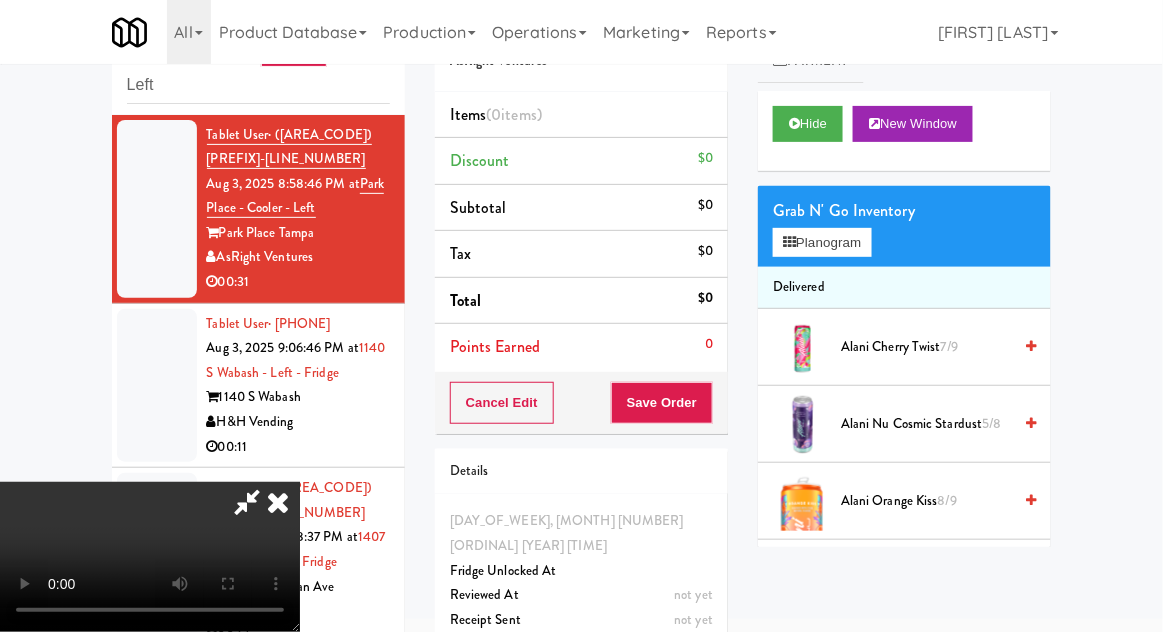 type 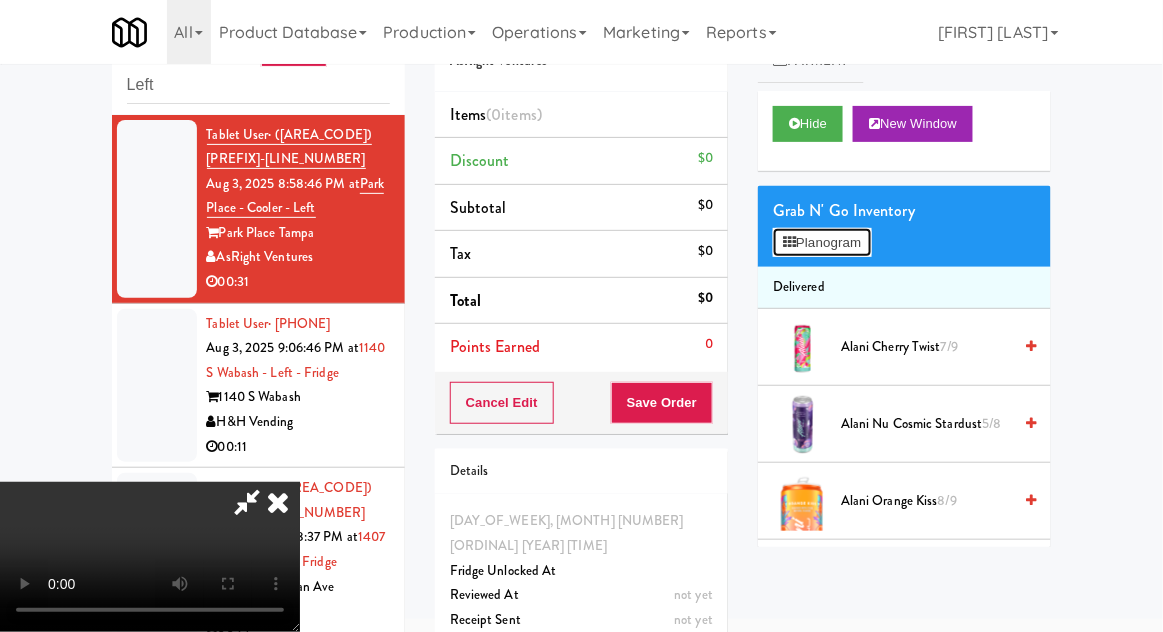 click on "Planogram" at bounding box center [822, 243] 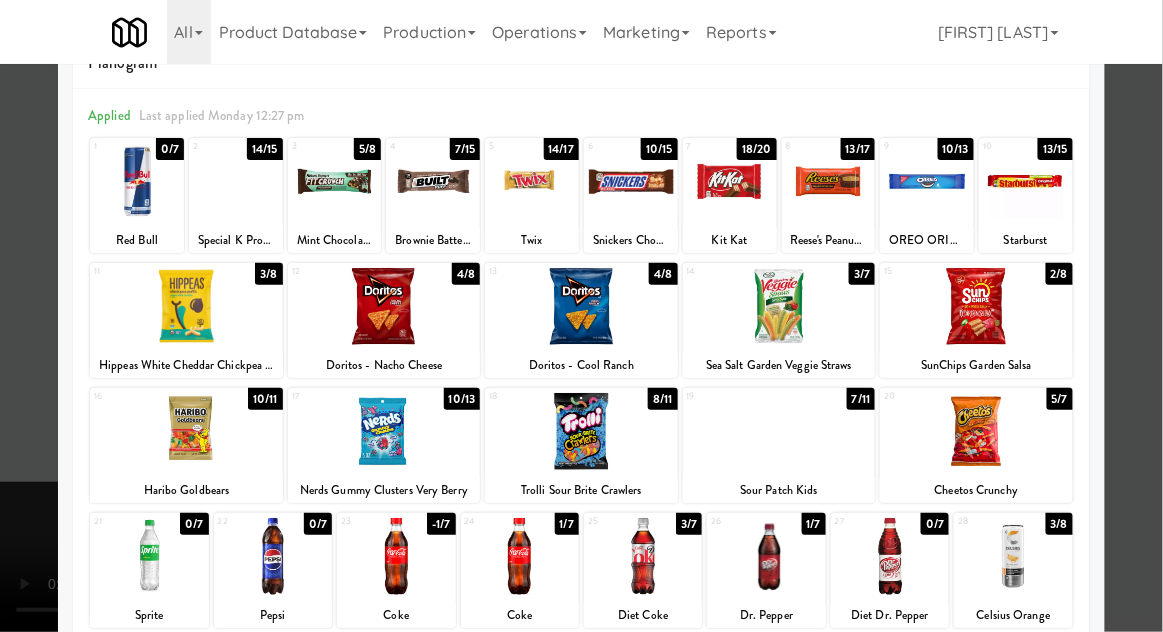 scroll, scrollTop: 64, scrollLeft: 0, axis: vertical 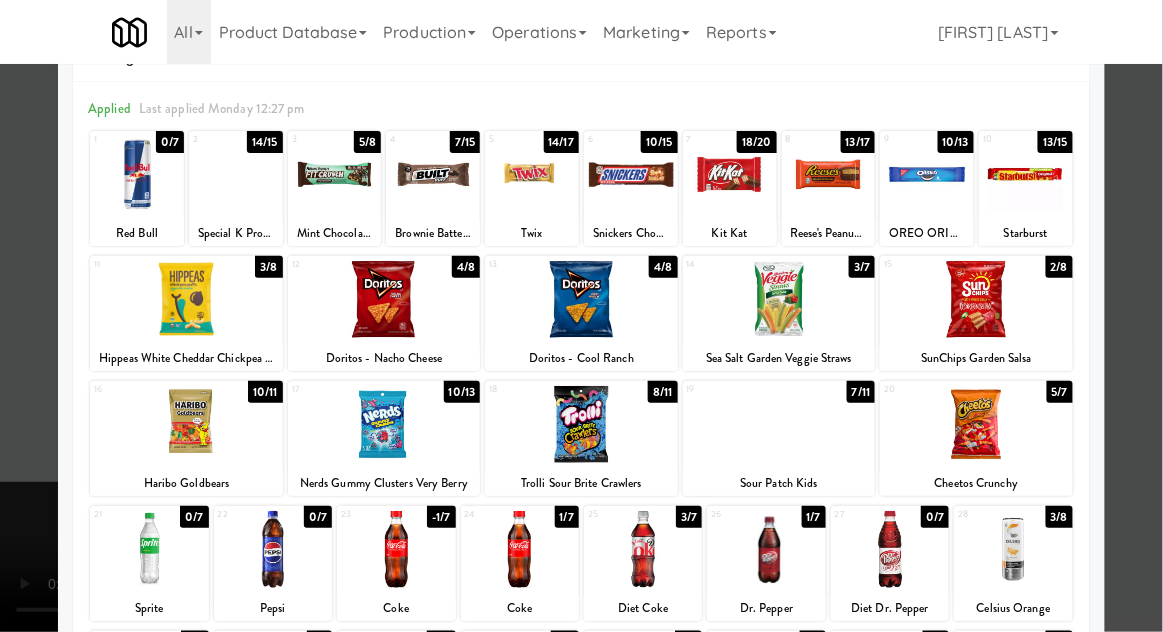 click at bounding box center [186, 424] 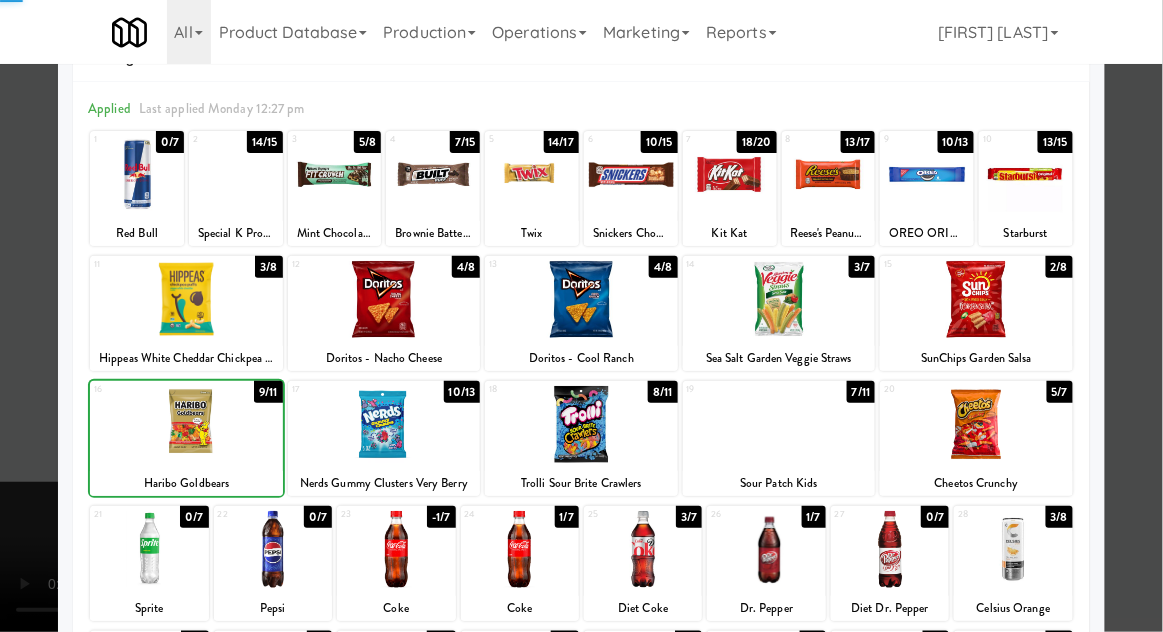 click at bounding box center [581, 316] 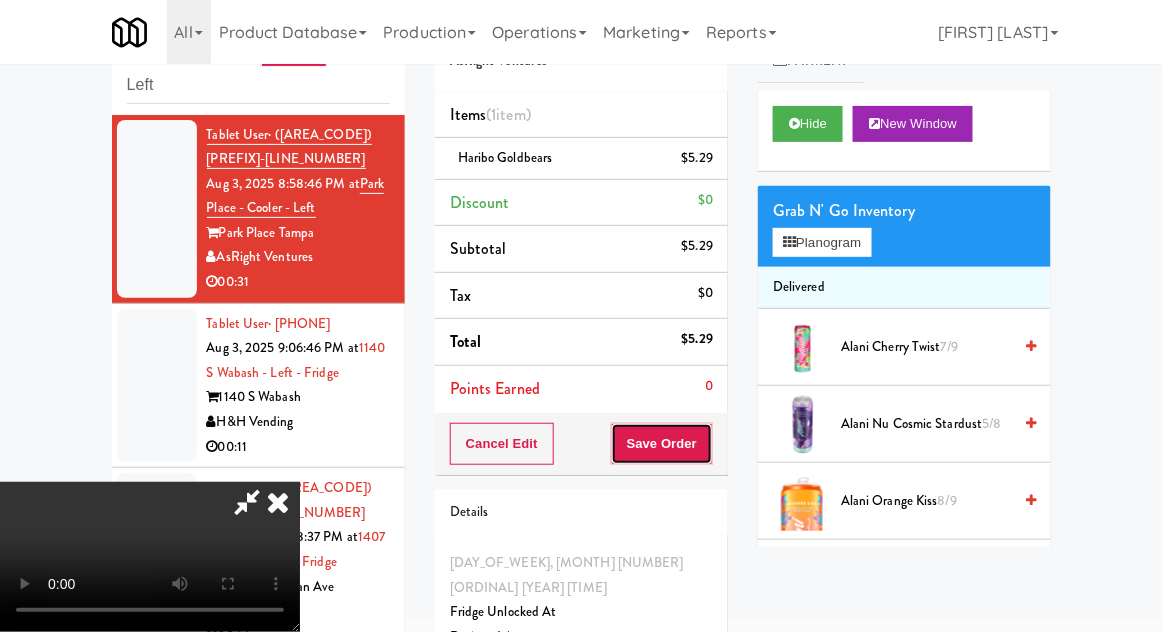click on "Save Order" at bounding box center [662, 444] 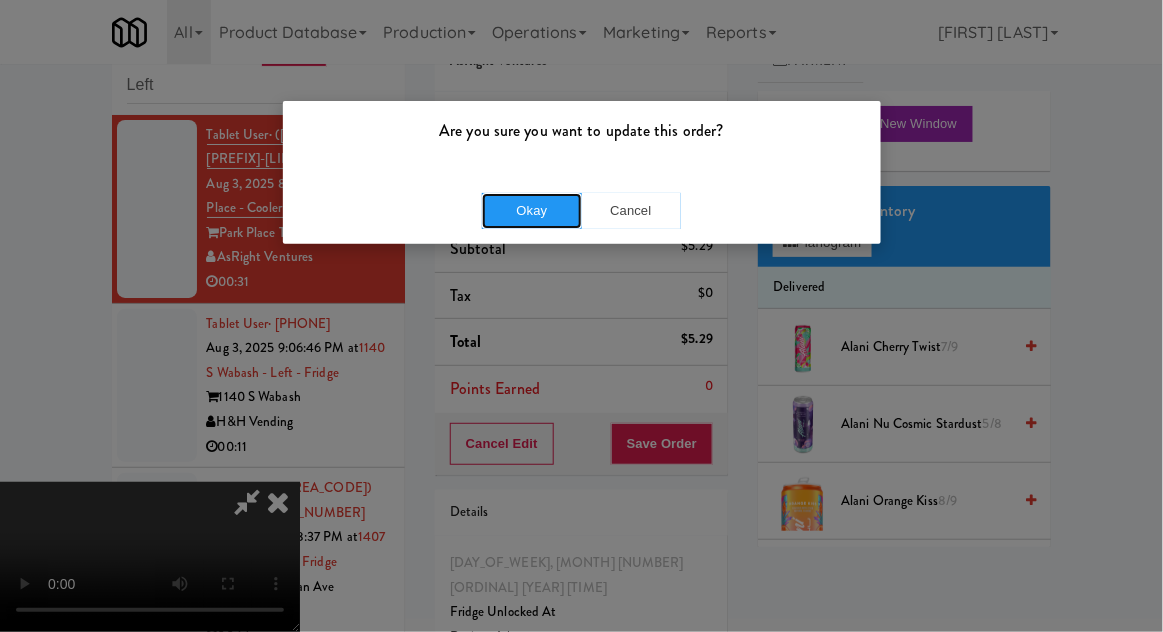 click on "Okay" at bounding box center [532, 211] 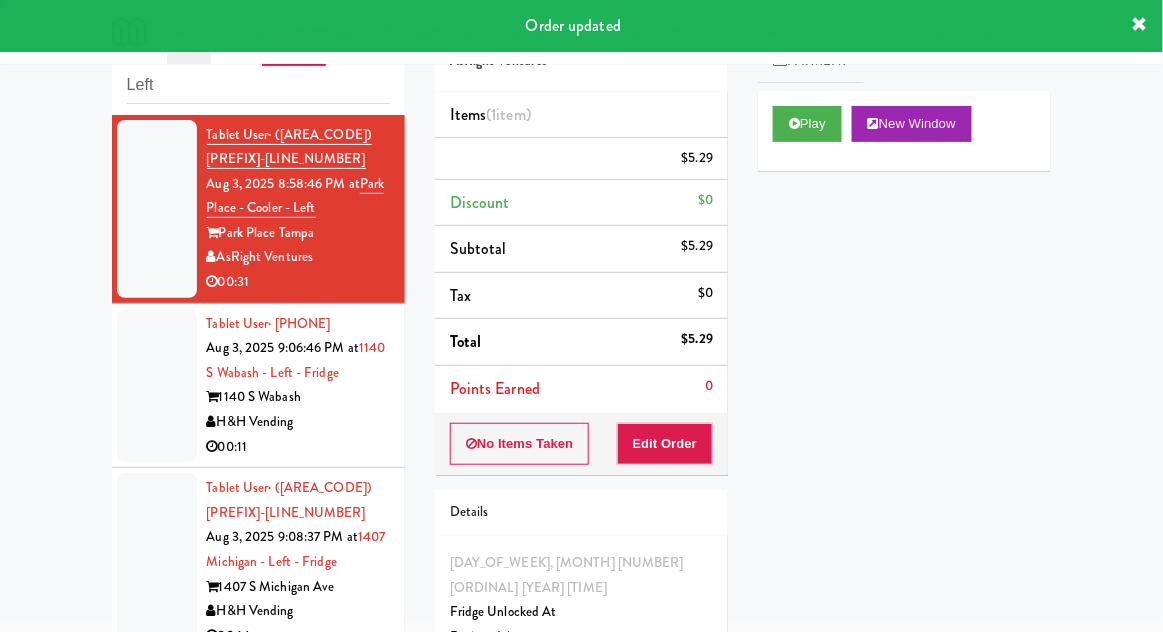 click at bounding box center [157, 386] 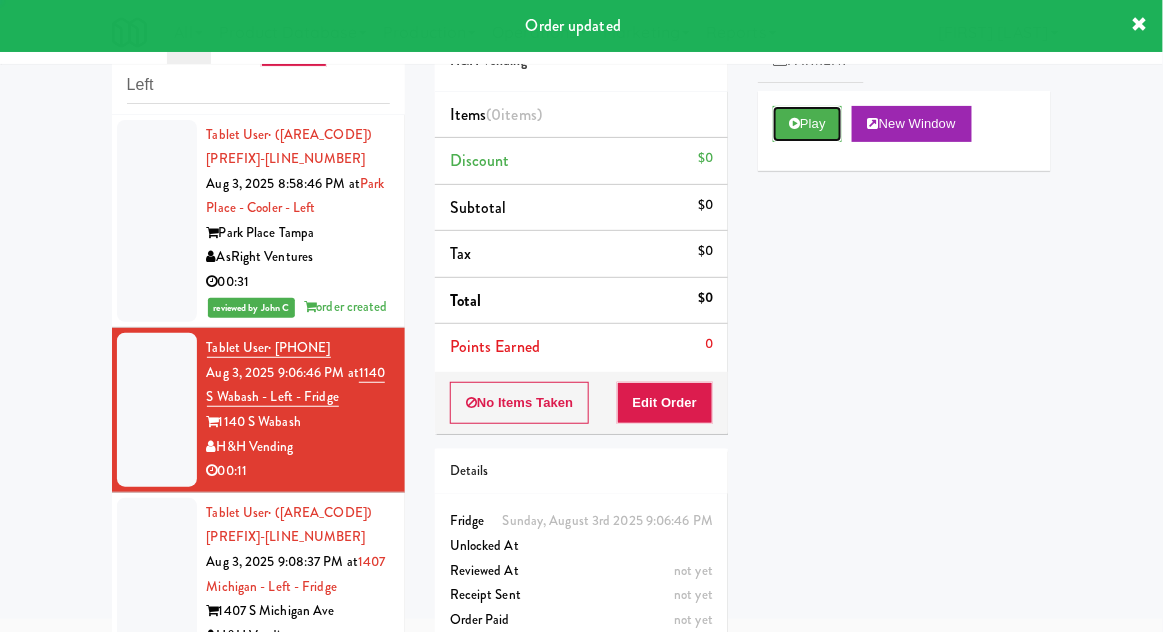 click on "Play" at bounding box center (807, 124) 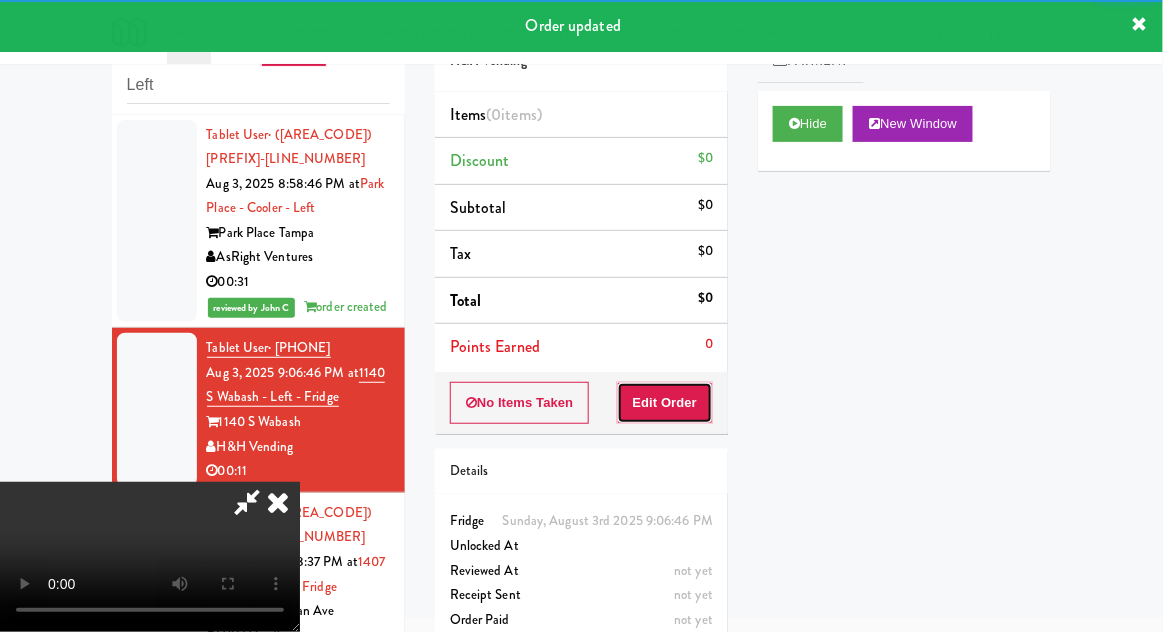 click on "Edit Order" at bounding box center (665, 403) 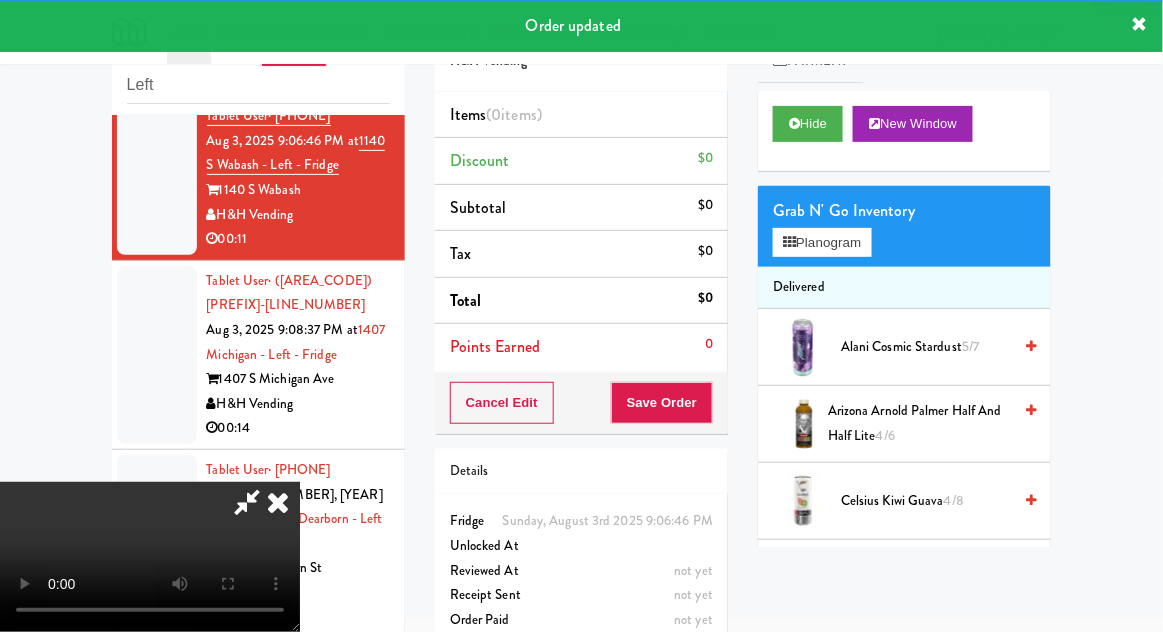 scroll, scrollTop: 233, scrollLeft: 0, axis: vertical 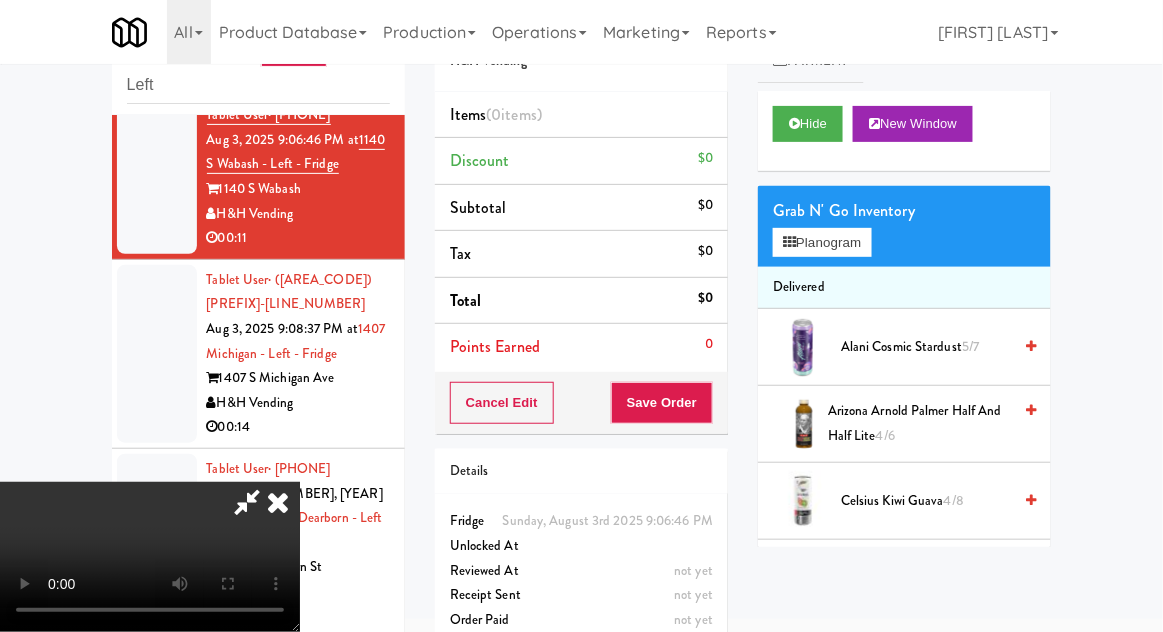 type 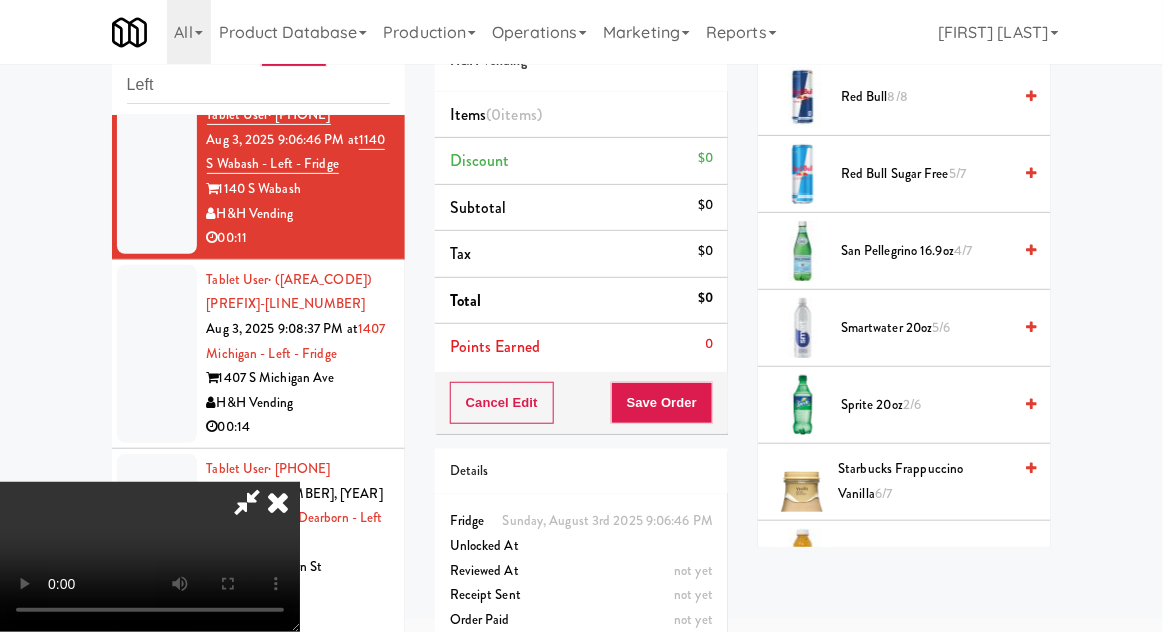 scroll, scrollTop: 2558, scrollLeft: 0, axis: vertical 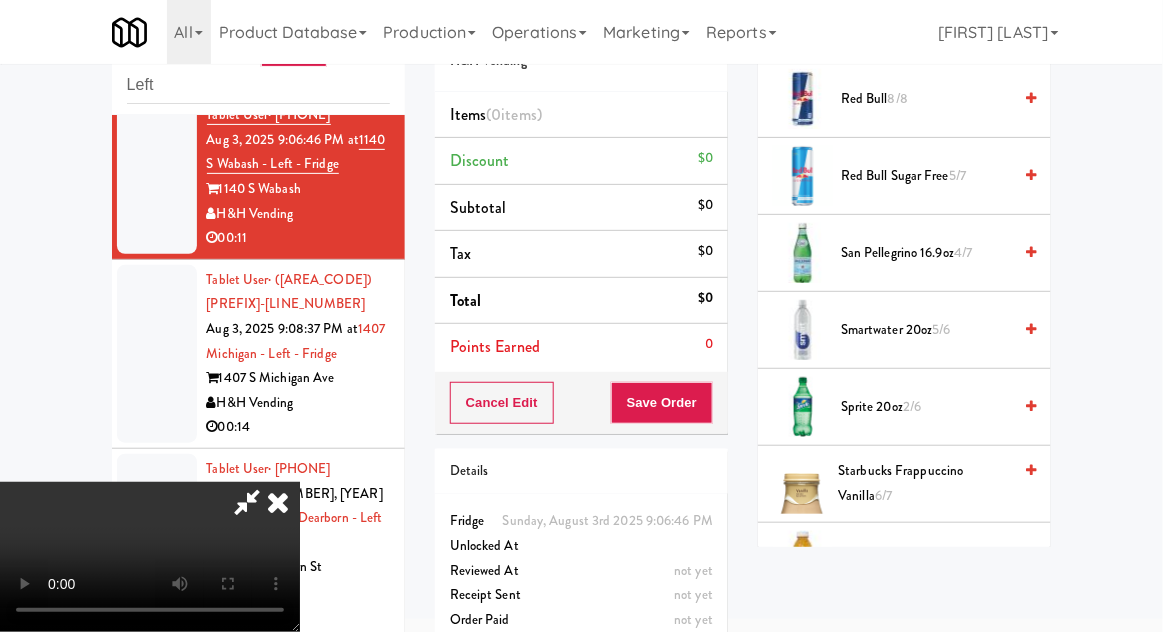 click on "San Pellegrino 16.9oz 4/7" at bounding box center (926, 253) 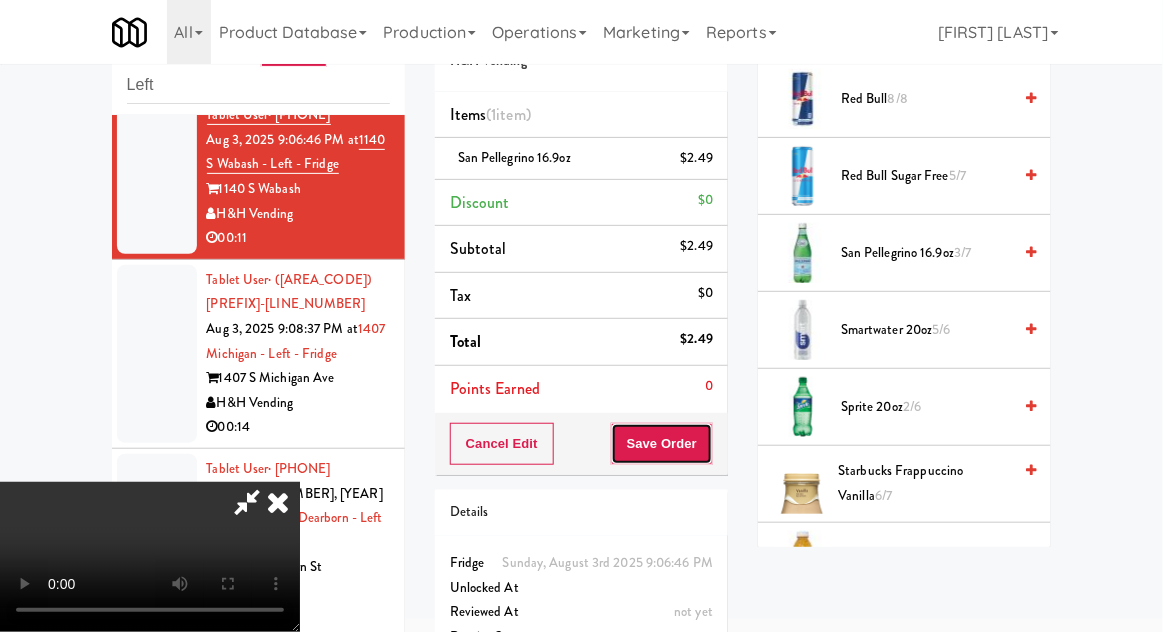 click on "Save Order" at bounding box center [662, 444] 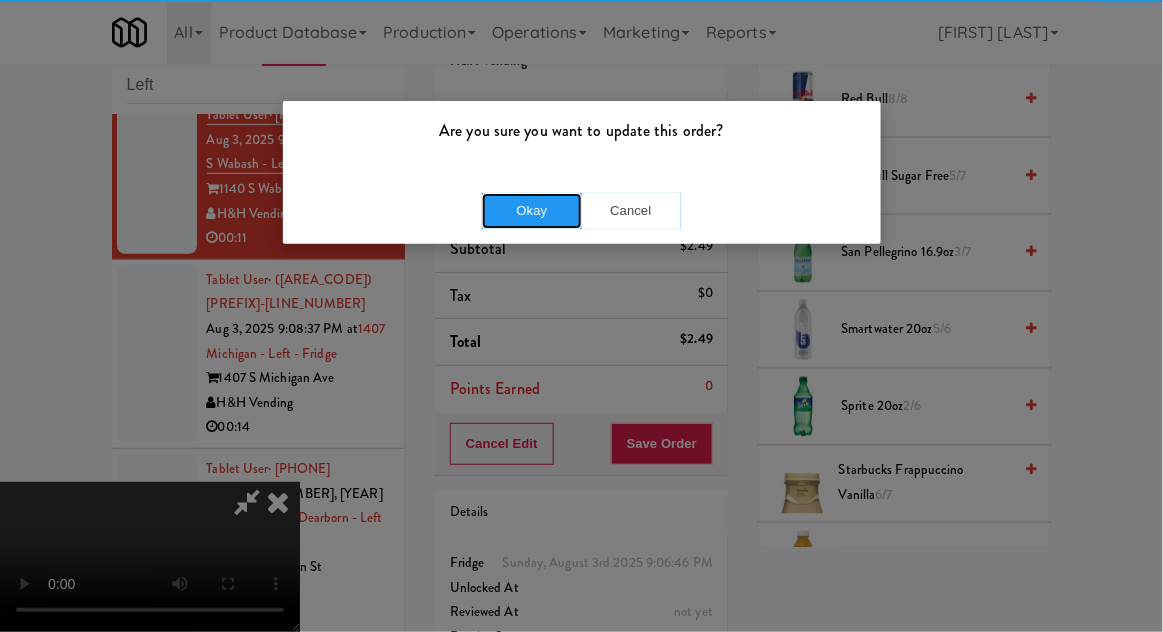 click on "Okay" at bounding box center (532, 211) 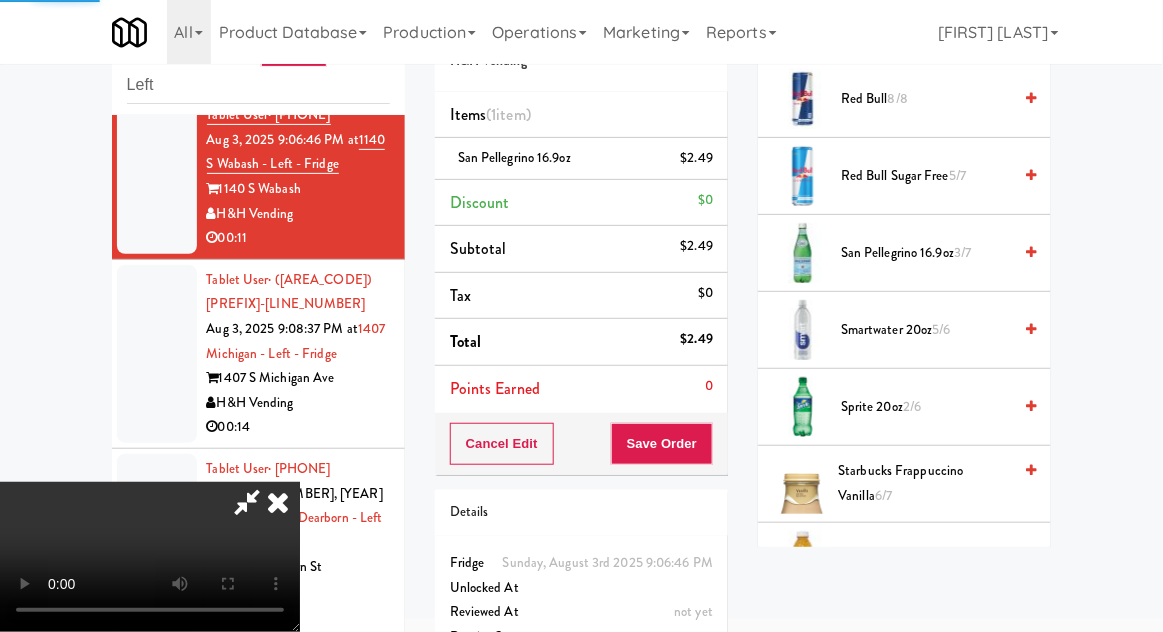 scroll, scrollTop: 197, scrollLeft: 0, axis: vertical 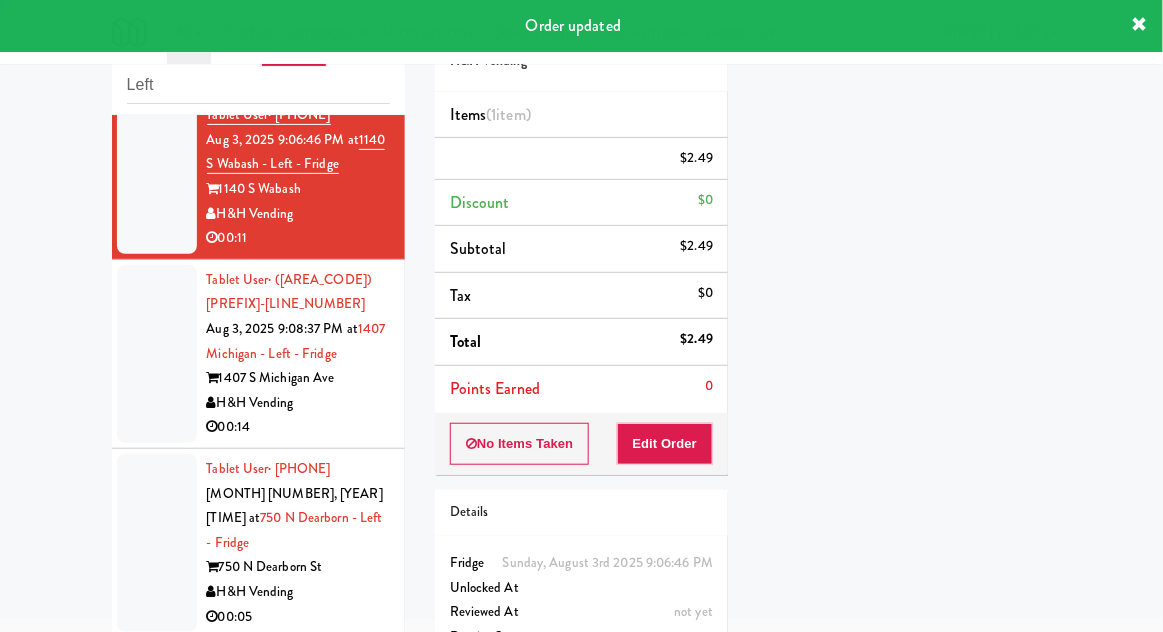 click on "Tablet User  · ([AREA_CODE]) [PREFIX]-[LINE_NUMBER] [MONTH] [NUMBER], [YEAR] [TIME] at  [NUMBER] Michigan - Left - Fridge  [NUMBER] S Michigan Ave  H&H Vending  00:14" at bounding box center (258, 354) 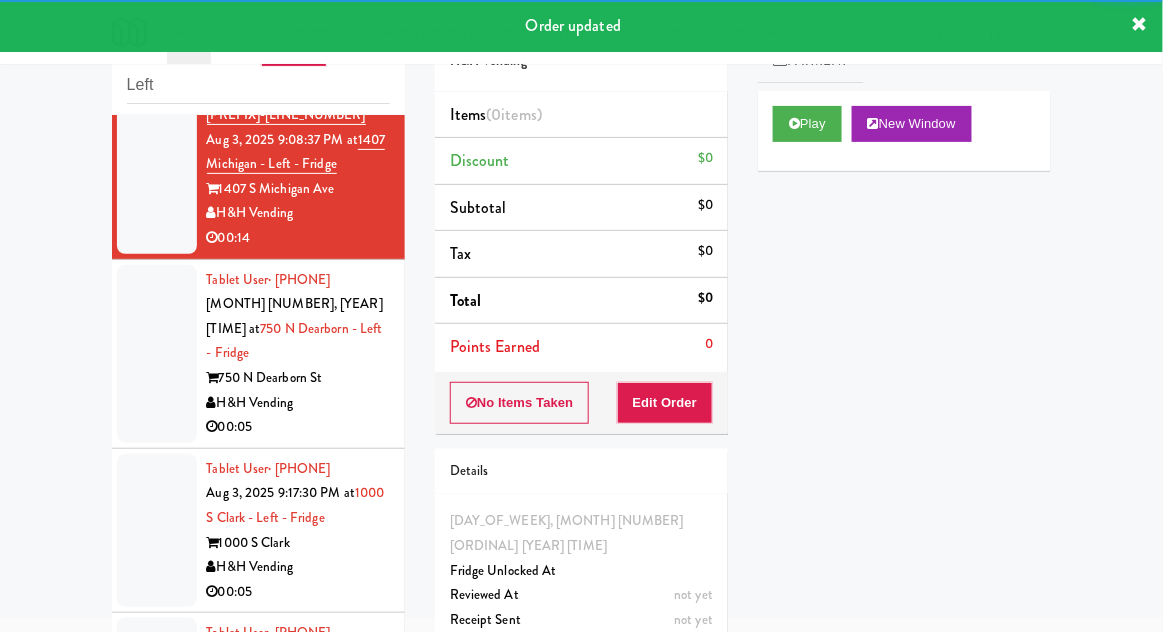 scroll, scrollTop: 456, scrollLeft: 0, axis: vertical 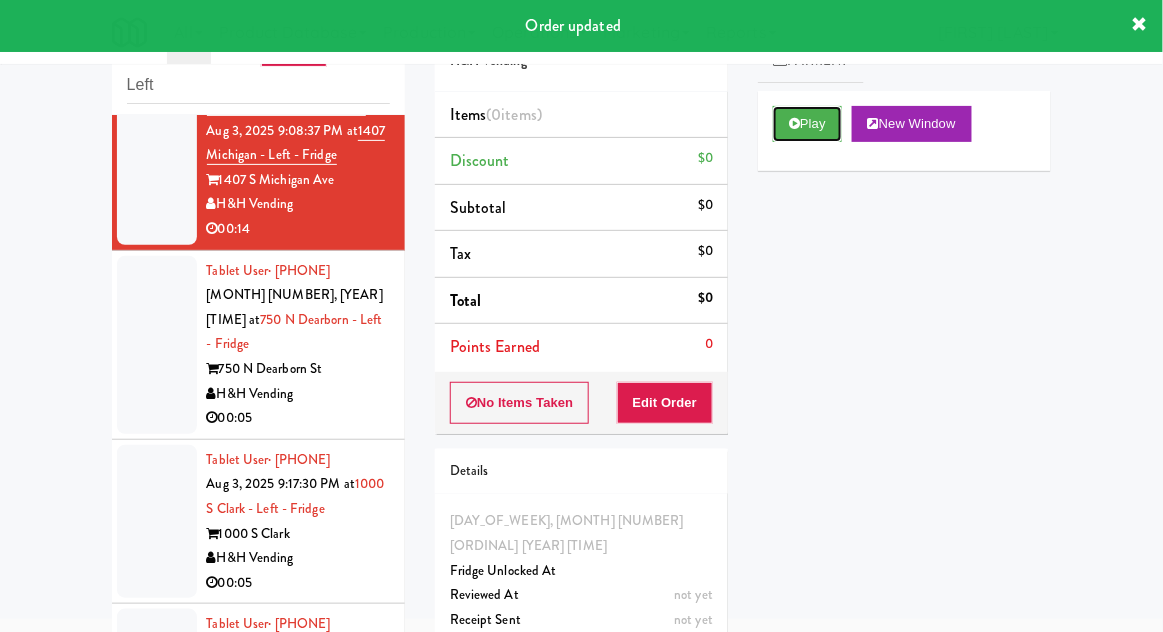 click on "Play" at bounding box center [807, 124] 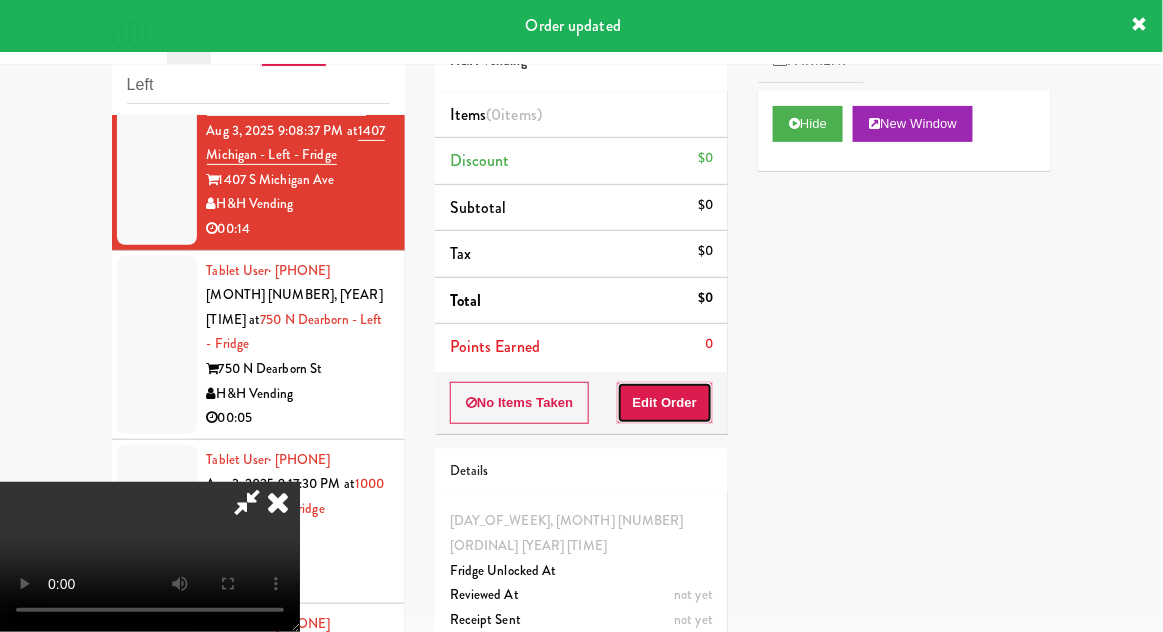 click on "Edit Order" at bounding box center [665, 403] 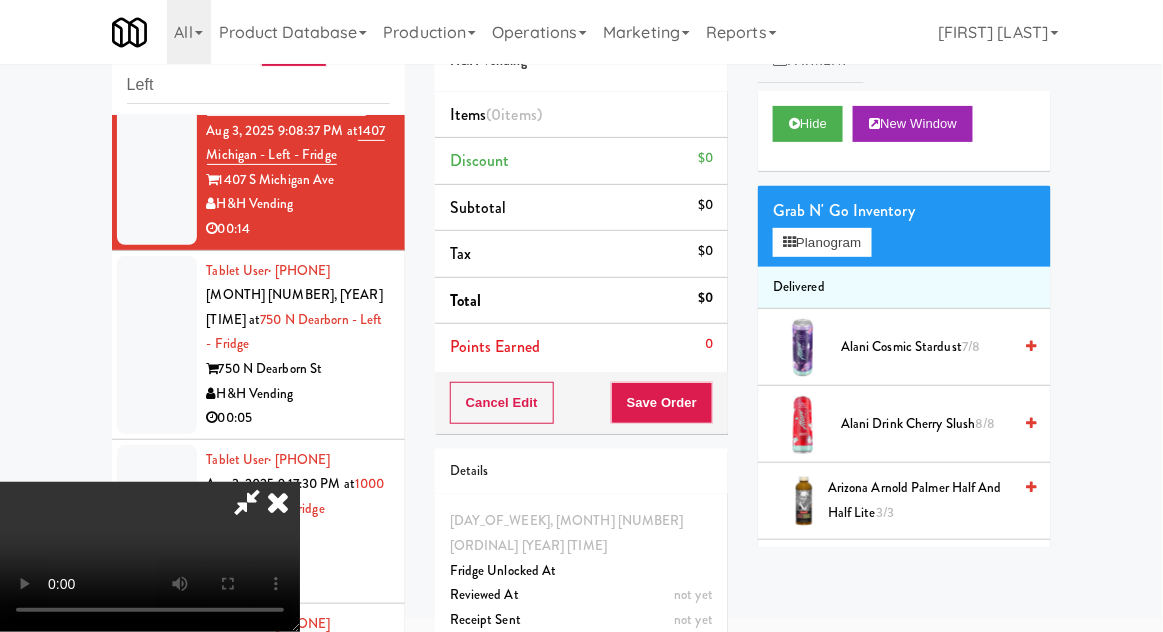 type 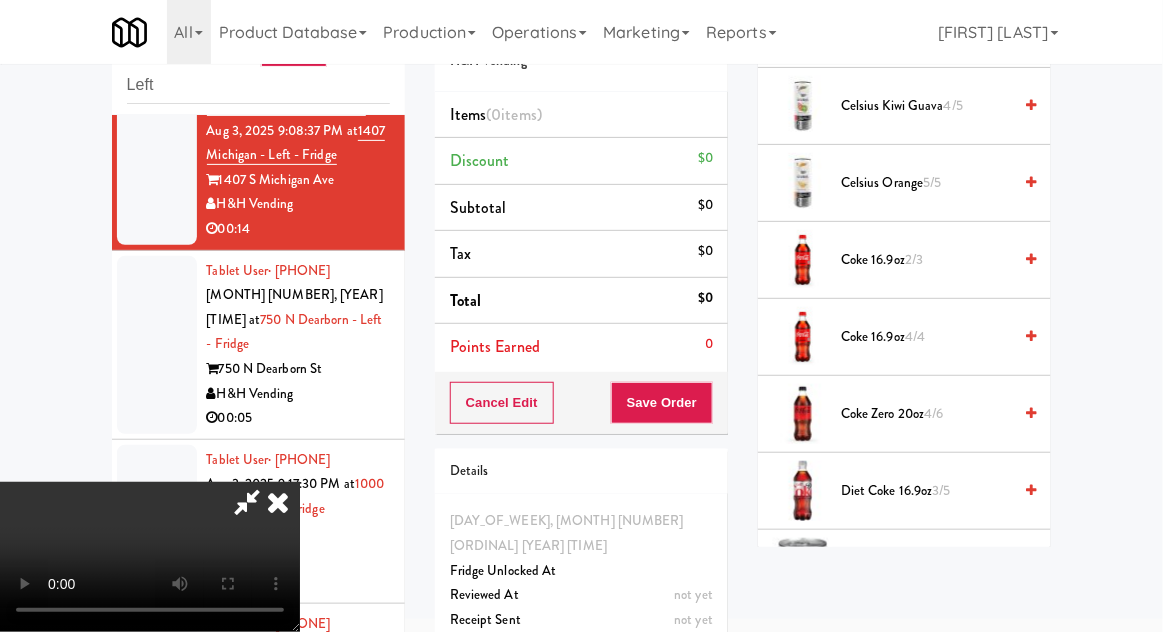 scroll, scrollTop: 553, scrollLeft: 0, axis: vertical 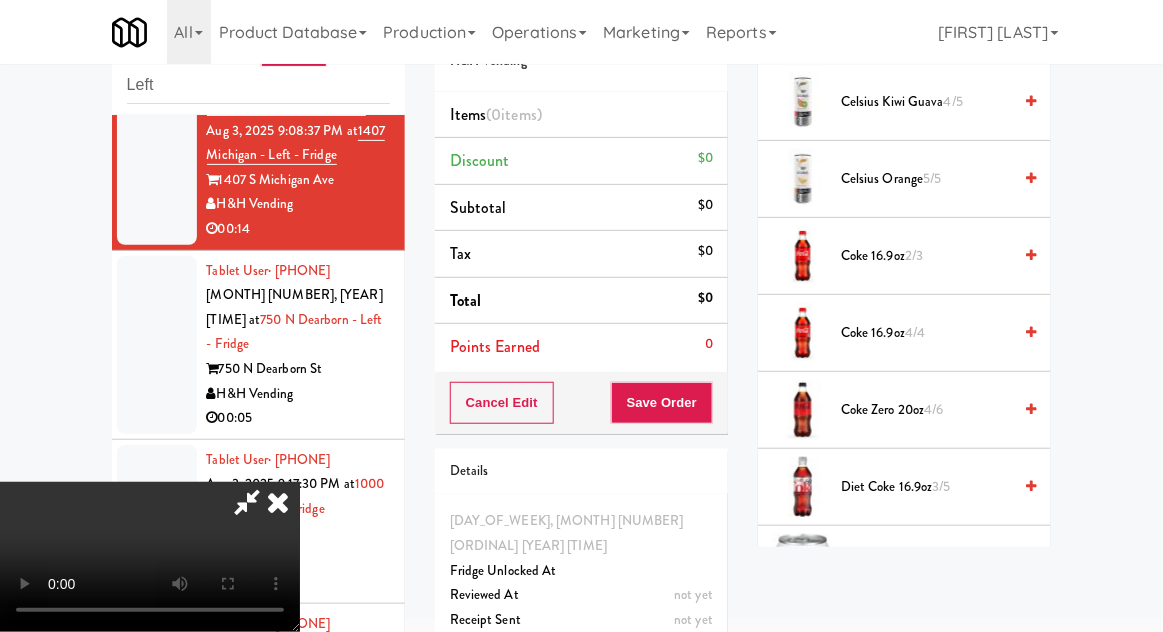 click on "3/5" at bounding box center [942, 486] 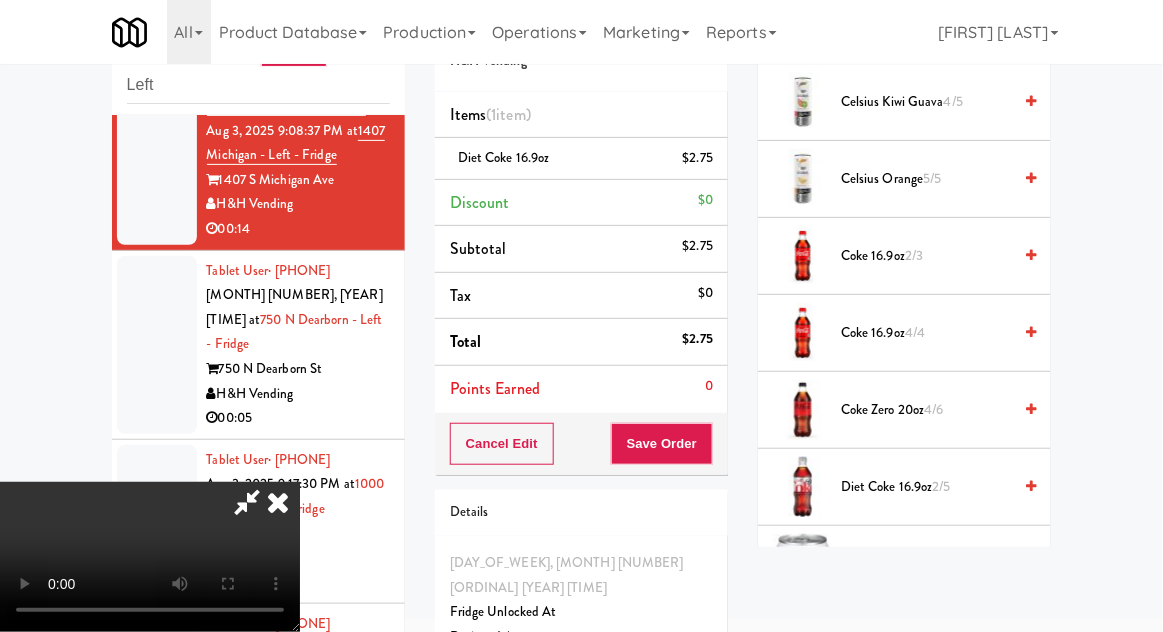click on "2/5" at bounding box center [942, 486] 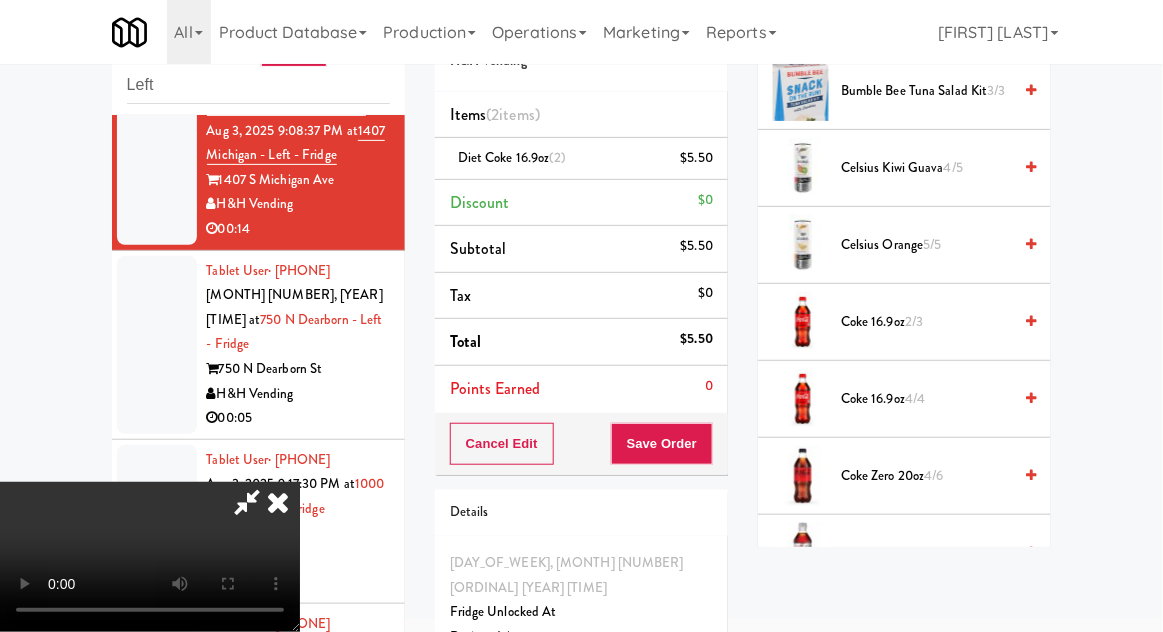 scroll, scrollTop: 485, scrollLeft: 0, axis: vertical 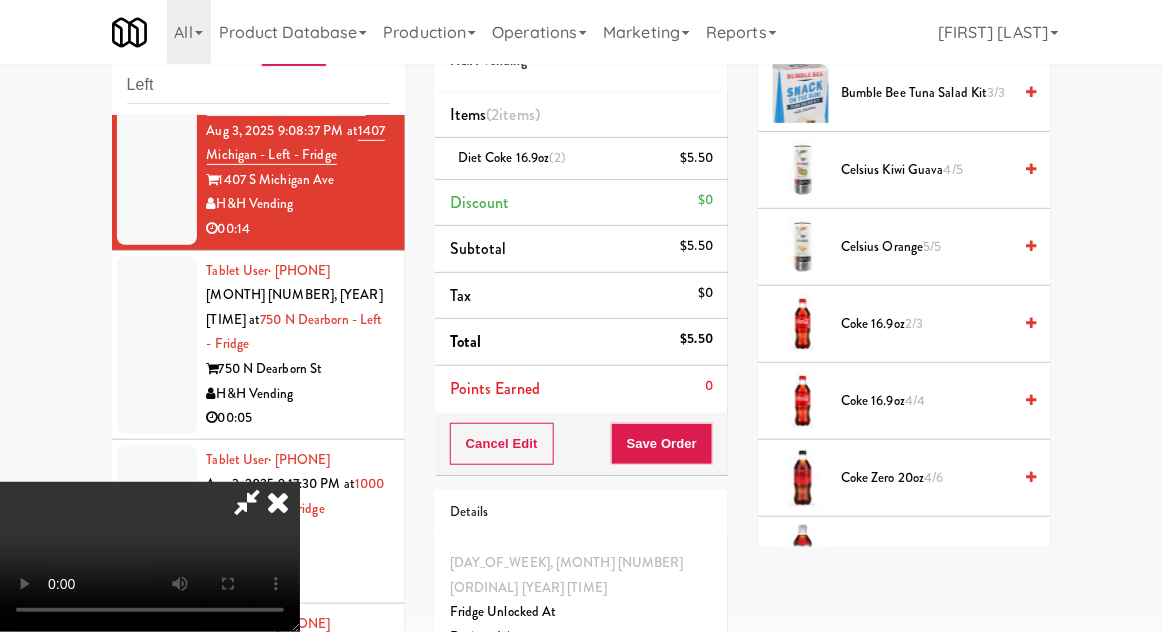 click on "4/6" at bounding box center (934, 477) 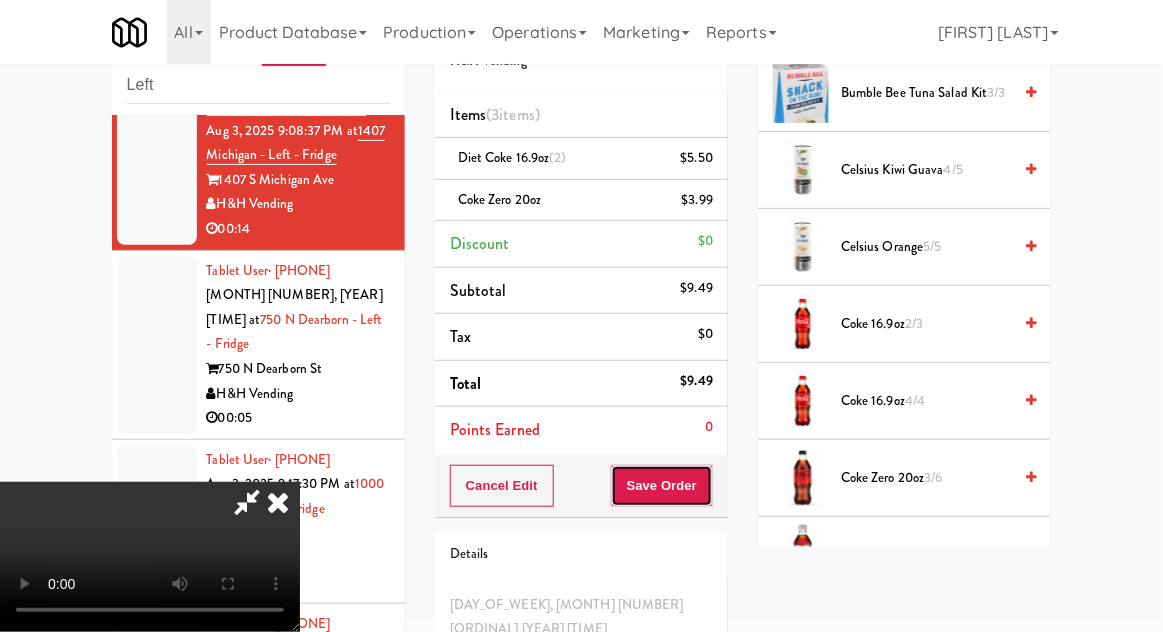 click on "Save Order" at bounding box center (662, 486) 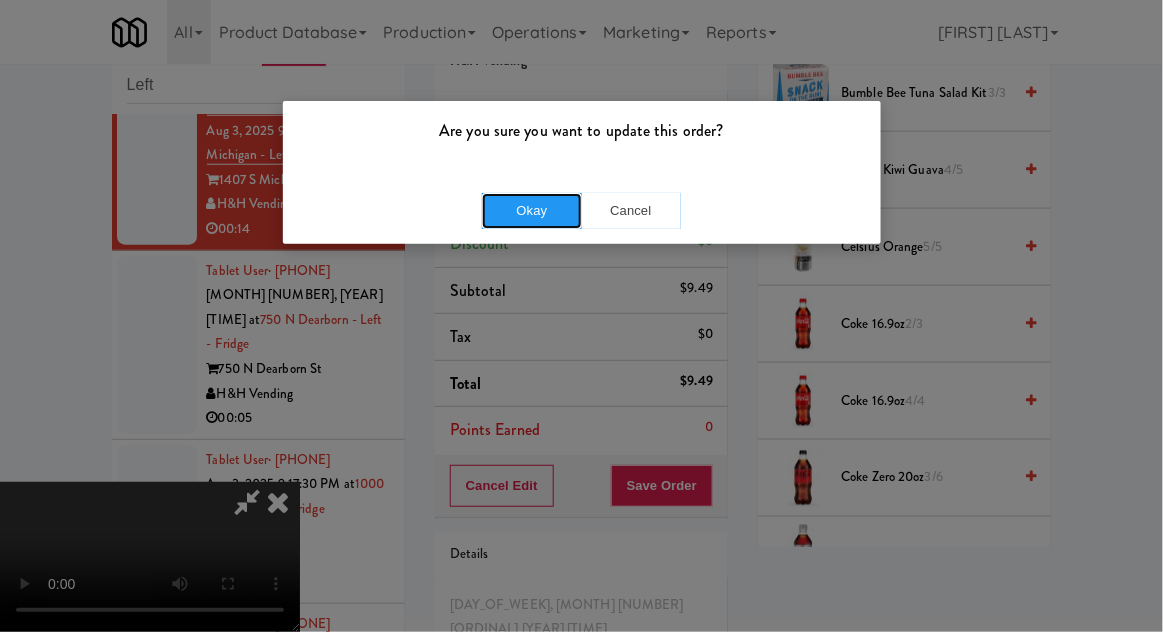 click on "Okay" at bounding box center [532, 211] 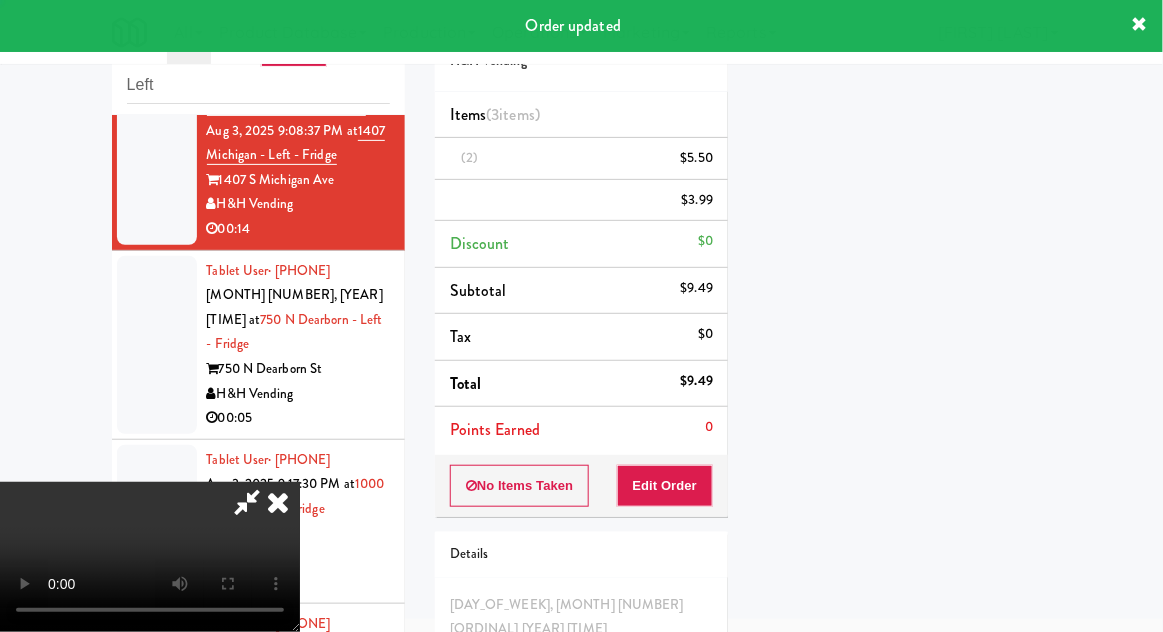 scroll, scrollTop: 197, scrollLeft: 0, axis: vertical 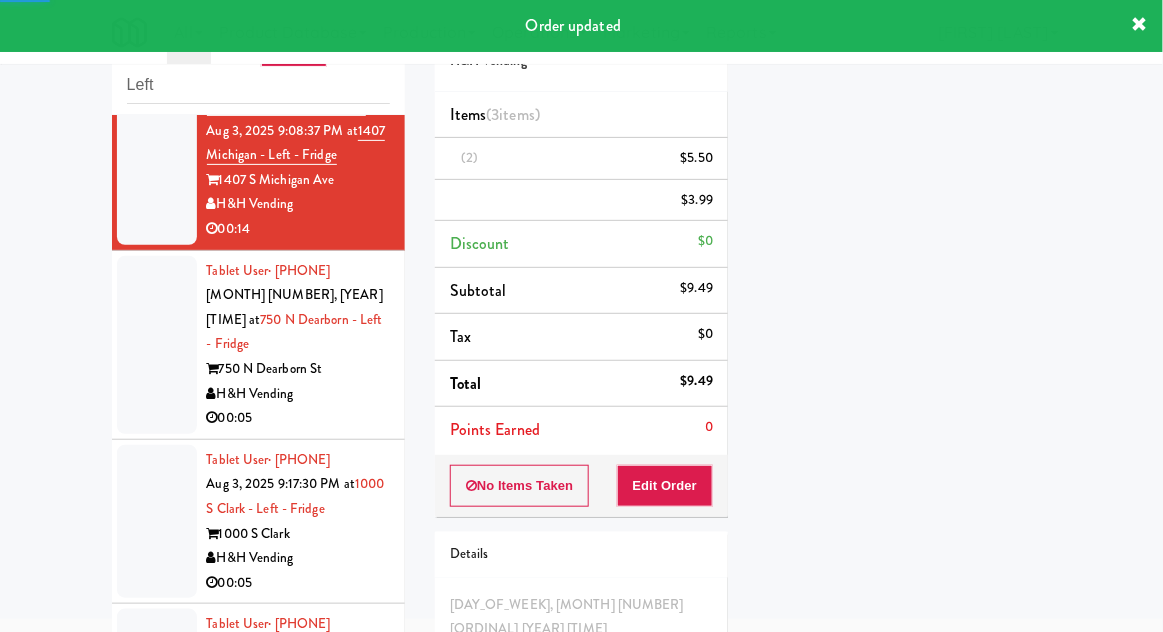 click at bounding box center (157, 345) 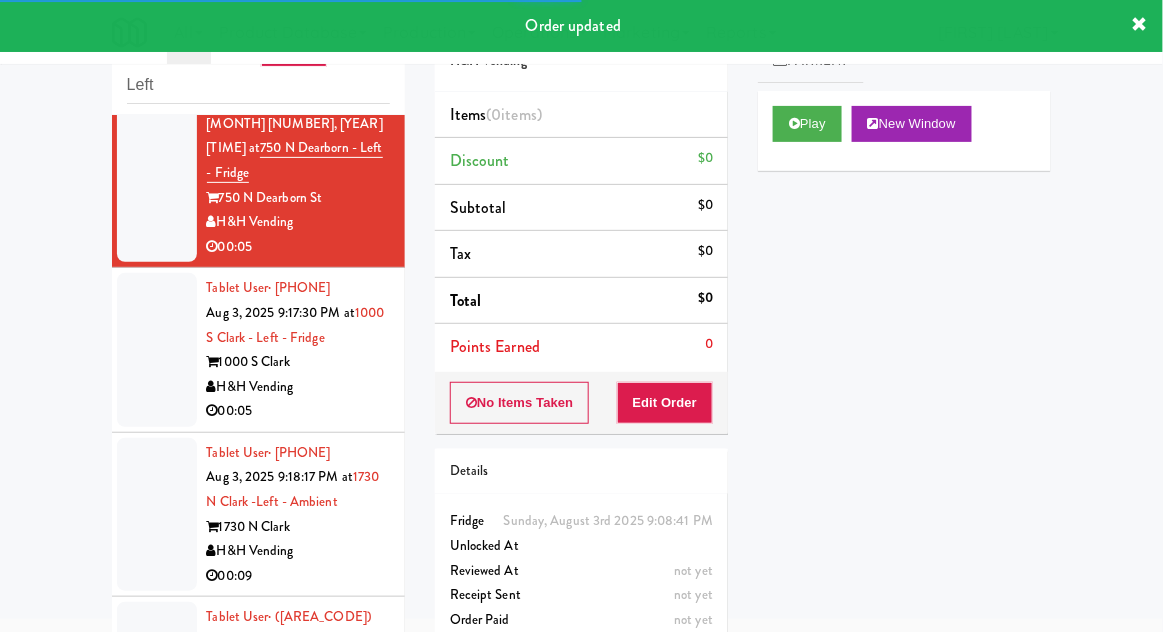 scroll, scrollTop: 654, scrollLeft: 0, axis: vertical 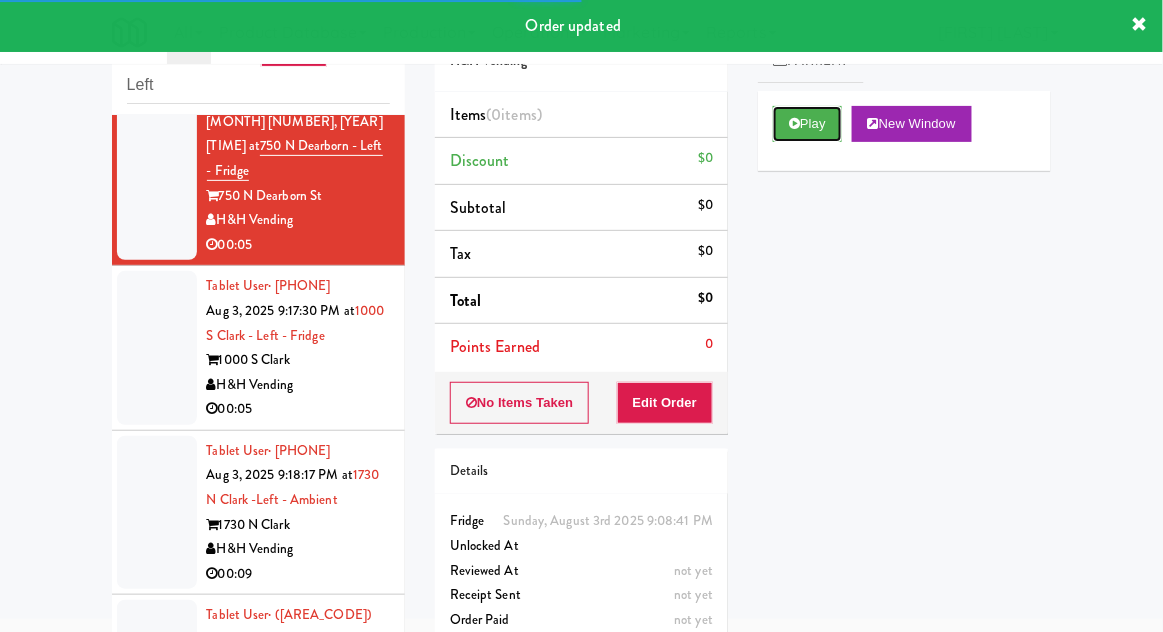 click on "Play" at bounding box center [807, 124] 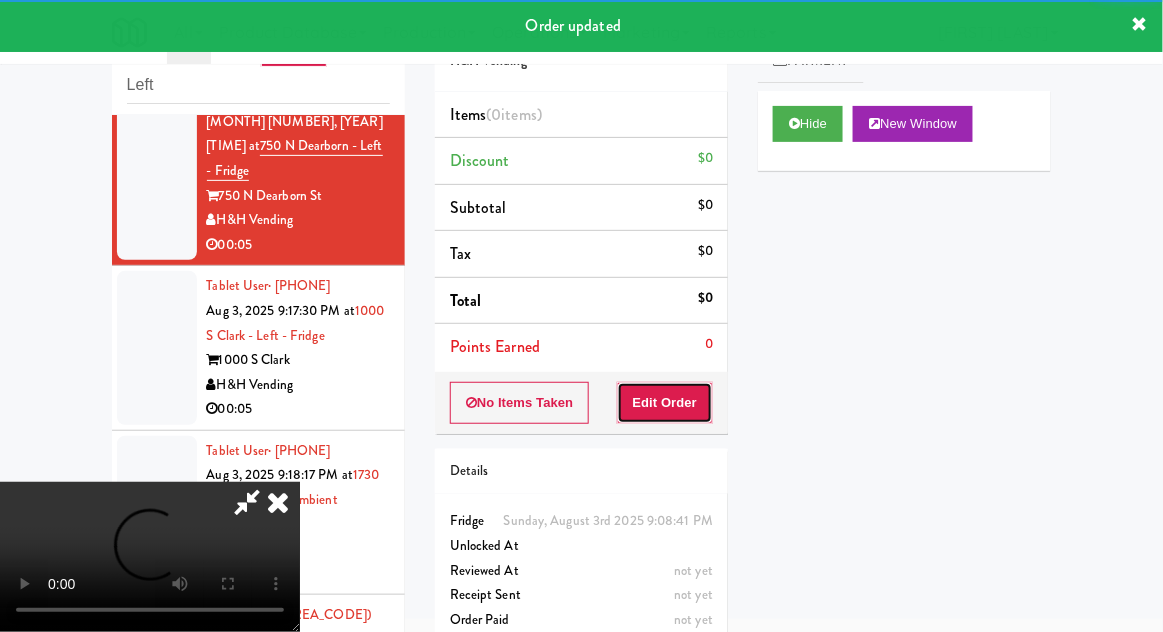 click on "Edit Order" at bounding box center (665, 403) 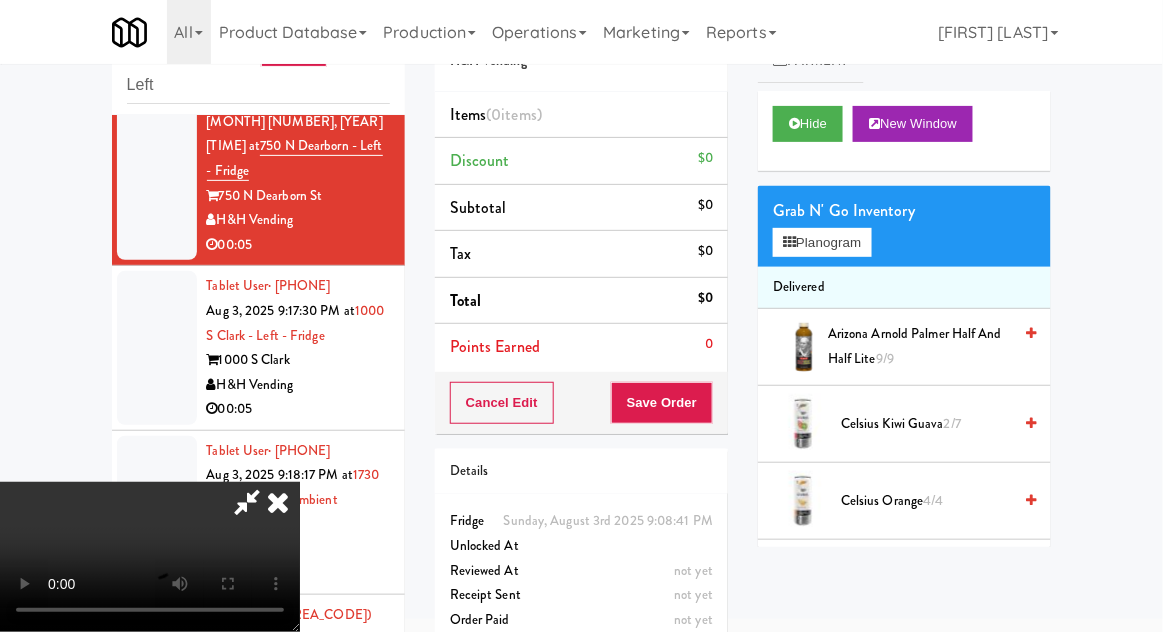 scroll, scrollTop: 73, scrollLeft: 0, axis: vertical 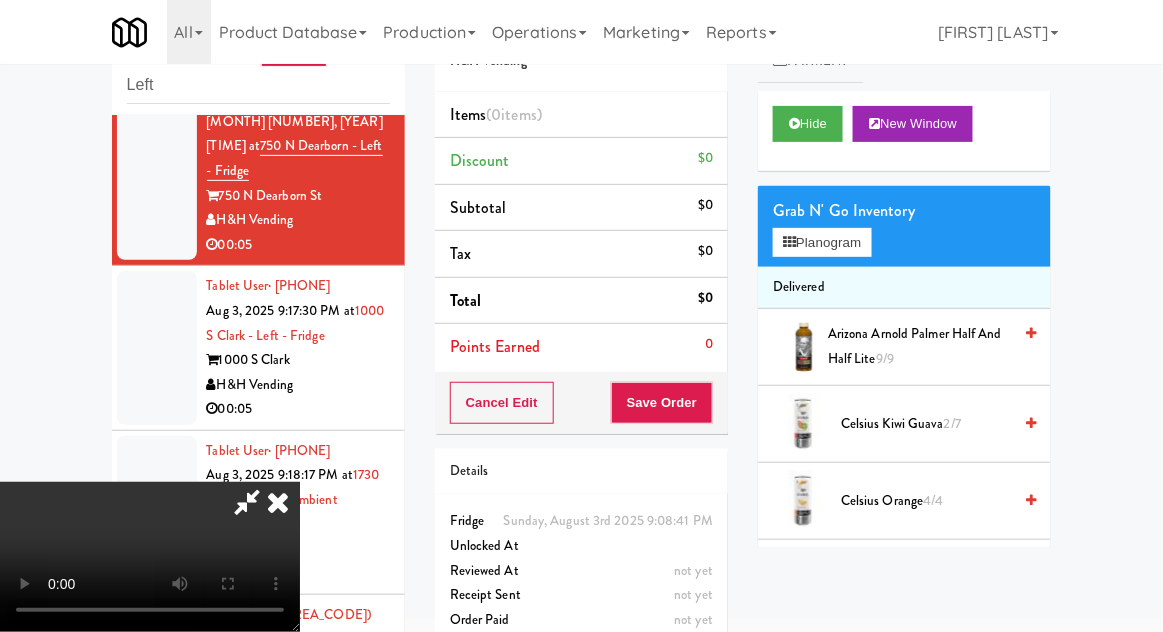 type 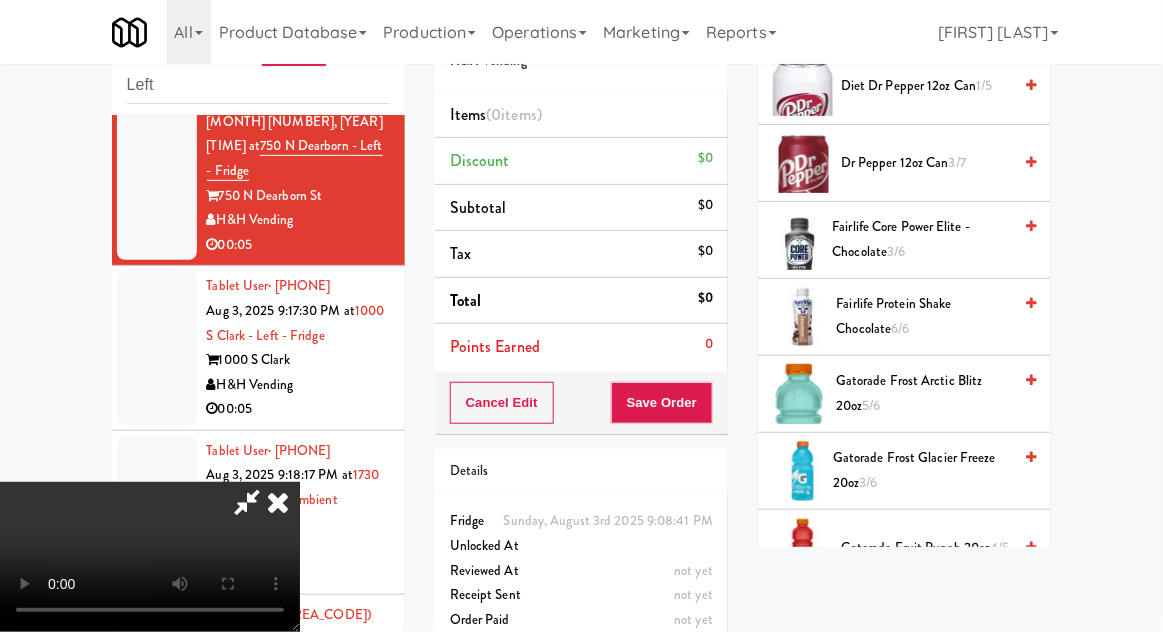 scroll, scrollTop: 1117, scrollLeft: 0, axis: vertical 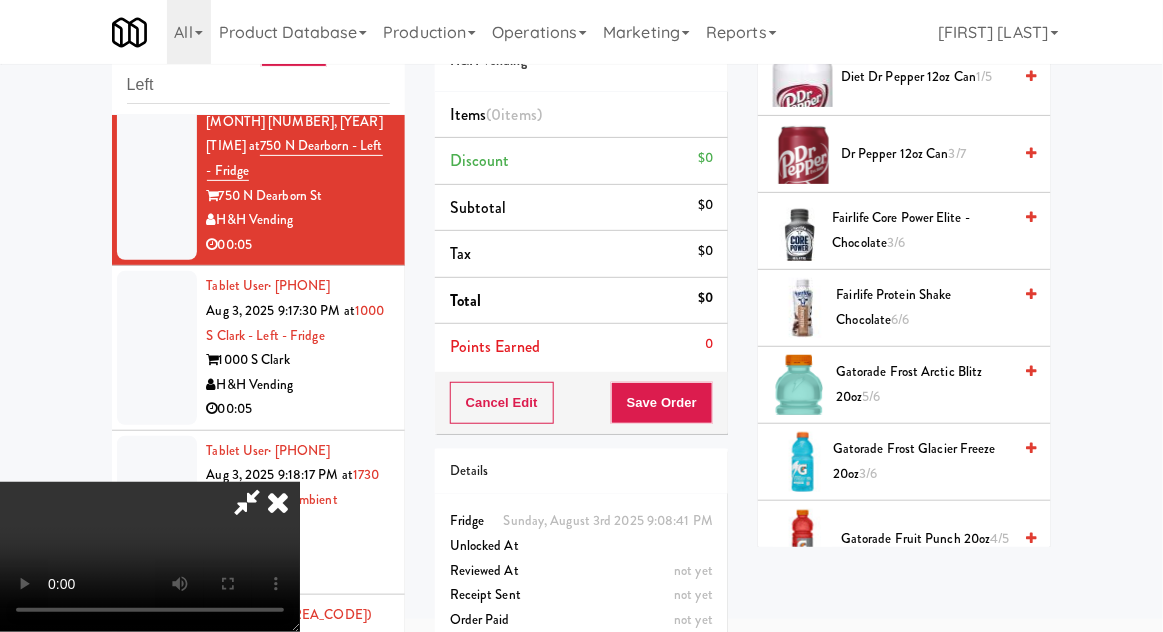 click on "Gatorade Frost Glacier Freeze 20oz 3/6" at bounding box center [922, 461] 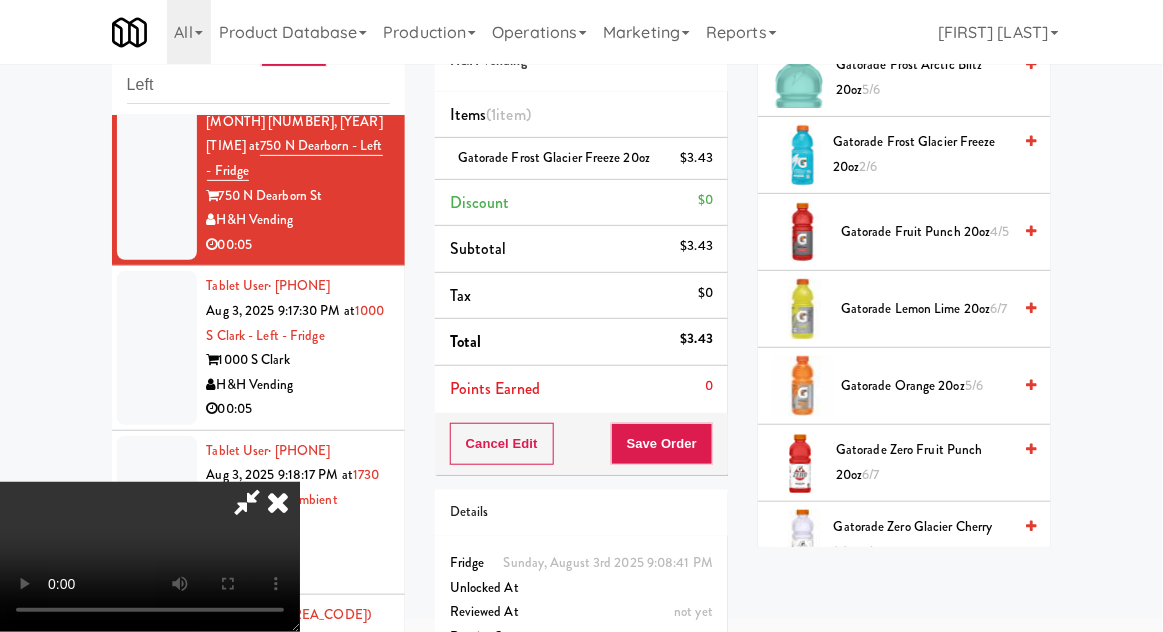 scroll, scrollTop: 1442, scrollLeft: 0, axis: vertical 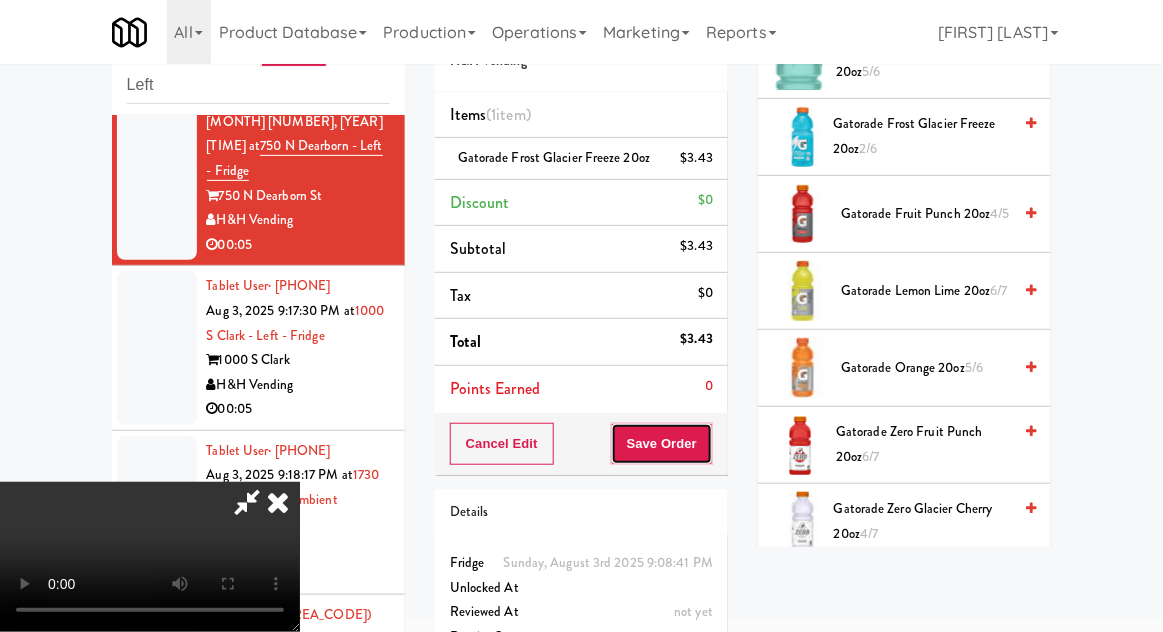 click on "Save Order" at bounding box center [662, 444] 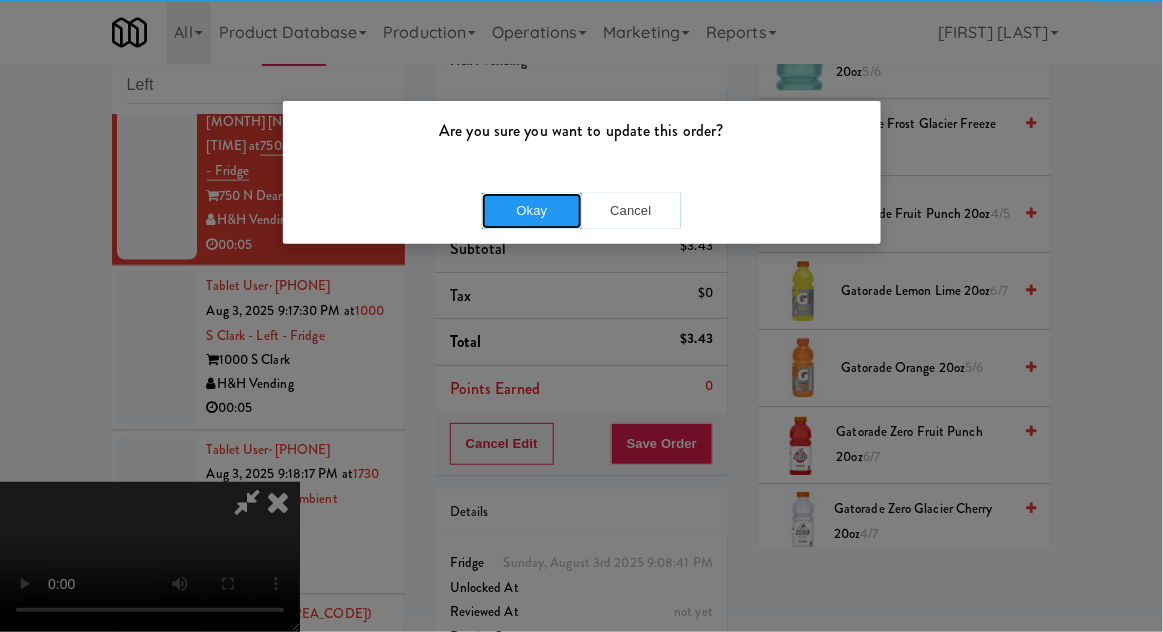click on "Okay" at bounding box center [532, 211] 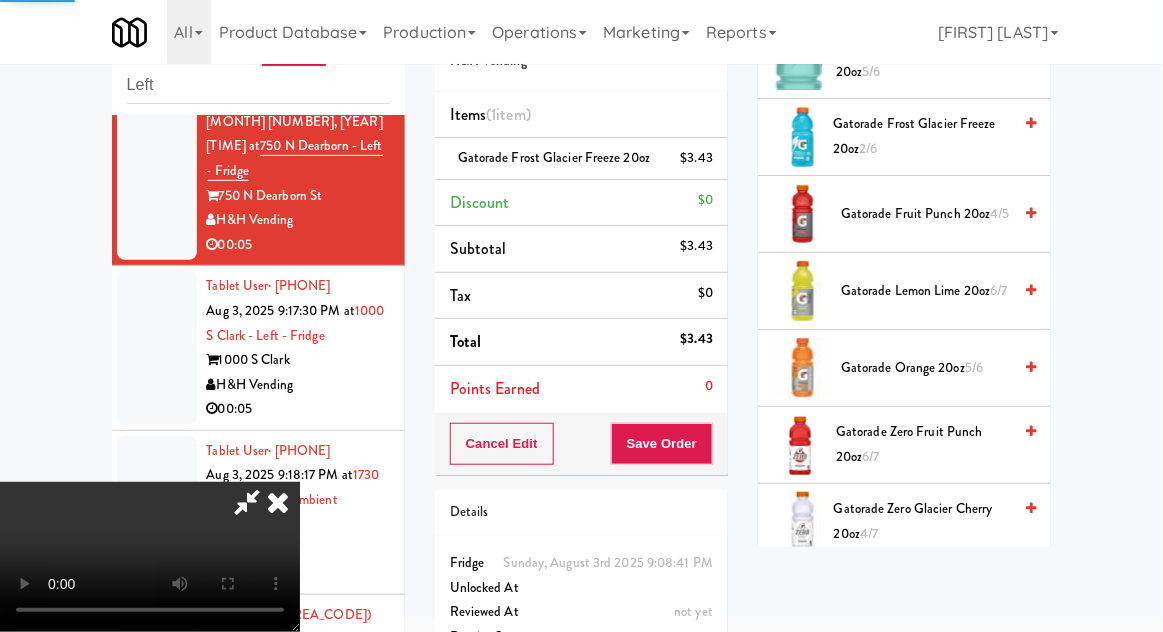 scroll, scrollTop: 197, scrollLeft: 0, axis: vertical 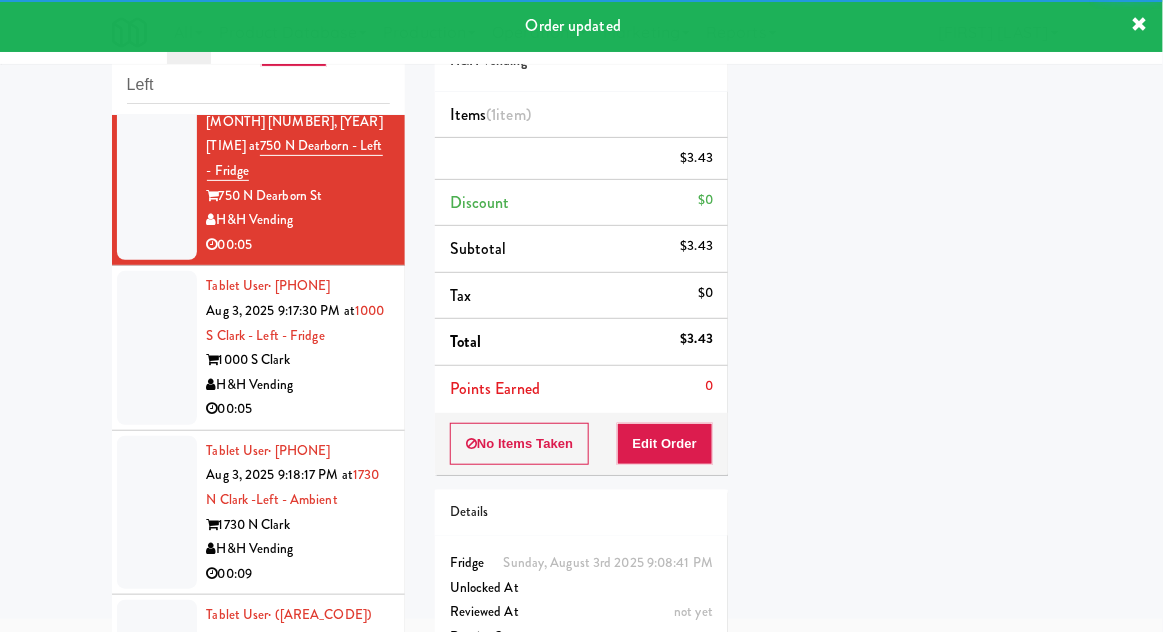 click on "Tablet User  · [PHONE] Aug 3, 2025 9:17:30 PM at  1000 S Clark - Left - Fridge  1000 S Clark  H&H Vending  00:05" at bounding box center (258, 348) 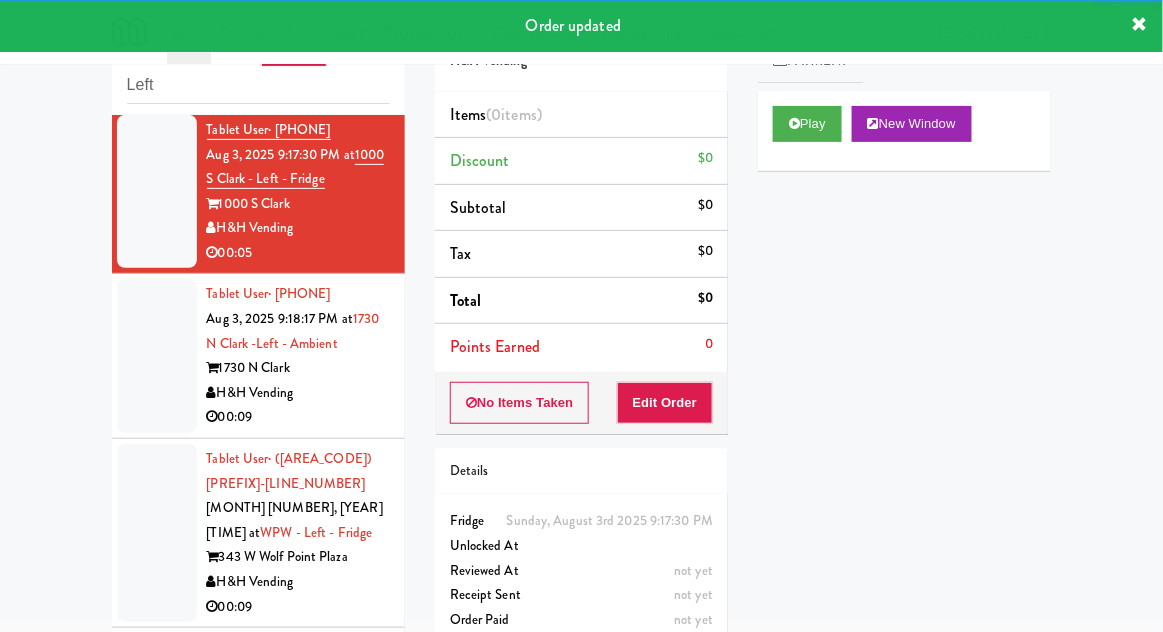 scroll, scrollTop: 859, scrollLeft: 0, axis: vertical 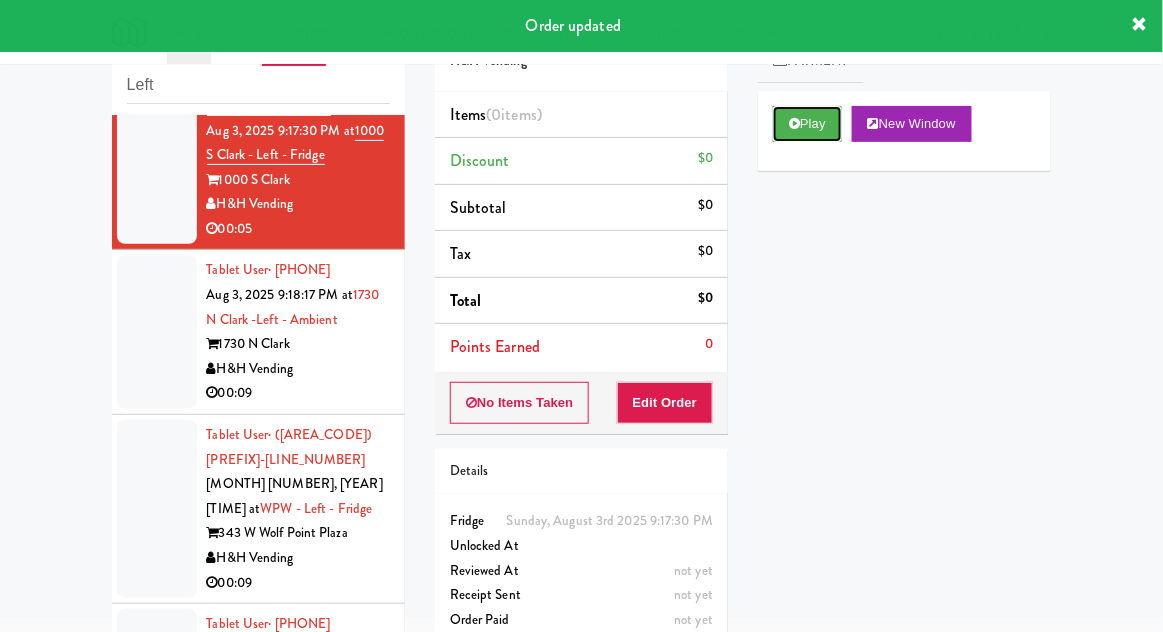 click on "Play" at bounding box center [807, 124] 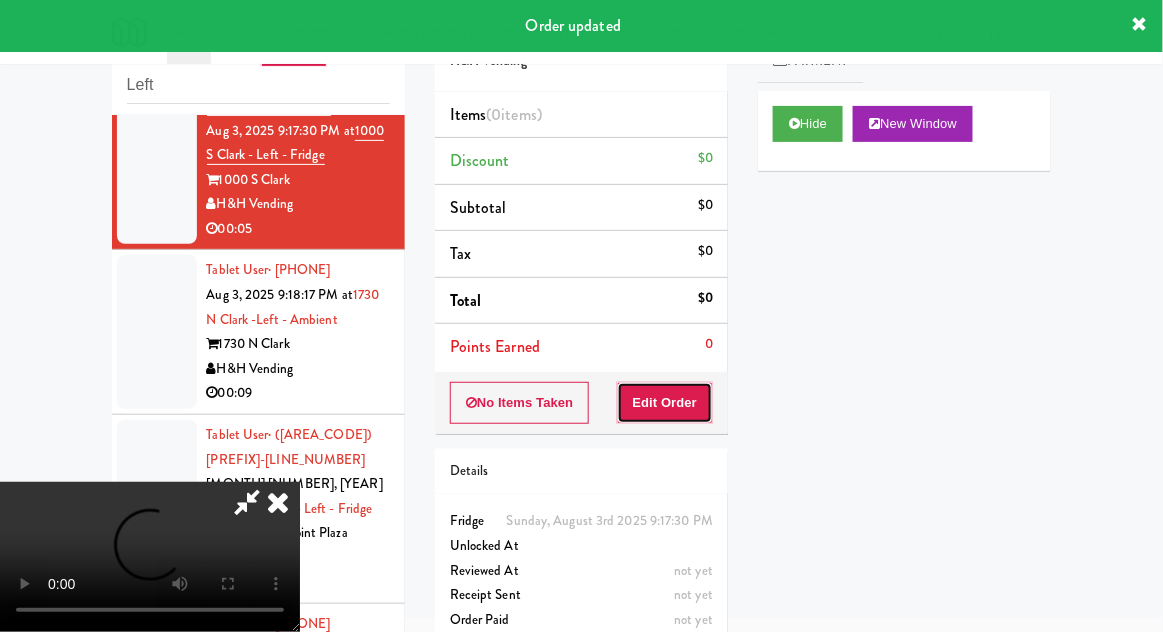 click on "Edit Order" at bounding box center [665, 403] 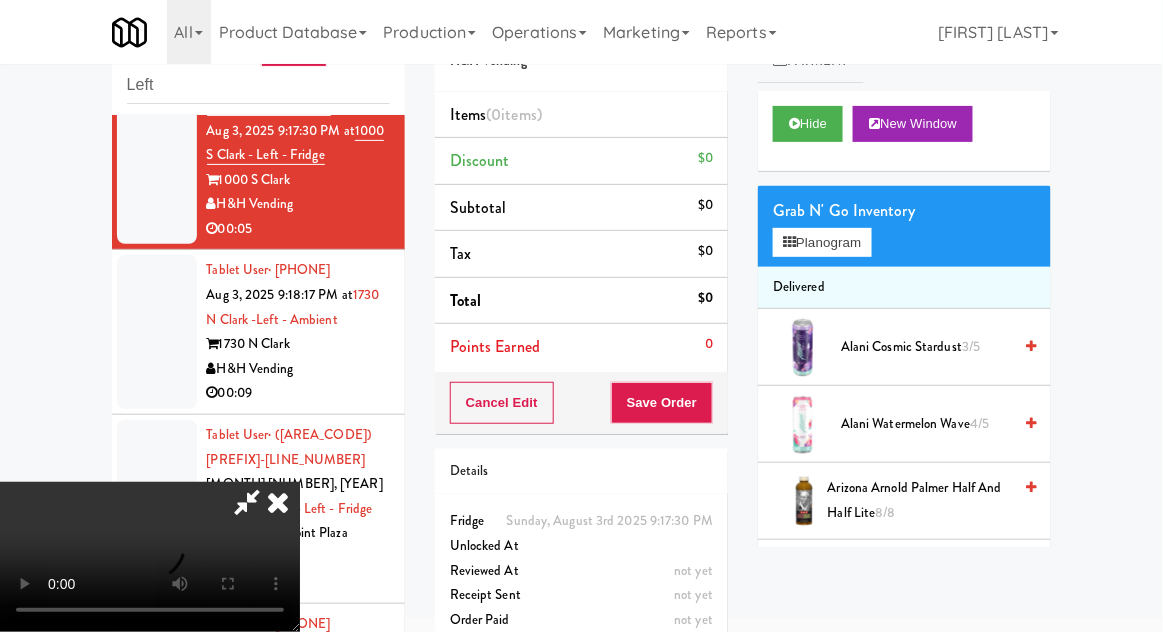 type 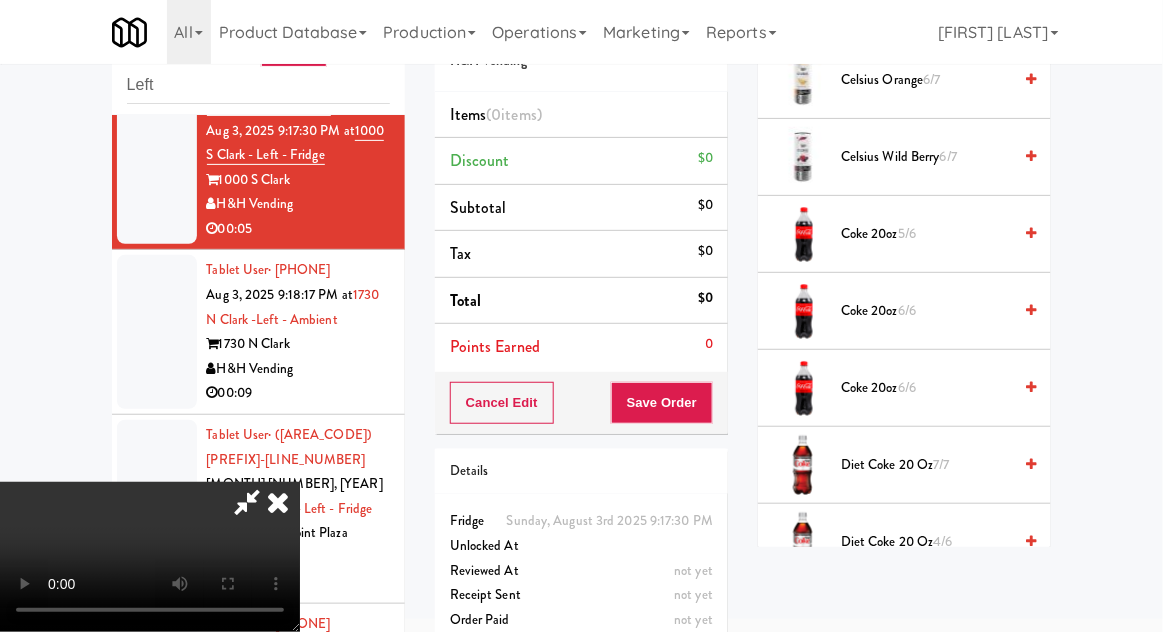 scroll, scrollTop: 659, scrollLeft: 0, axis: vertical 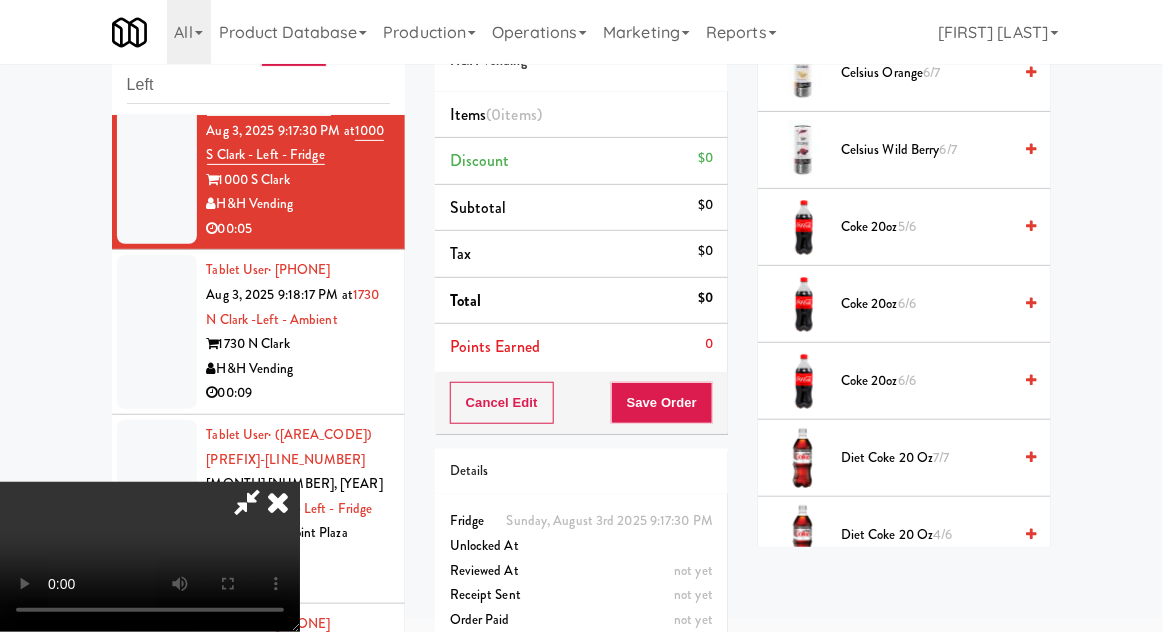 click on "7/7" at bounding box center (942, 457) 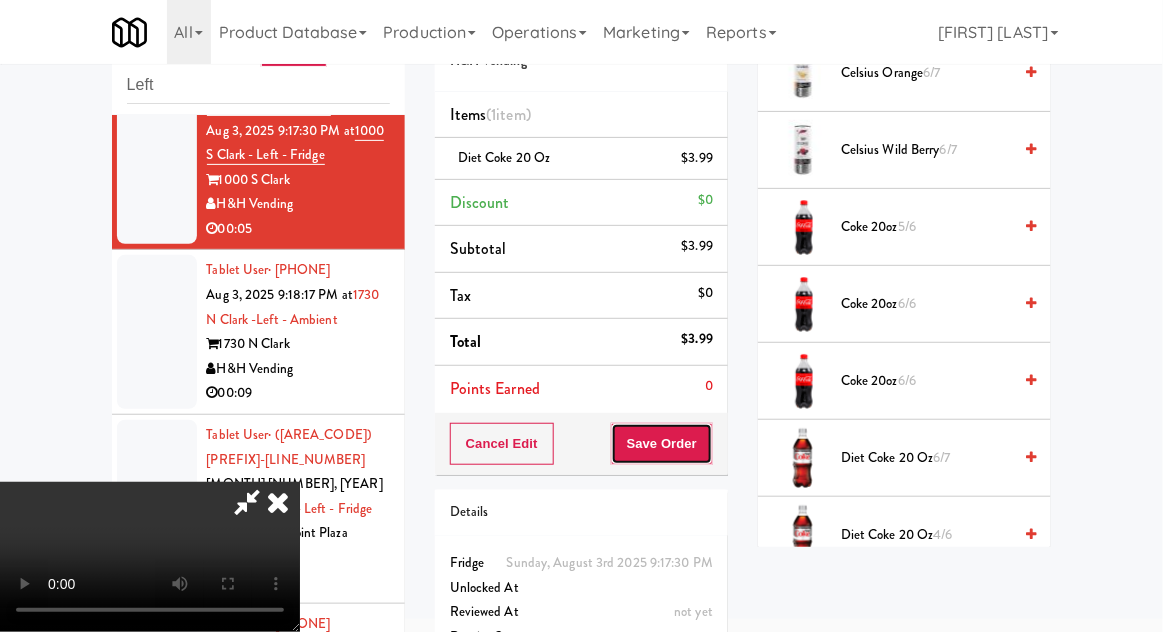 click on "Save Order" at bounding box center (662, 444) 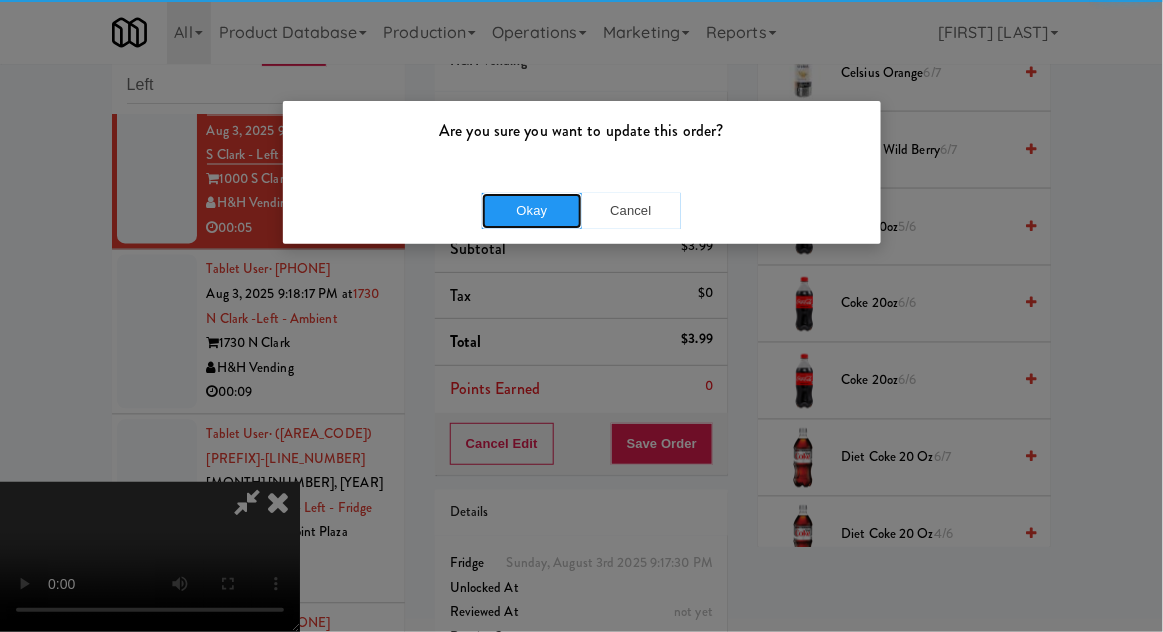 click on "Okay" at bounding box center [532, 211] 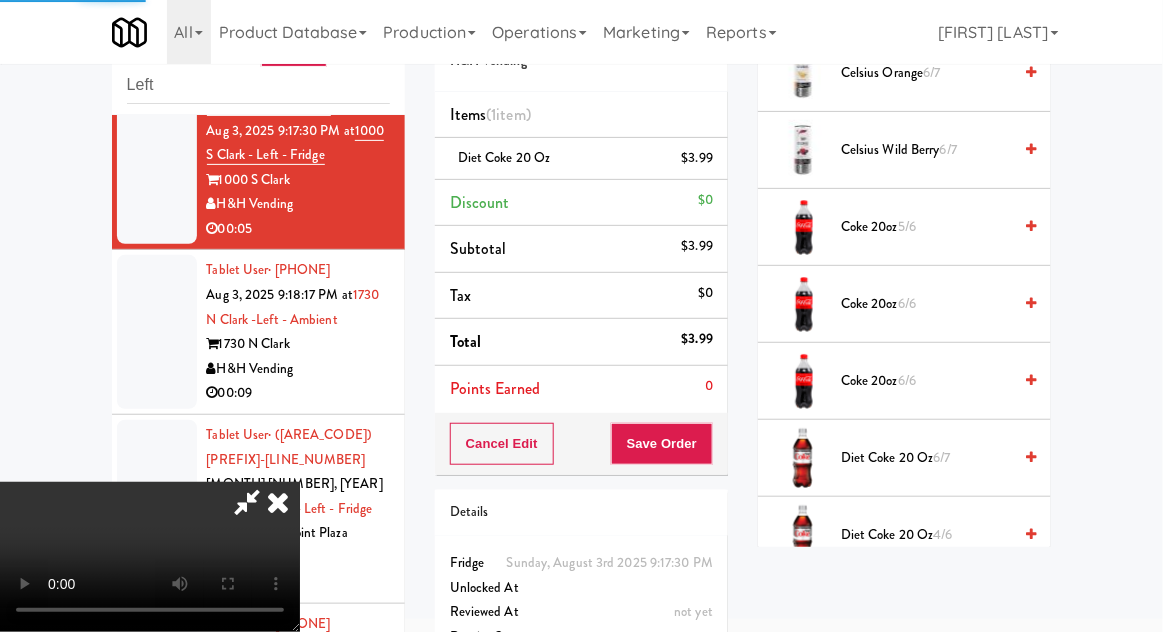 scroll, scrollTop: 197, scrollLeft: 0, axis: vertical 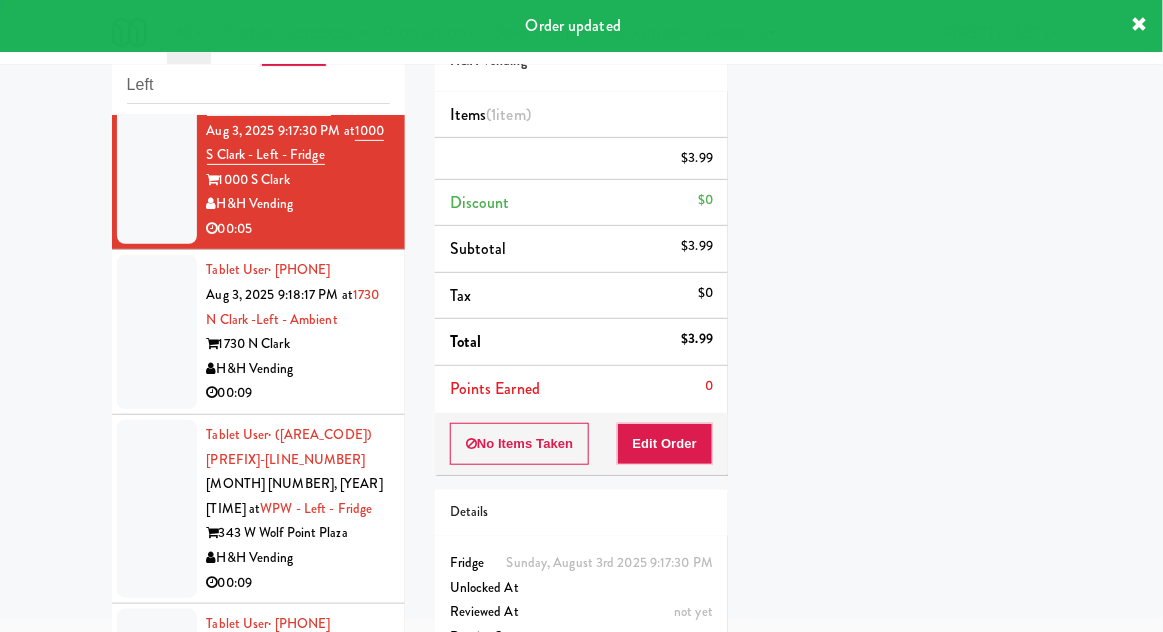click at bounding box center [157, 332] 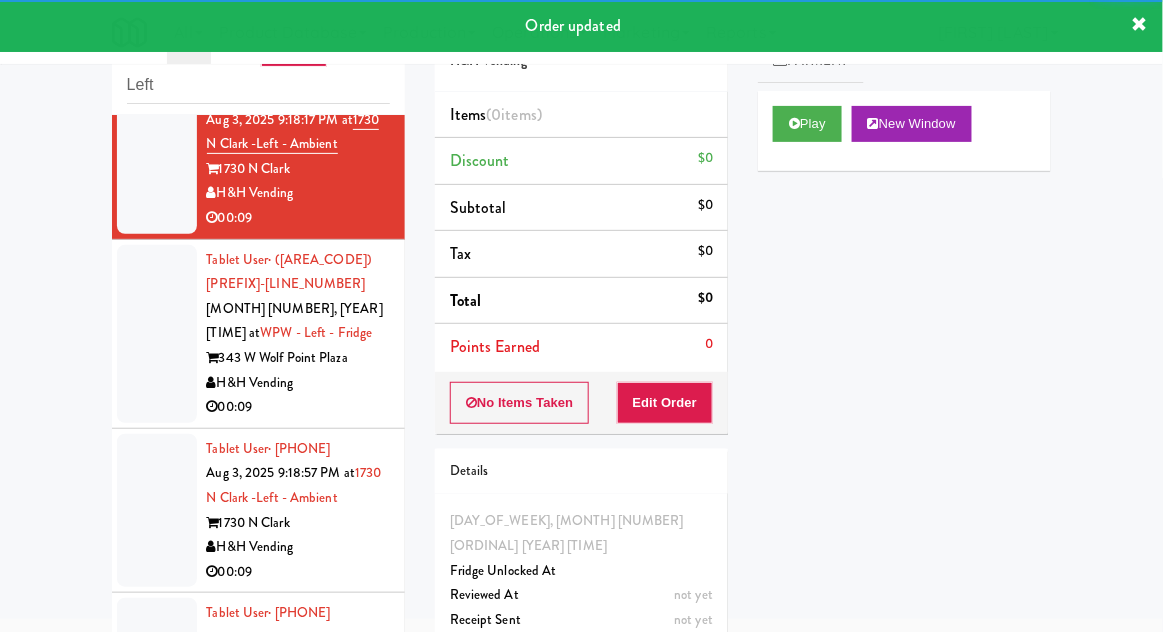 scroll, scrollTop: 1063, scrollLeft: 0, axis: vertical 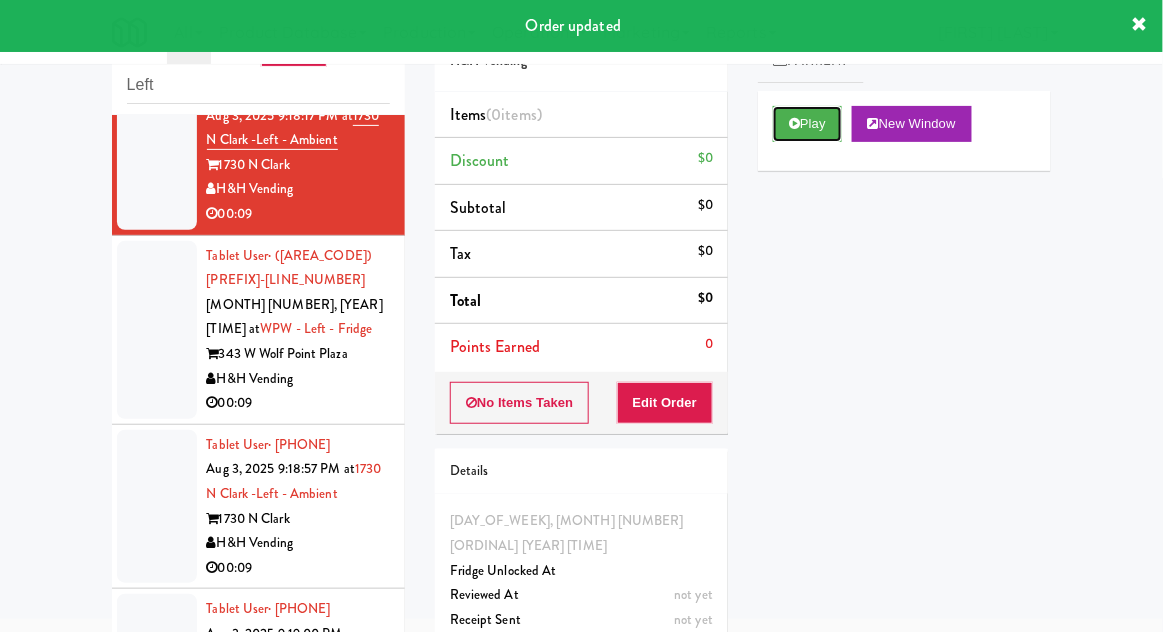 click on "Play" at bounding box center [807, 124] 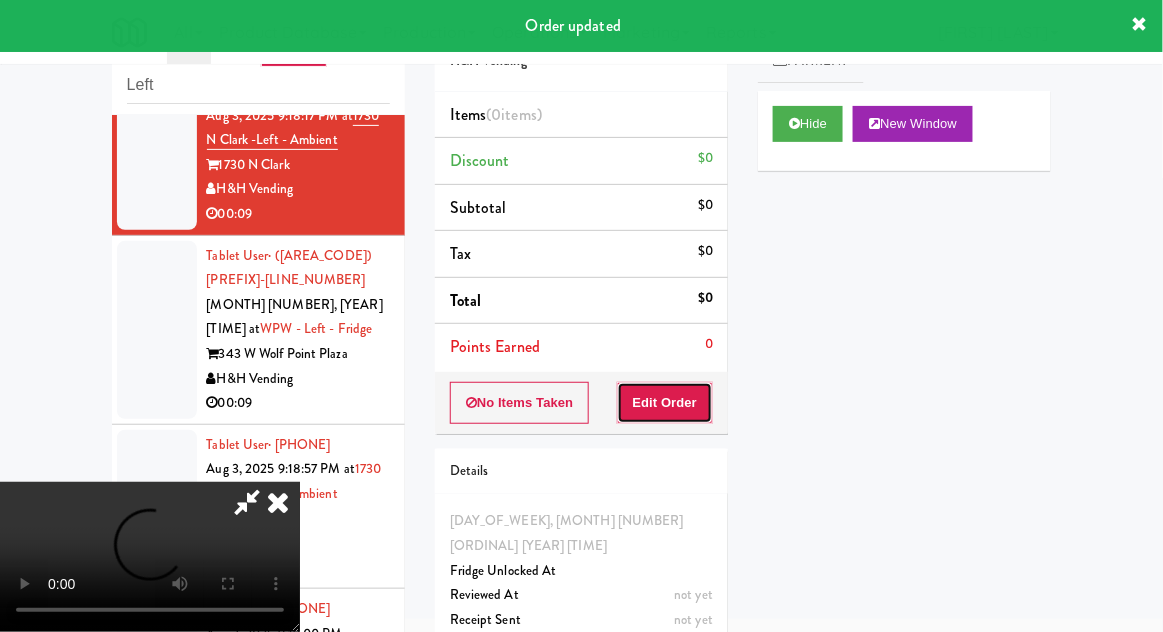 click on "Edit Order" at bounding box center [665, 403] 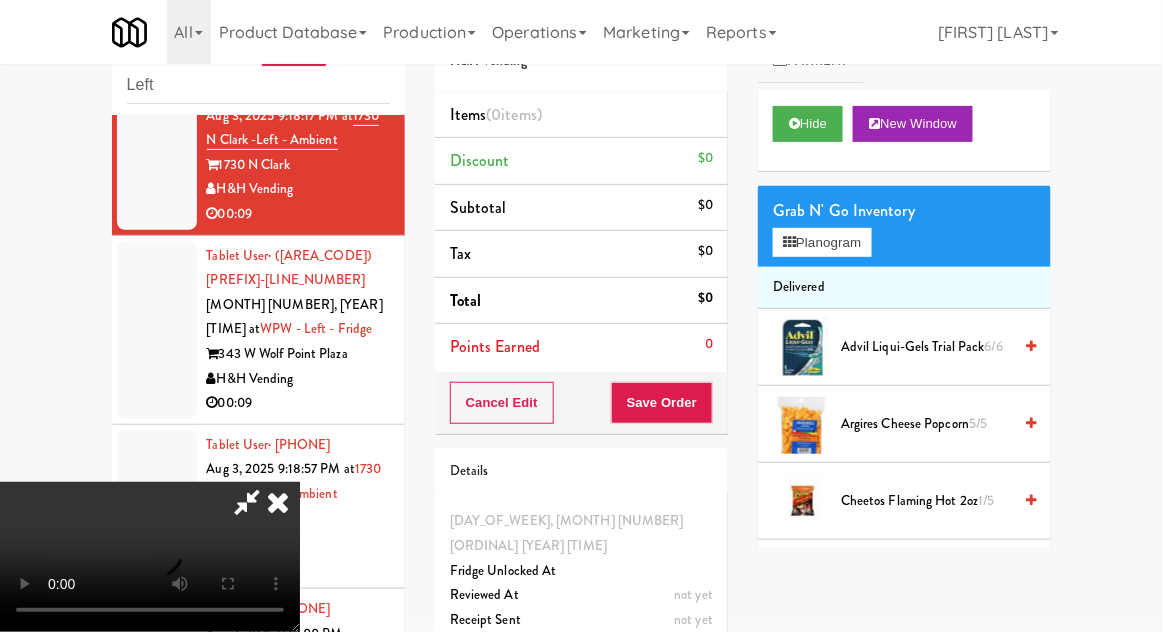 scroll, scrollTop: 73, scrollLeft: 0, axis: vertical 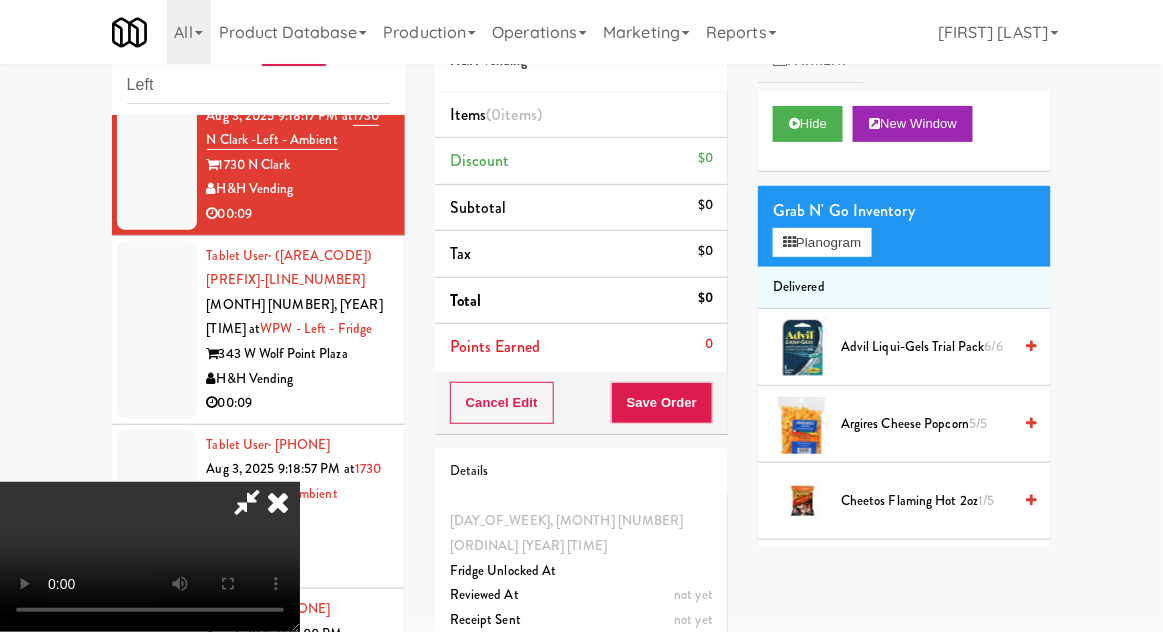 type 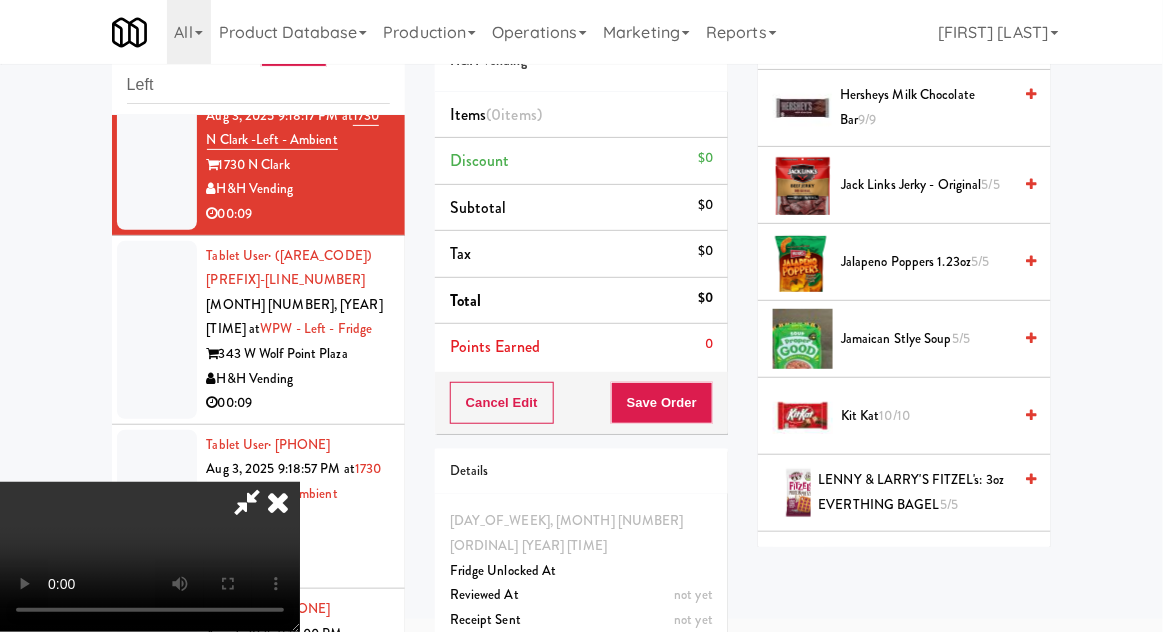 scroll, scrollTop: 931, scrollLeft: 0, axis: vertical 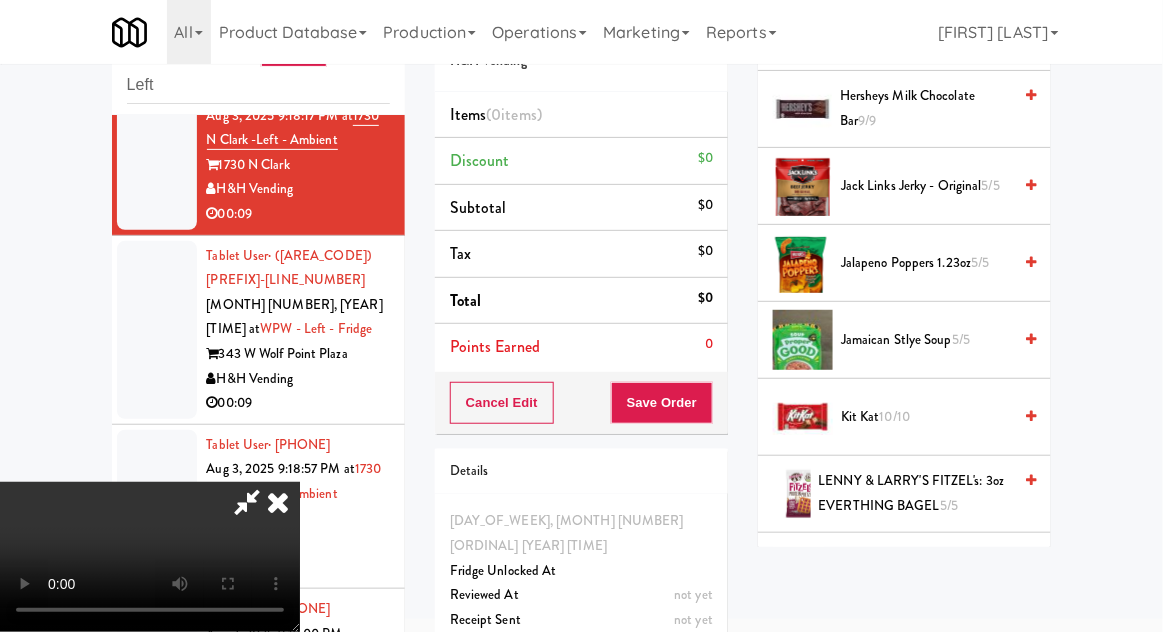 click on "Kit Kat  10/10" at bounding box center [926, 417] 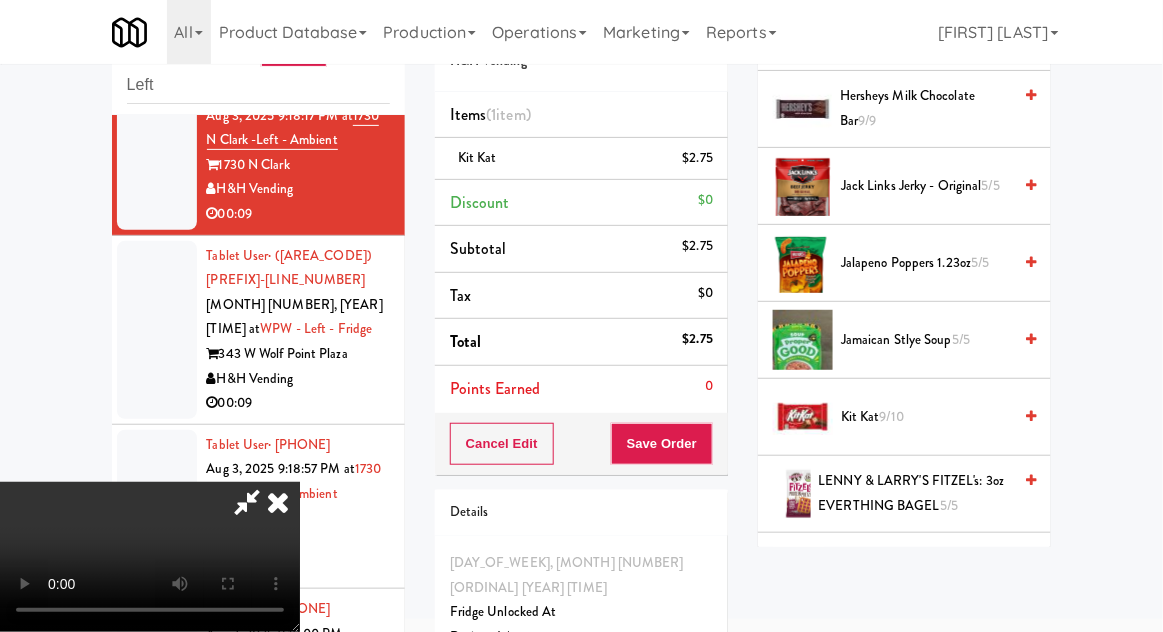 scroll, scrollTop: 73, scrollLeft: 0, axis: vertical 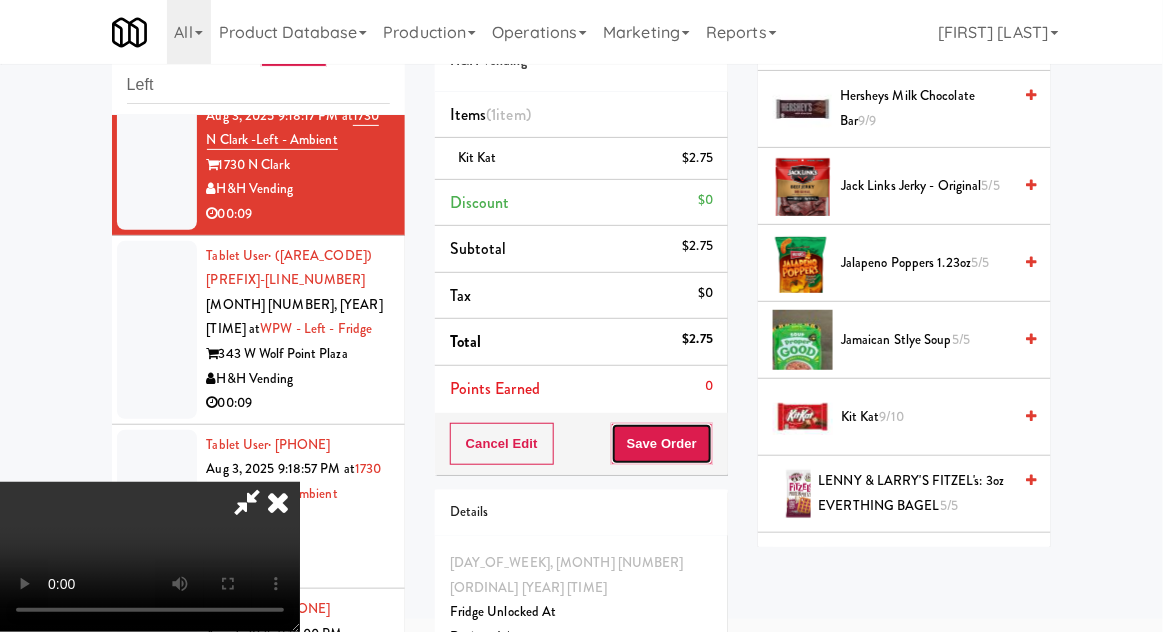 click on "Save Order" at bounding box center (662, 444) 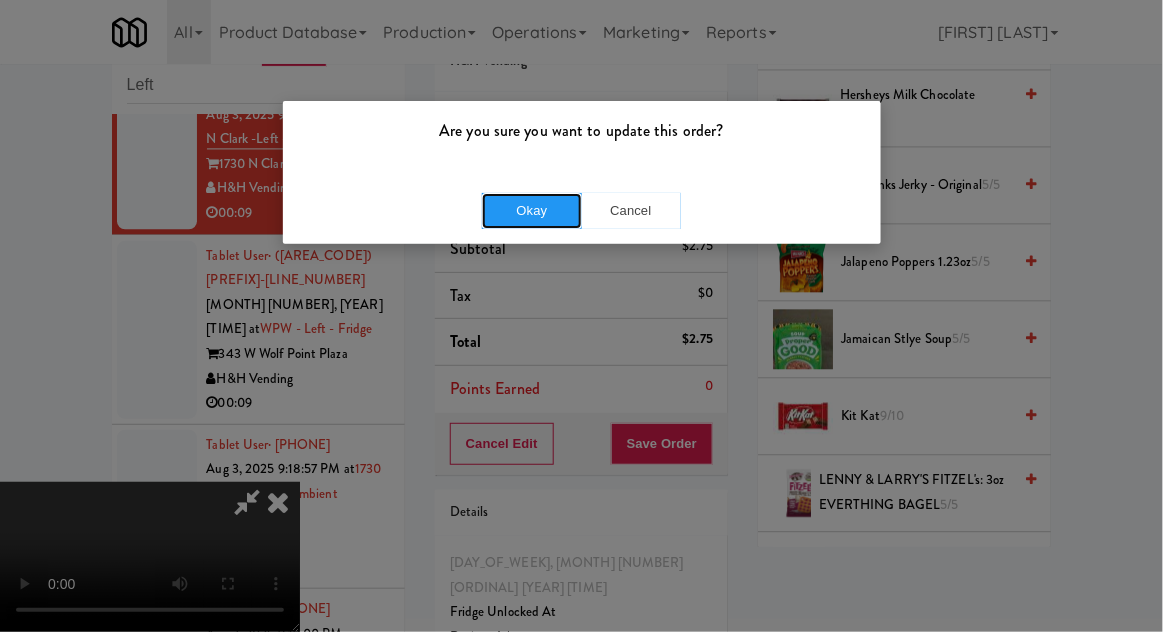 click on "Okay" at bounding box center (532, 211) 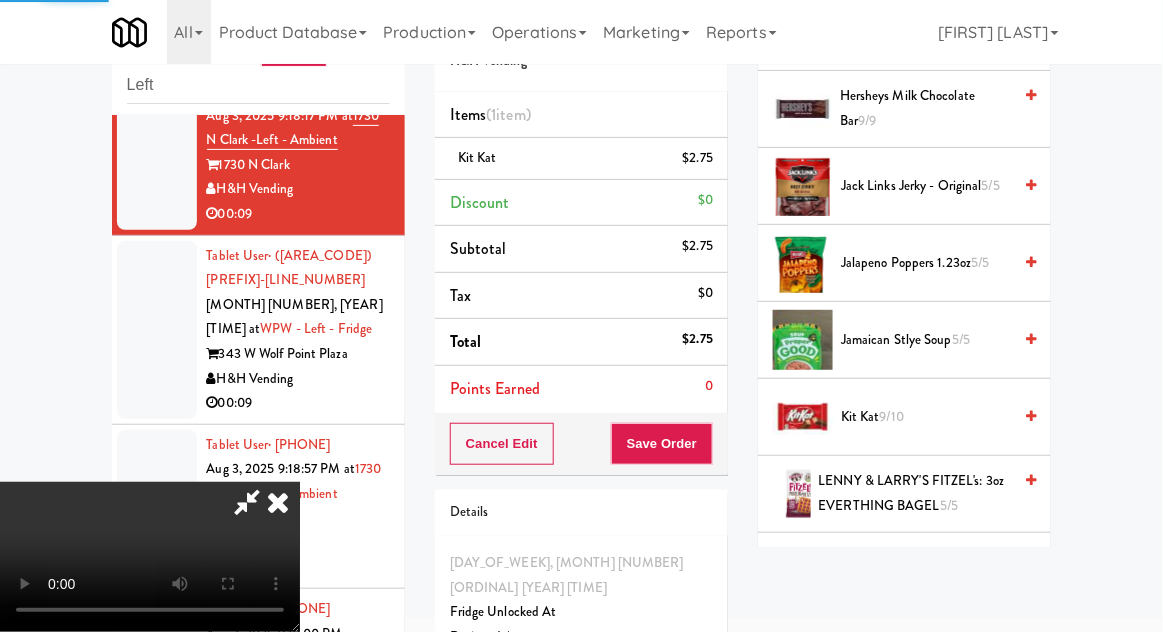 scroll, scrollTop: 197, scrollLeft: 0, axis: vertical 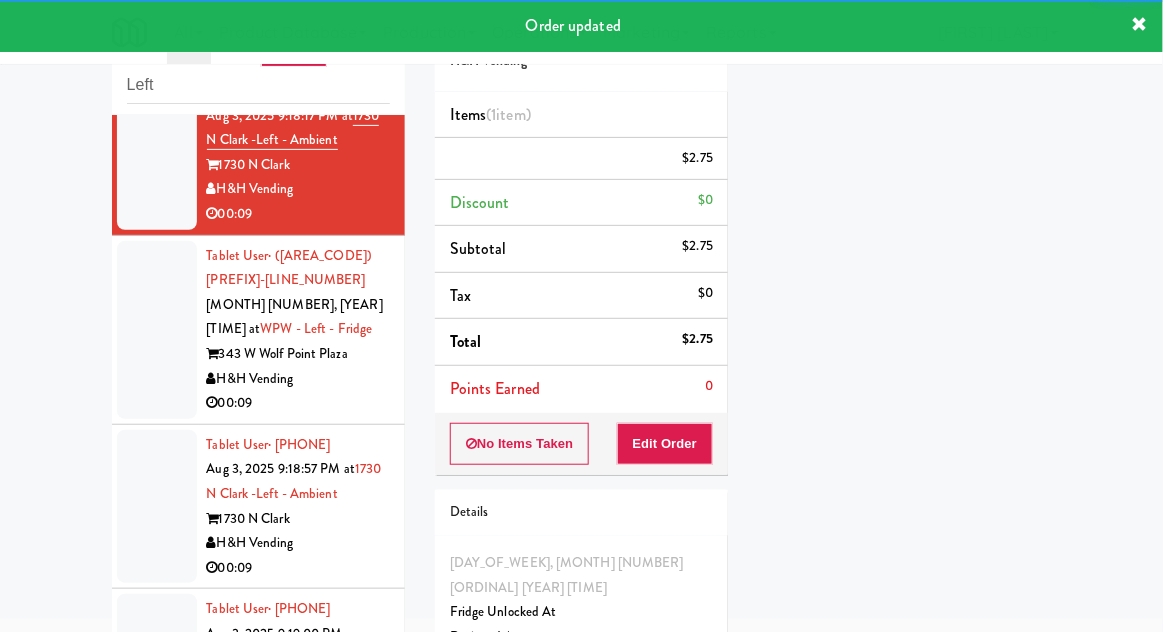 click at bounding box center (157, 330) 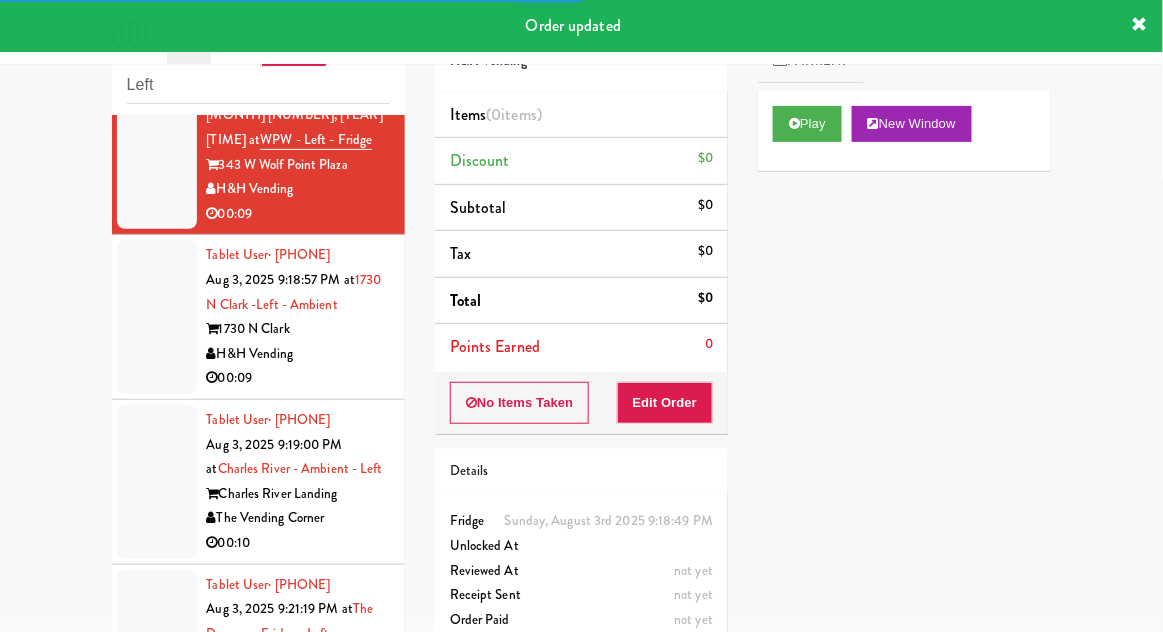 scroll, scrollTop: 1284, scrollLeft: 0, axis: vertical 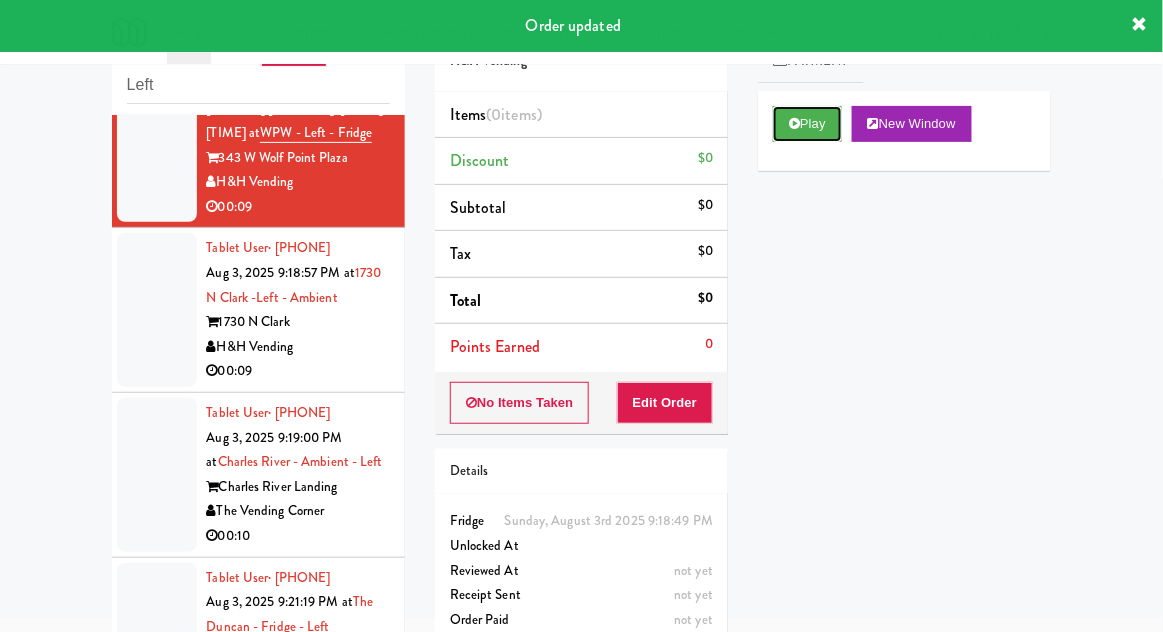 click on "Play" at bounding box center (807, 124) 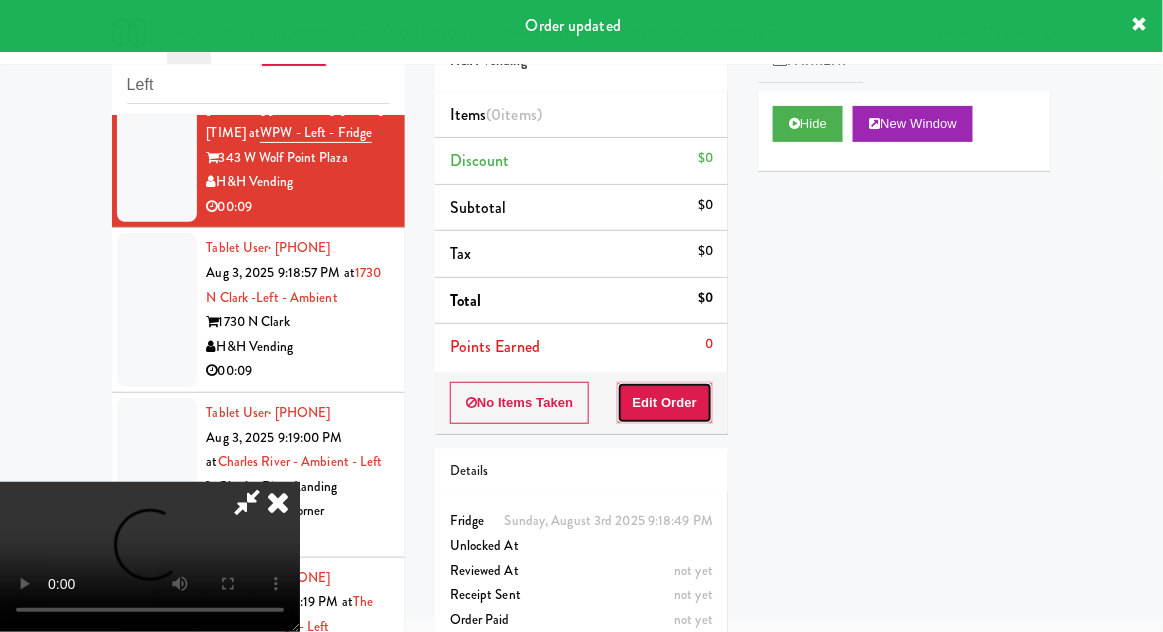 click on "Edit Order" at bounding box center (665, 403) 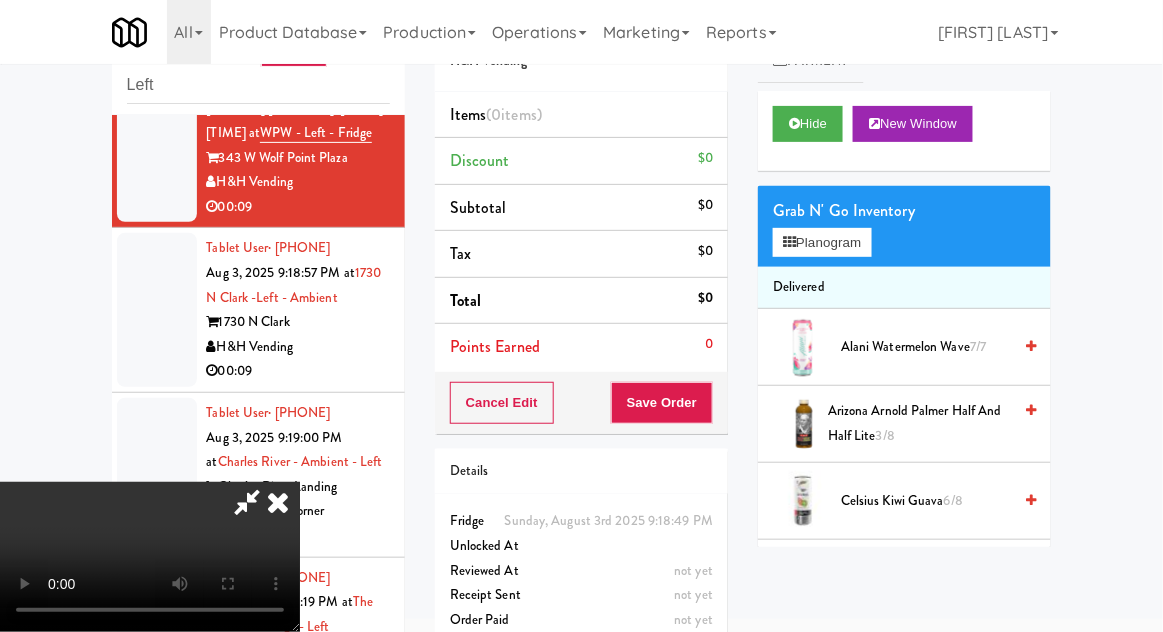 type 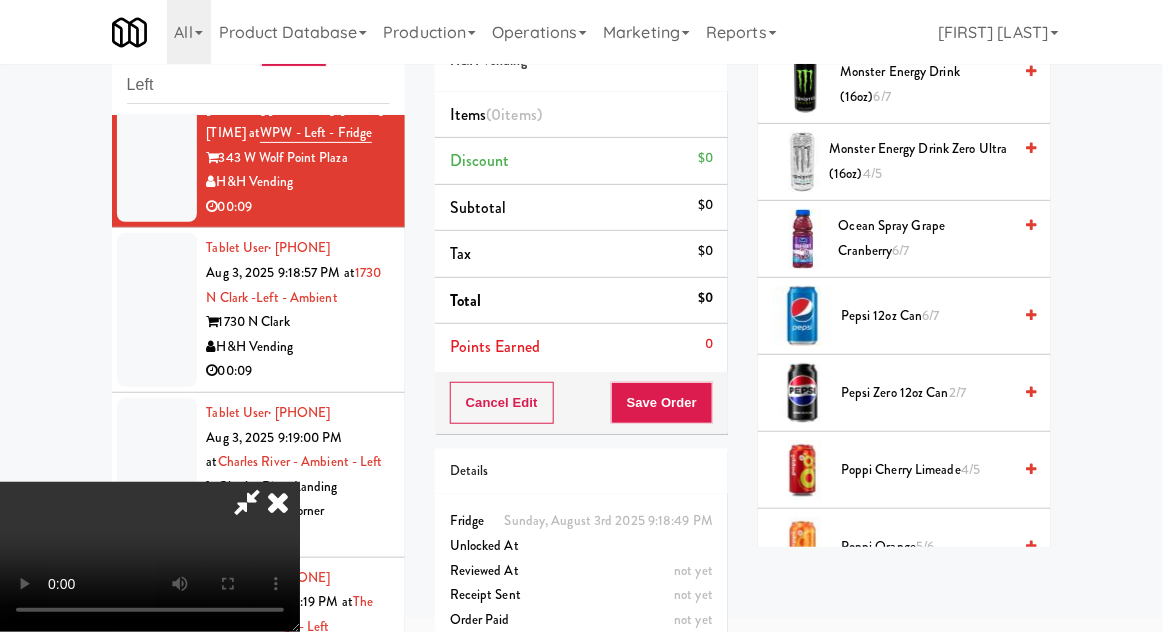 scroll, scrollTop: 1512, scrollLeft: 0, axis: vertical 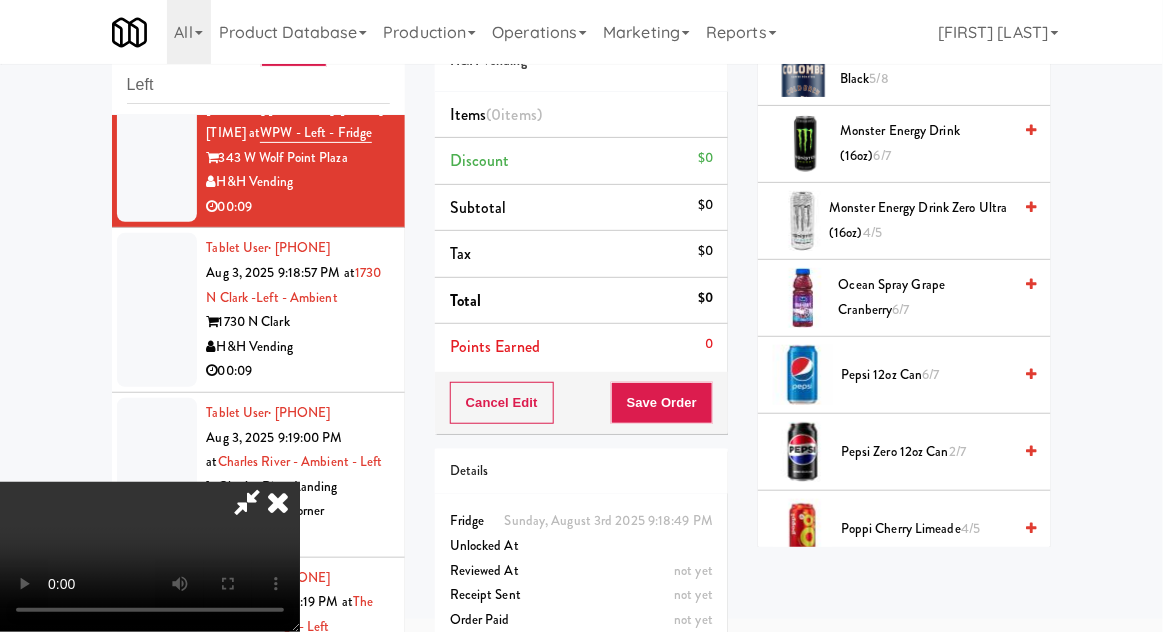 click on "6/7" at bounding box center [931, 374] 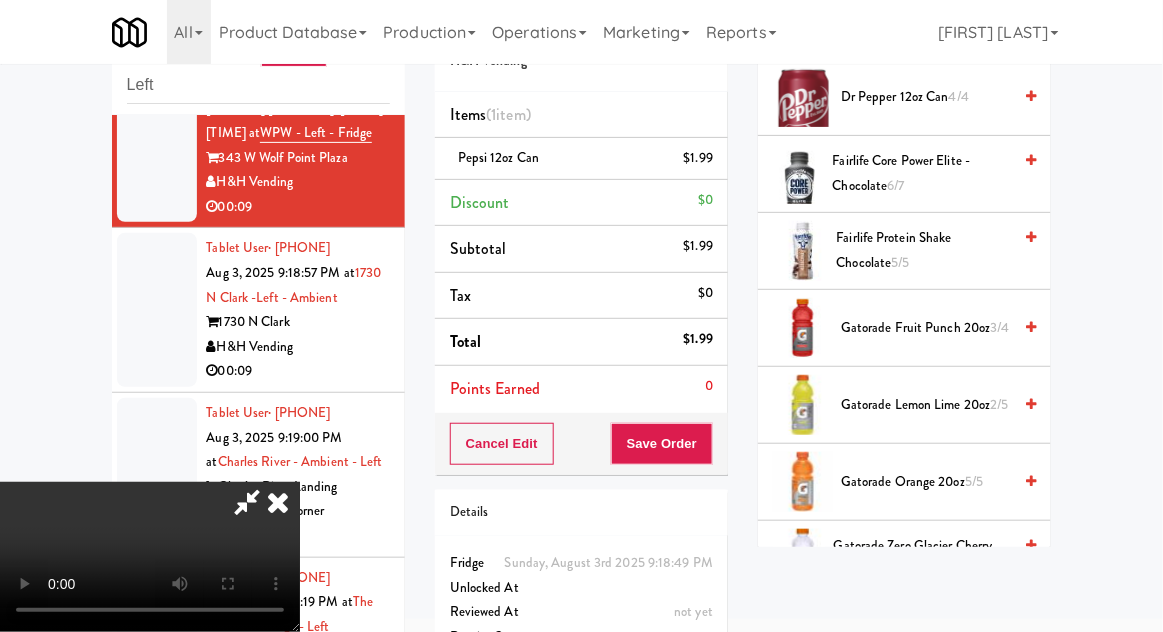 scroll, scrollTop: 930, scrollLeft: 0, axis: vertical 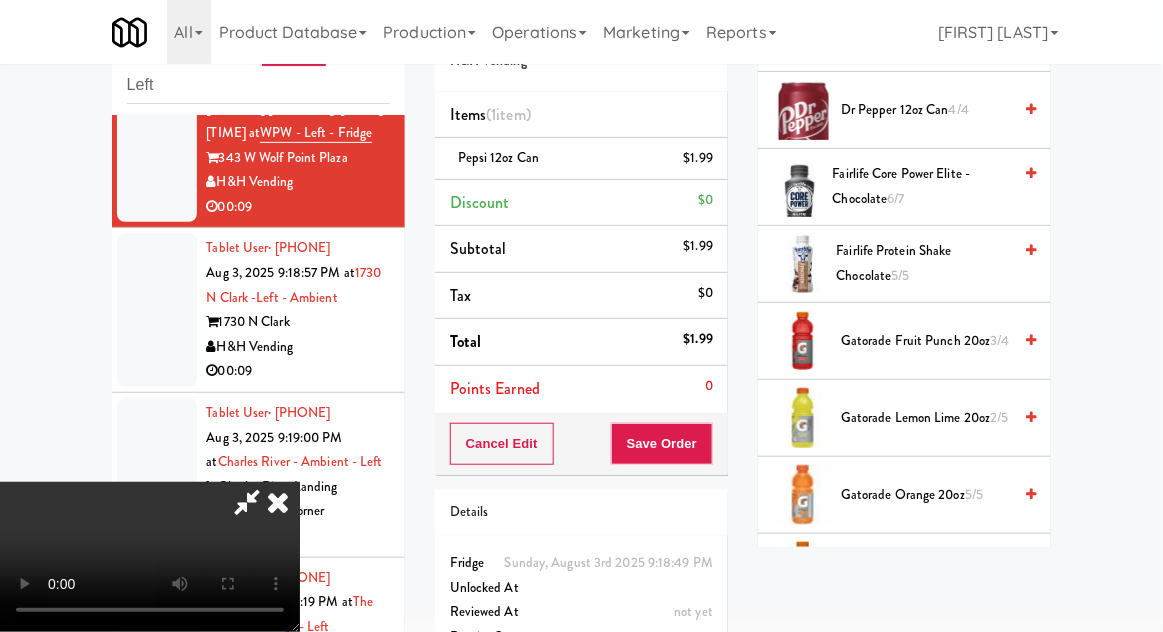 click on "Gatorade Lemon Lime 20oz  2/5" at bounding box center [926, 418] 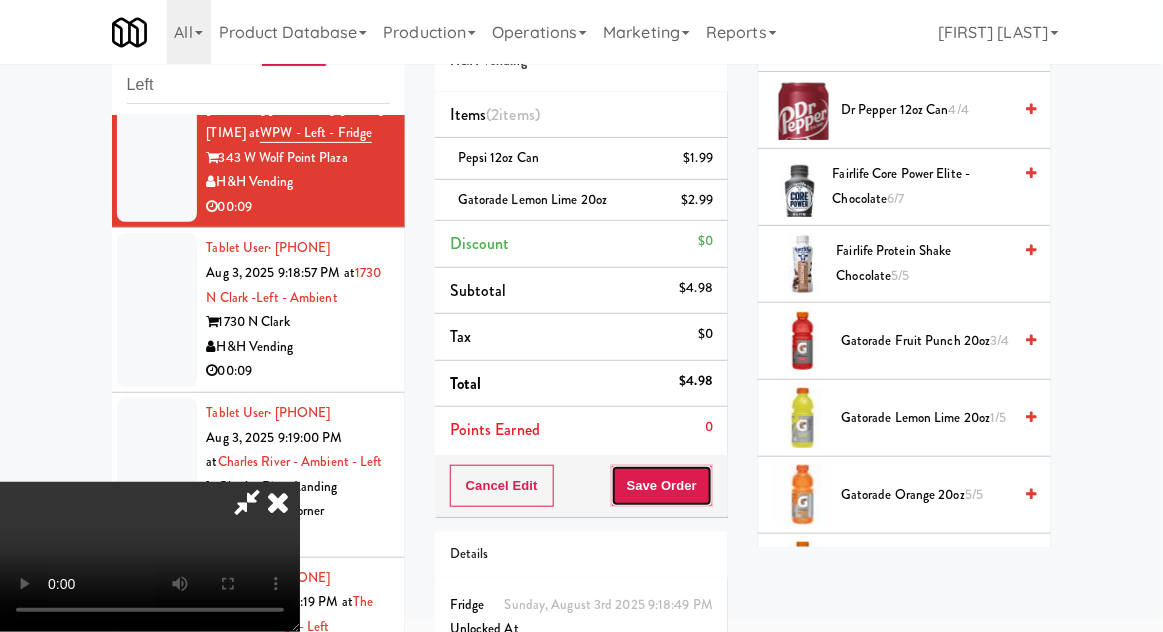 click on "Save Order" at bounding box center [662, 486] 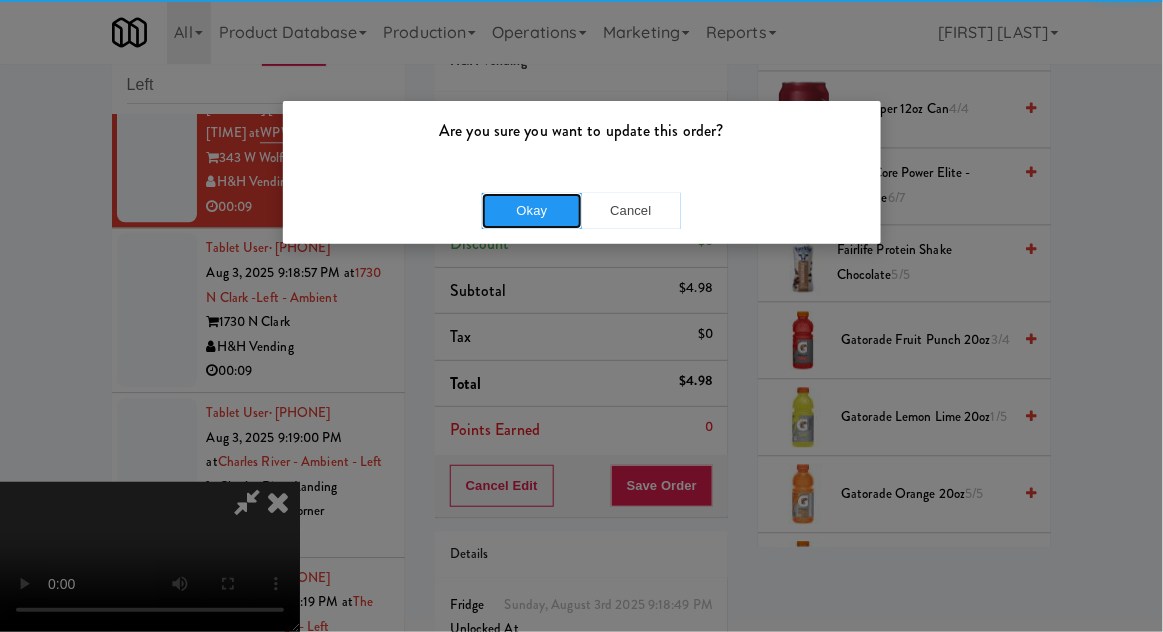 click on "Okay" at bounding box center [532, 211] 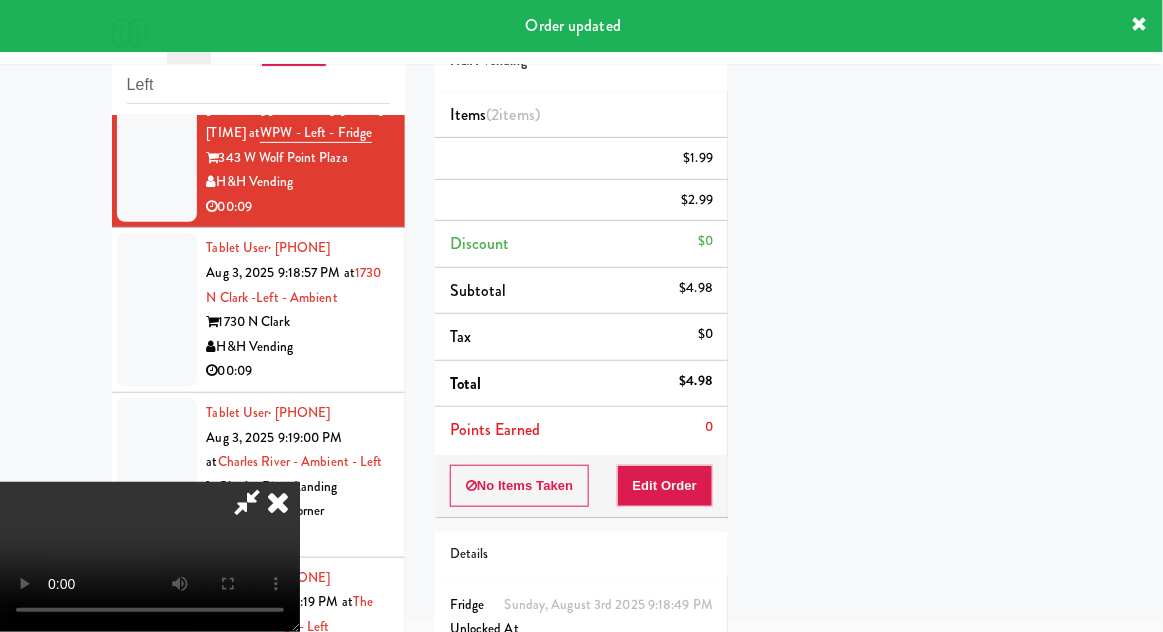 scroll, scrollTop: 197, scrollLeft: 0, axis: vertical 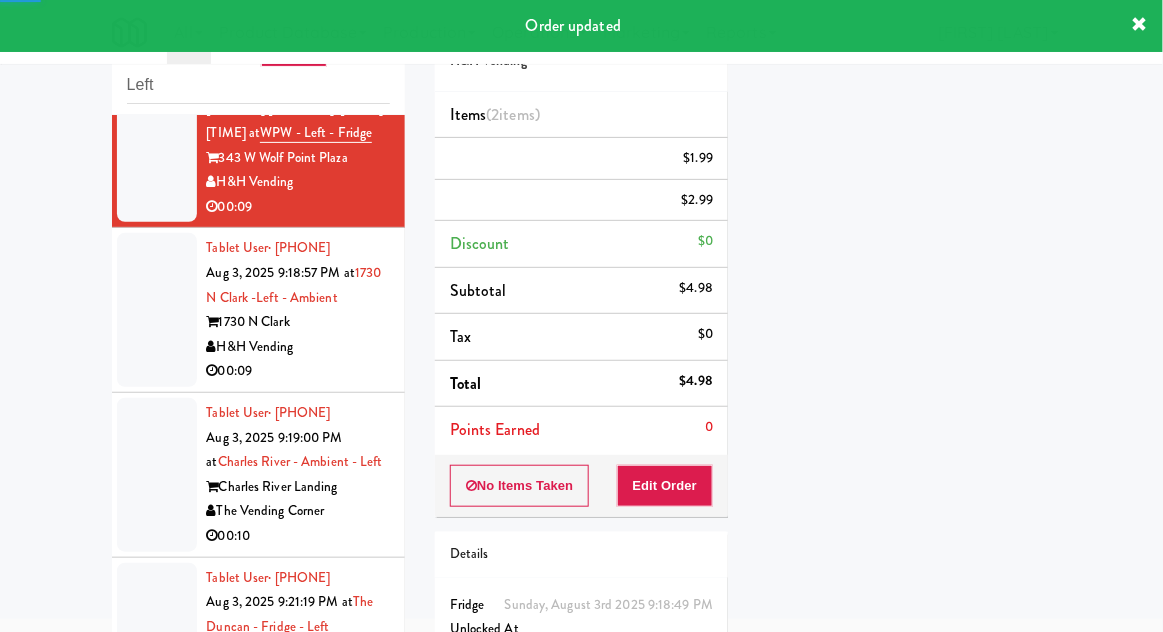 click at bounding box center [157, 310] 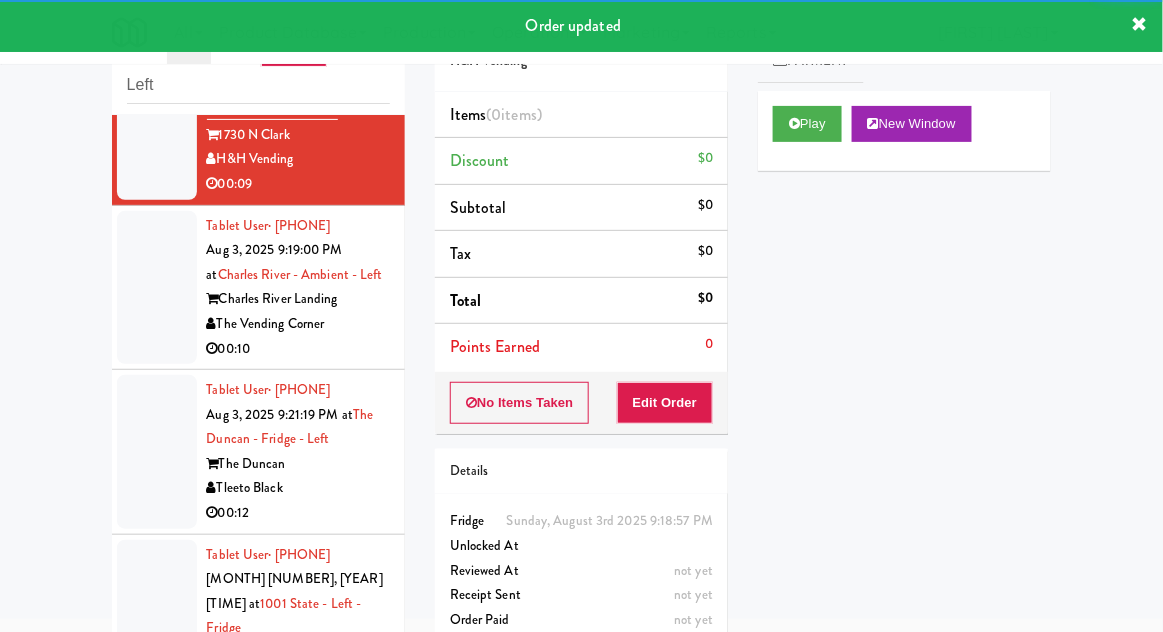 scroll, scrollTop: 1495, scrollLeft: 0, axis: vertical 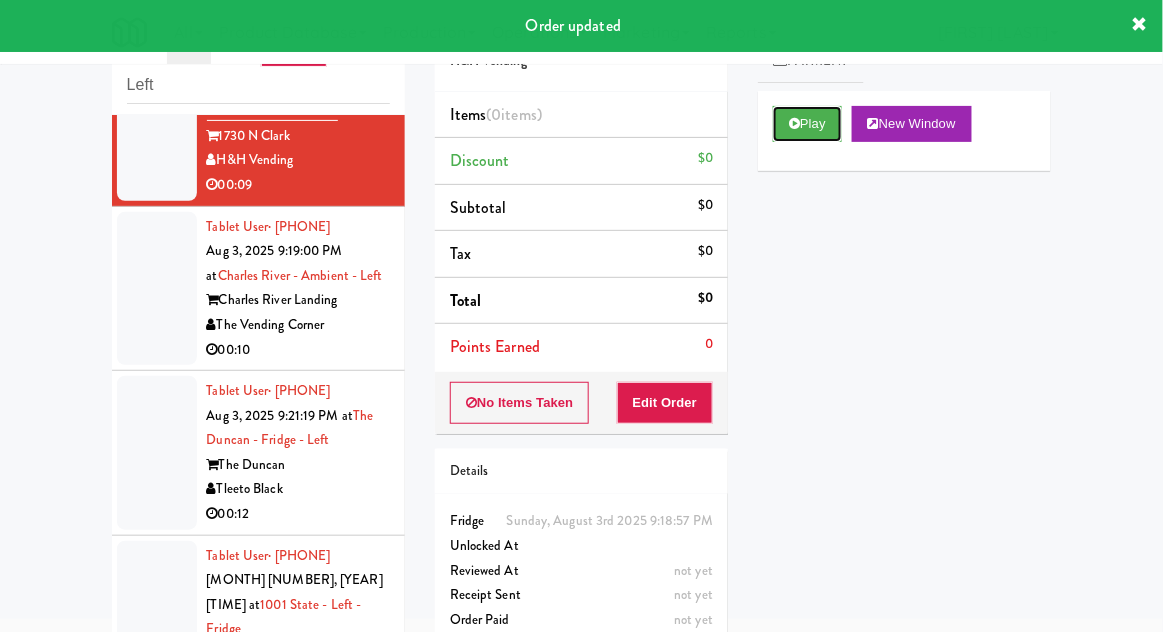 click on "Play" at bounding box center [807, 124] 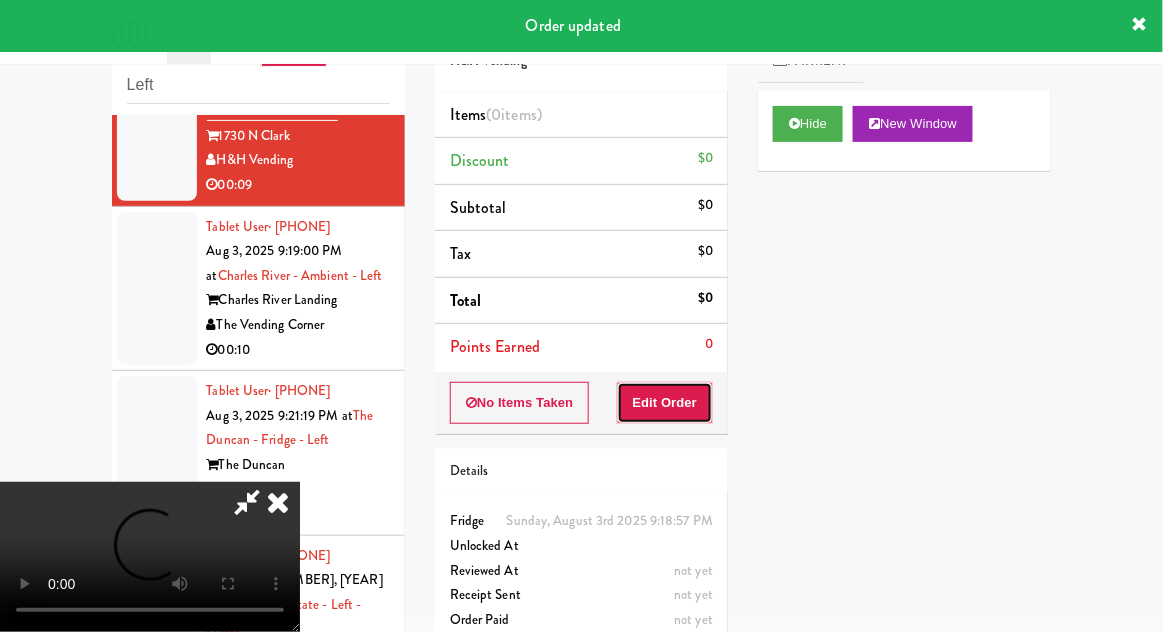 click on "Edit Order" at bounding box center [665, 403] 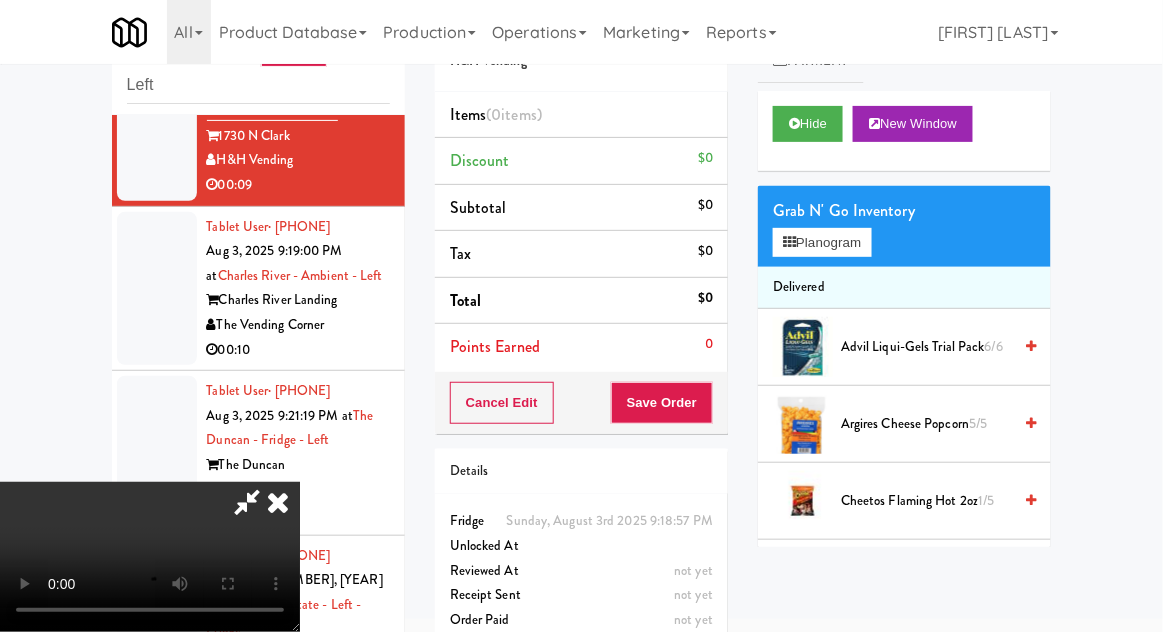 scroll, scrollTop: 73, scrollLeft: 0, axis: vertical 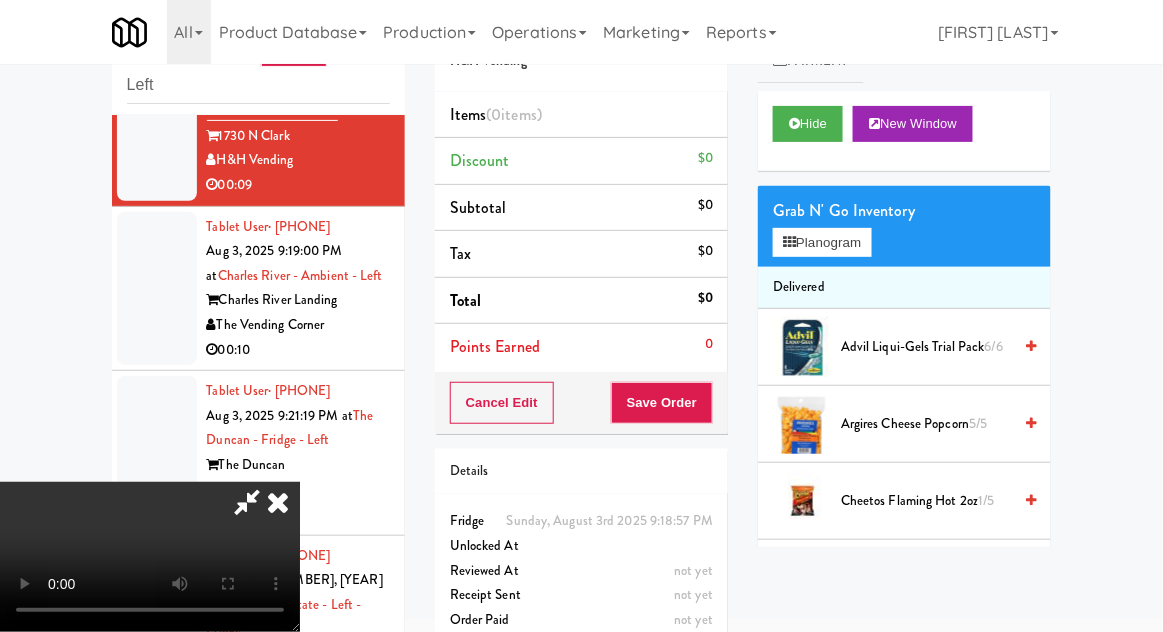 type 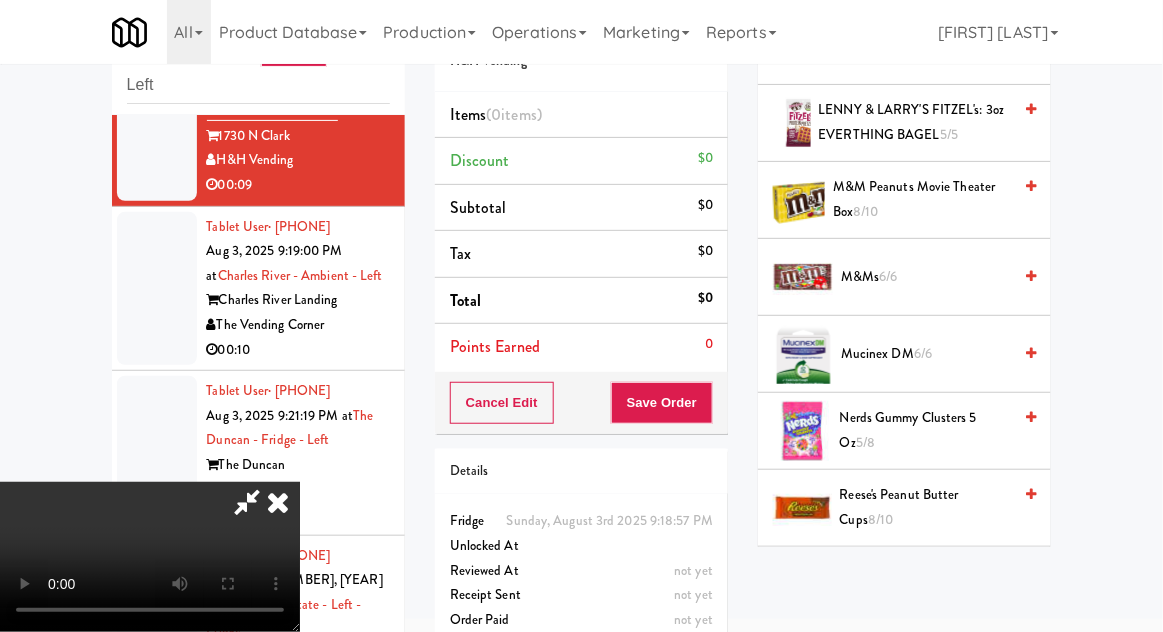 scroll, scrollTop: 1304, scrollLeft: 0, axis: vertical 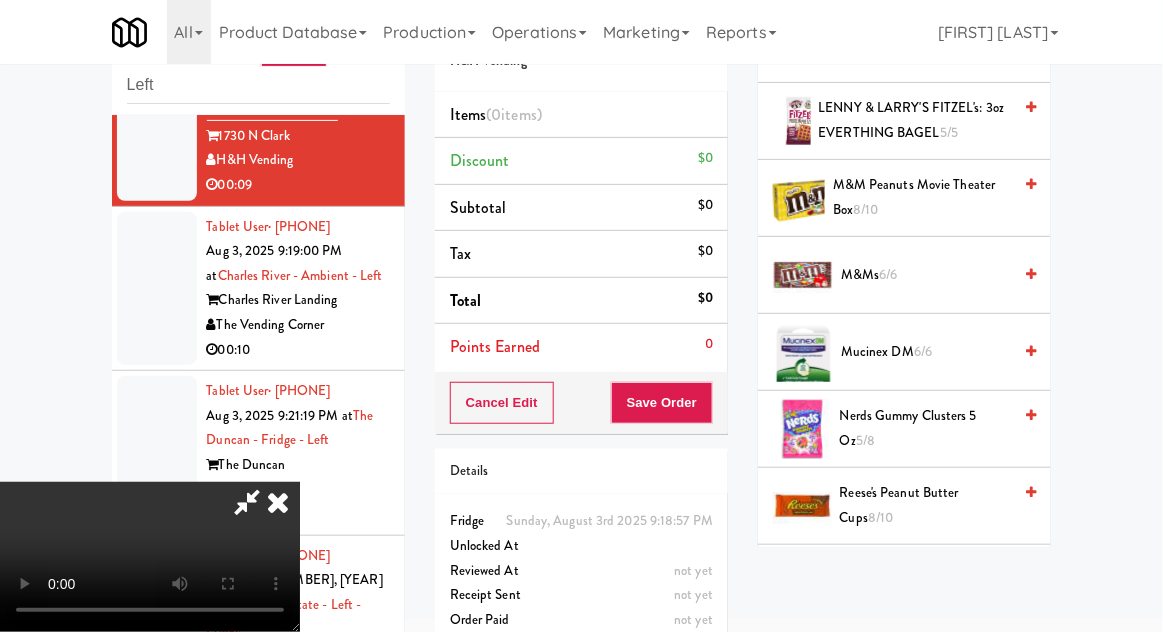 click on "Nerds Gummy Clusters 5 oz 5/8" at bounding box center (925, 428) 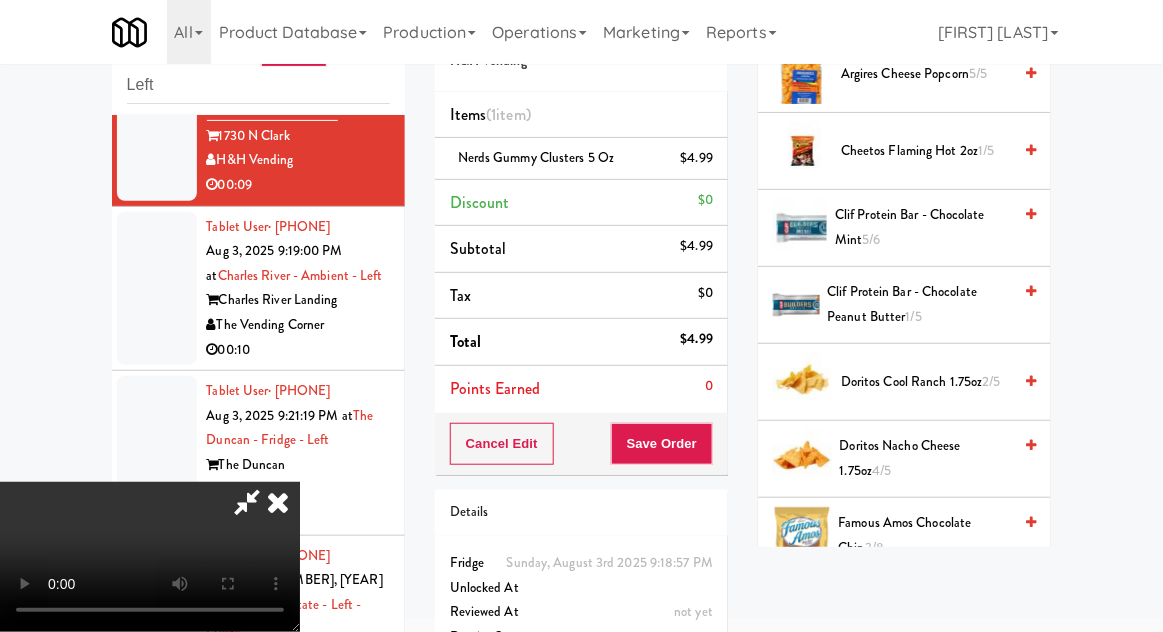 scroll, scrollTop: 0, scrollLeft: 0, axis: both 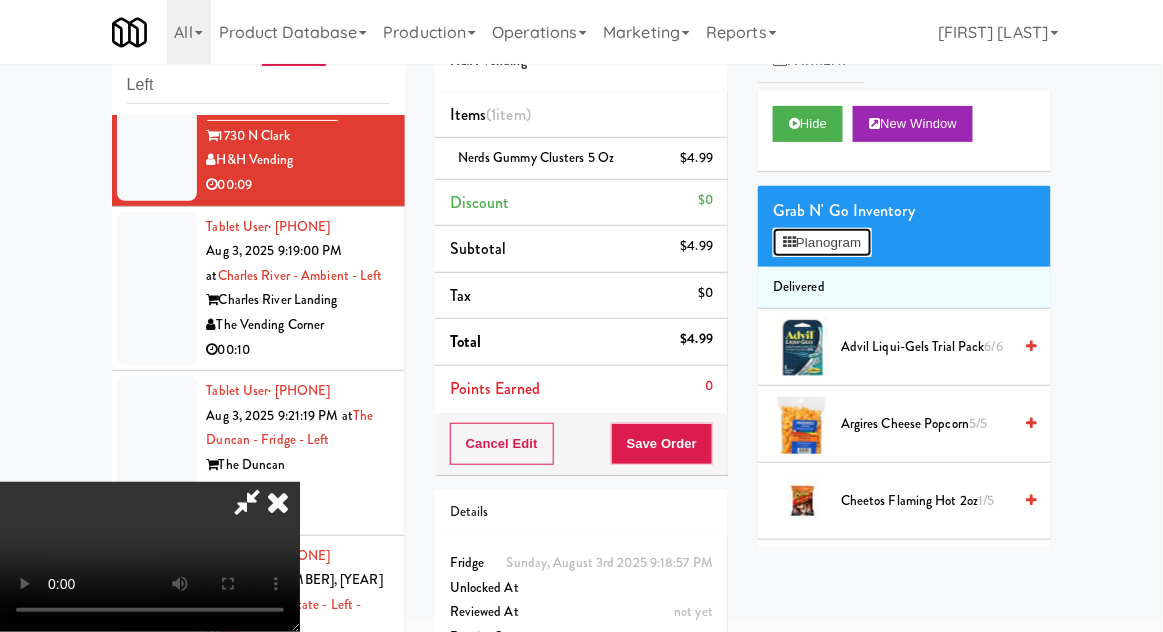click on "Planogram" at bounding box center [822, 243] 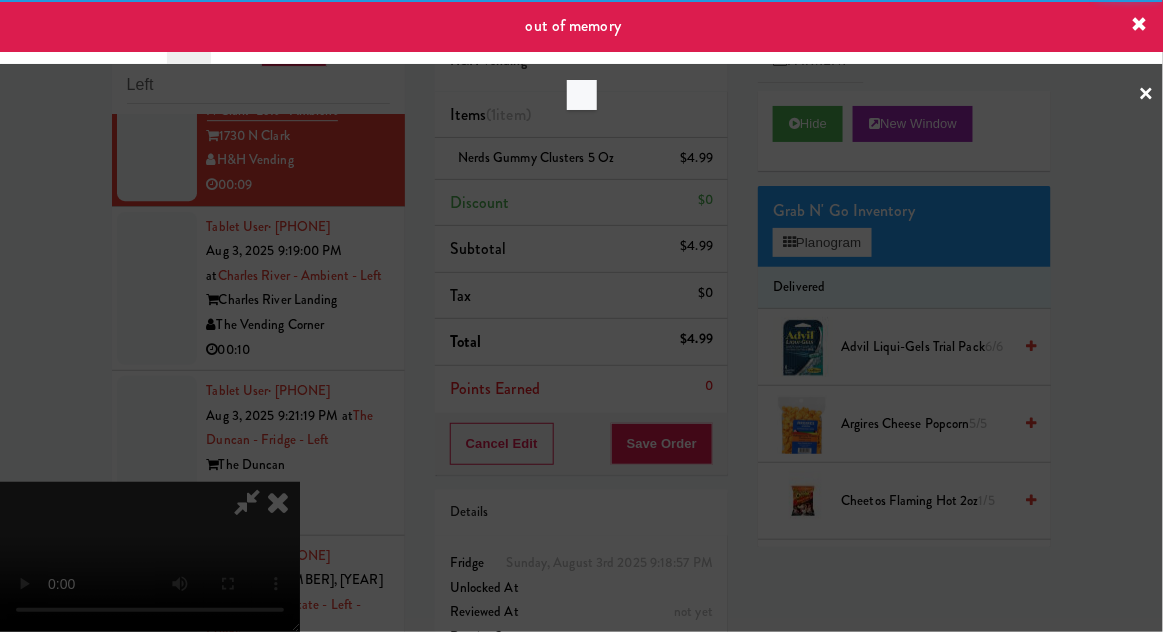 click at bounding box center (581, 316) 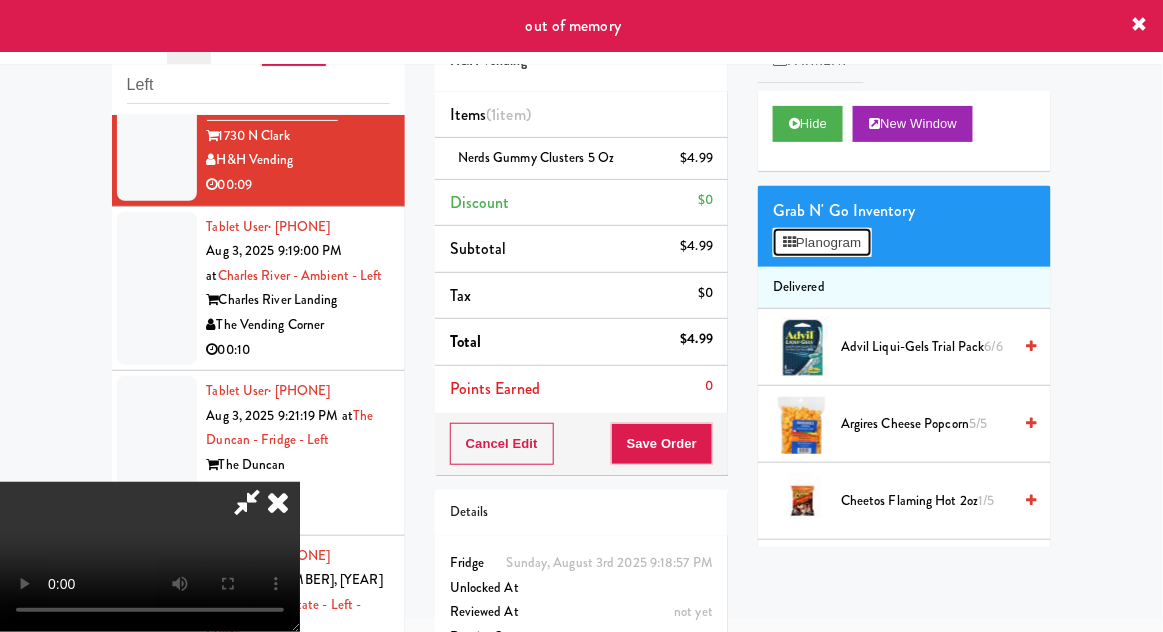 click on "Planogram" at bounding box center [822, 243] 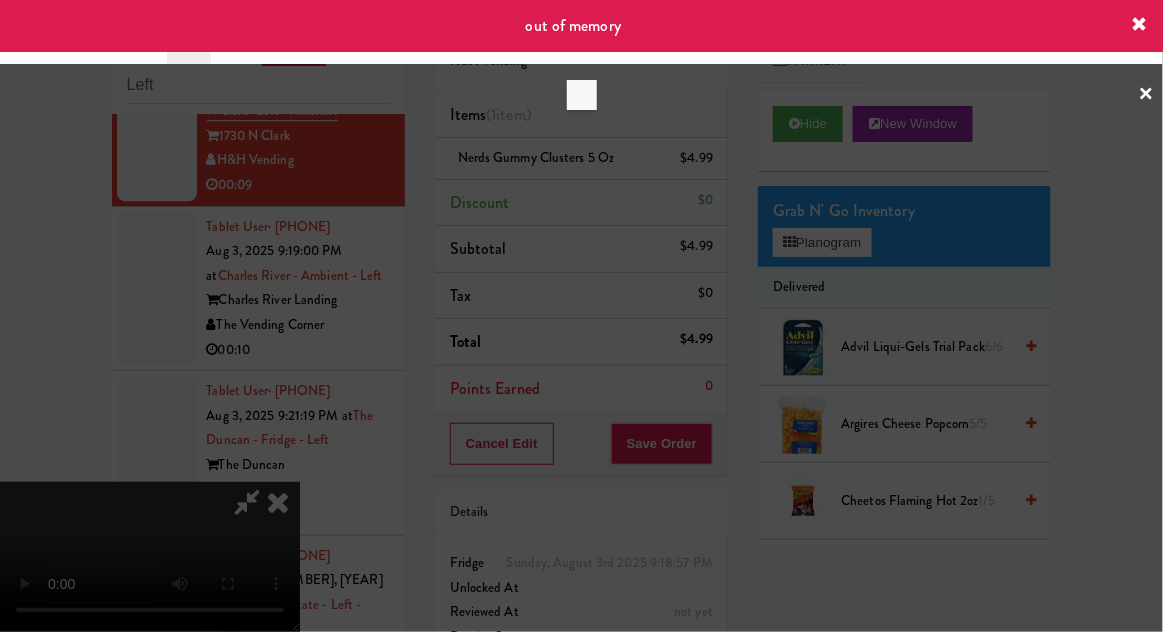 click at bounding box center (581, 316) 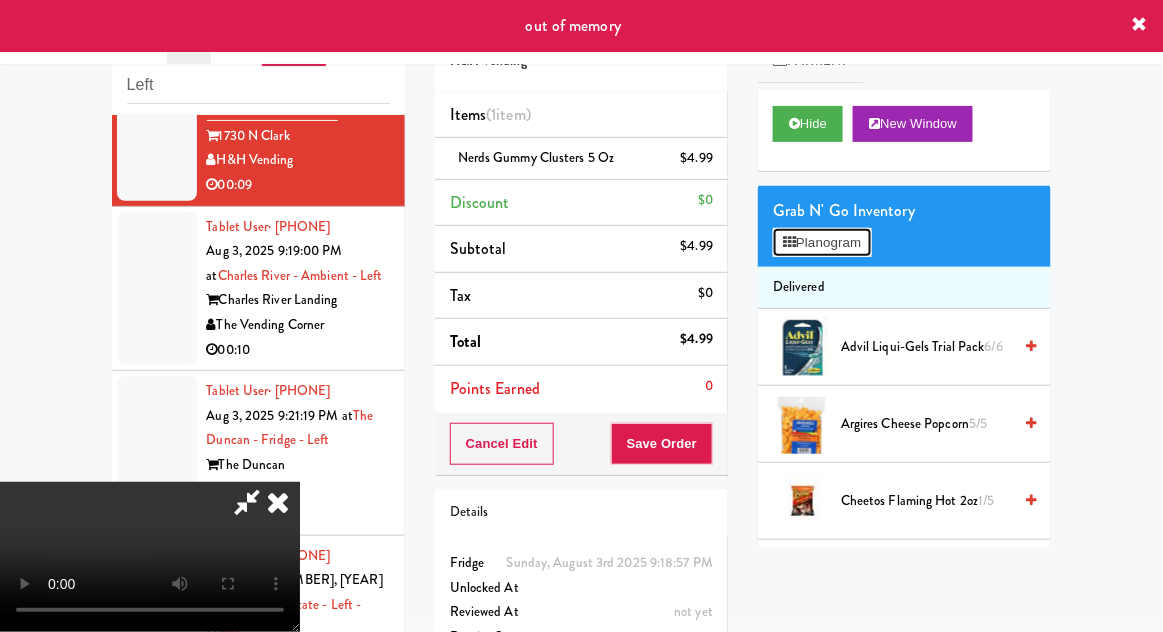 click on "Planogram" at bounding box center [822, 243] 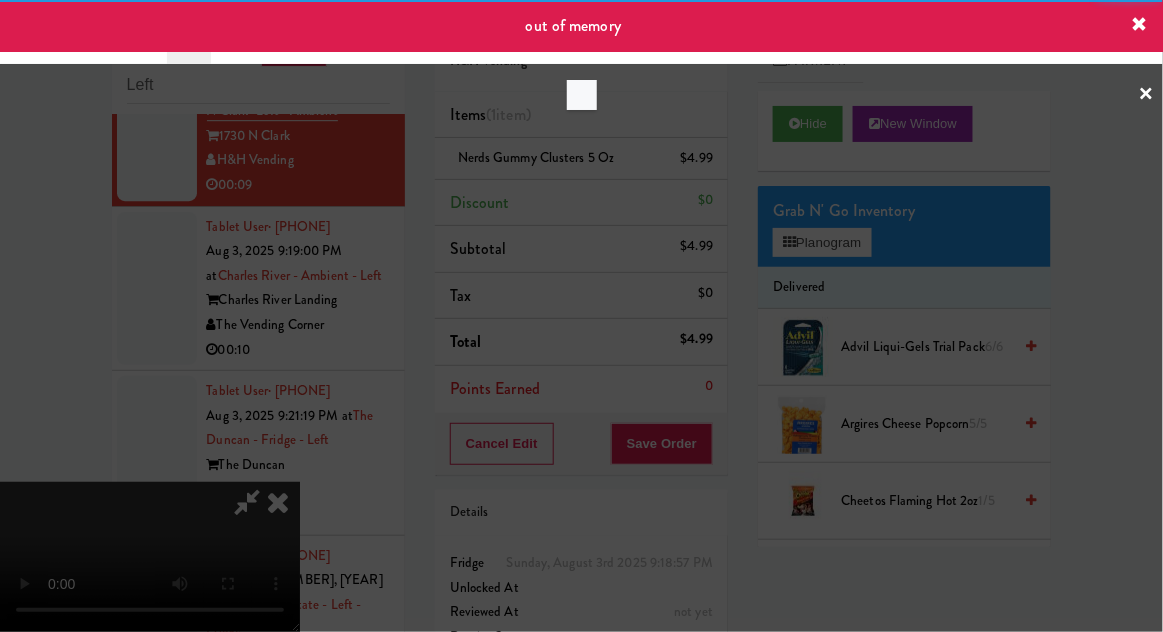 click at bounding box center (581, 316) 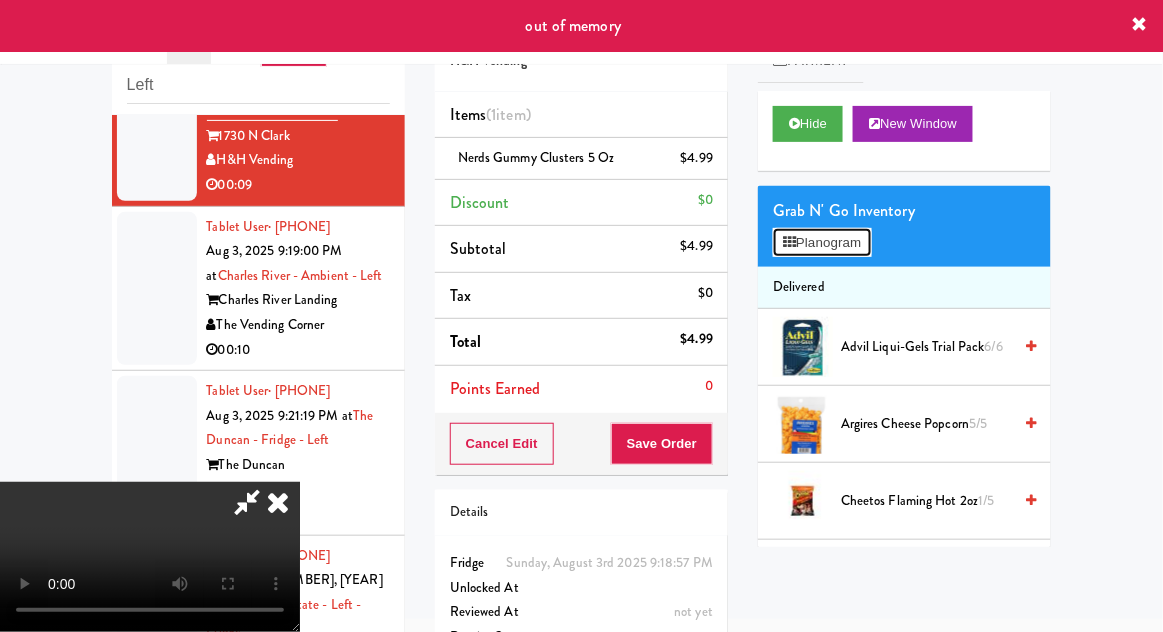 click on "Planogram" at bounding box center (822, 243) 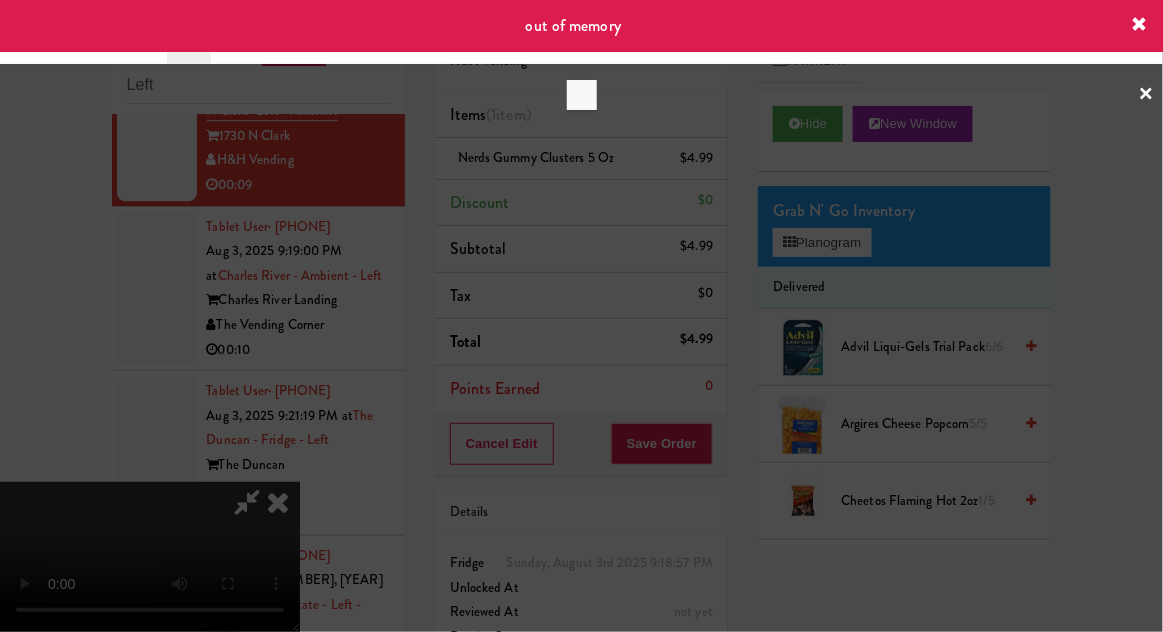 click at bounding box center [581, 316] 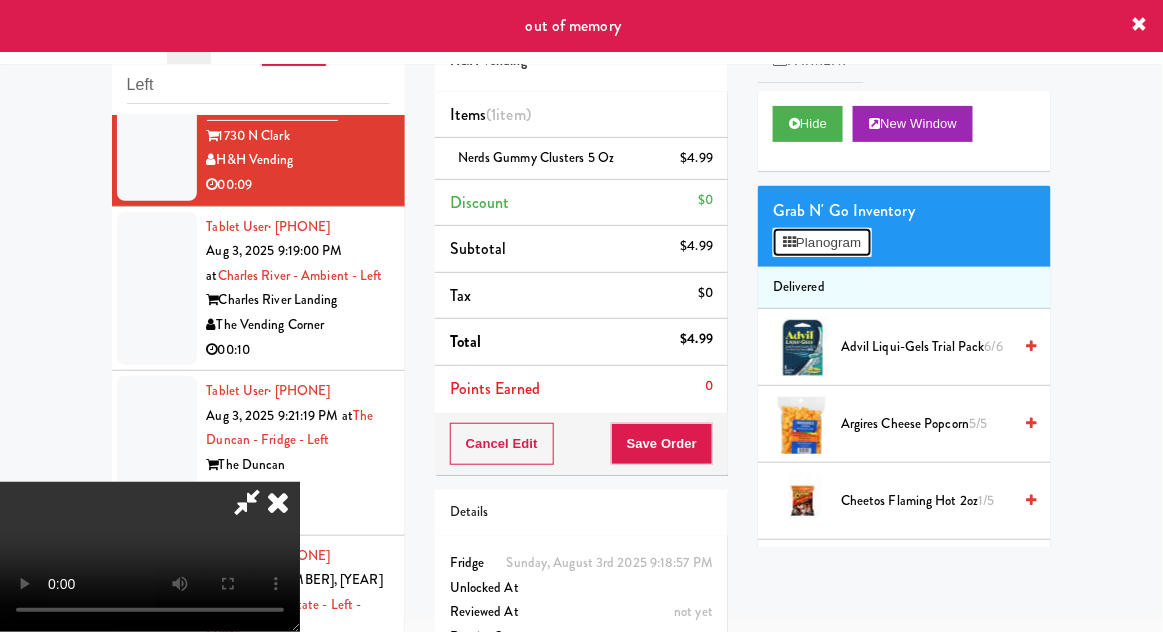 click on "Planogram" at bounding box center [822, 243] 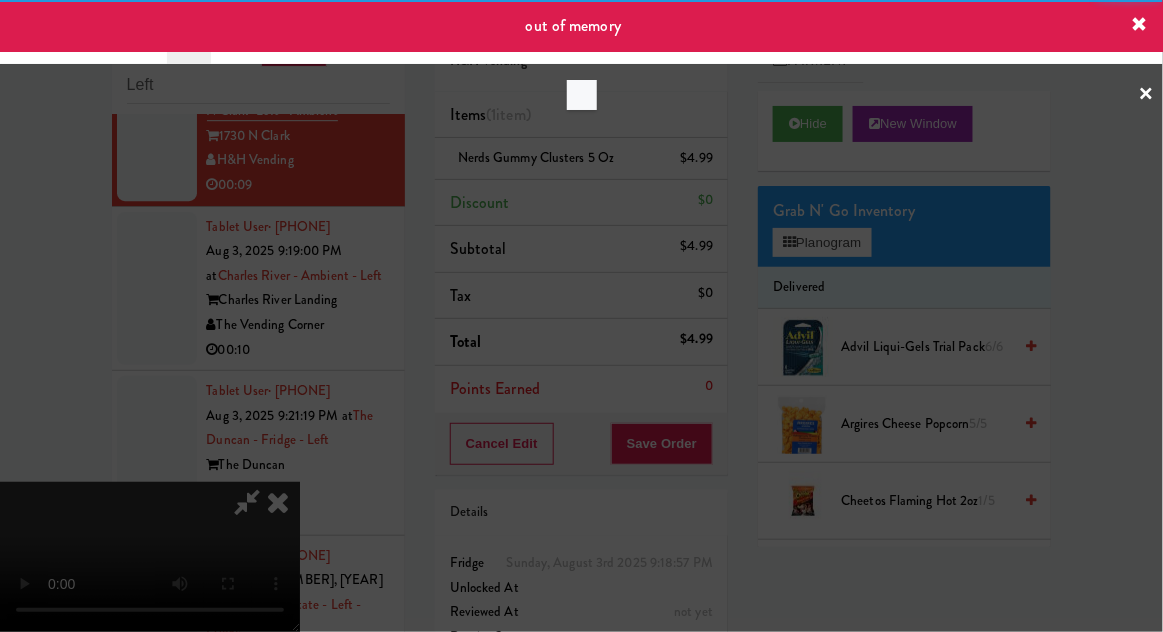 click at bounding box center [581, 316] 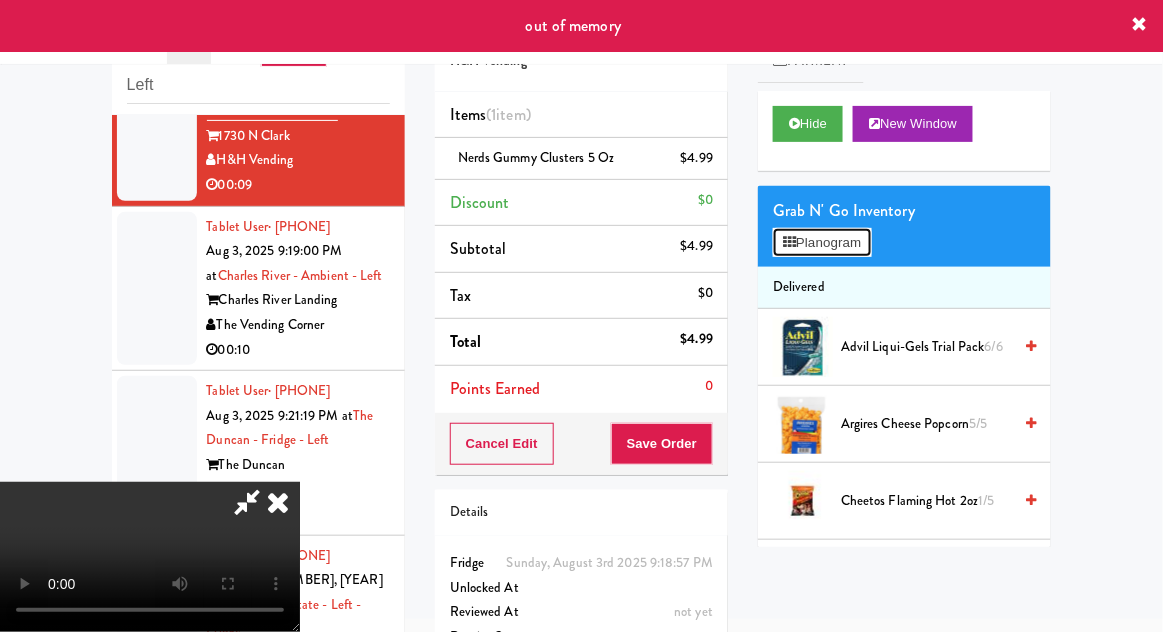 click on "Planogram" at bounding box center (822, 243) 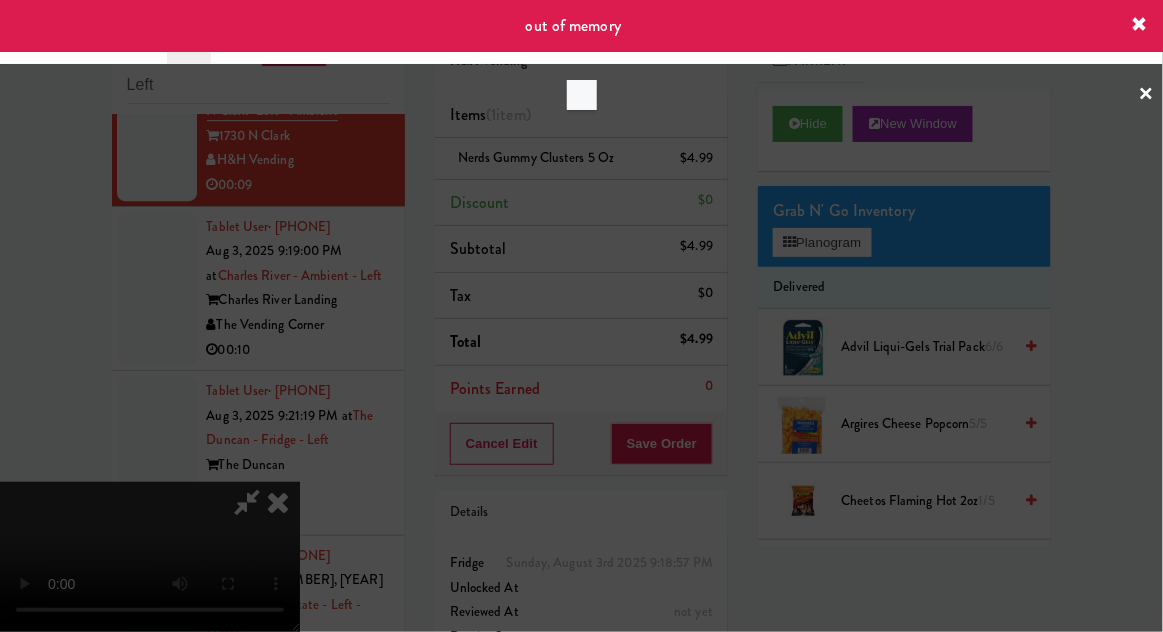 click at bounding box center [581, 316] 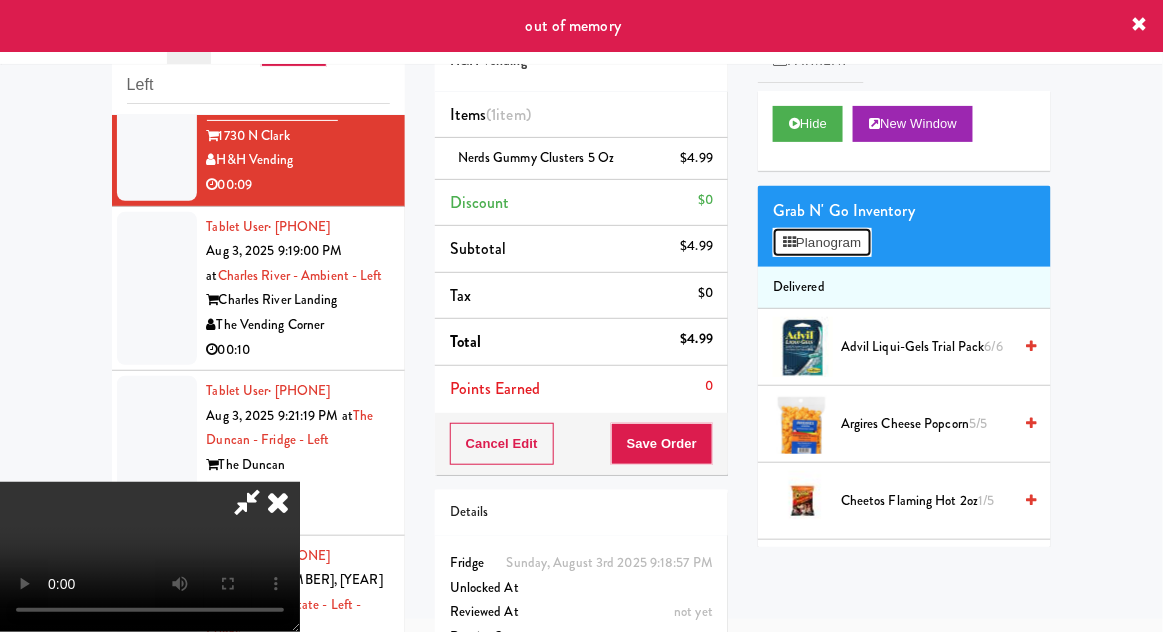 click on "Planogram" at bounding box center [822, 243] 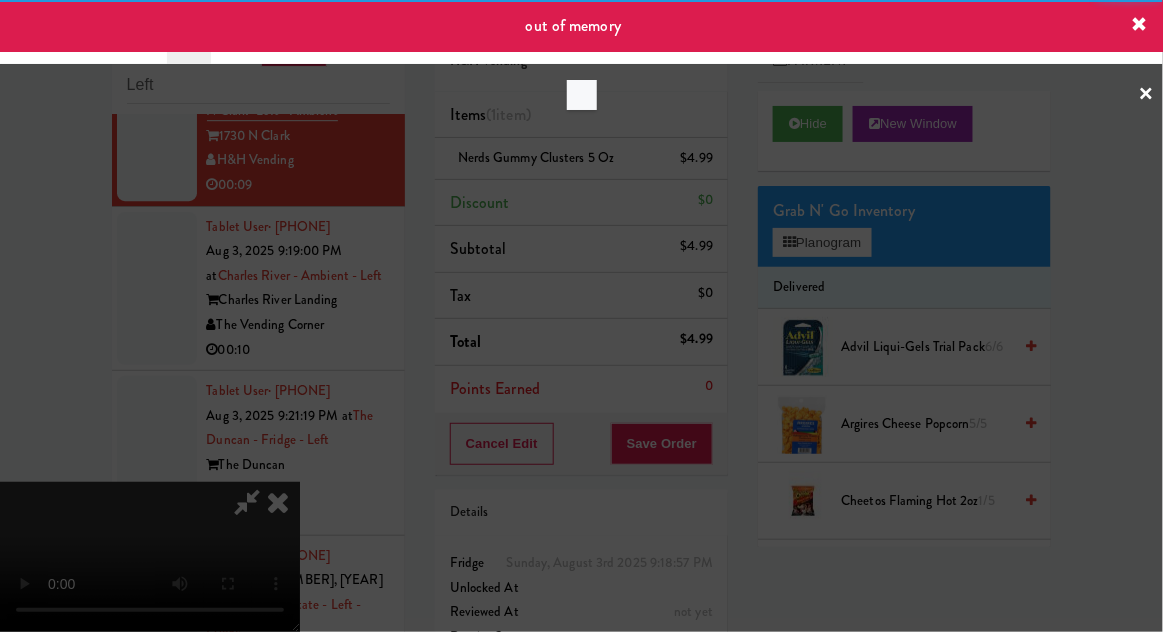 click at bounding box center (581, 316) 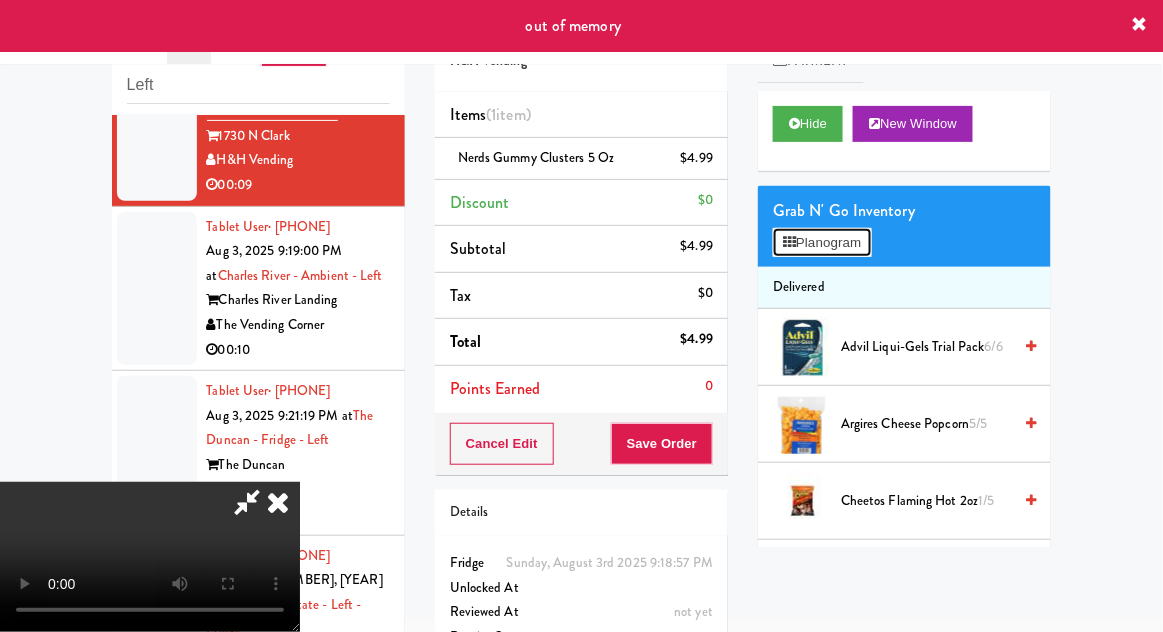 click on "Planogram" at bounding box center [822, 243] 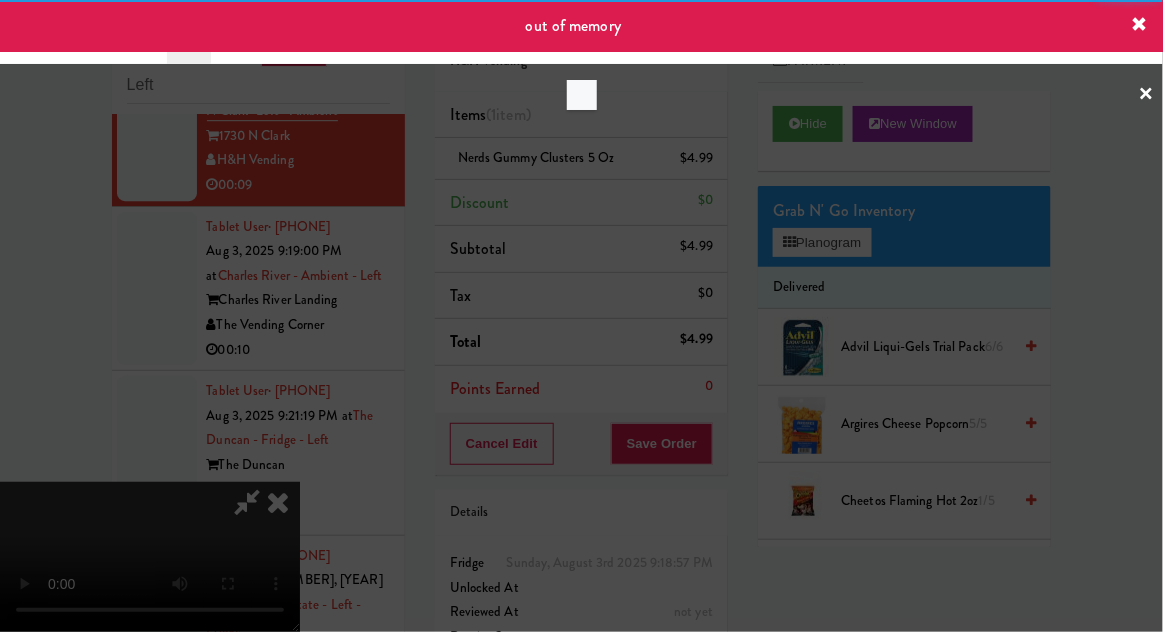 click at bounding box center [581, 316] 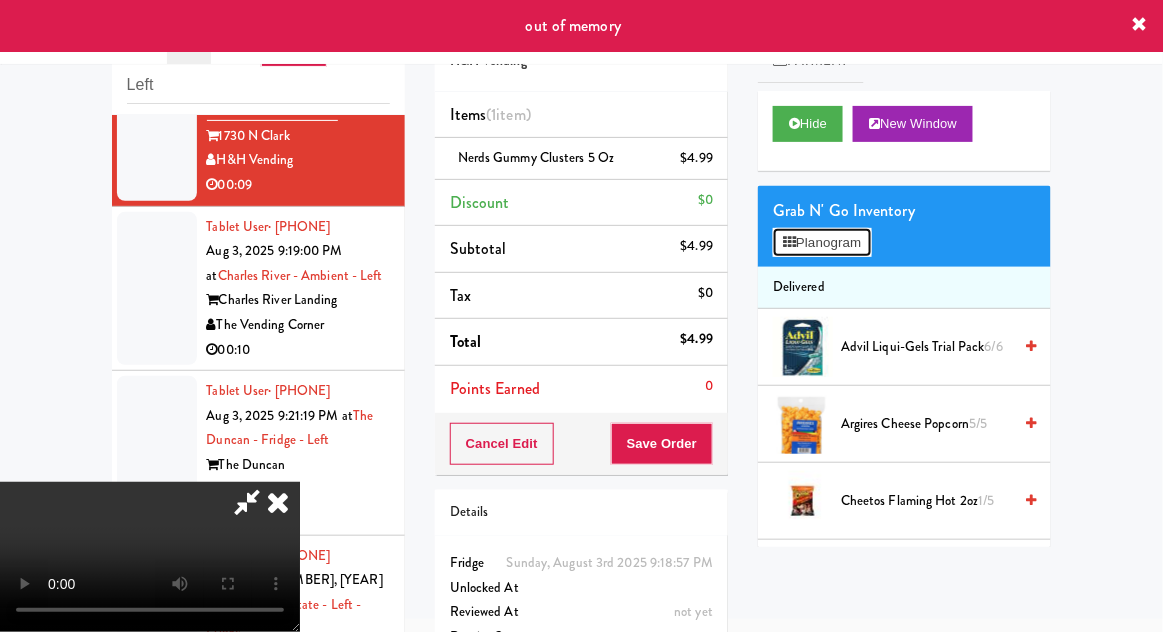 click on "Planogram" at bounding box center [822, 243] 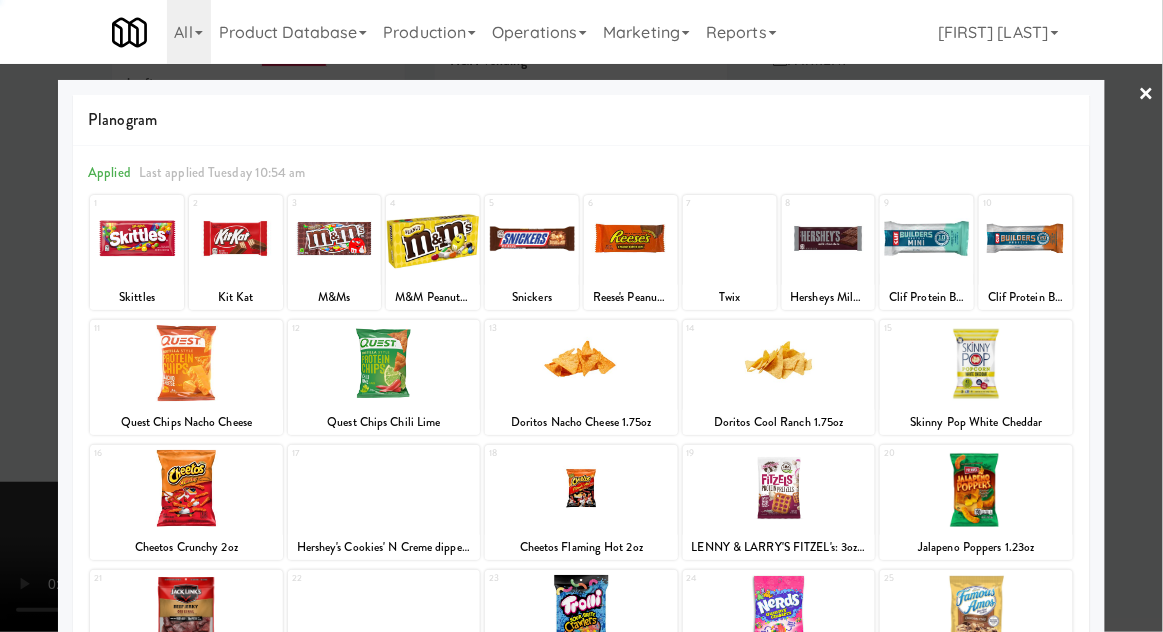 click at bounding box center (581, 316) 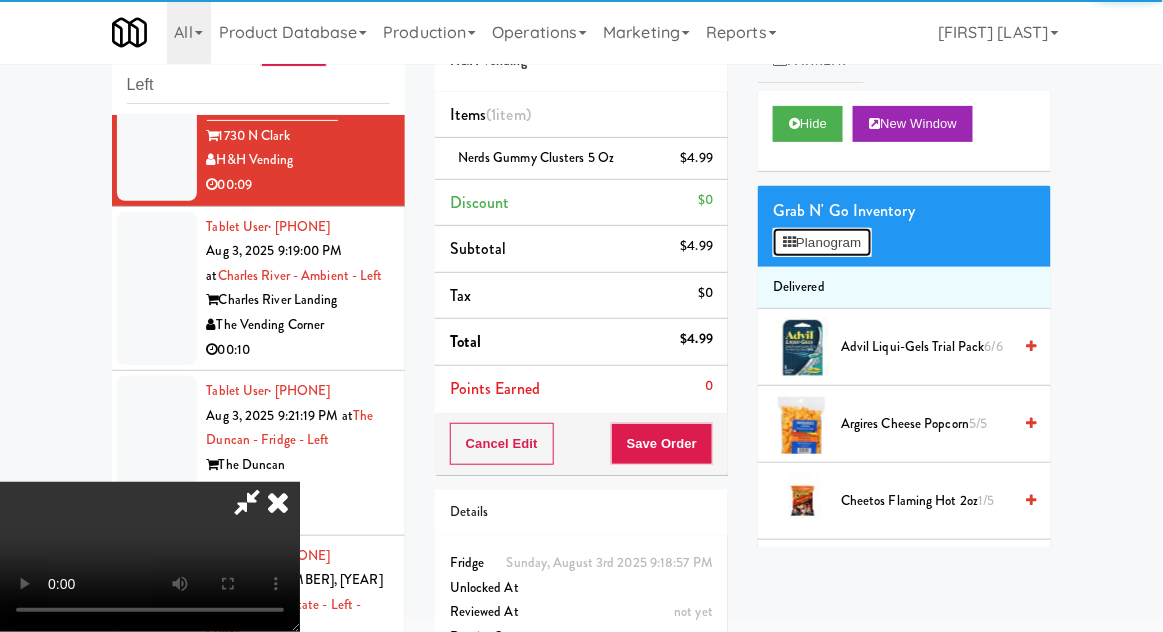 click on "Planogram" at bounding box center [822, 243] 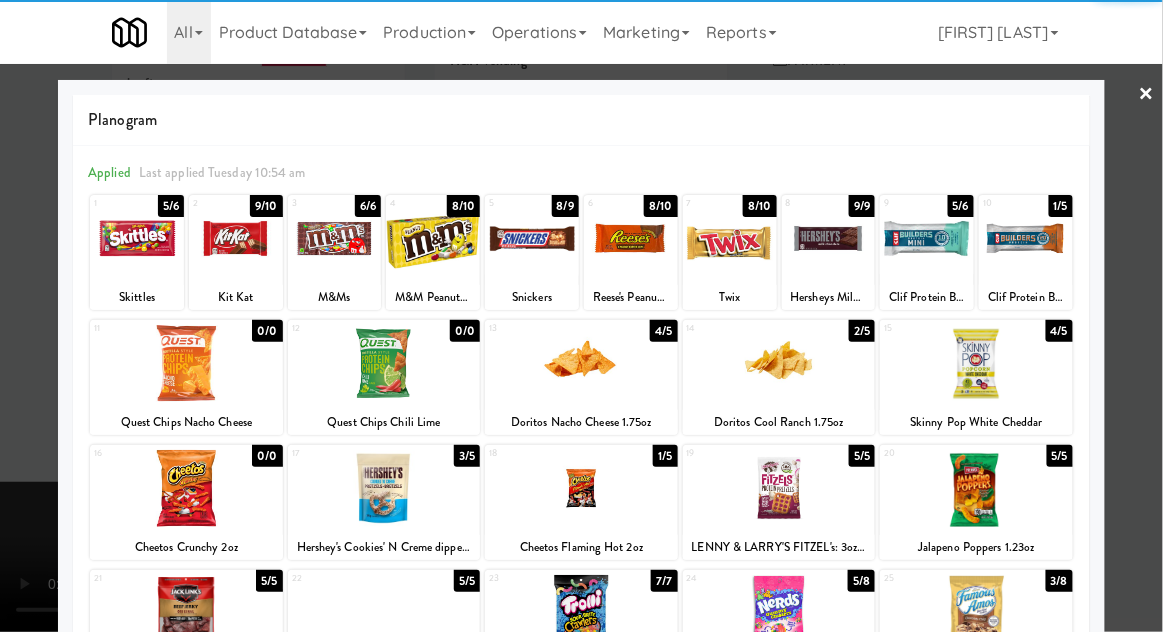 click at bounding box center [976, 613] 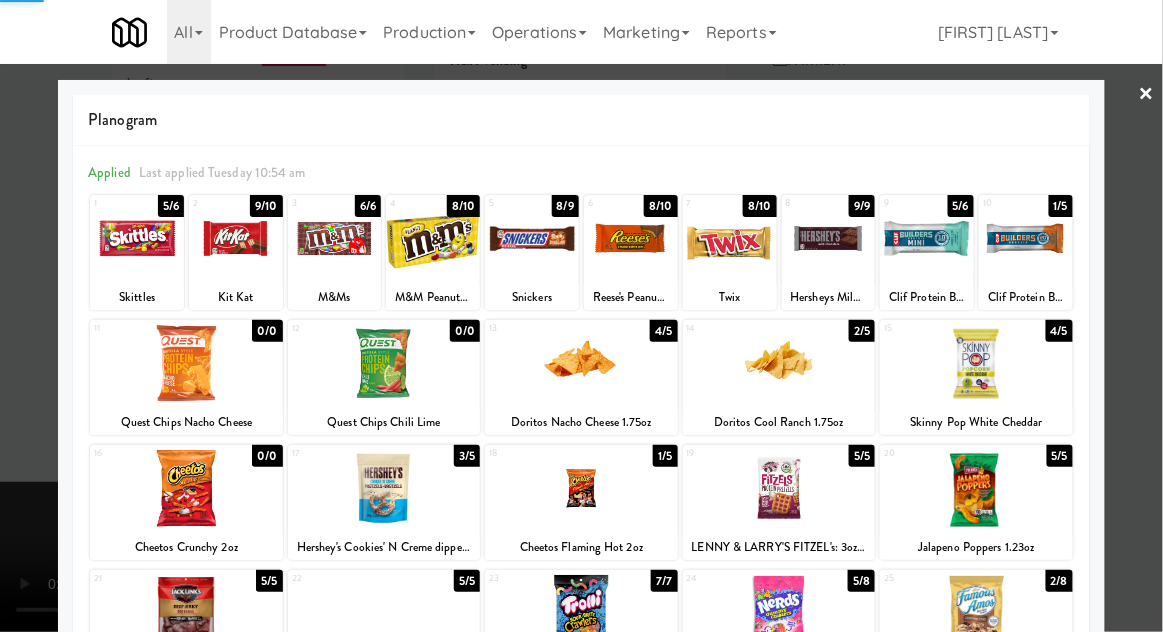 click at bounding box center [581, 316] 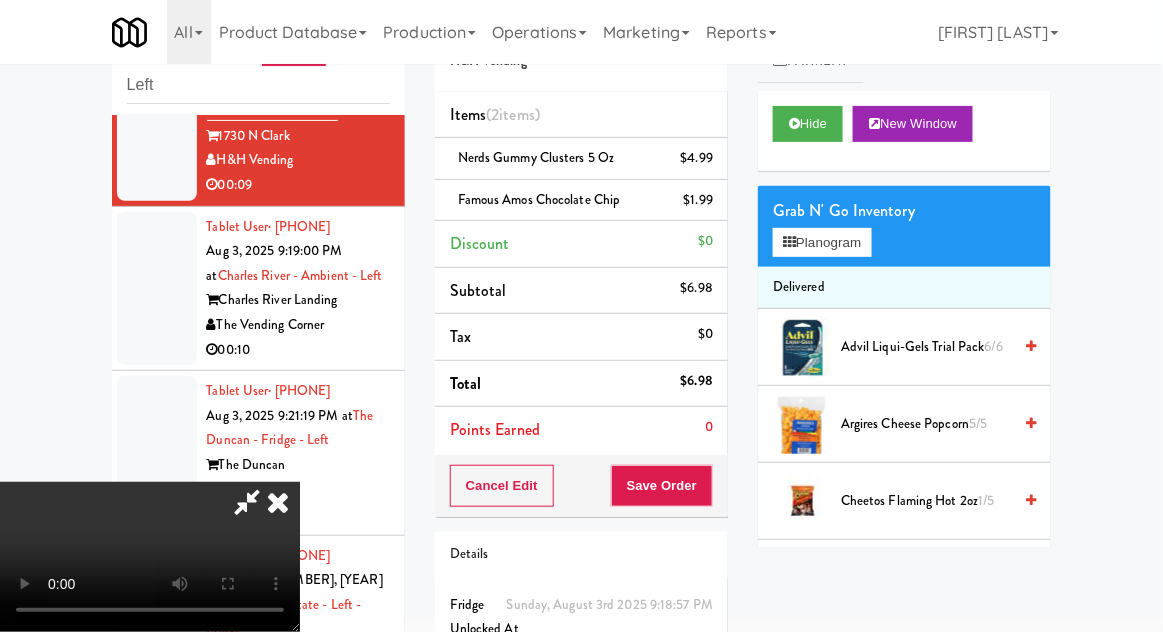 scroll, scrollTop: 73, scrollLeft: 0, axis: vertical 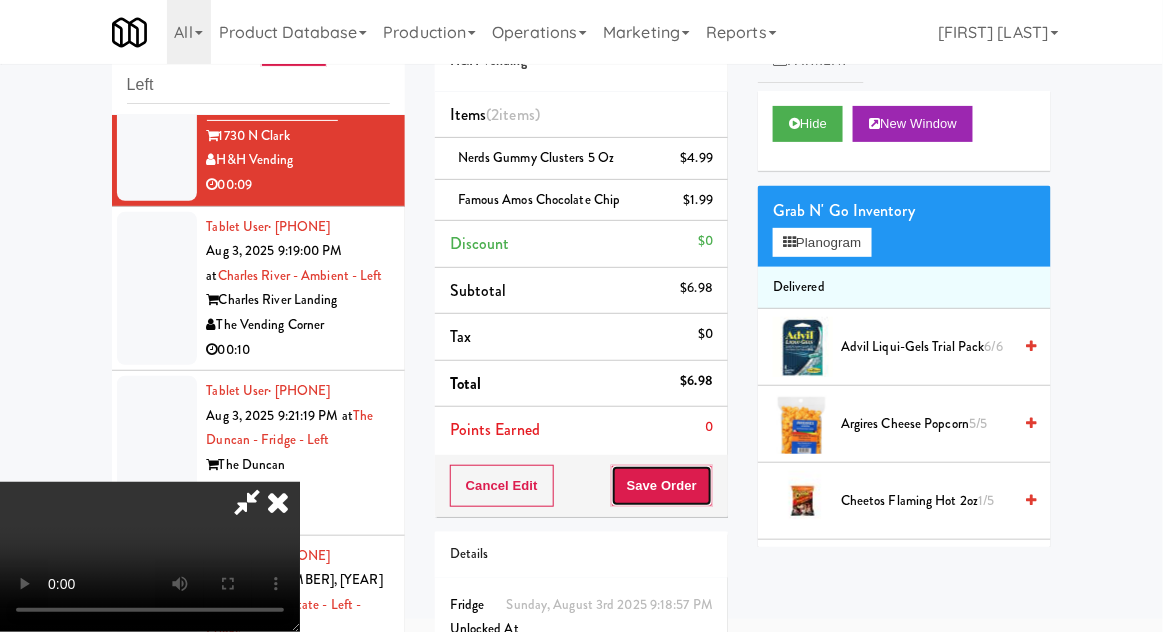 click on "Save Order" at bounding box center [662, 486] 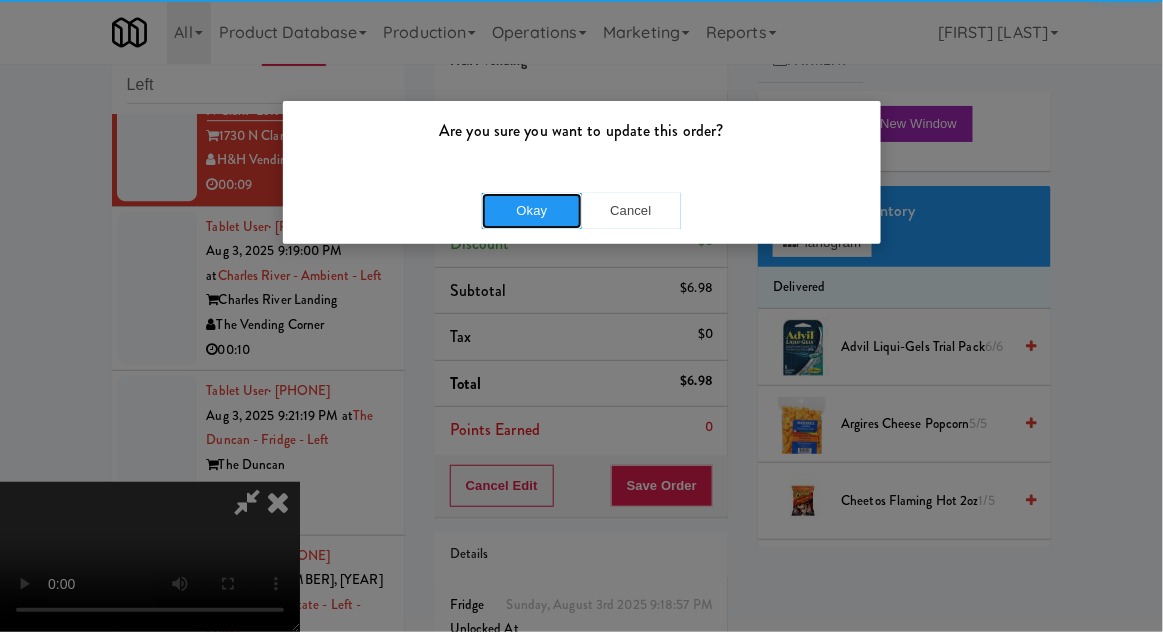 click on "Okay" at bounding box center [532, 211] 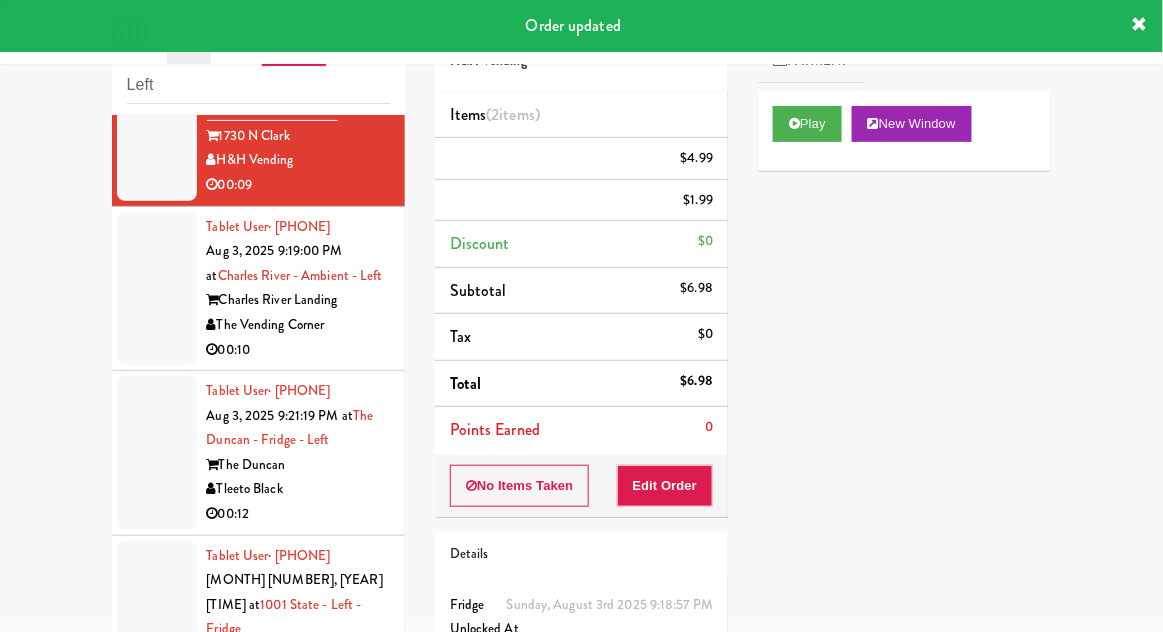 scroll, scrollTop: 0, scrollLeft: 0, axis: both 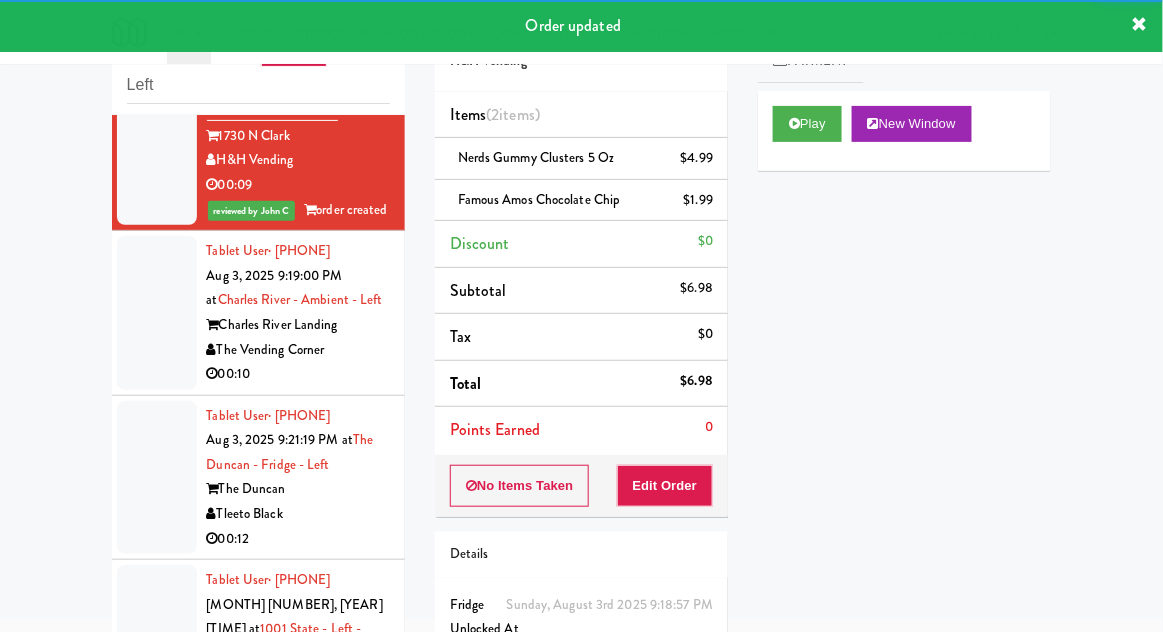 click at bounding box center [157, 313] 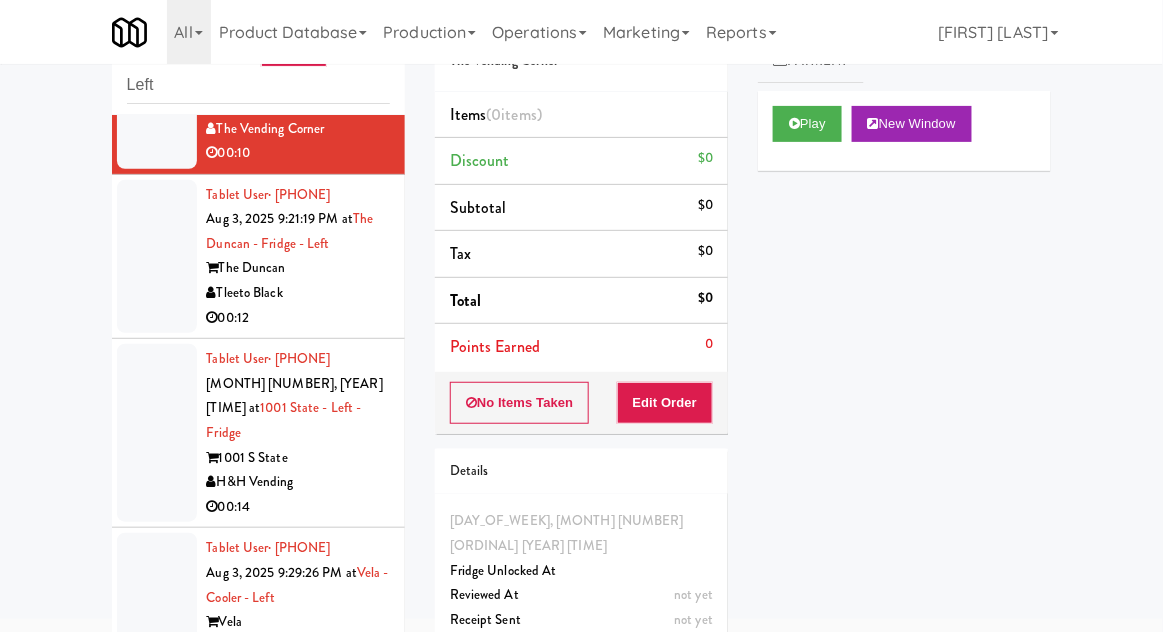scroll, scrollTop: 1707, scrollLeft: 0, axis: vertical 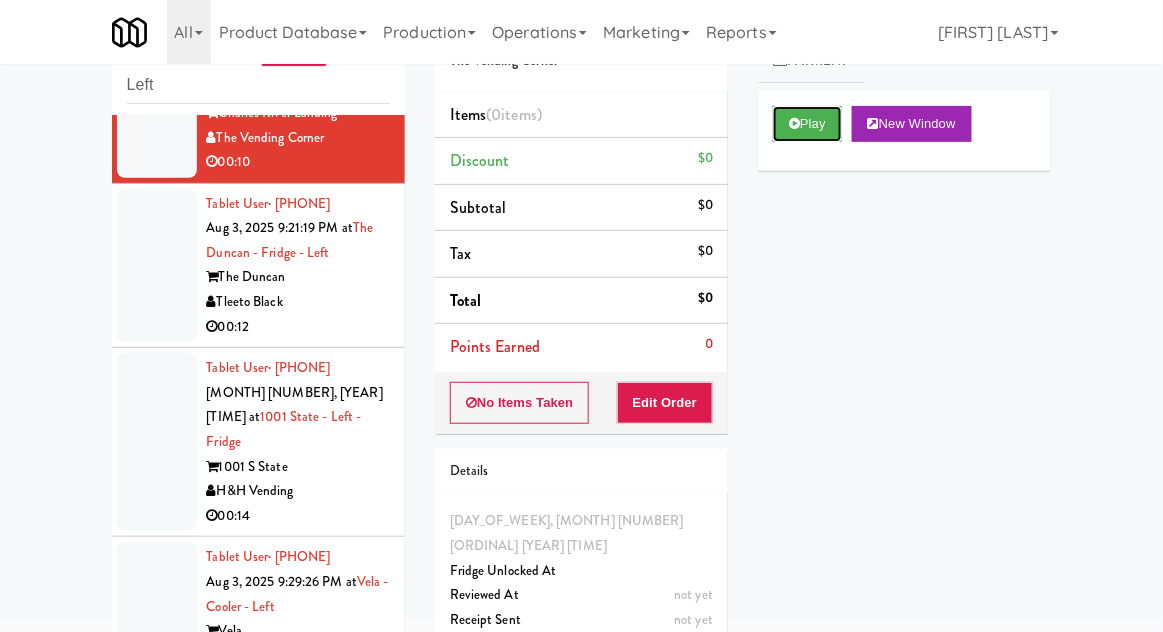 click on "Play" at bounding box center (807, 124) 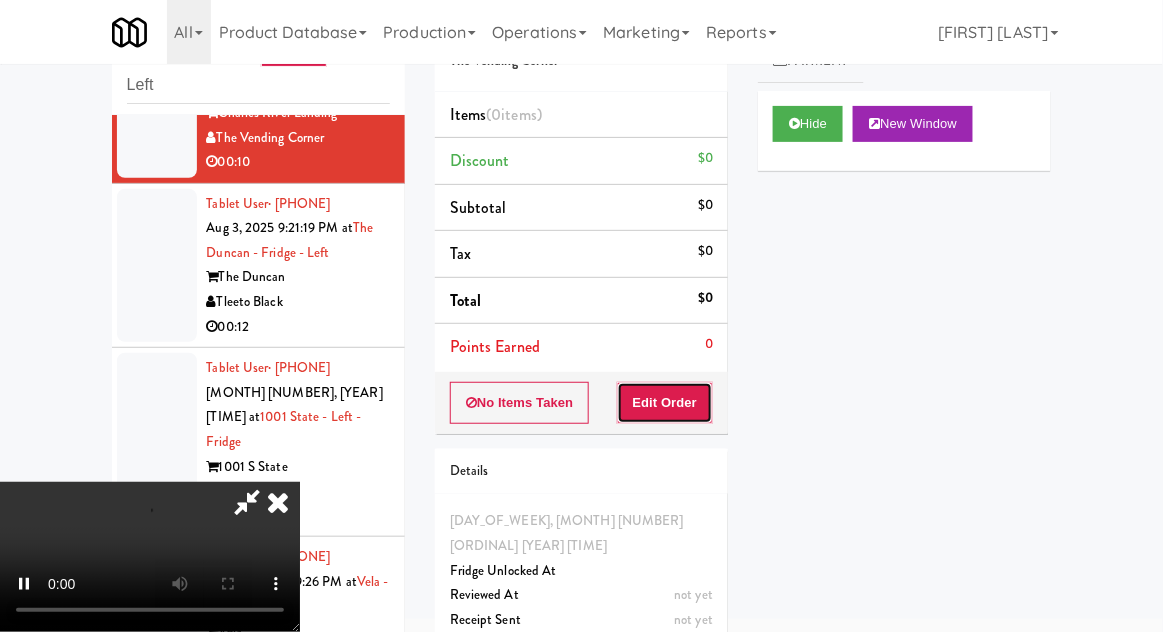 click on "Edit Order" at bounding box center [665, 403] 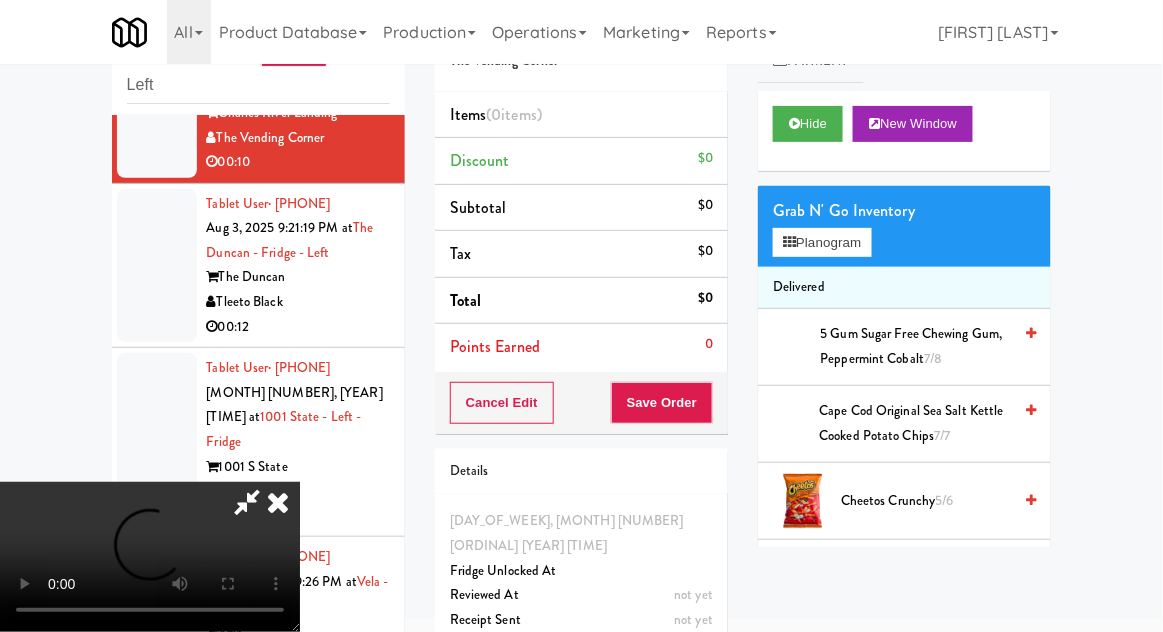type 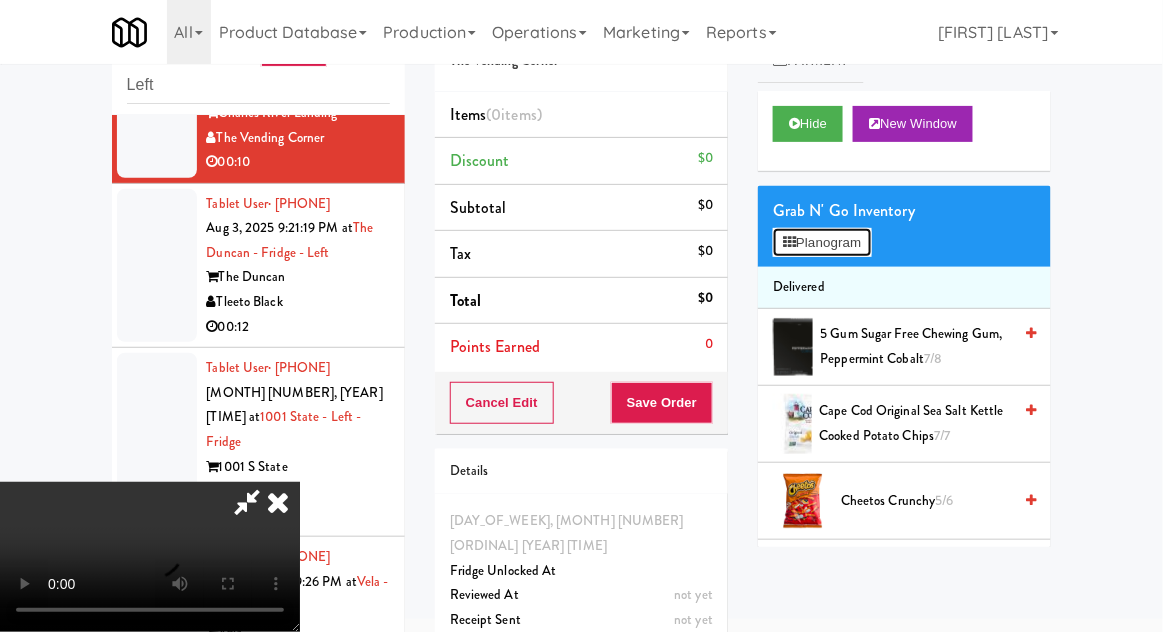 click on "Planogram" at bounding box center (822, 243) 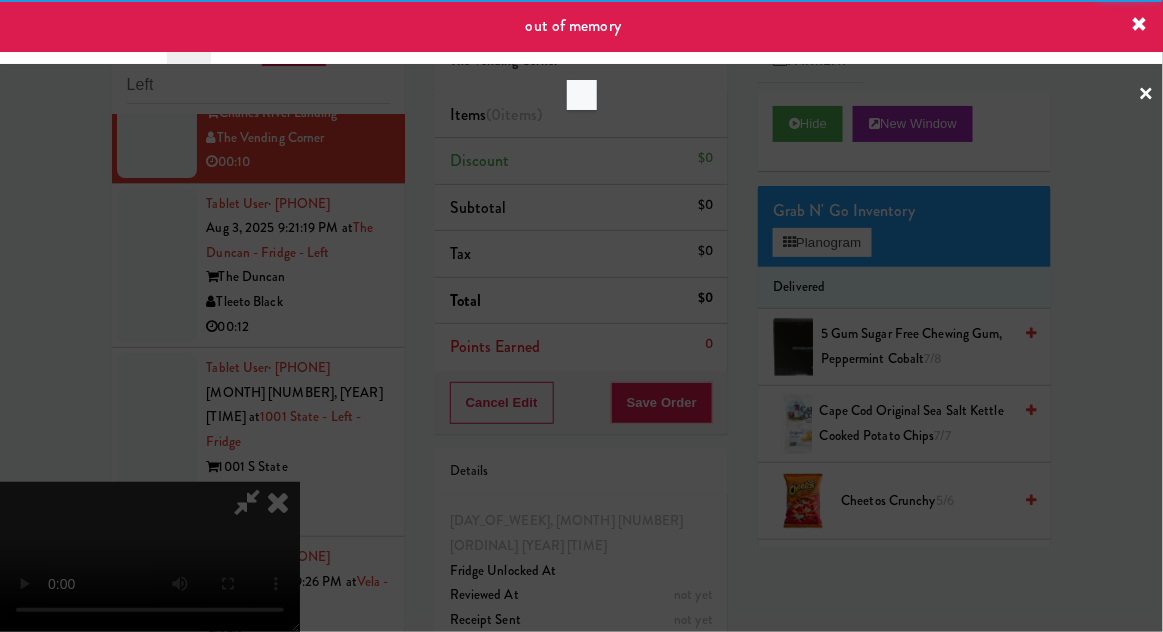 click at bounding box center (581, 316) 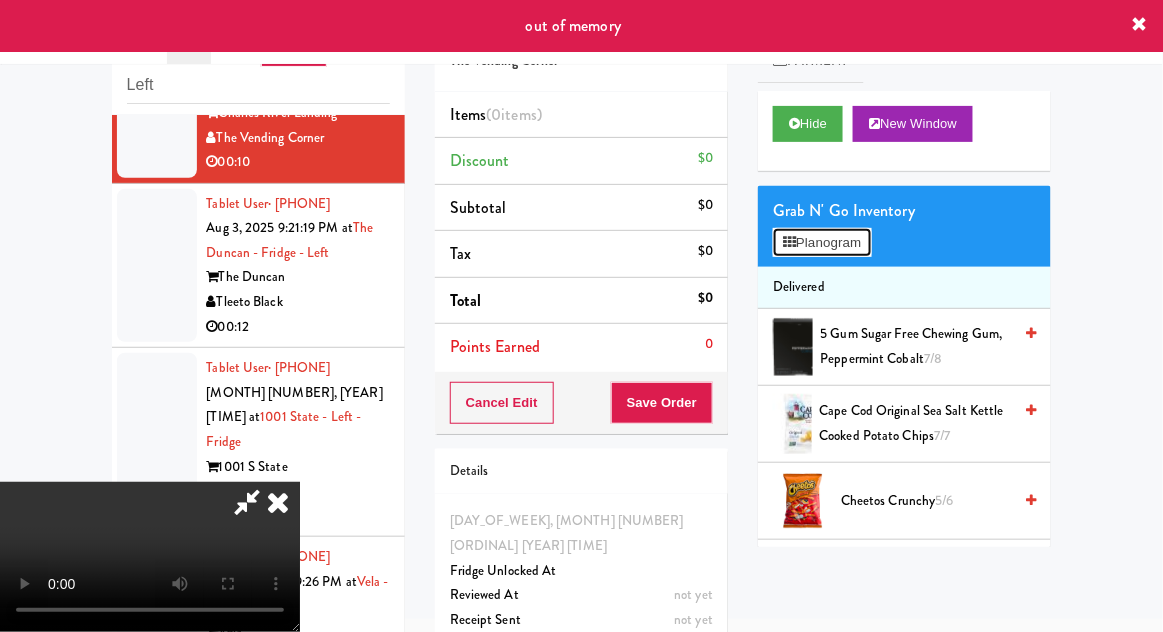 click on "Planogram" at bounding box center (822, 243) 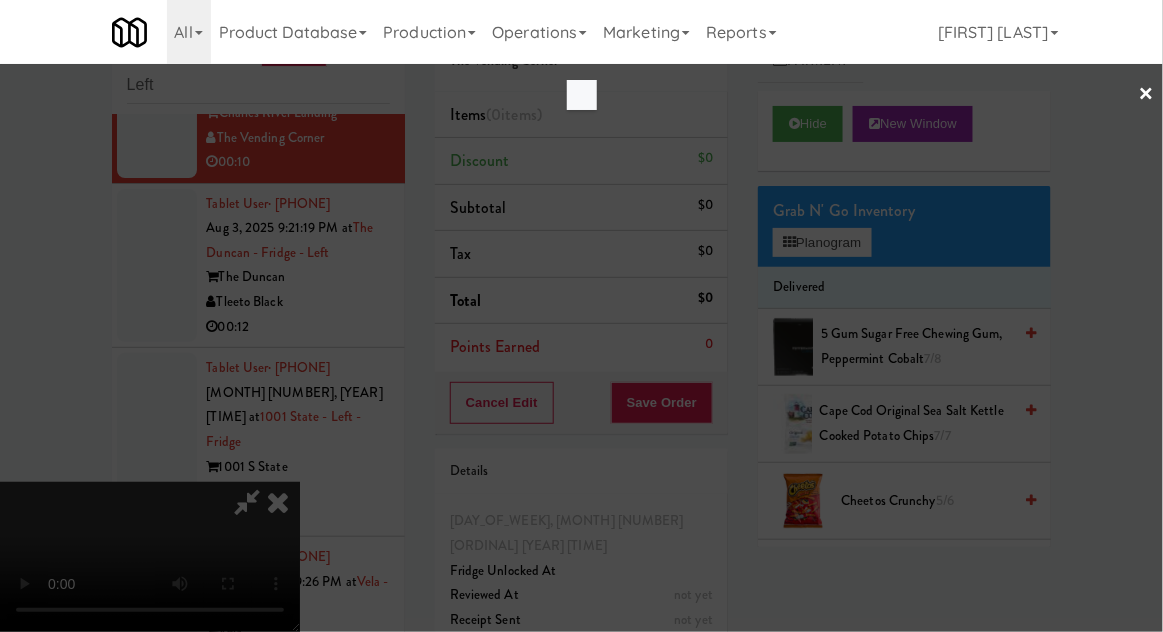 click at bounding box center (581, 316) 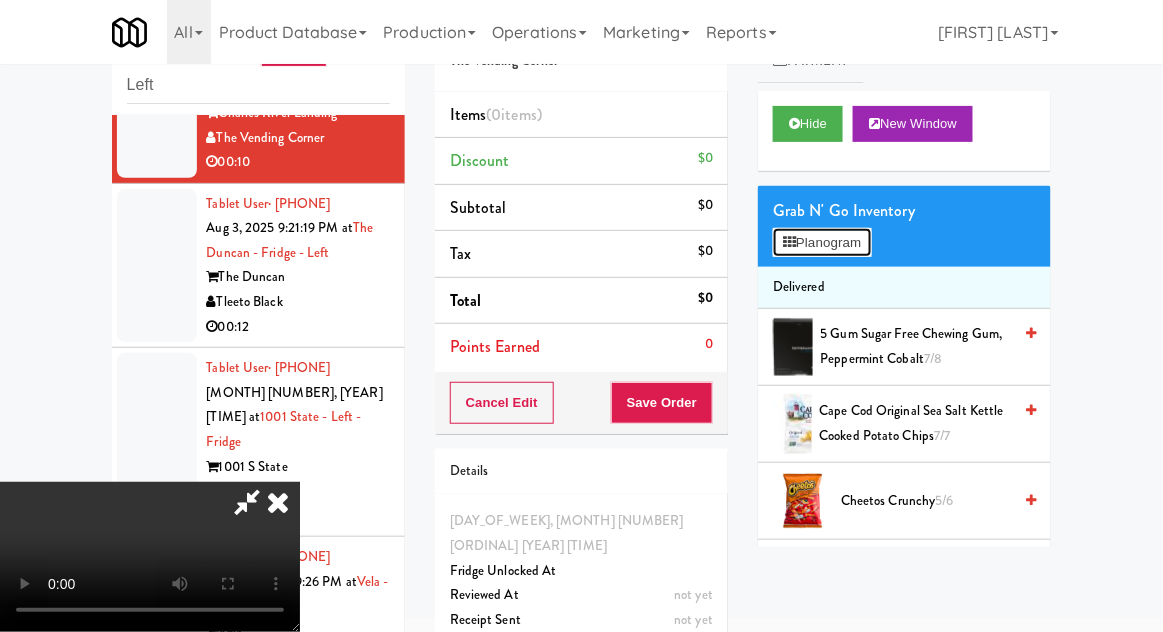 click on "Planogram" at bounding box center [822, 243] 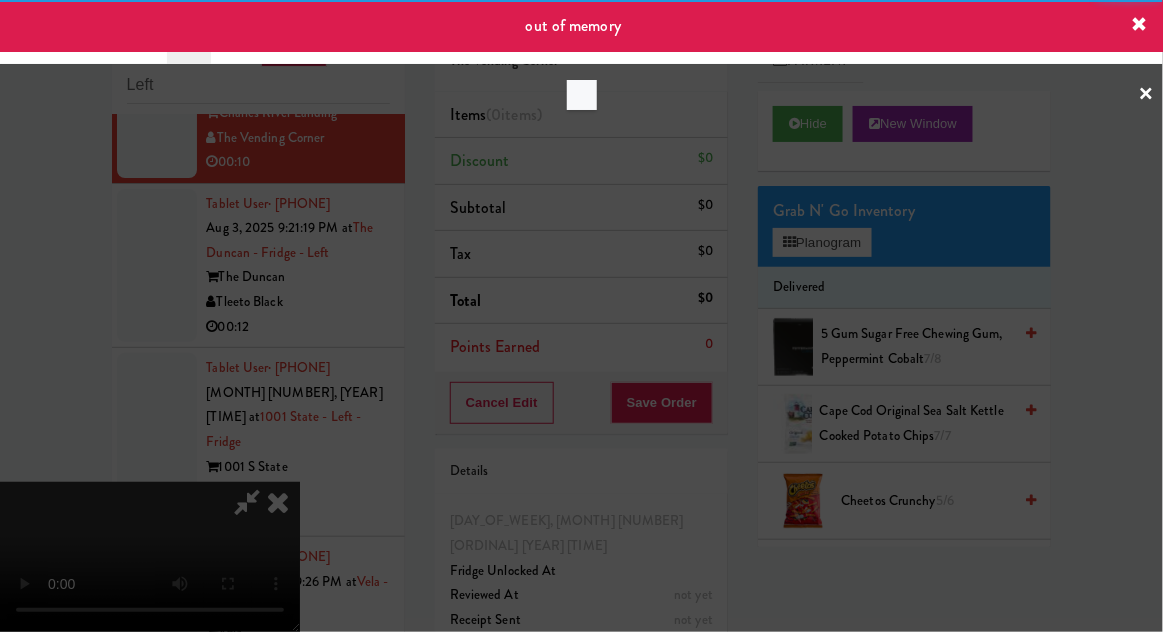 click at bounding box center (581, 316) 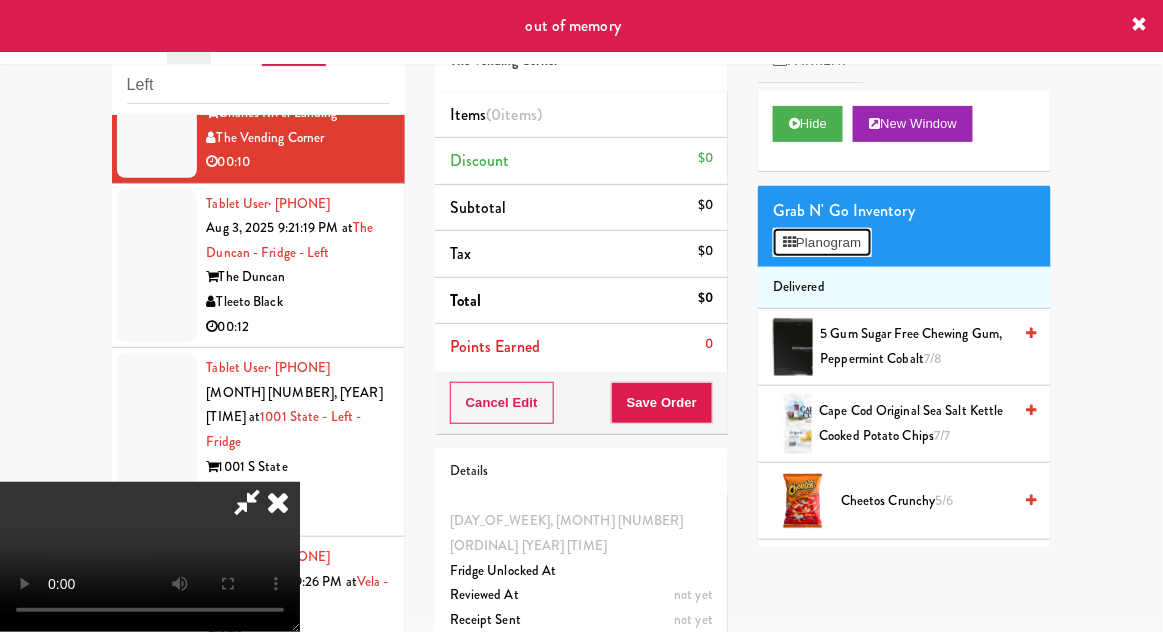 click on "Planogram" at bounding box center (822, 243) 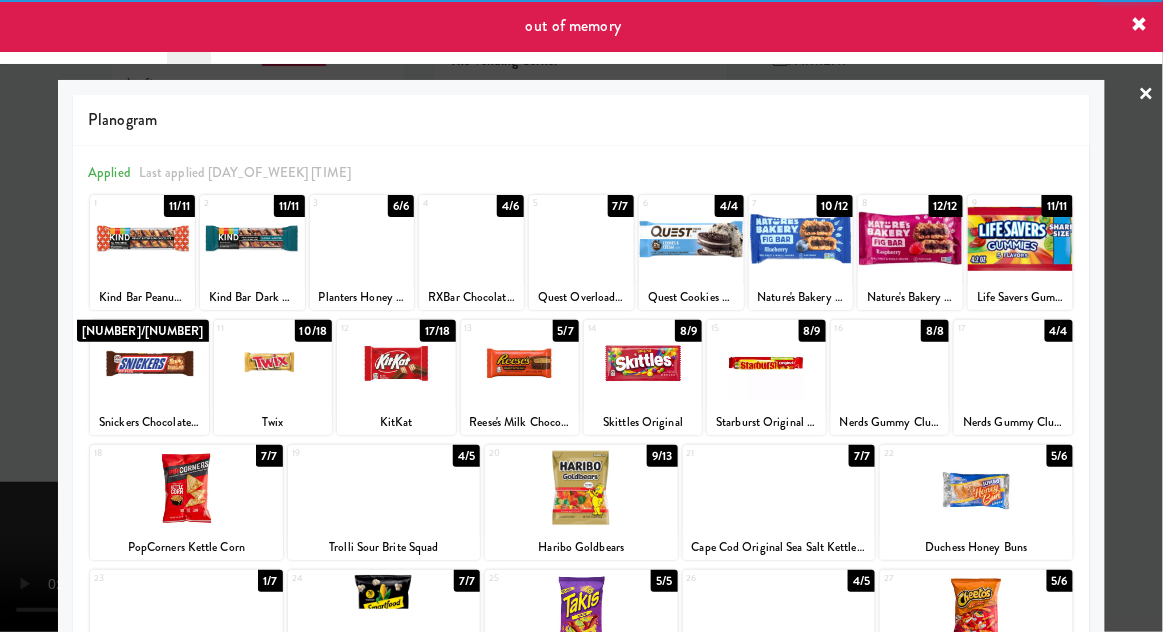 click at bounding box center (149, 363) 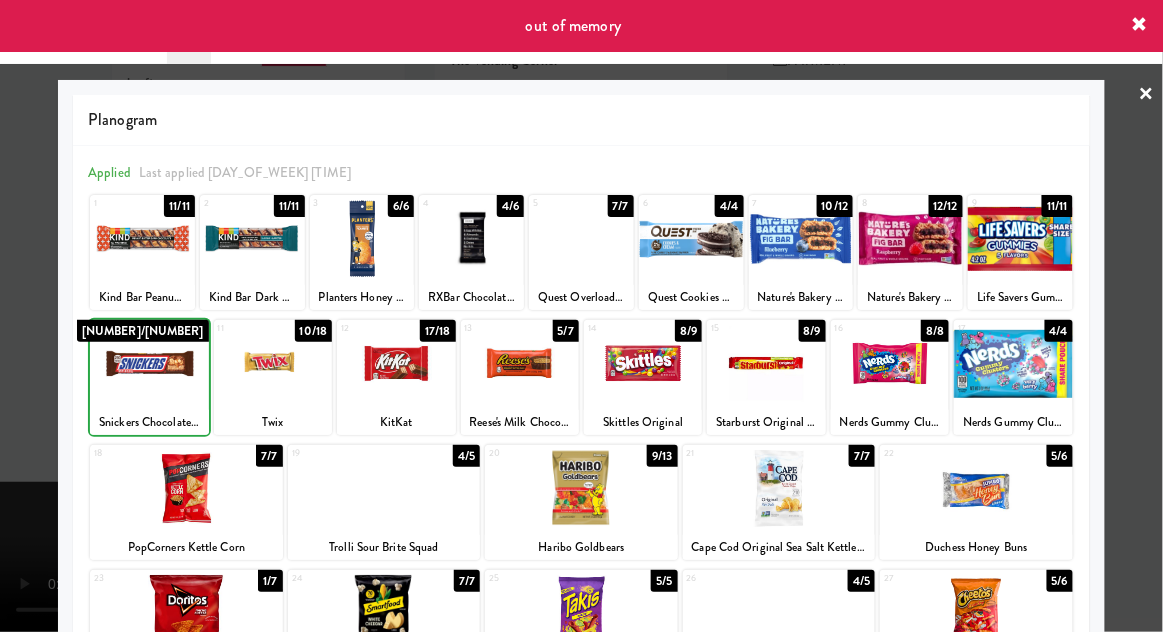 click at bounding box center (581, 316) 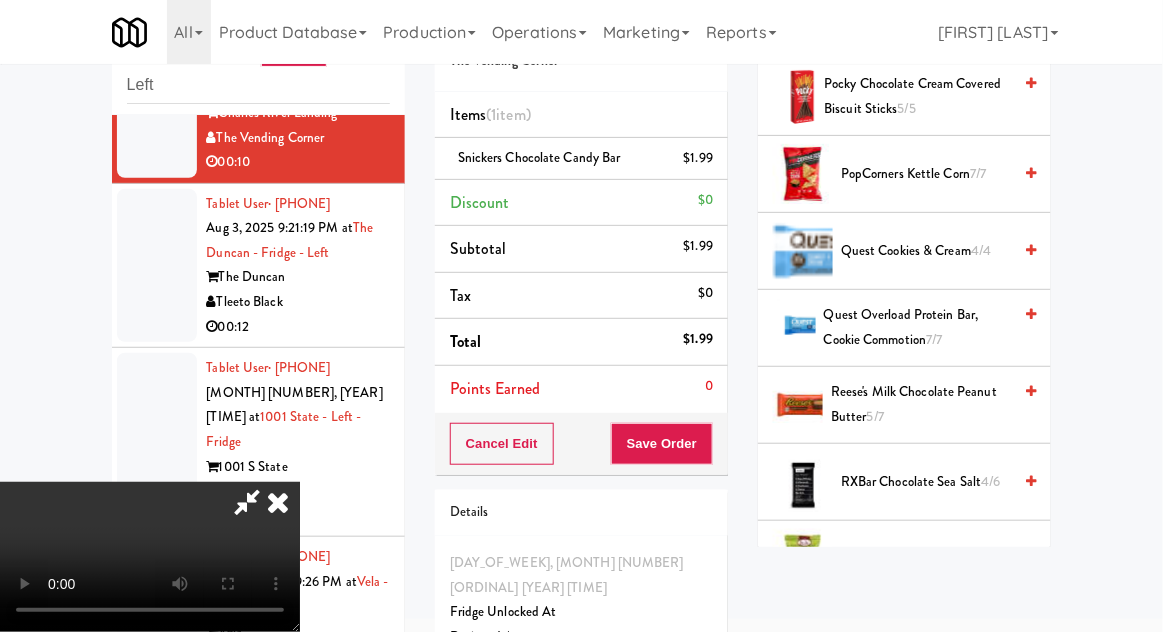 scroll, scrollTop: 1561, scrollLeft: 0, axis: vertical 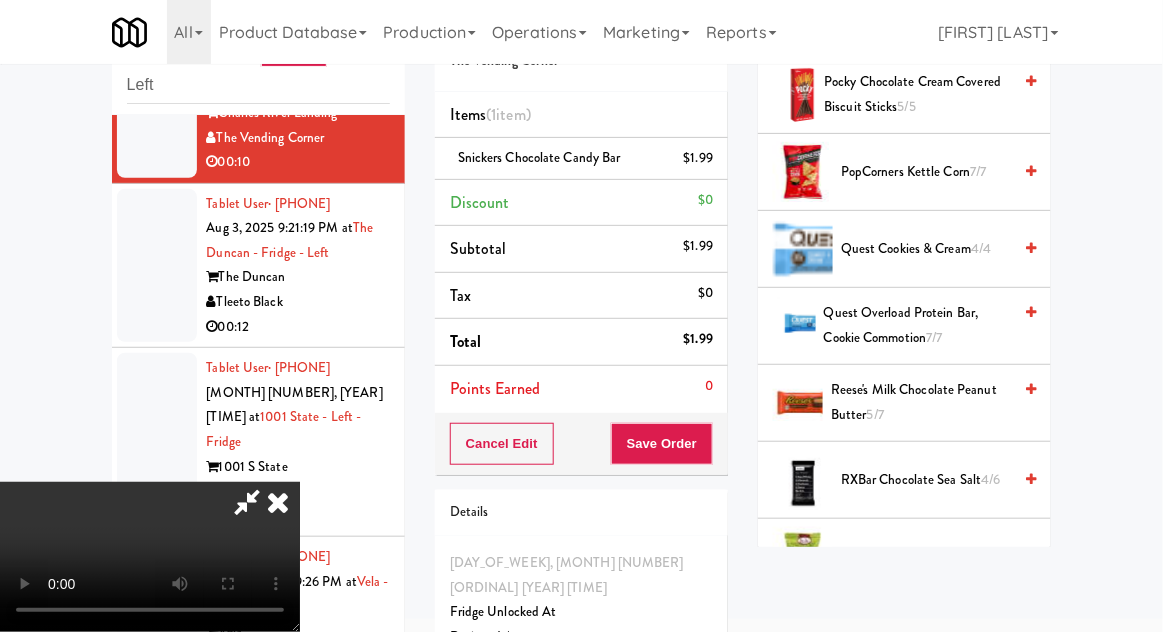 click on "[ITEM_NAME]" at bounding box center (921, 402) 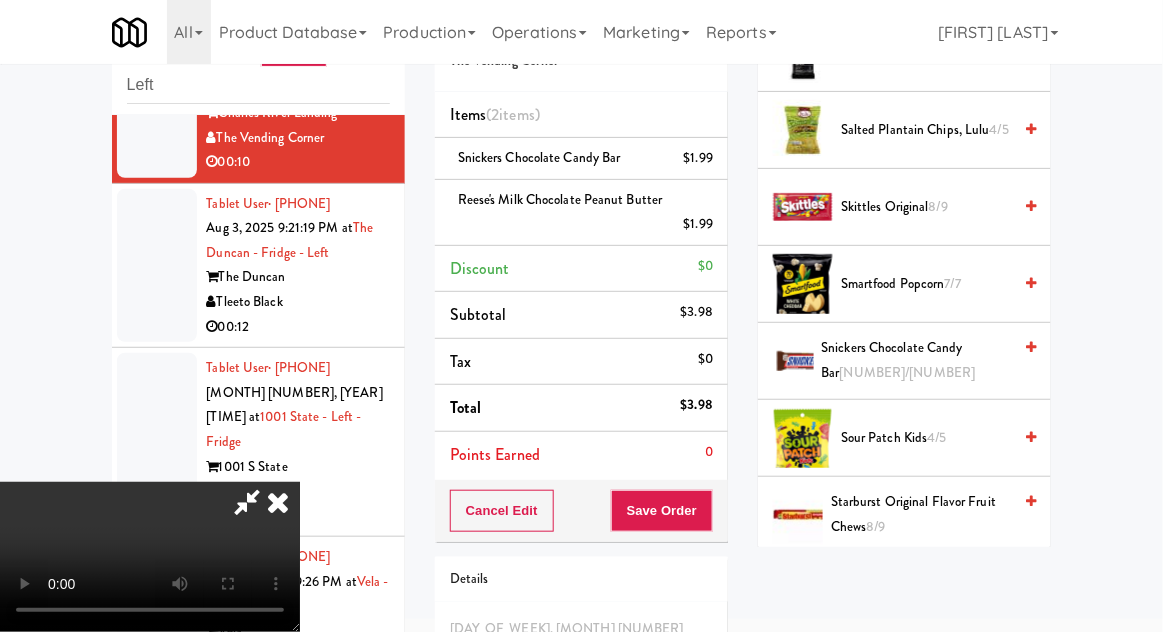 scroll, scrollTop: 2142, scrollLeft: 0, axis: vertical 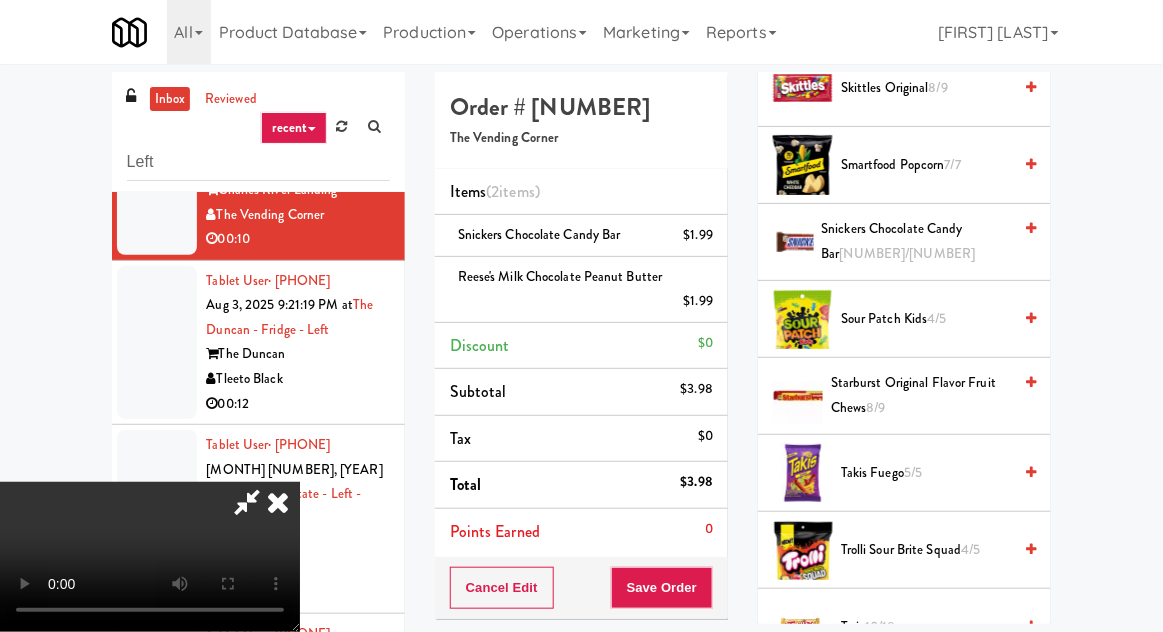click on "Snickers Chocolate Candy Bar  8/19" at bounding box center [917, 241] 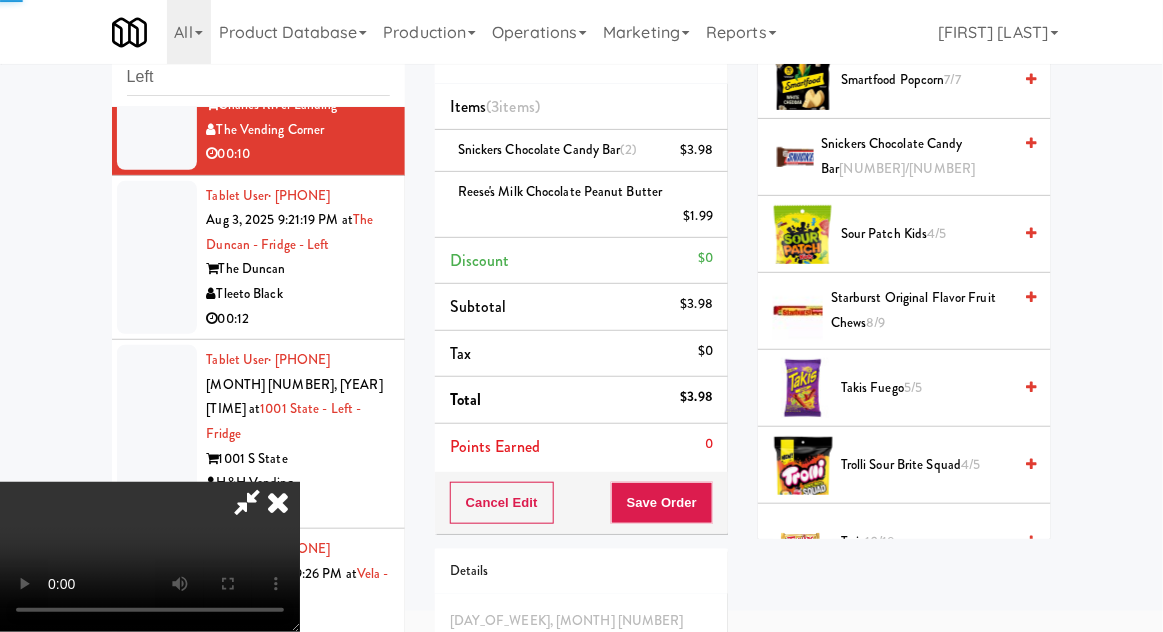 scroll, scrollTop: 116, scrollLeft: 0, axis: vertical 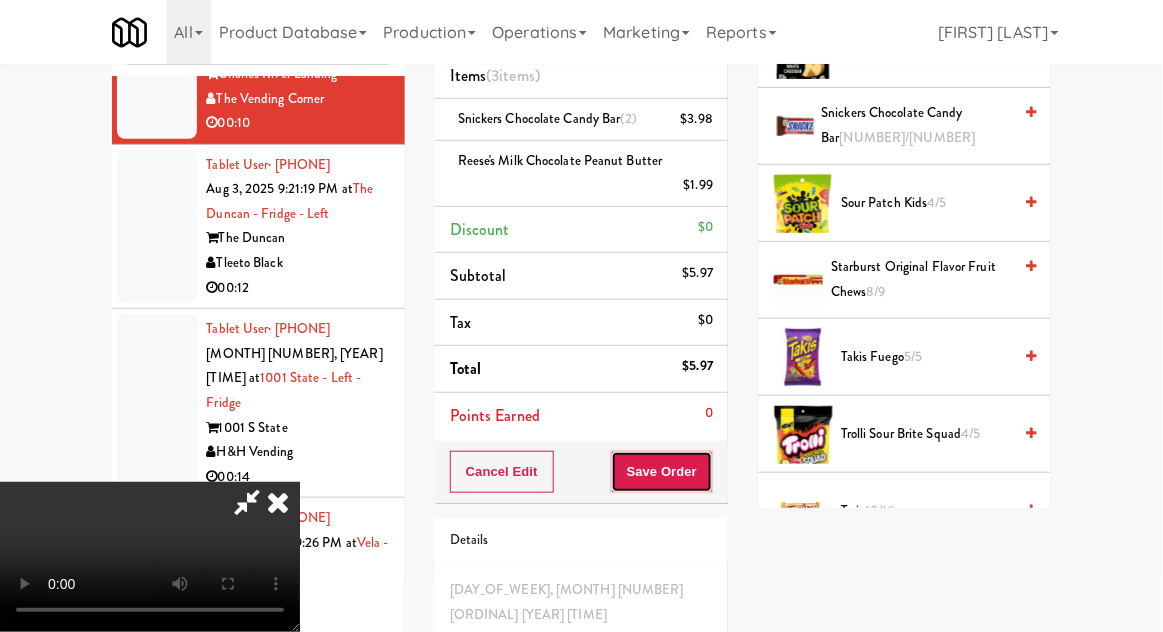 click on "Save Order" at bounding box center (662, 472) 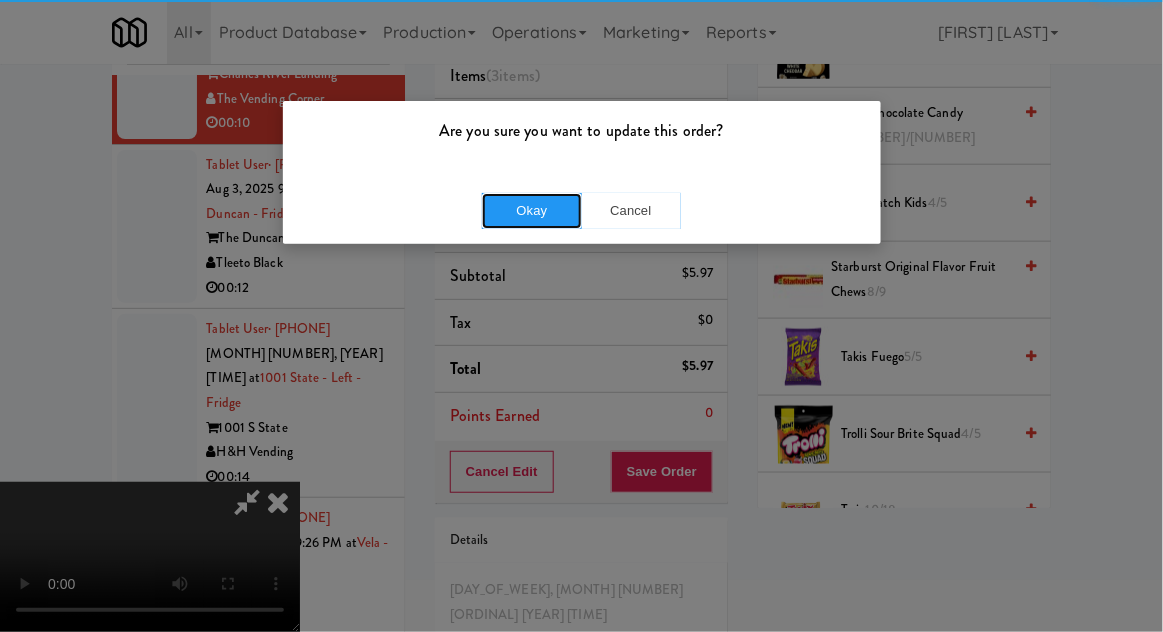 click on "Okay" at bounding box center (532, 211) 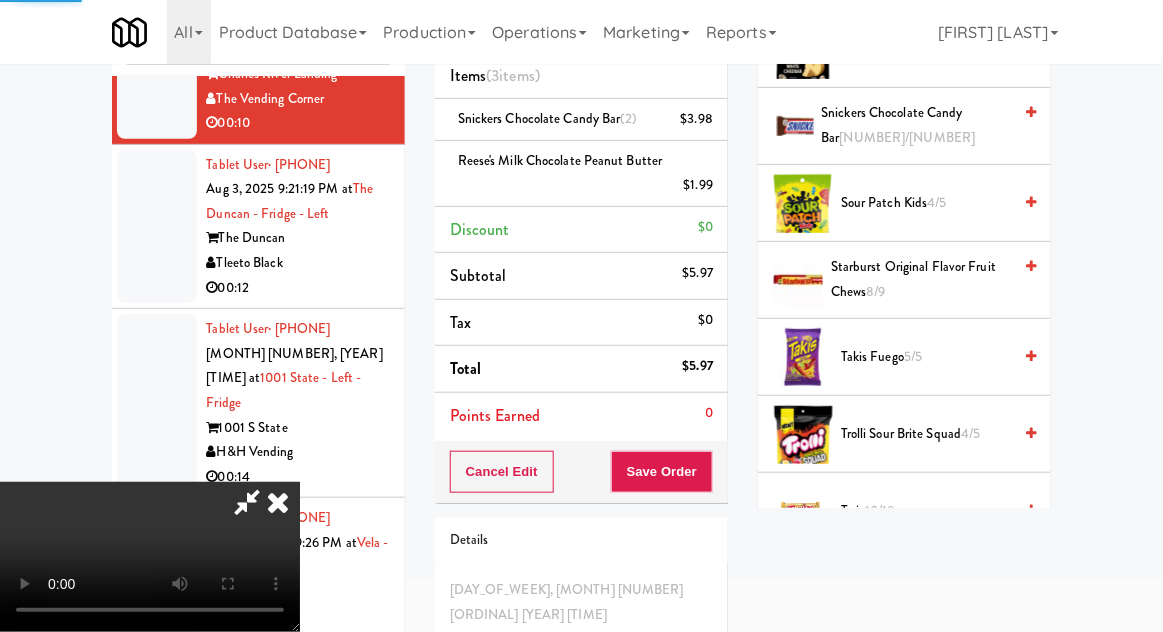 scroll, scrollTop: 197, scrollLeft: 0, axis: vertical 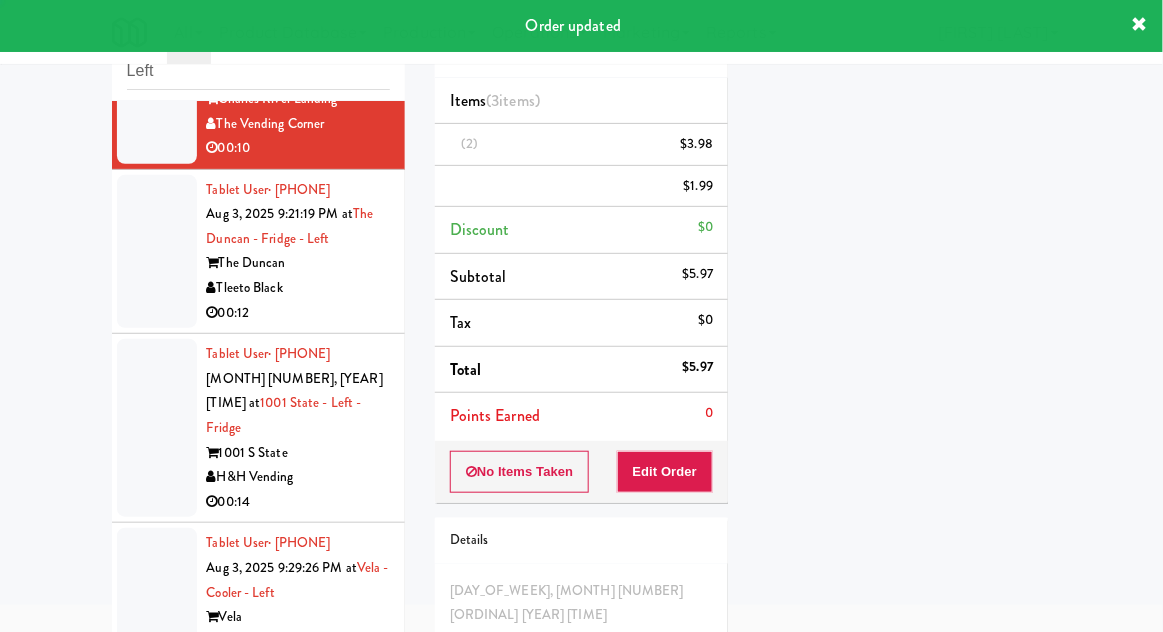 click at bounding box center [157, 252] 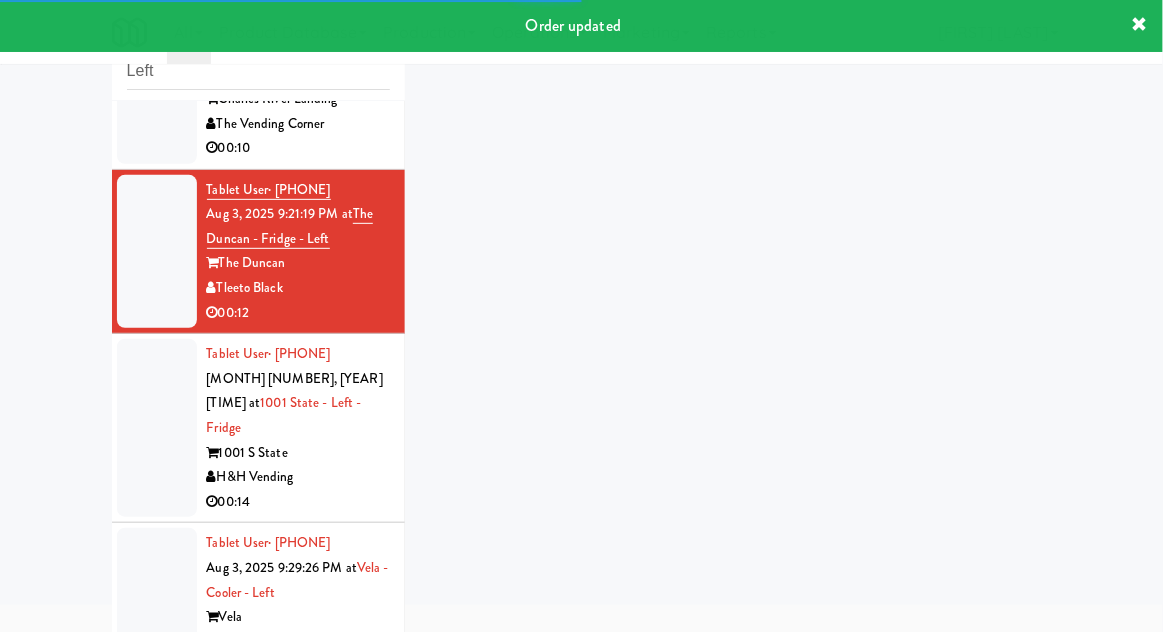 scroll, scrollTop: 77, scrollLeft: 0, axis: vertical 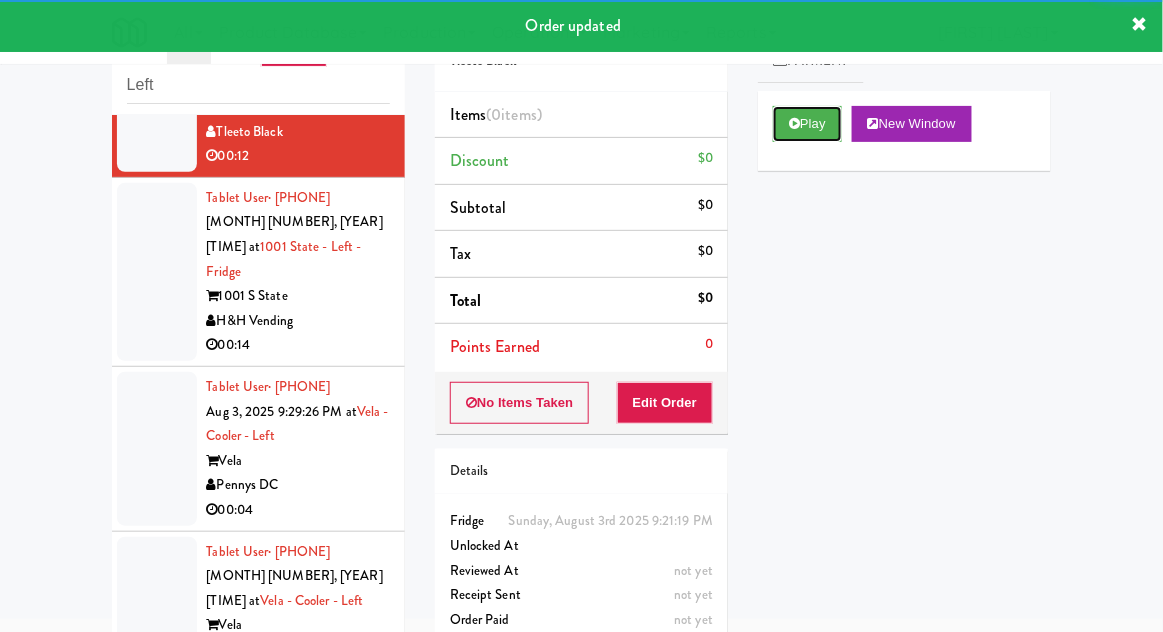 click on "Play" at bounding box center [807, 124] 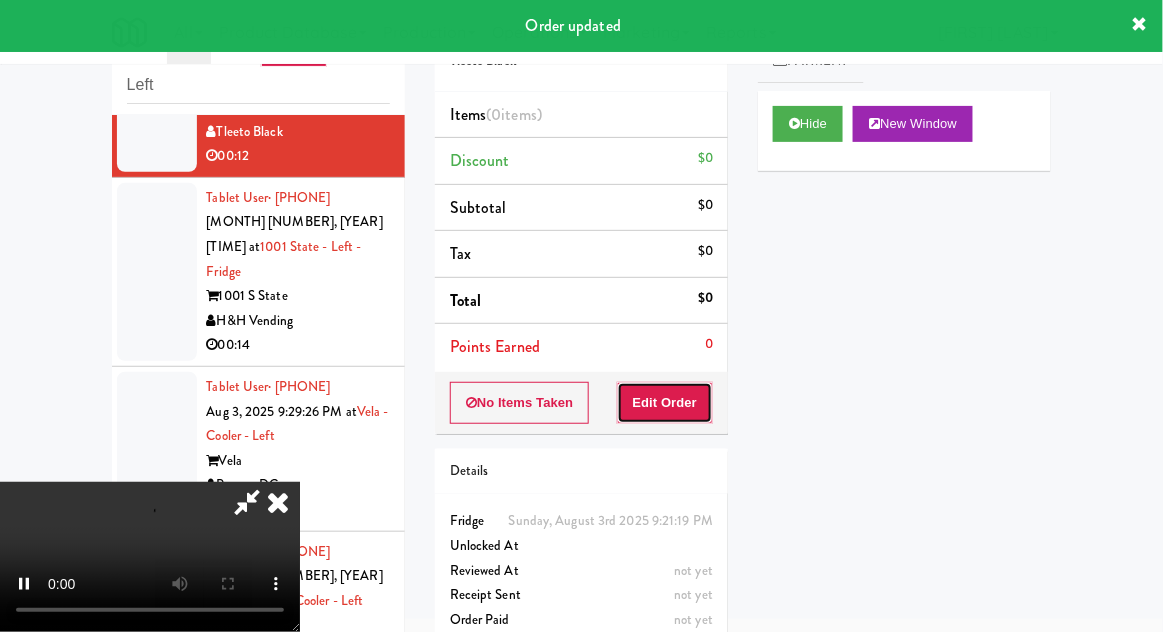 click on "Edit Order" at bounding box center [665, 403] 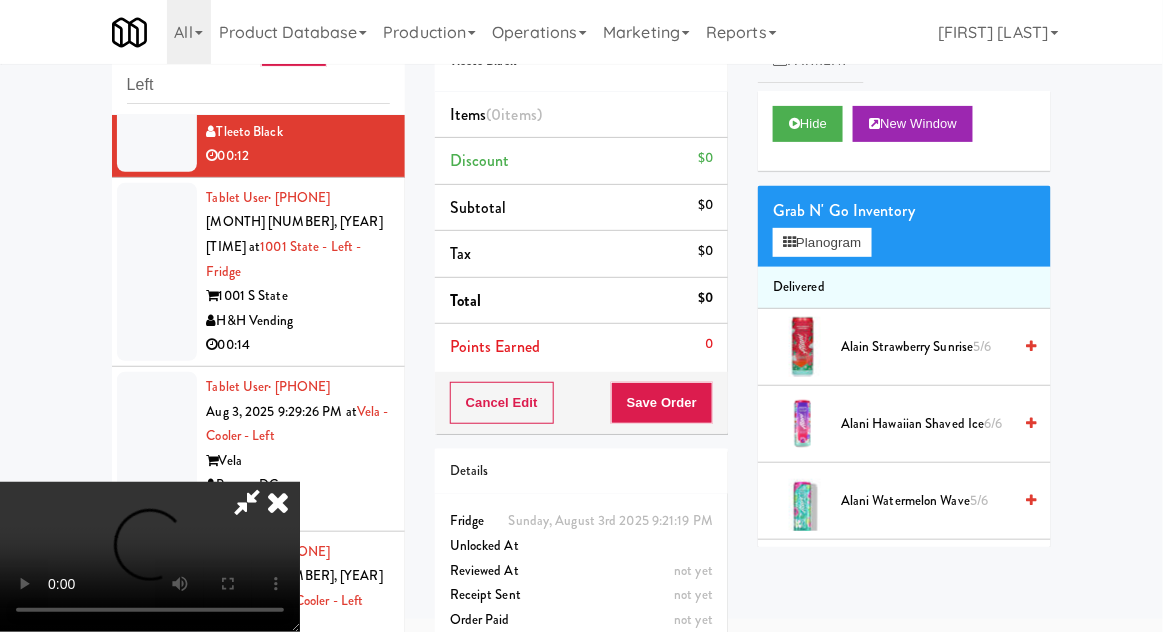 scroll, scrollTop: 73, scrollLeft: 0, axis: vertical 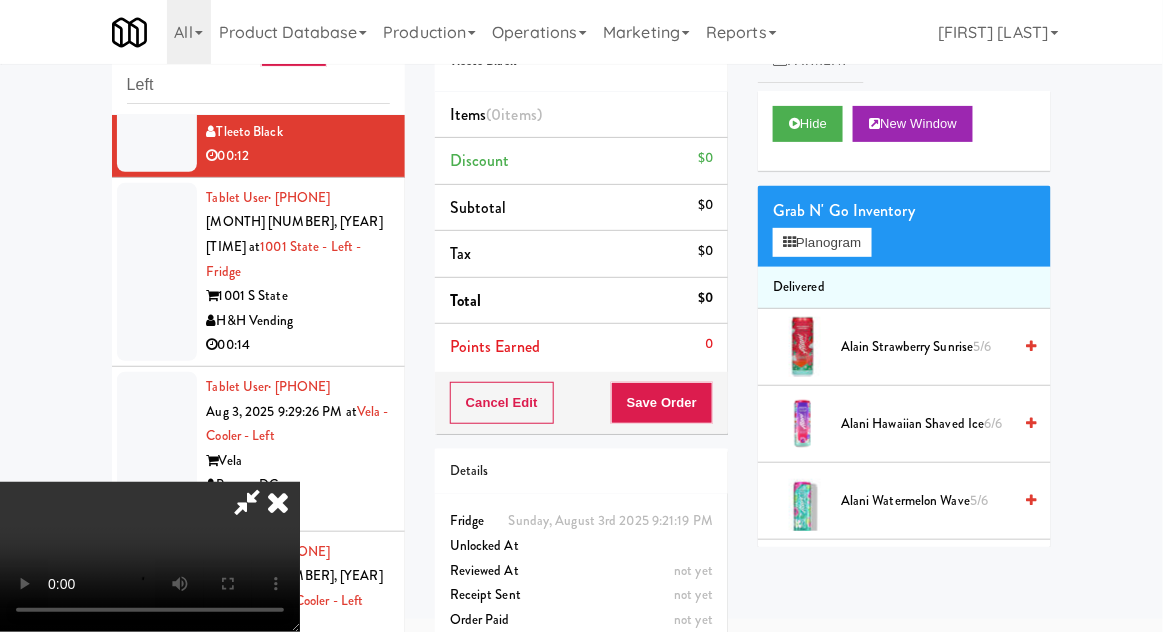 type 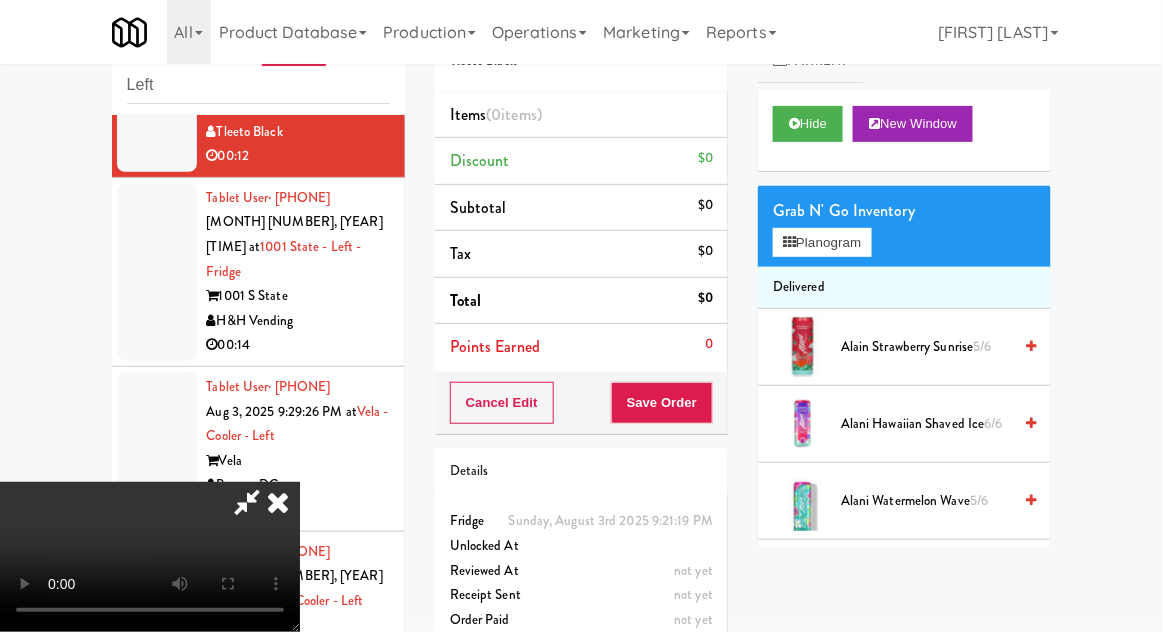 scroll, scrollTop: 0, scrollLeft: 0, axis: both 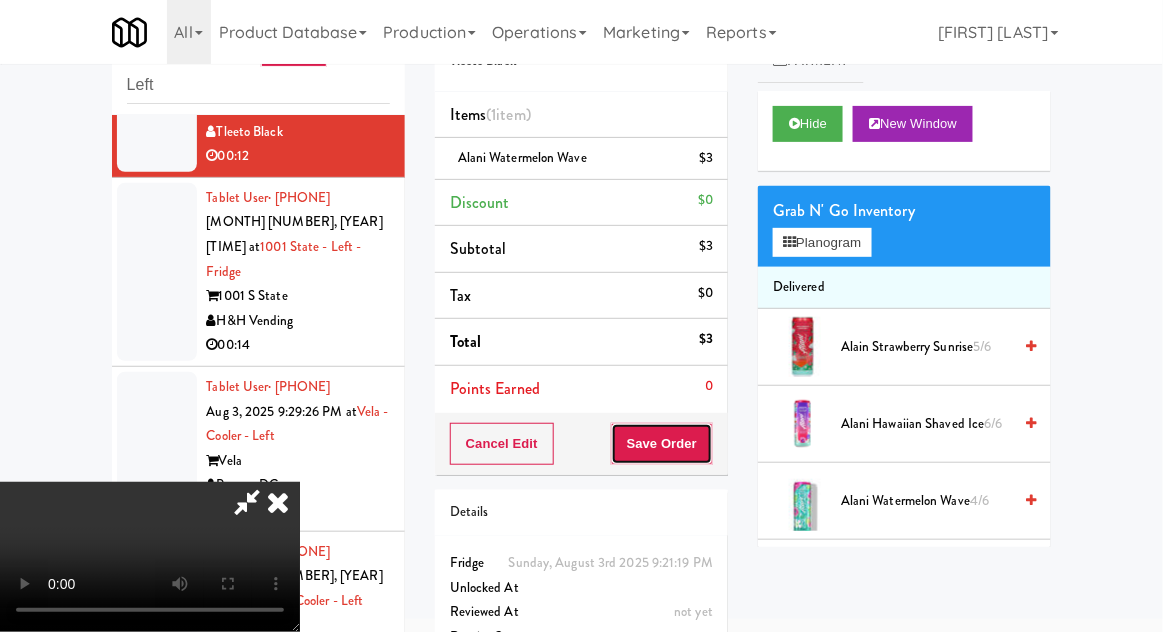 click on "Save Order" at bounding box center [662, 444] 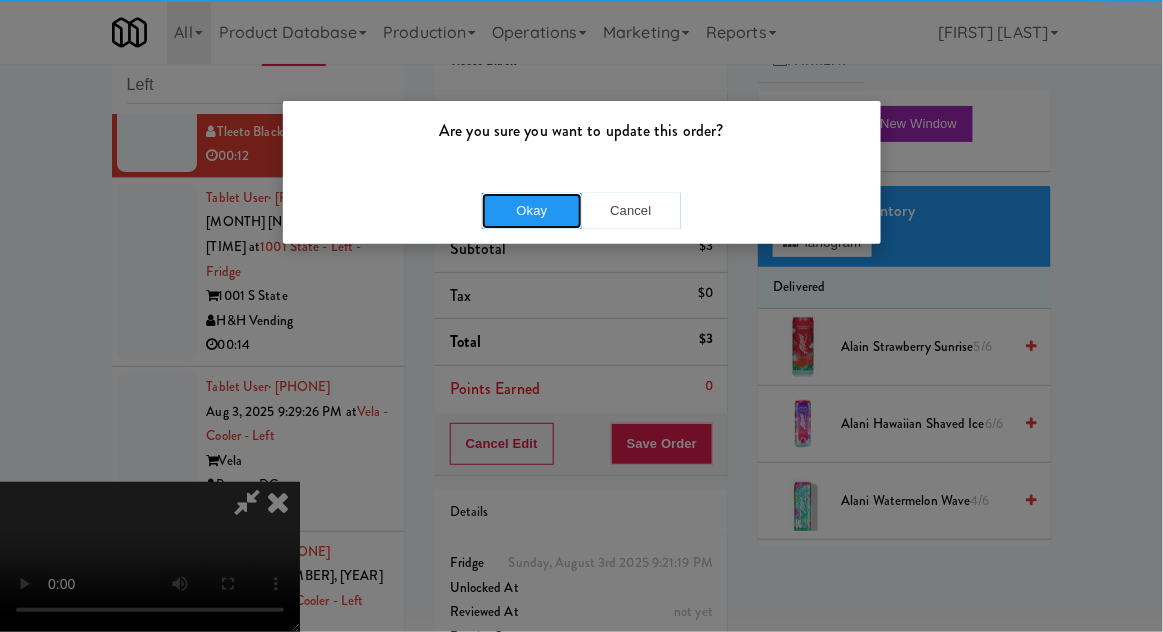click on "Okay" at bounding box center [532, 211] 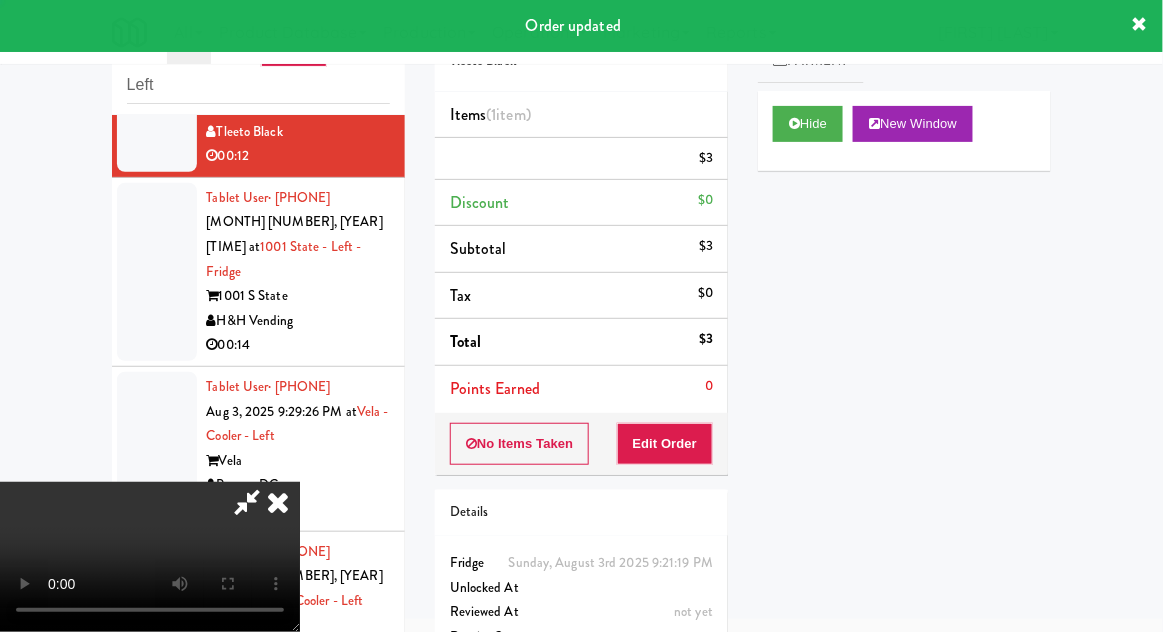 scroll, scrollTop: 0, scrollLeft: 0, axis: both 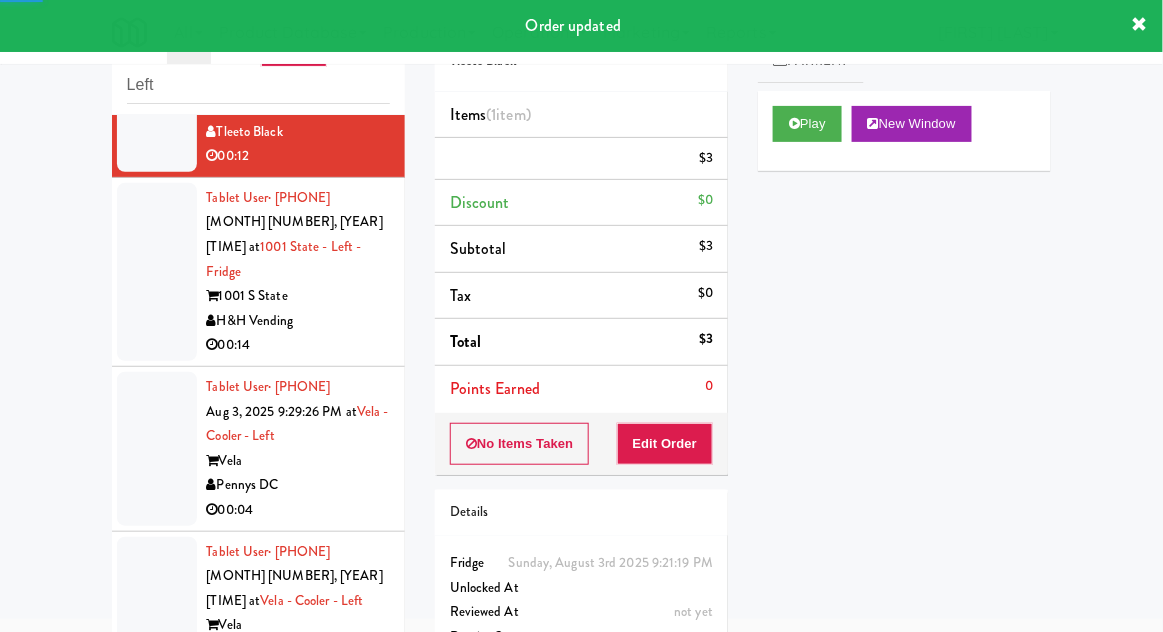 click at bounding box center [157, 272] 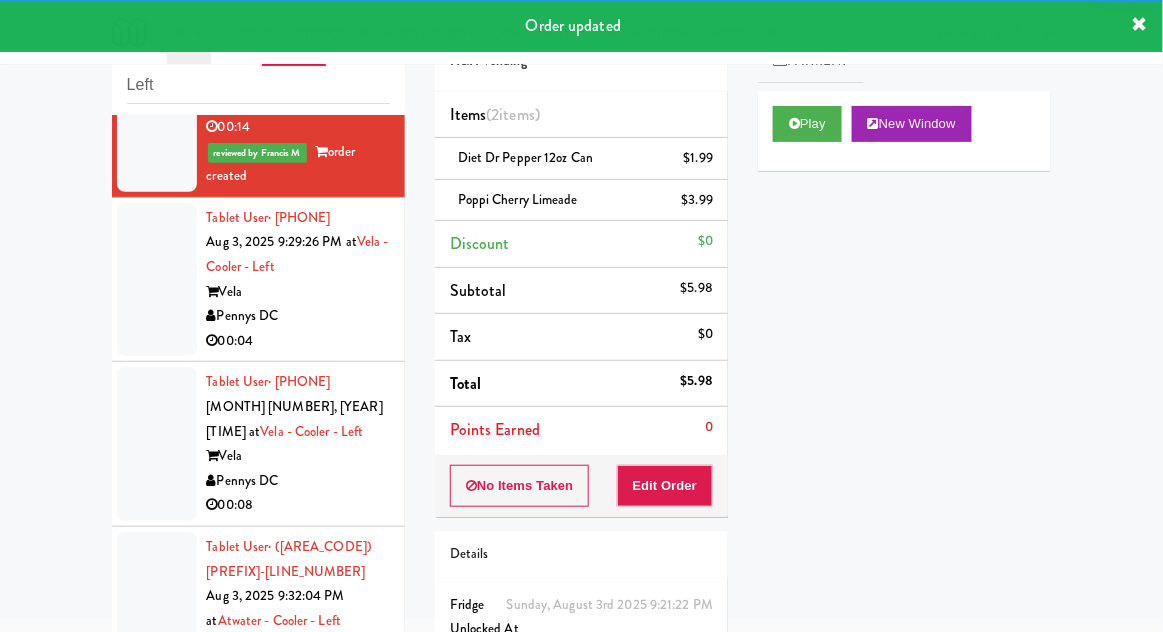 click at bounding box center (157, 280) 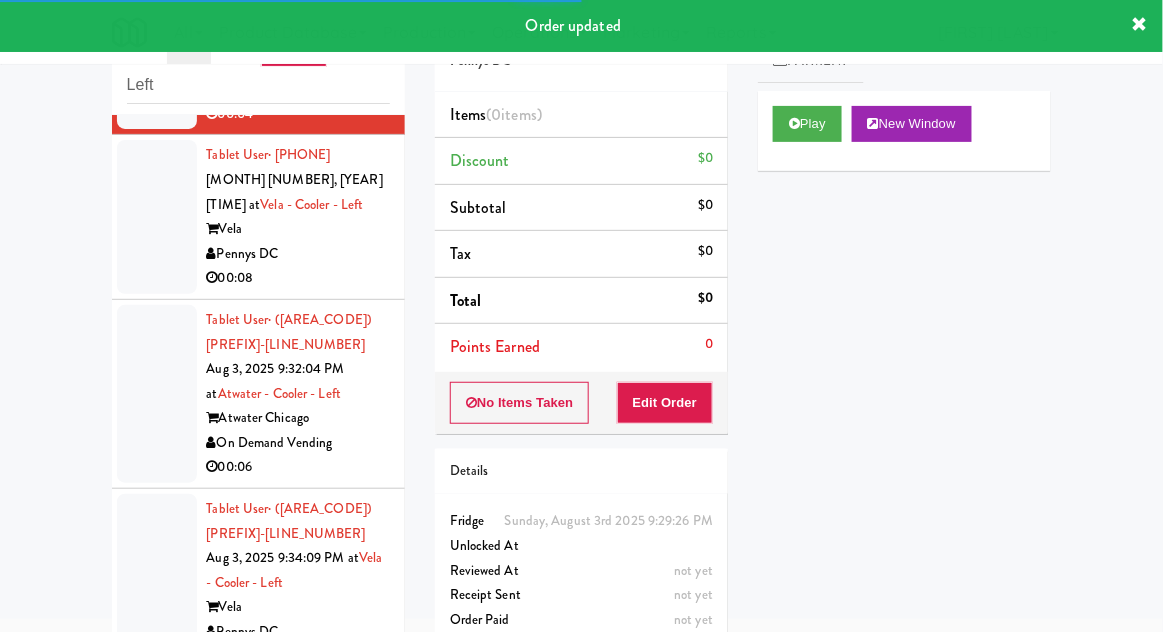 scroll, scrollTop: 2373, scrollLeft: 0, axis: vertical 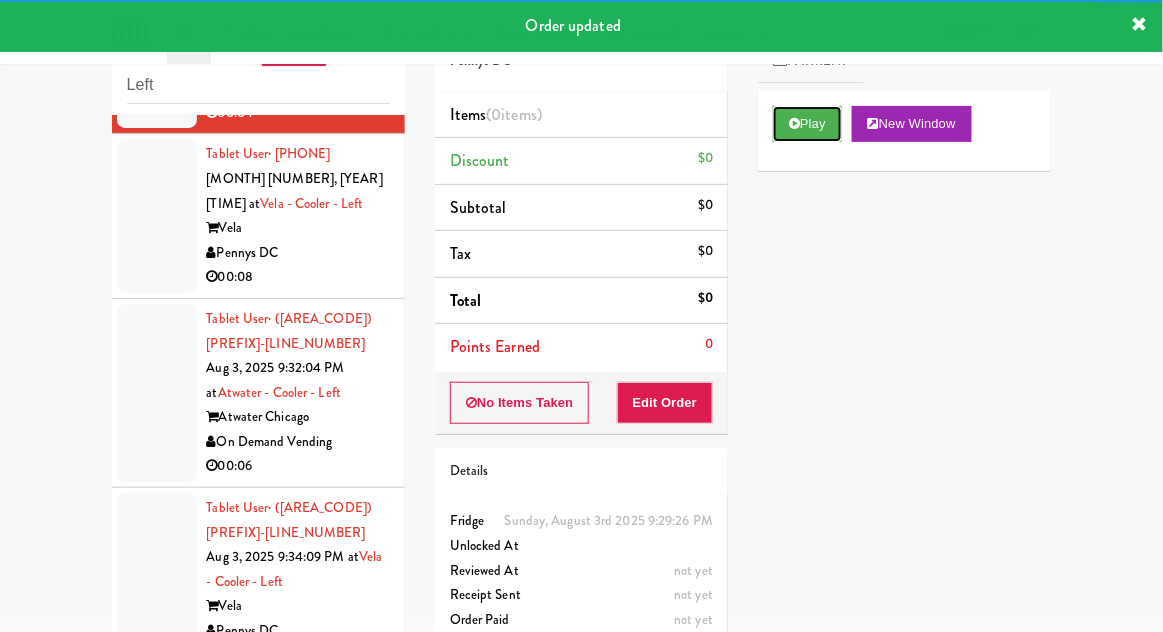 click on "Play" at bounding box center (807, 124) 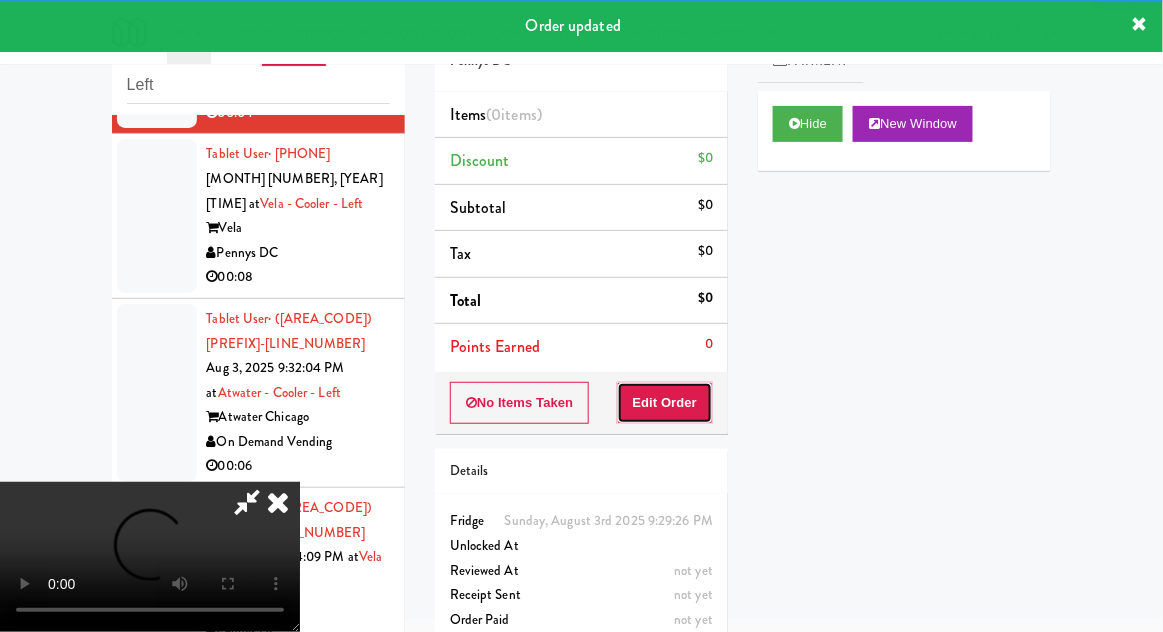 click on "Edit Order" at bounding box center [665, 403] 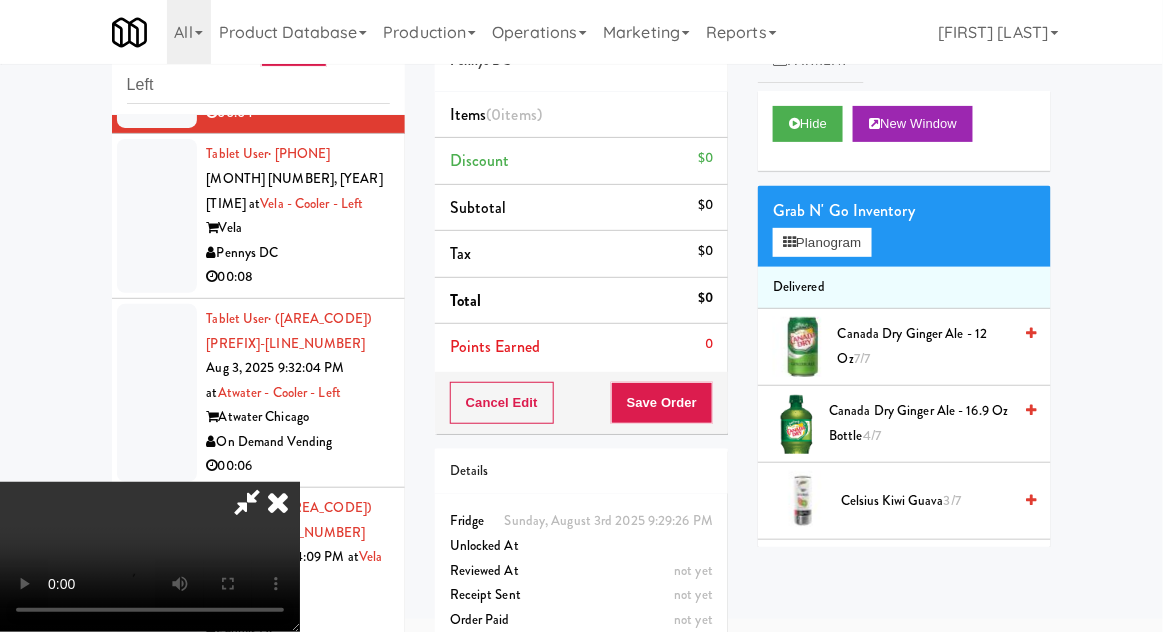 scroll, scrollTop: 73, scrollLeft: 0, axis: vertical 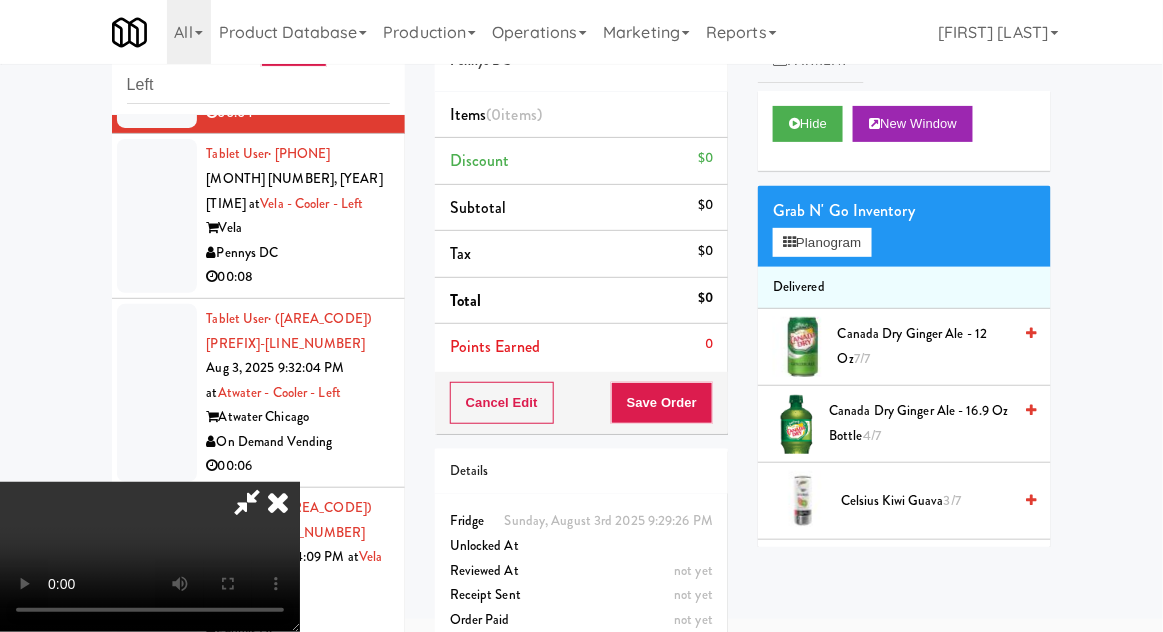 type 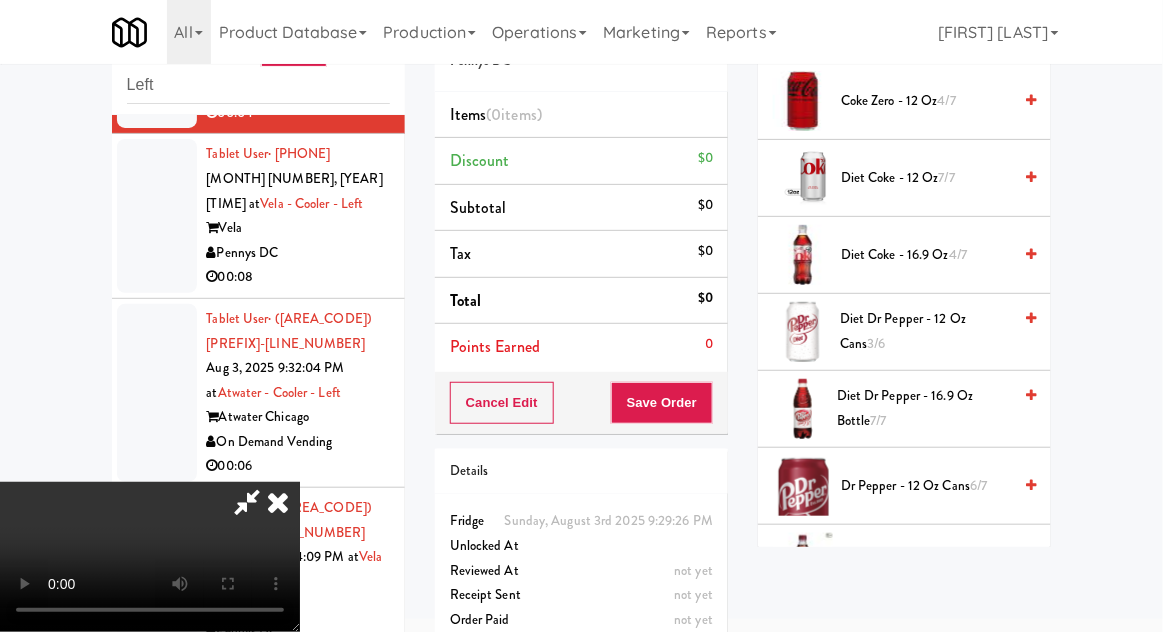 scroll, scrollTop: 621, scrollLeft: 0, axis: vertical 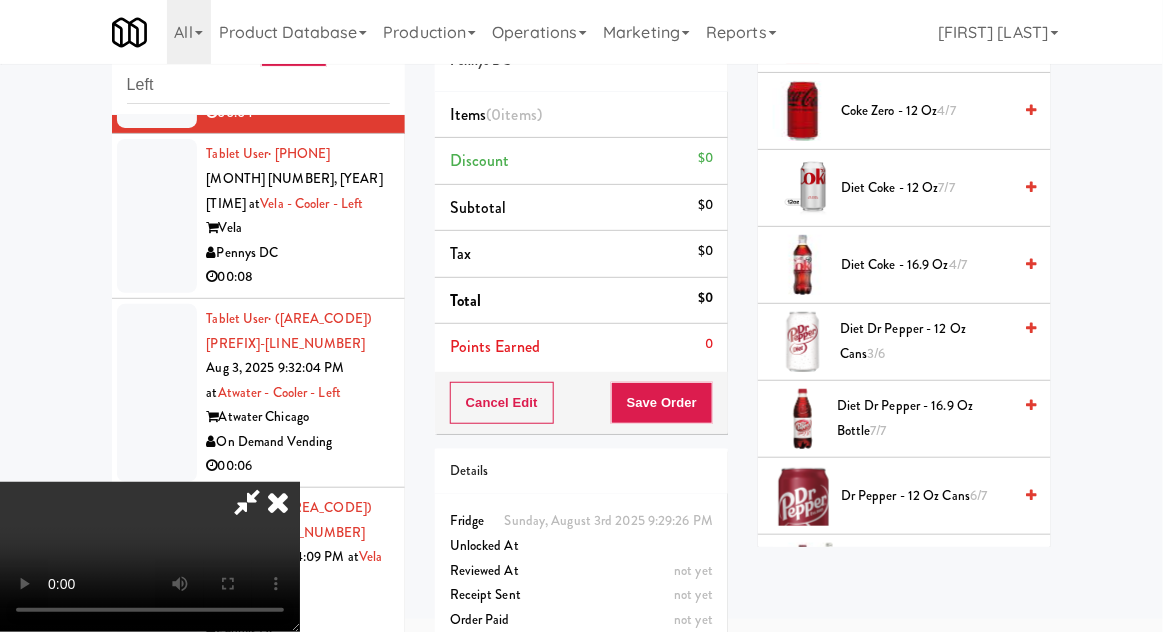 click on "Diet Coke - 16.9 oz 4/7" at bounding box center (926, 265) 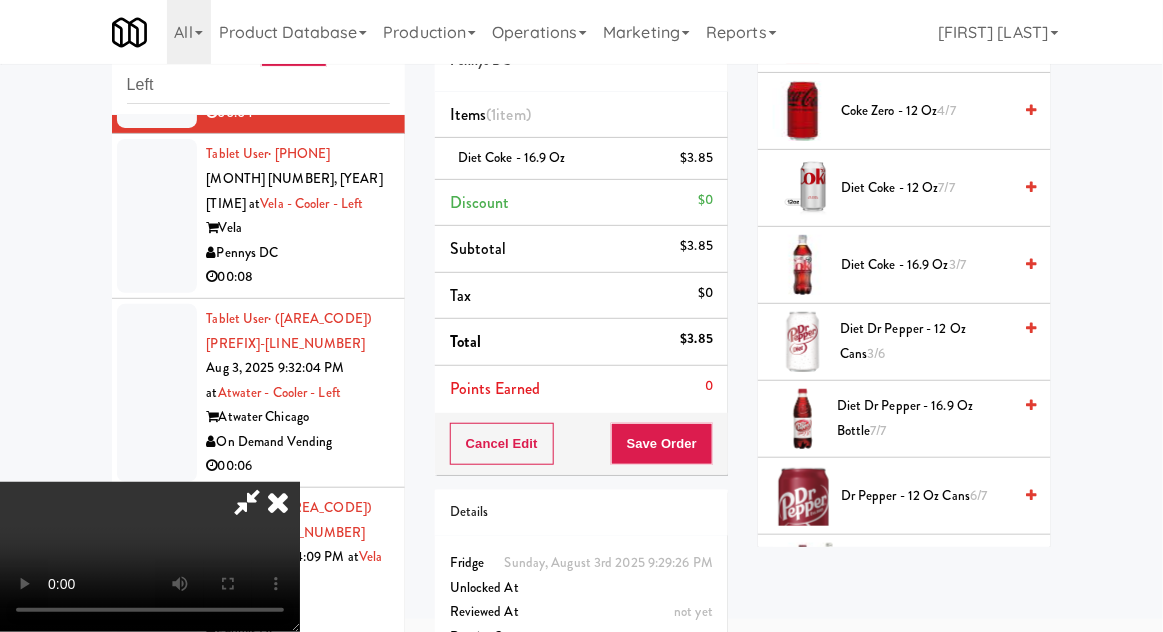 scroll, scrollTop: 73, scrollLeft: 0, axis: vertical 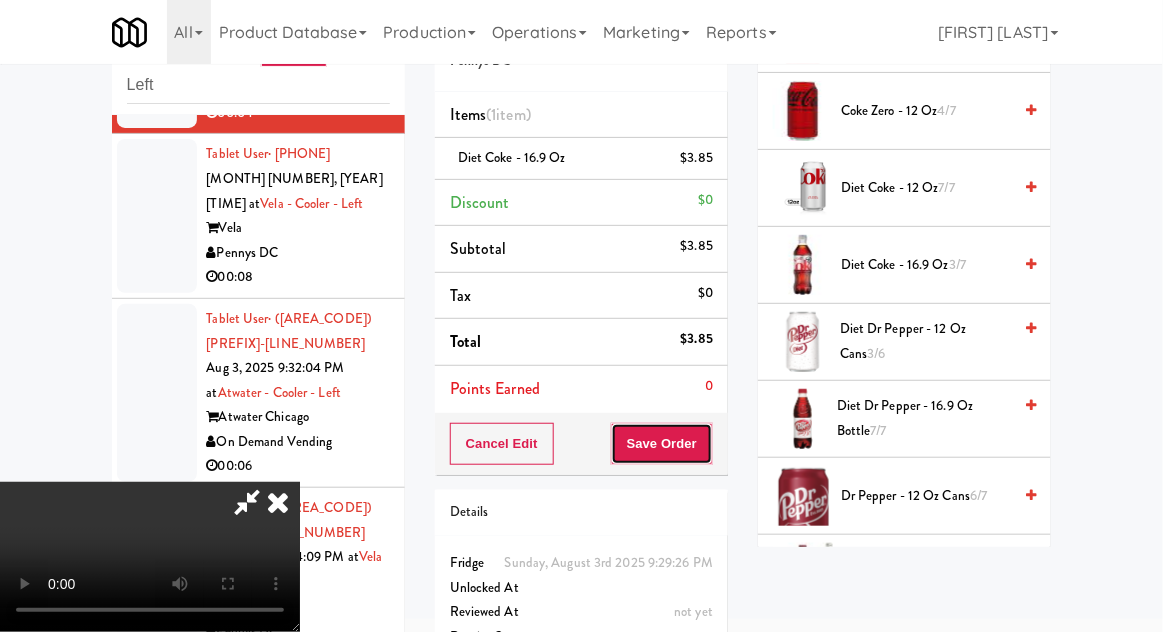 click on "Save Order" at bounding box center [662, 444] 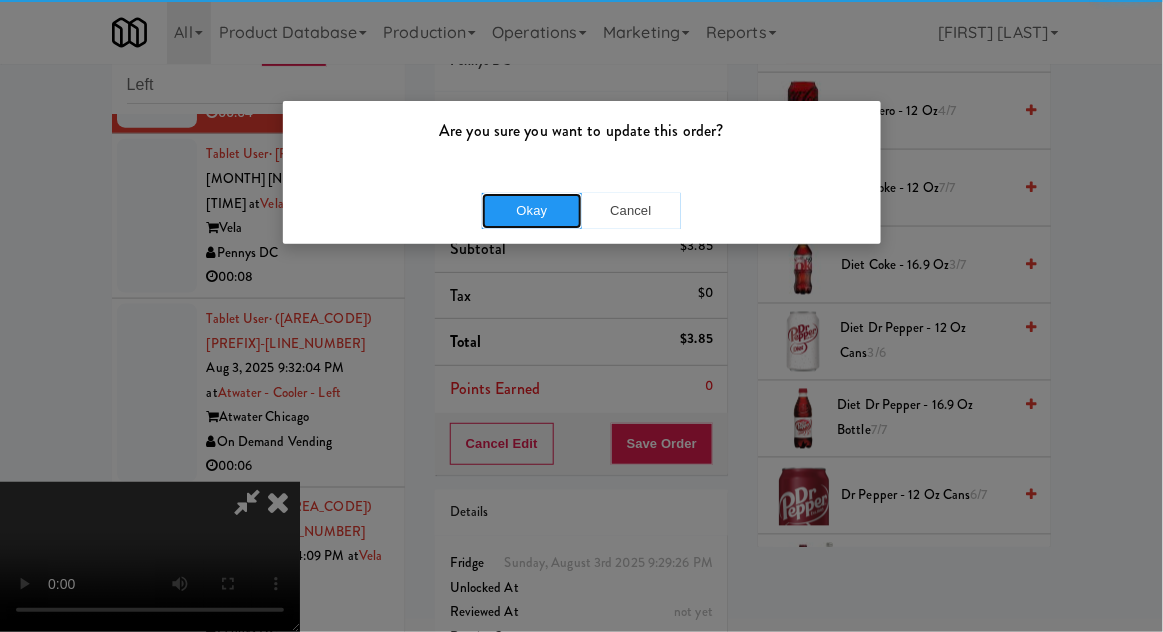 click on "Okay" at bounding box center (532, 211) 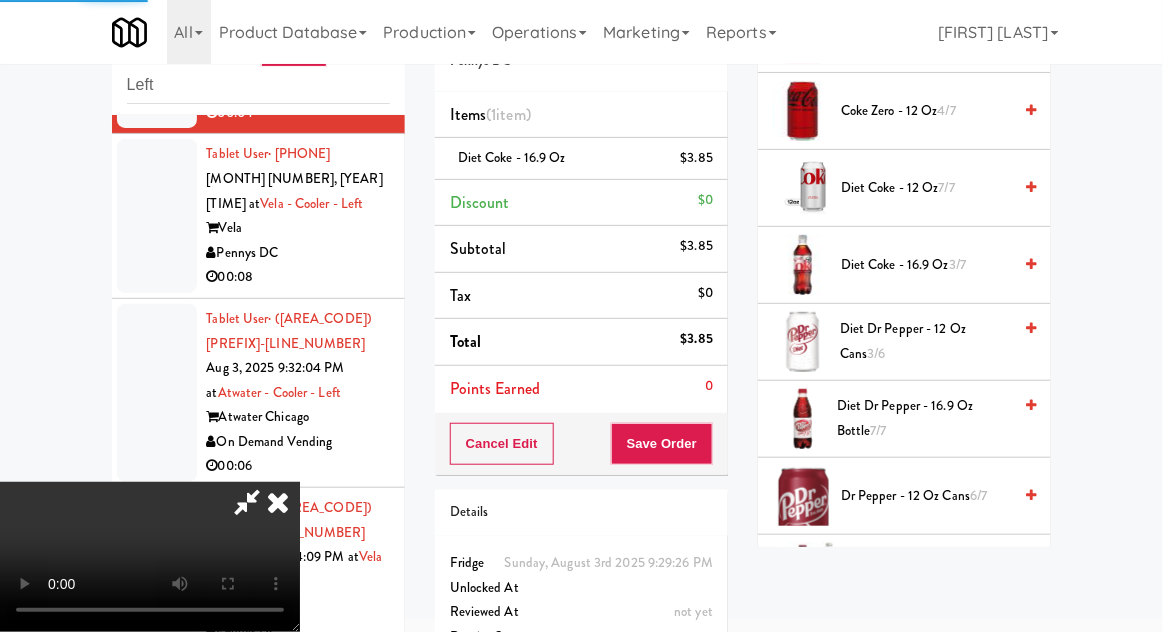 scroll, scrollTop: 197, scrollLeft: 0, axis: vertical 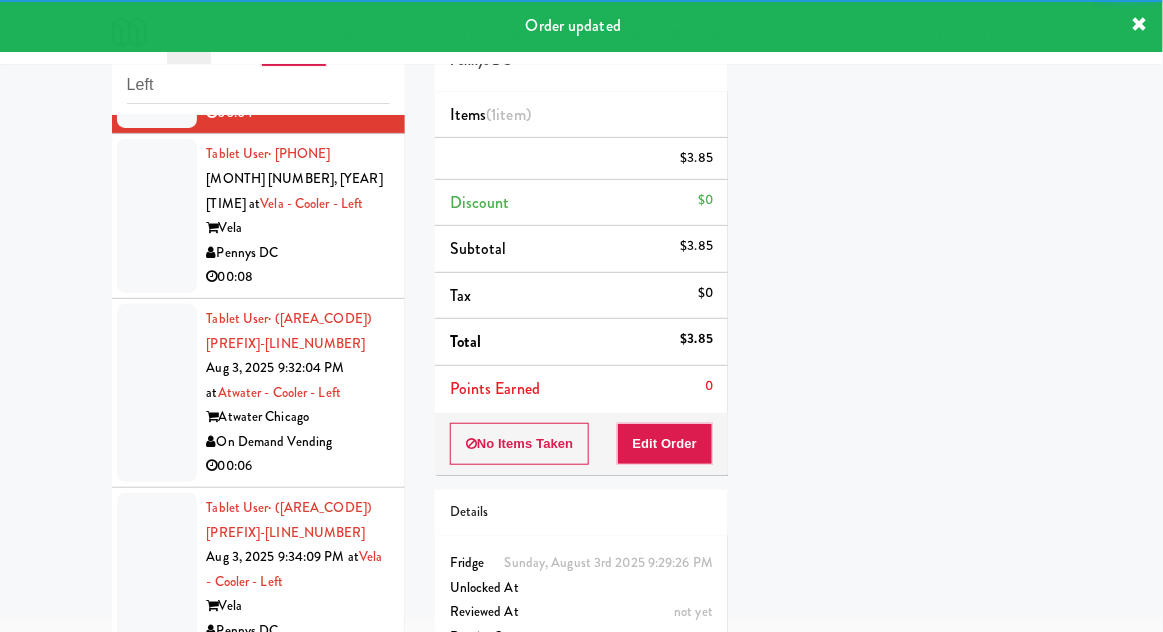 click at bounding box center (157, 216) 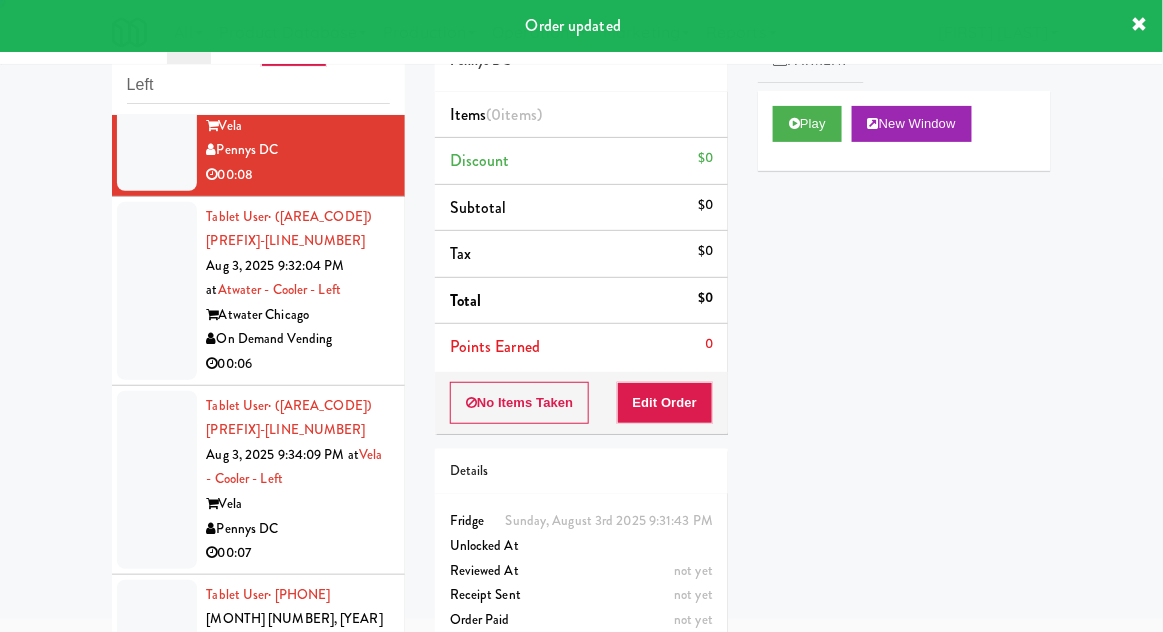 scroll, scrollTop: 2620, scrollLeft: 0, axis: vertical 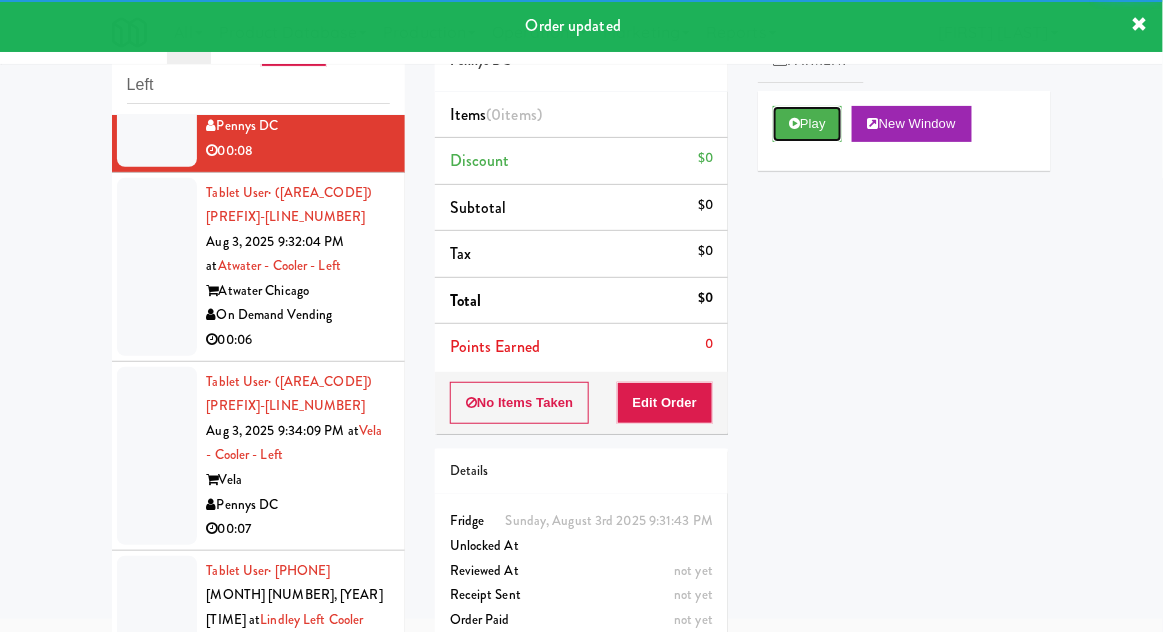 click on "Play" at bounding box center [807, 124] 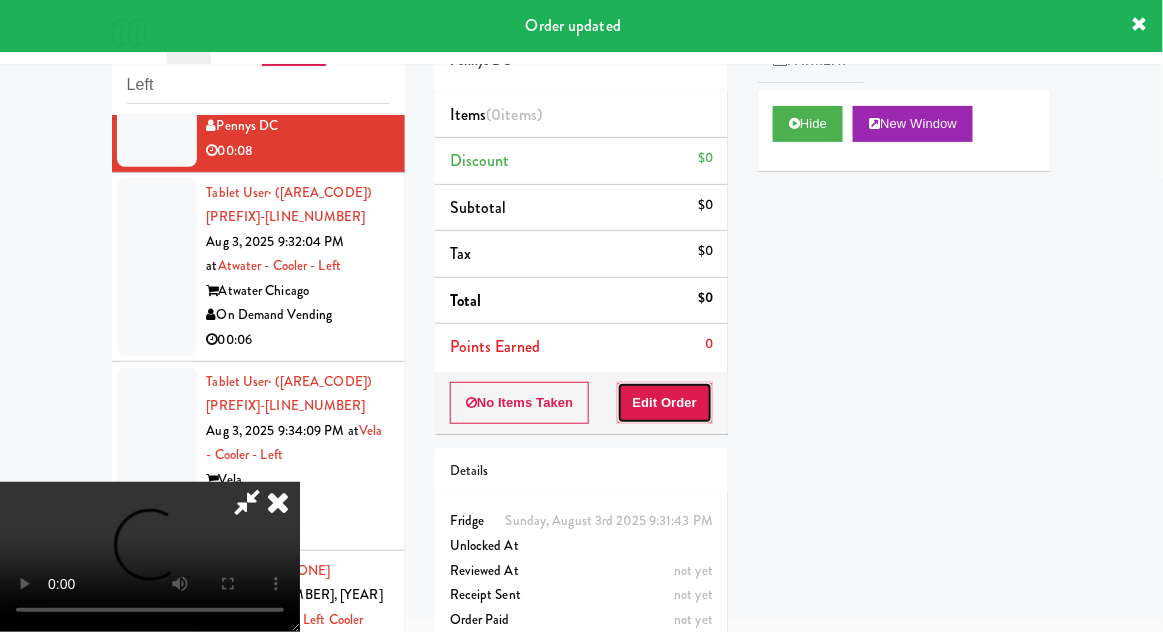 click on "Edit Order" at bounding box center (665, 403) 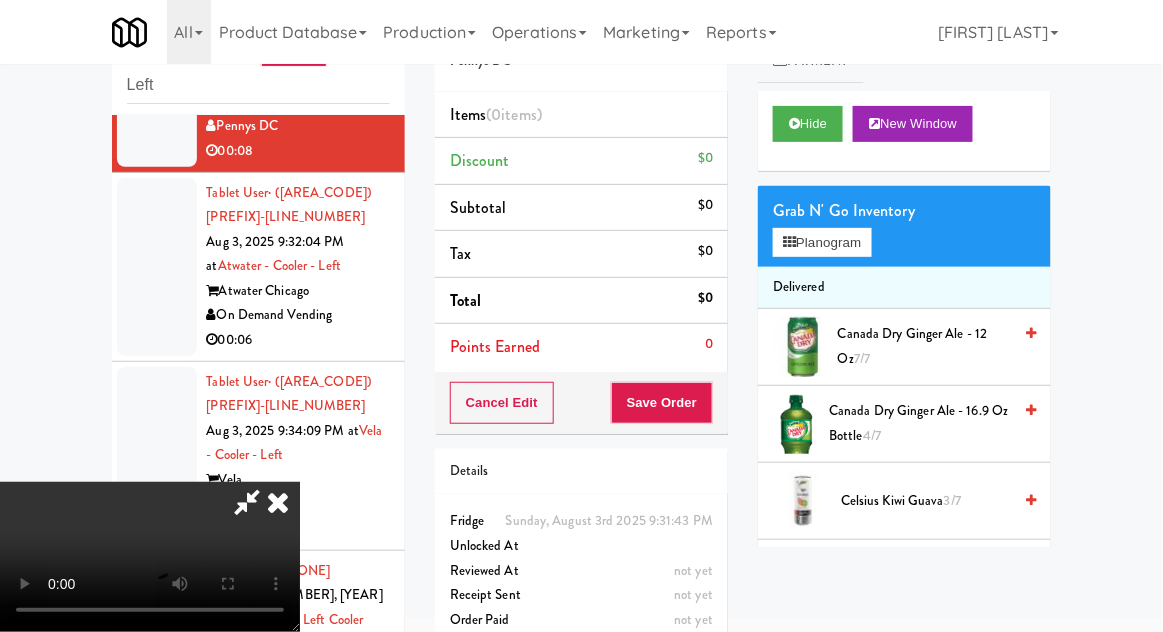 scroll, scrollTop: 73, scrollLeft: 0, axis: vertical 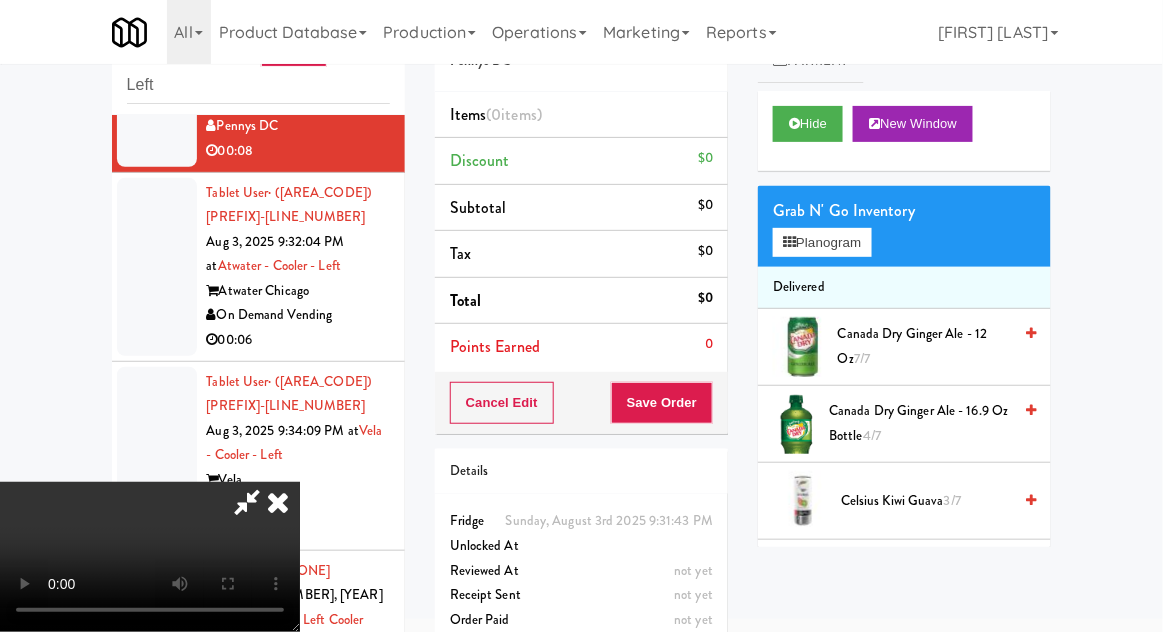 type 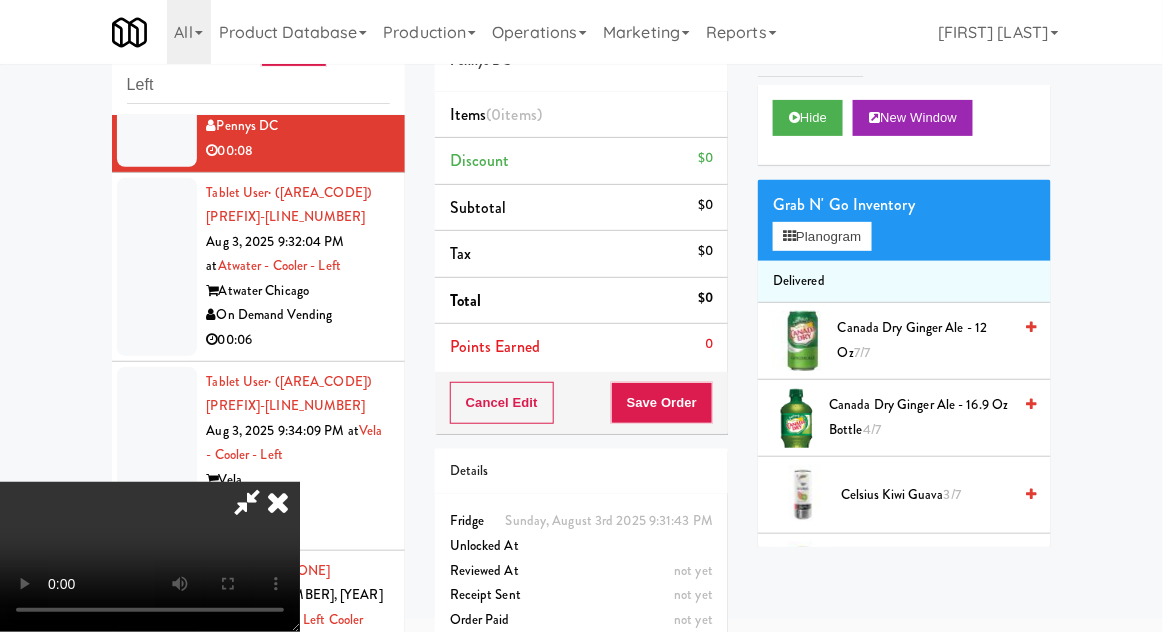 scroll, scrollTop: 5, scrollLeft: 0, axis: vertical 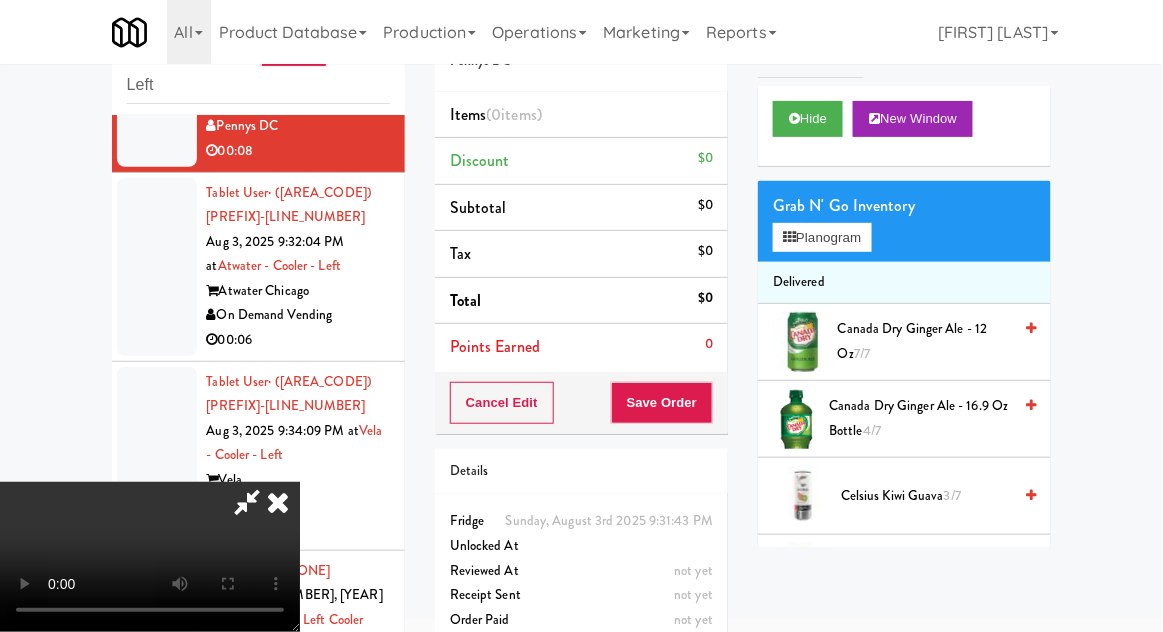 click on "Canada Dry Ginger Ale - 12 oz 7/7" at bounding box center [924, 341] 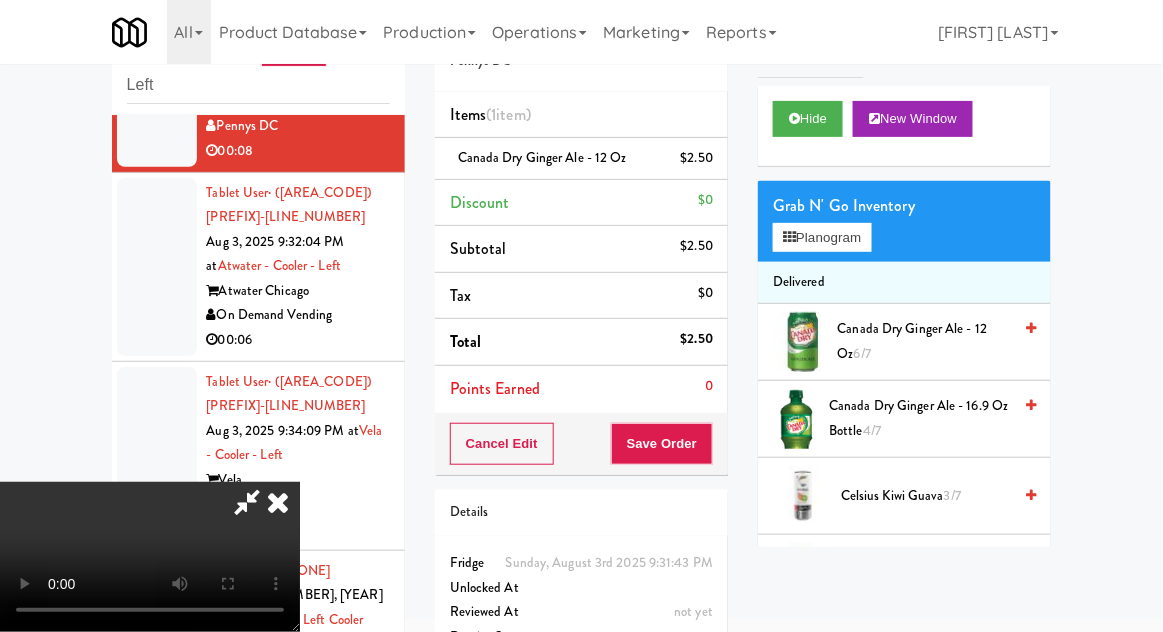 scroll, scrollTop: 73, scrollLeft: 0, axis: vertical 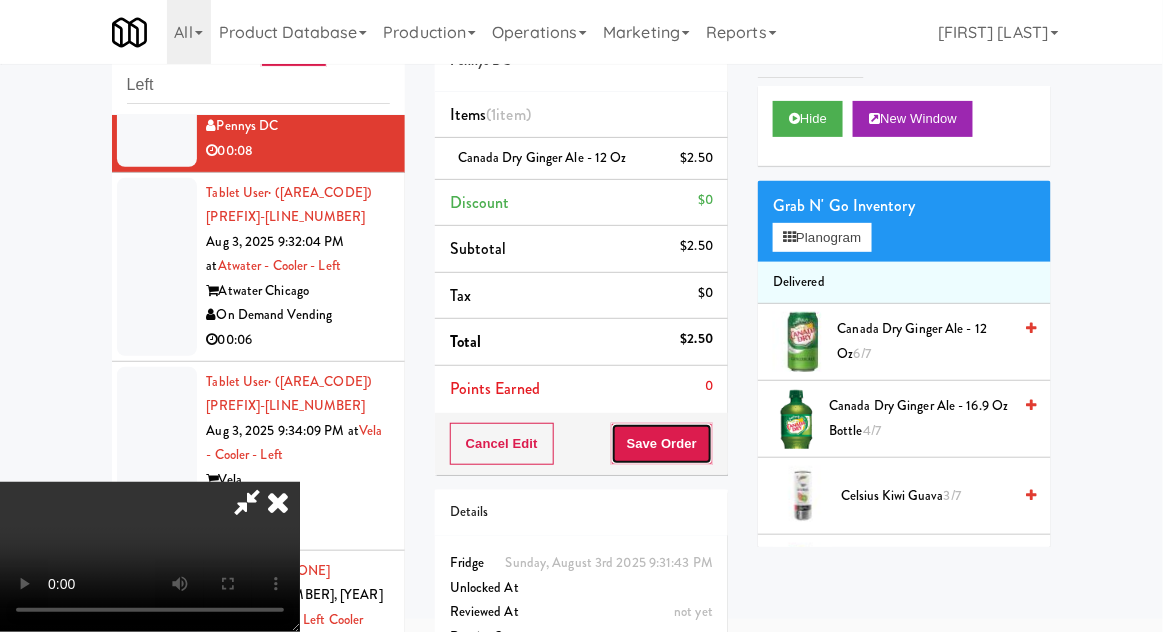 click on "Save Order" at bounding box center (662, 444) 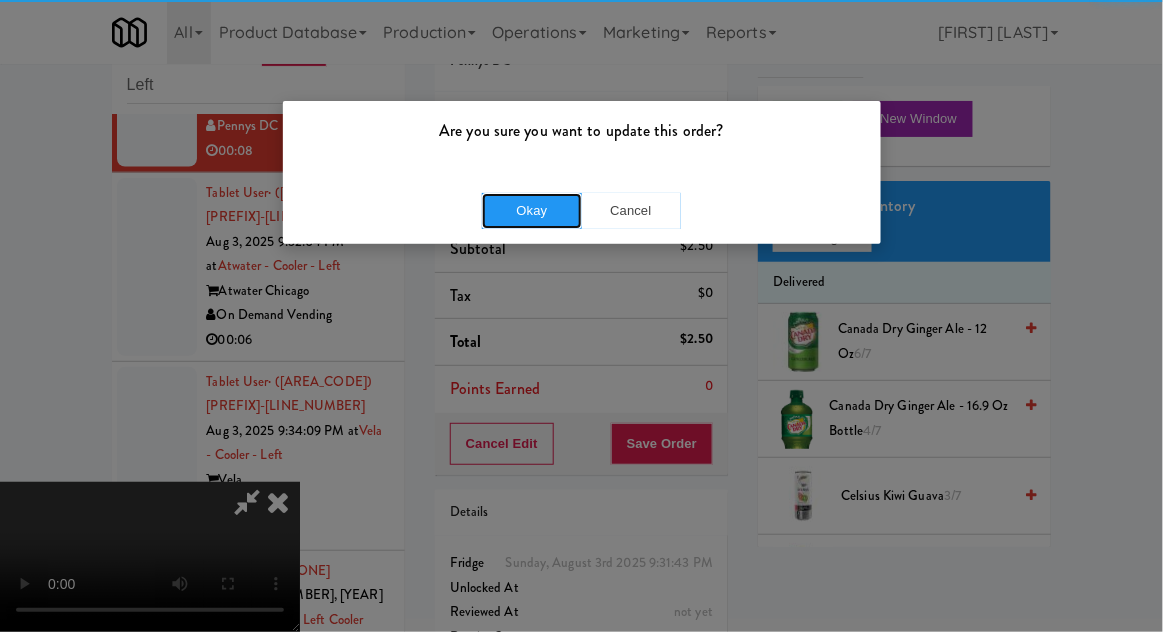 click on "Okay" at bounding box center (532, 211) 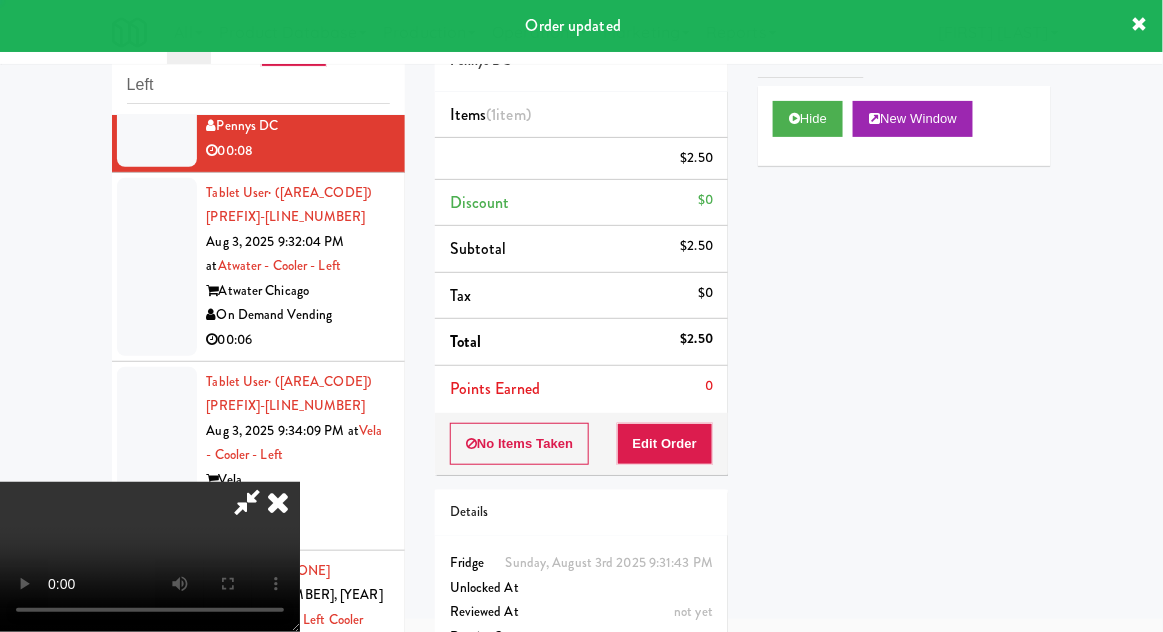 scroll, scrollTop: 0, scrollLeft: 0, axis: both 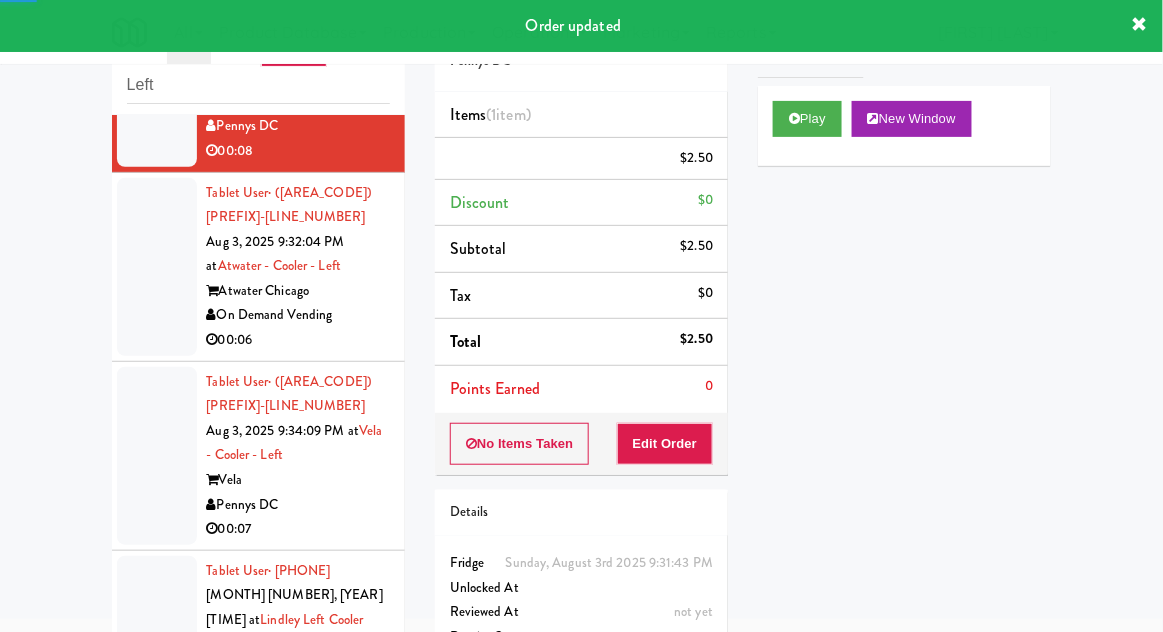click at bounding box center [157, 267] 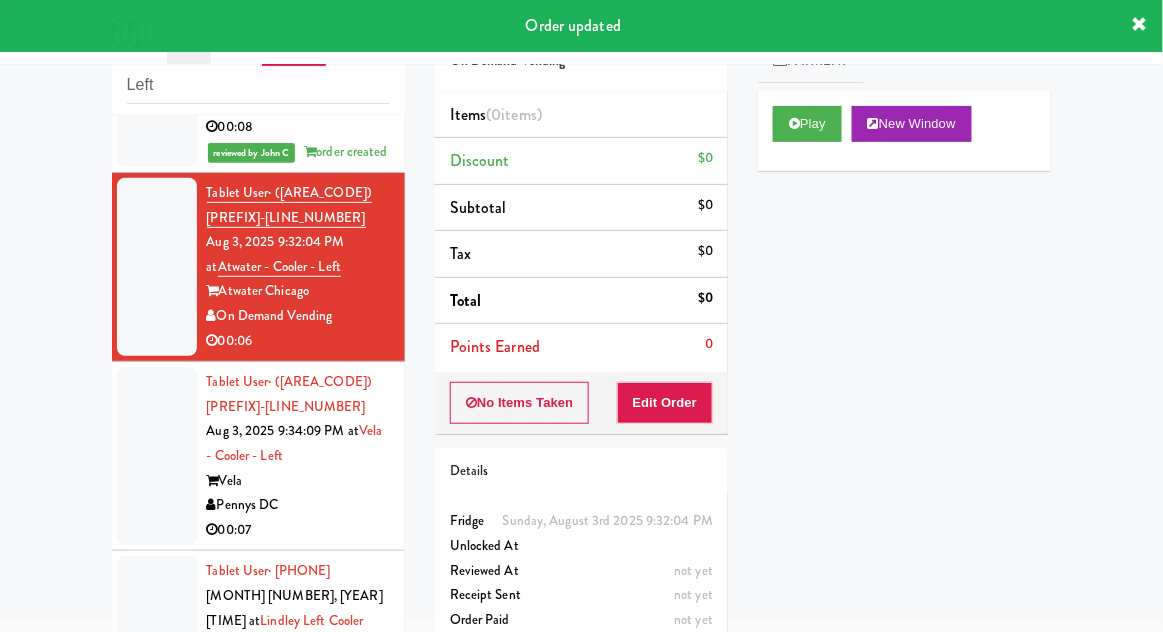 scroll, scrollTop: 2669, scrollLeft: 0, axis: vertical 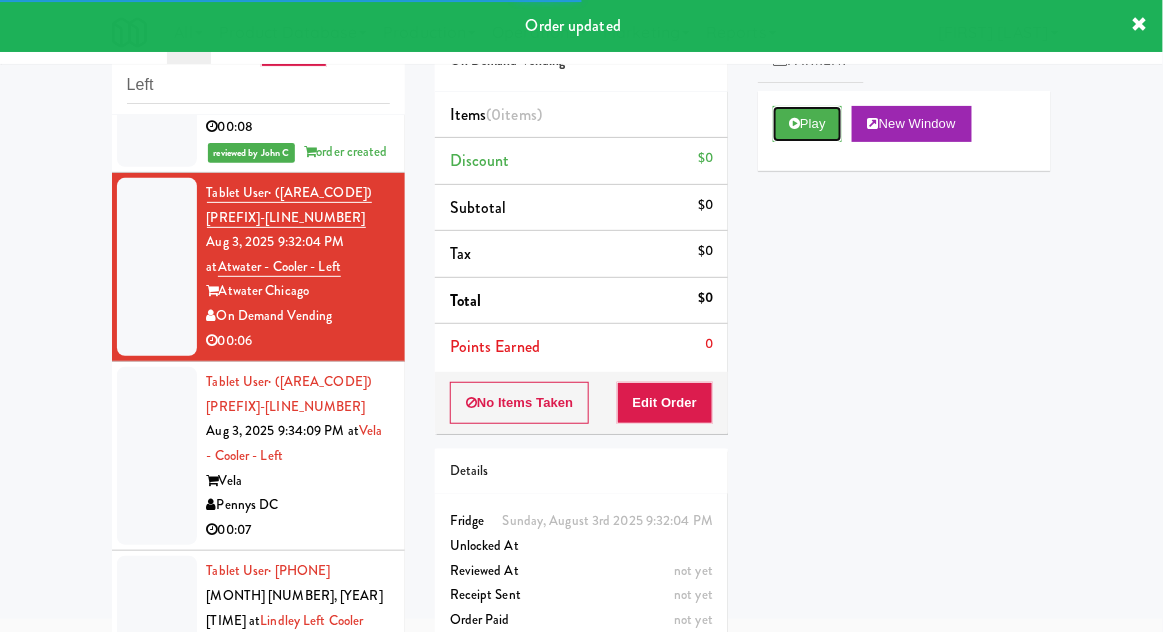click on "Play" at bounding box center (807, 124) 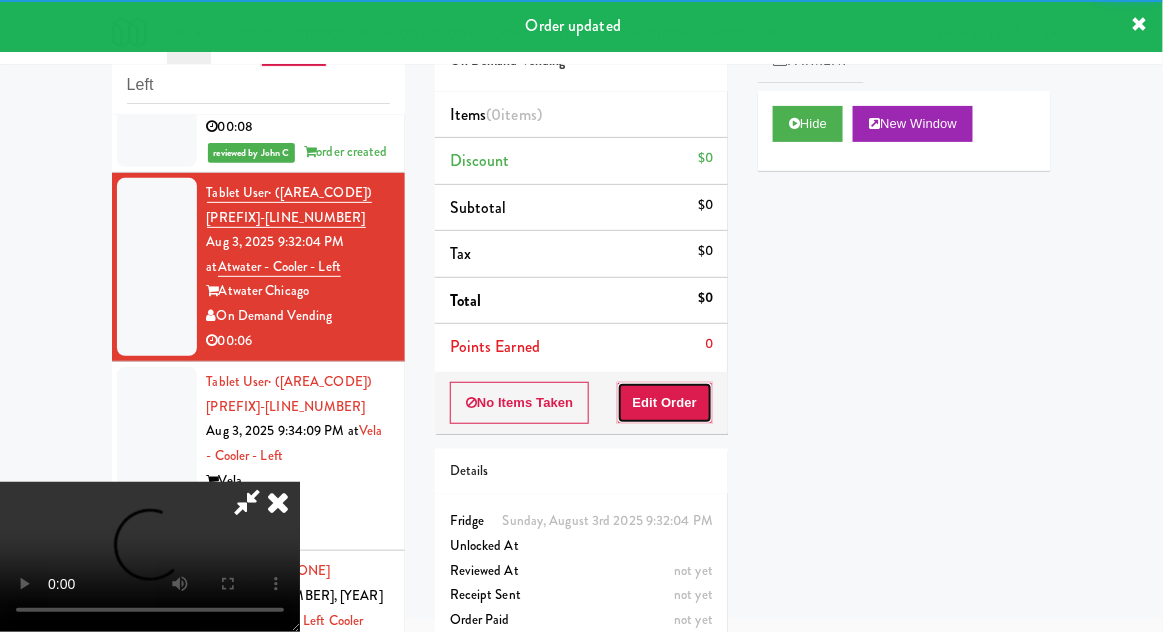 click on "Edit Order" at bounding box center [665, 403] 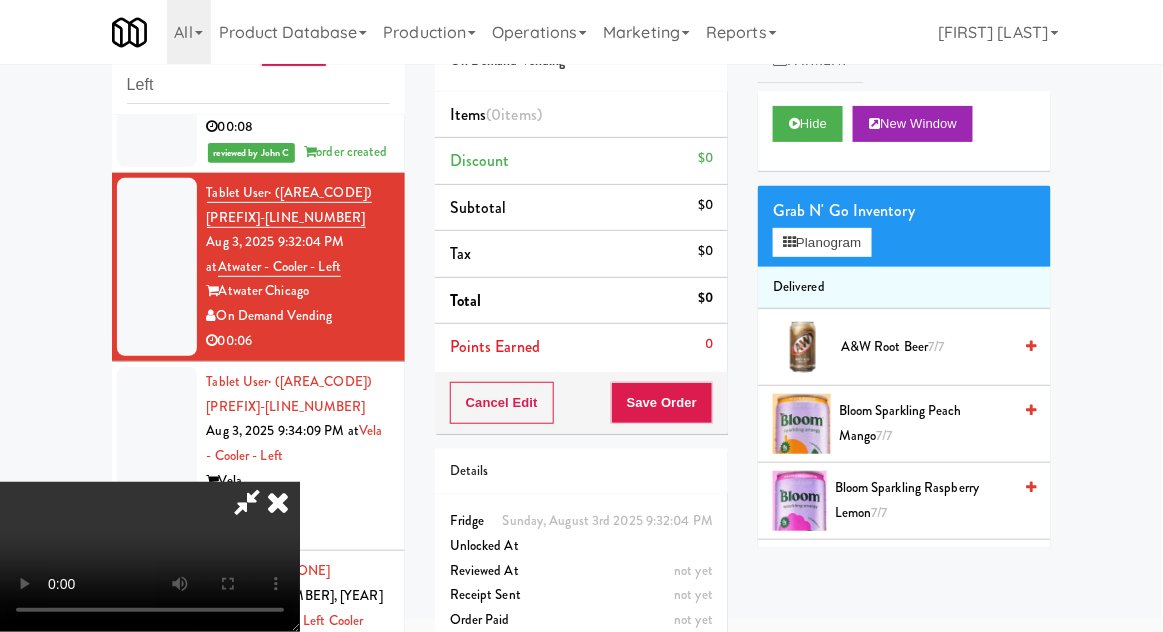 type 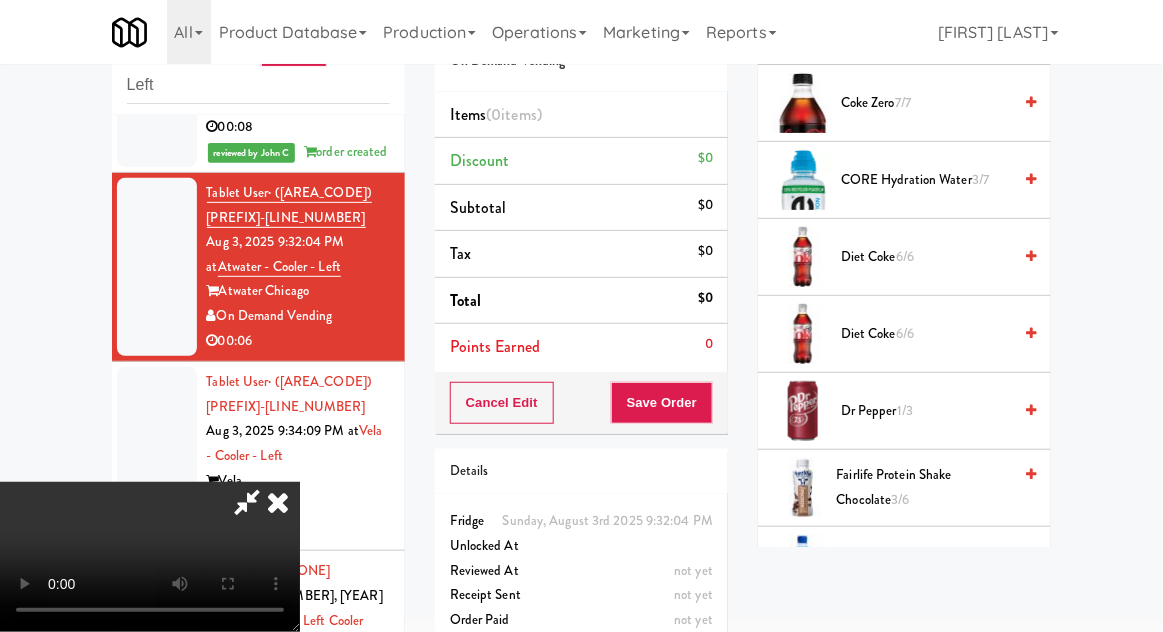 scroll, scrollTop: 1342, scrollLeft: 0, axis: vertical 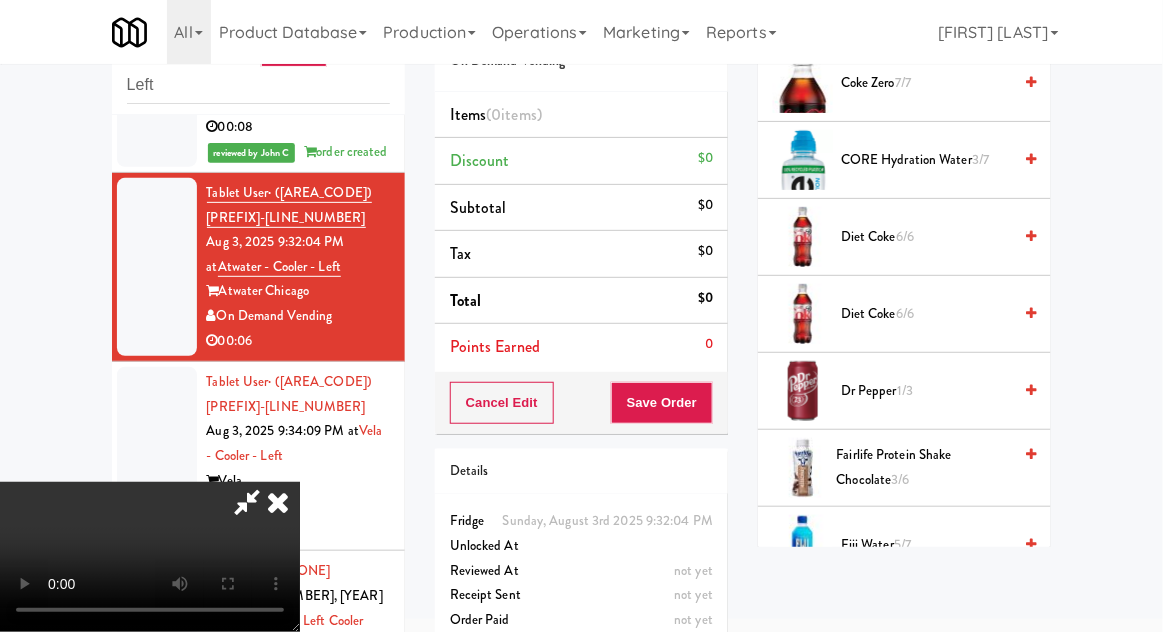 click on "Fairlife Protein Shake Chocolate 3/6" at bounding box center [924, 467] 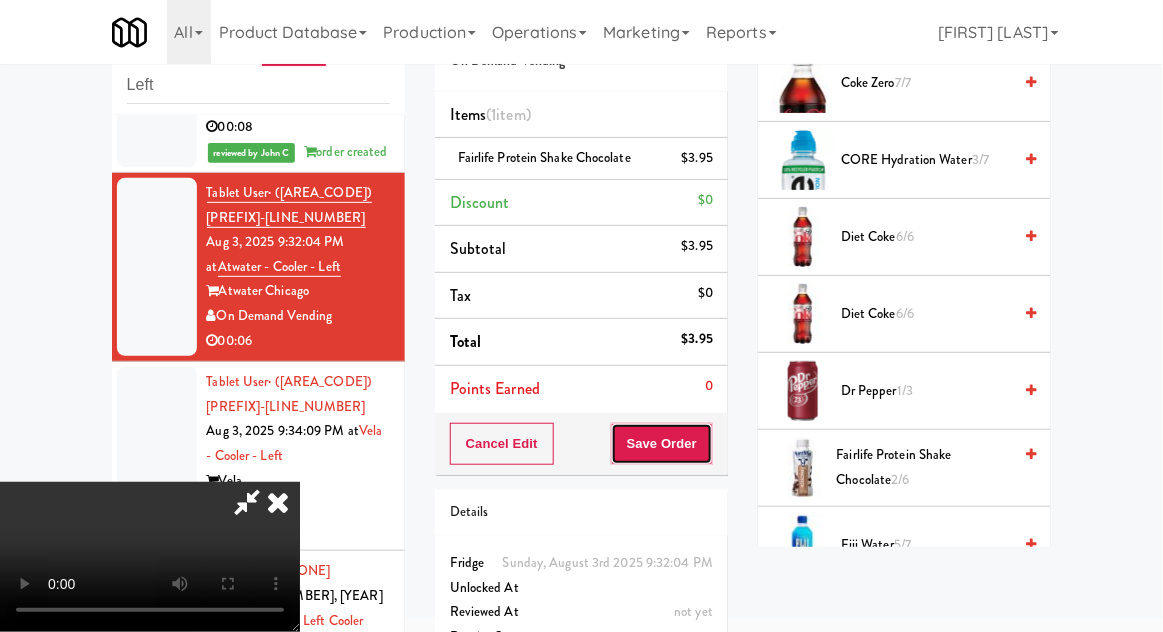 click on "Save Order" at bounding box center (662, 444) 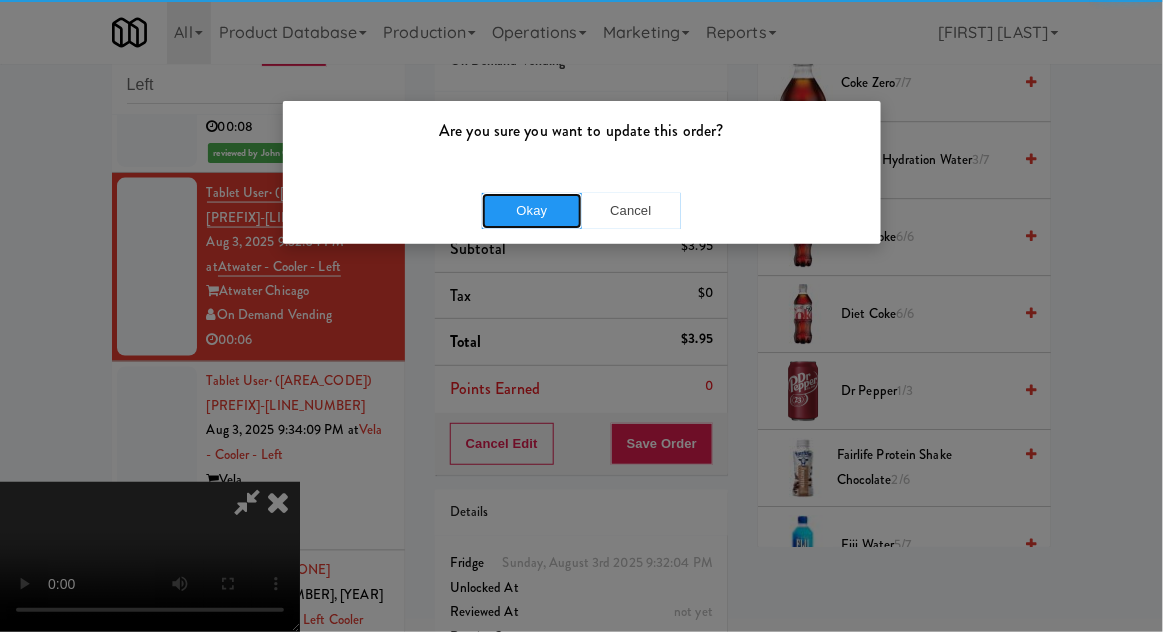click on "Okay" at bounding box center [532, 211] 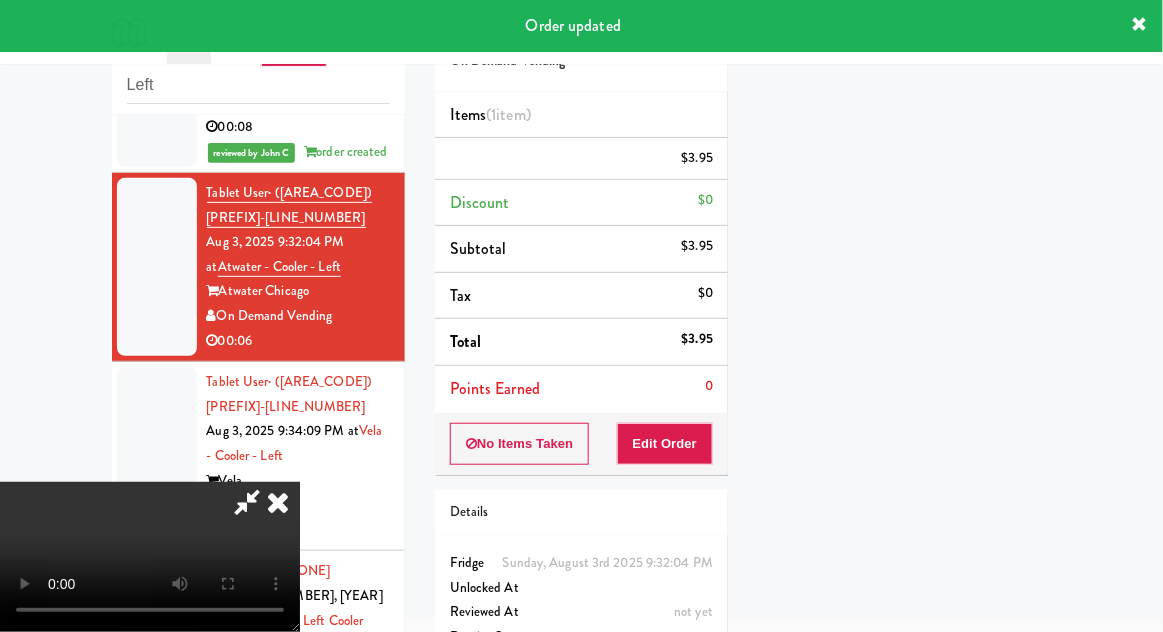 scroll, scrollTop: 197, scrollLeft: 0, axis: vertical 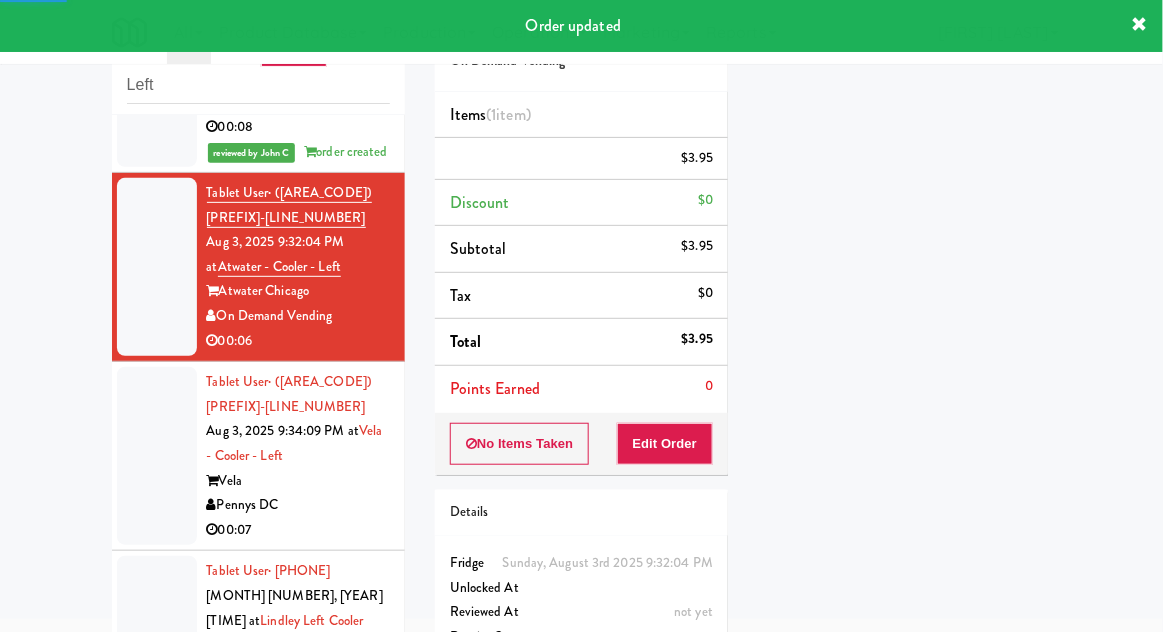 click at bounding box center (157, 456) 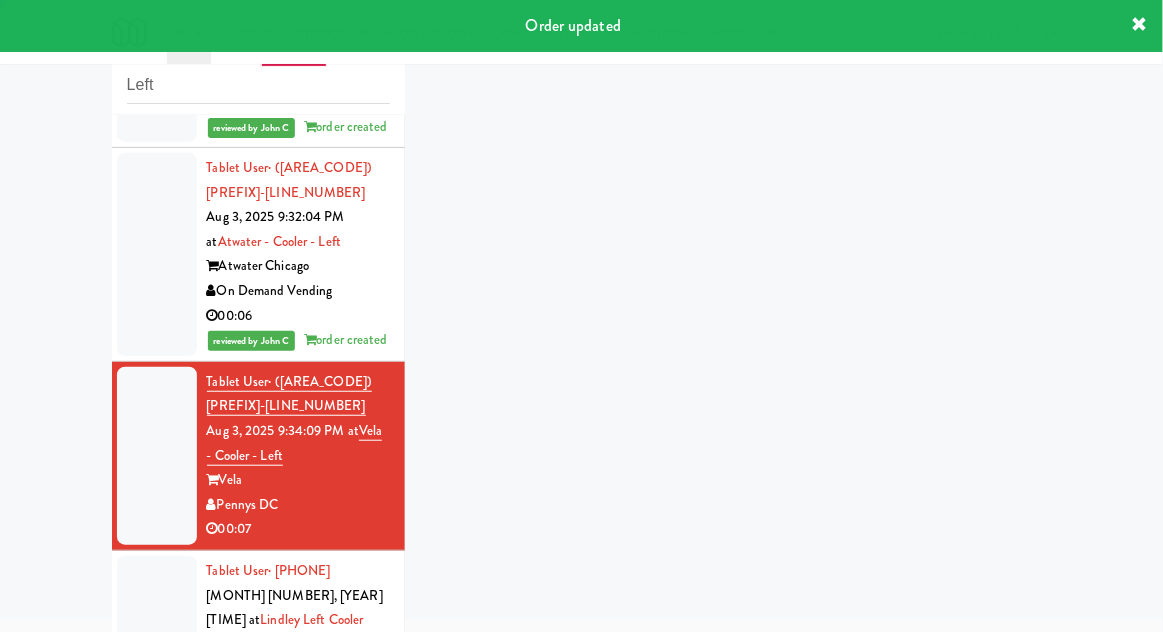 scroll, scrollTop: 2718, scrollLeft: 0, axis: vertical 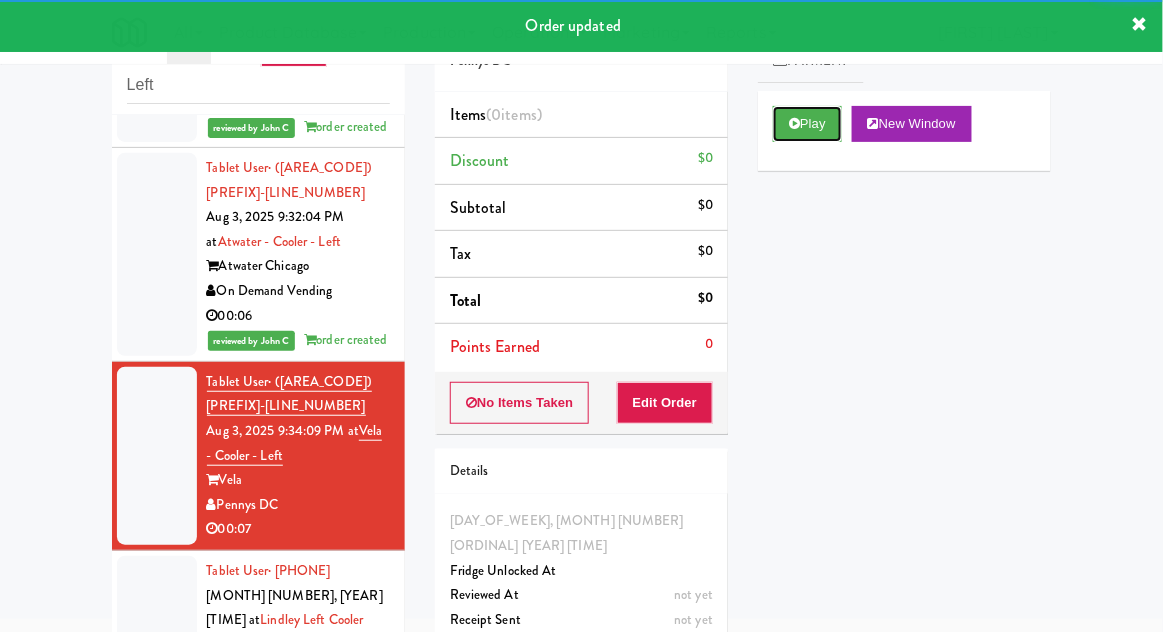 click on "Play" at bounding box center [807, 124] 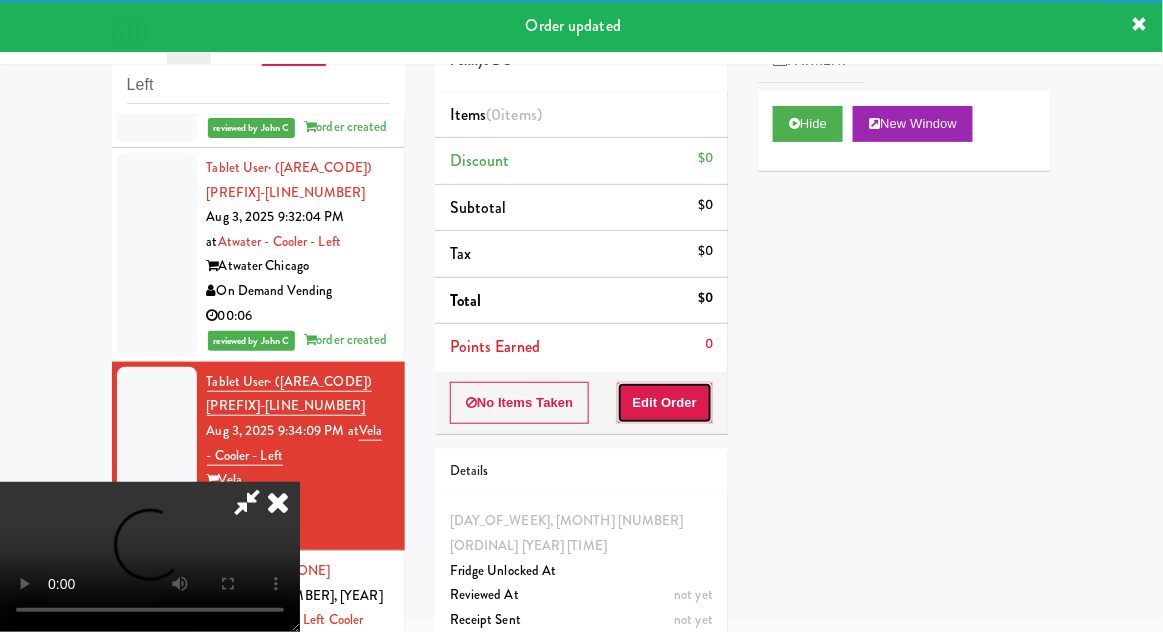 click on "Edit Order" at bounding box center (665, 403) 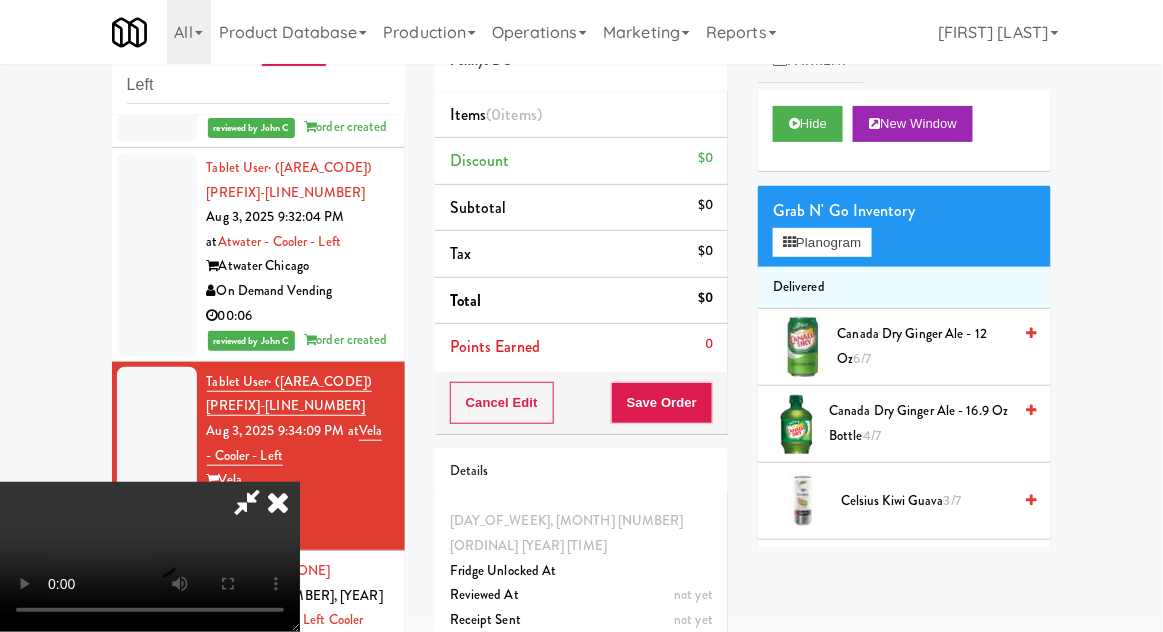 scroll, scrollTop: 73, scrollLeft: 0, axis: vertical 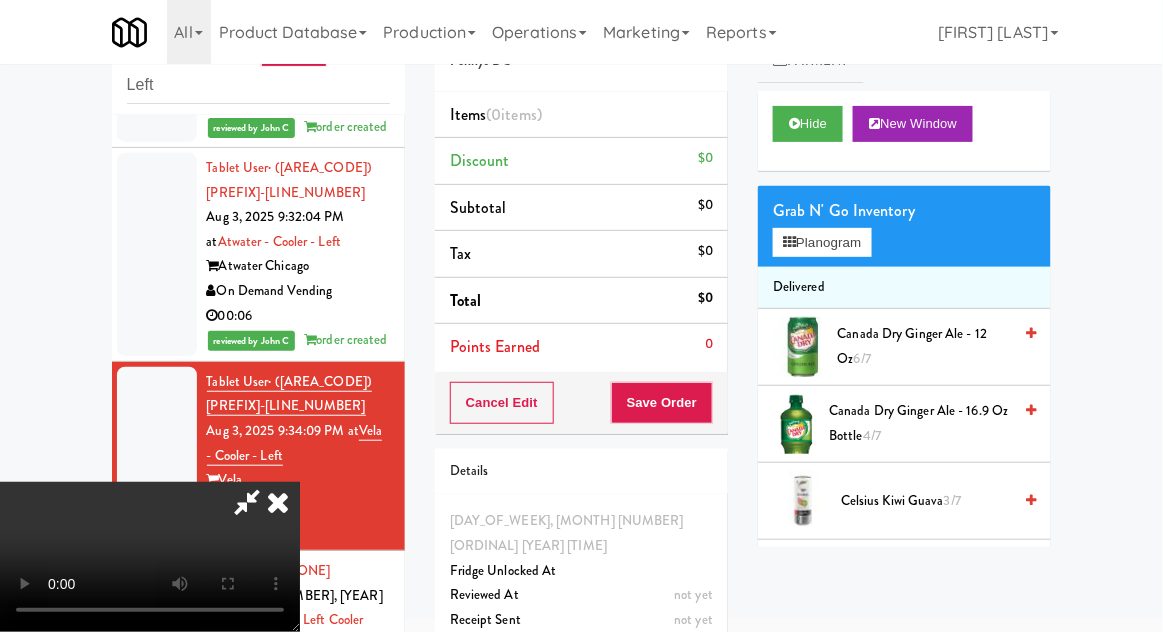 type 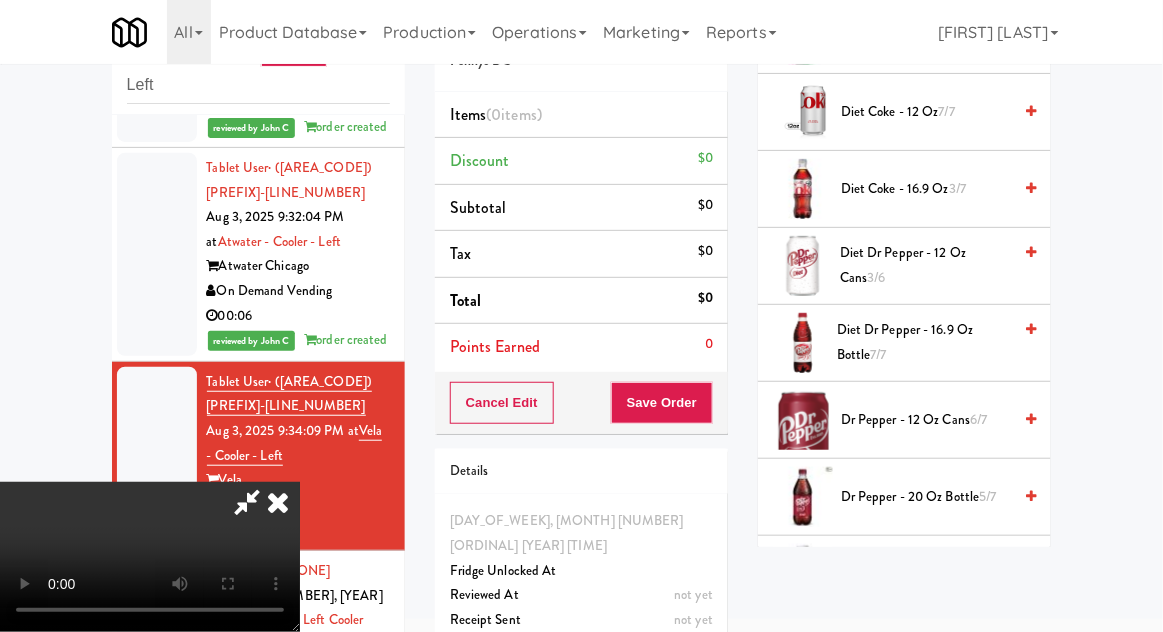scroll, scrollTop: 696, scrollLeft: 0, axis: vertical 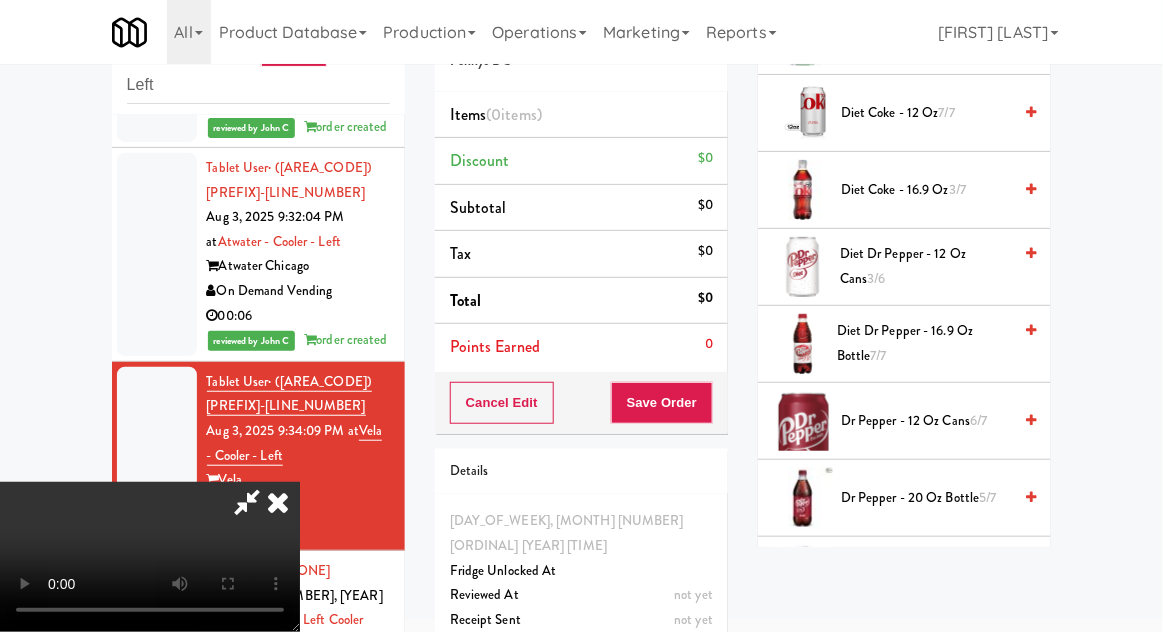 click on "[ITEM_NAME] [NUMBER] oz Cans  [NUMBER]/[NUMBER]" at bounding box center (925, 266) 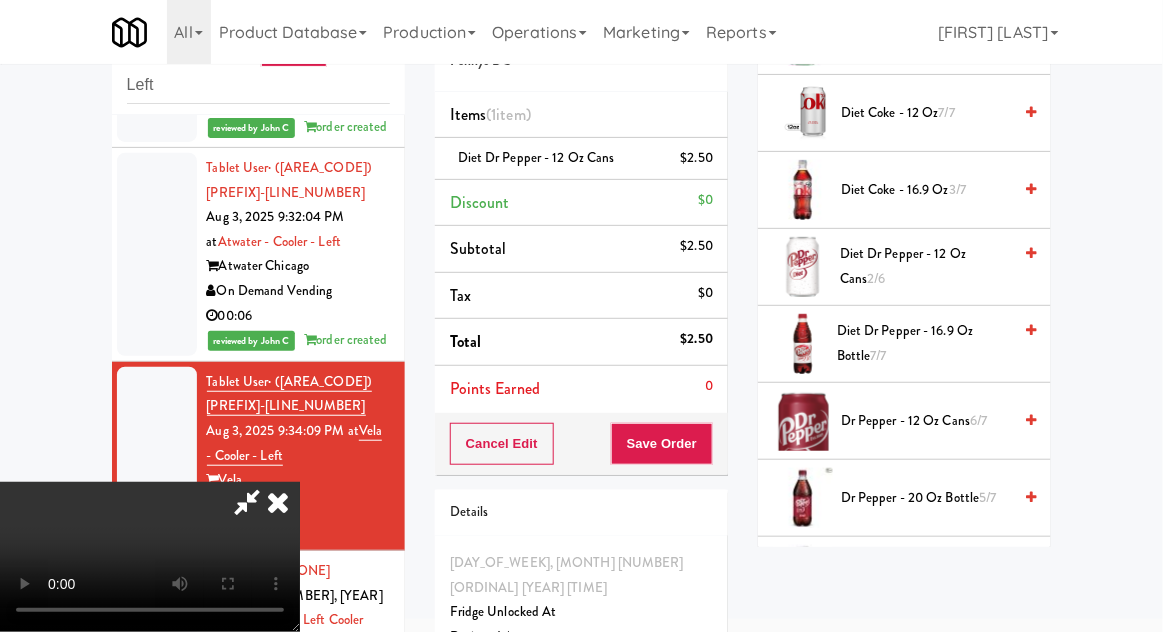 scroll, scrollTop: 73, scrollLeft: 0, axis: vertical 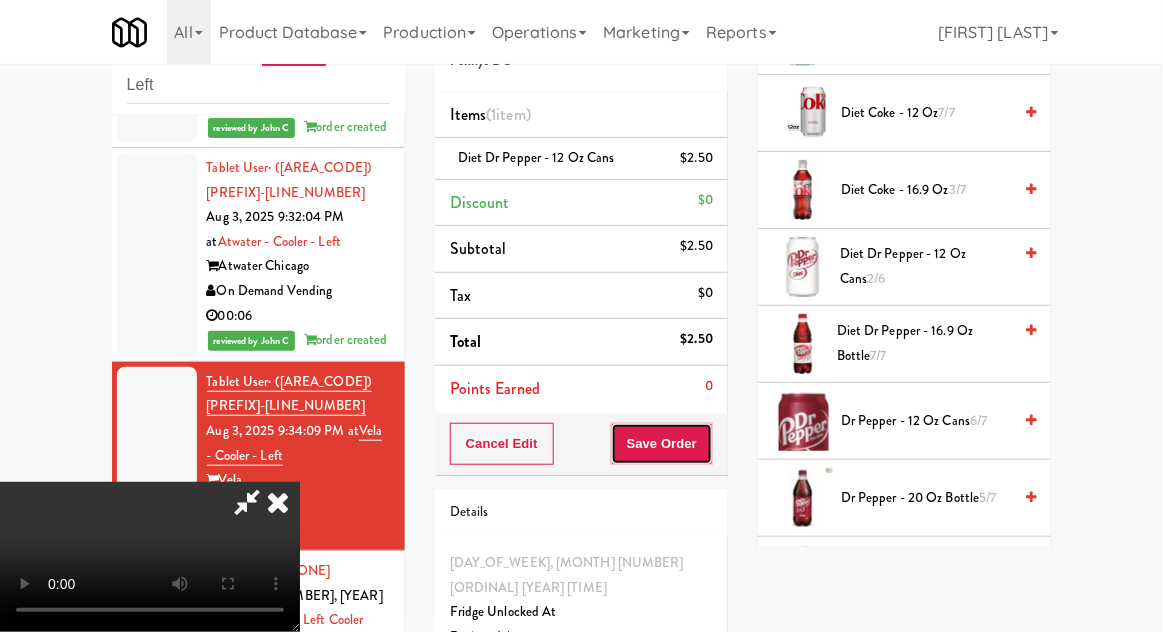 click on "Save Order" at bounding box center [662, 444] 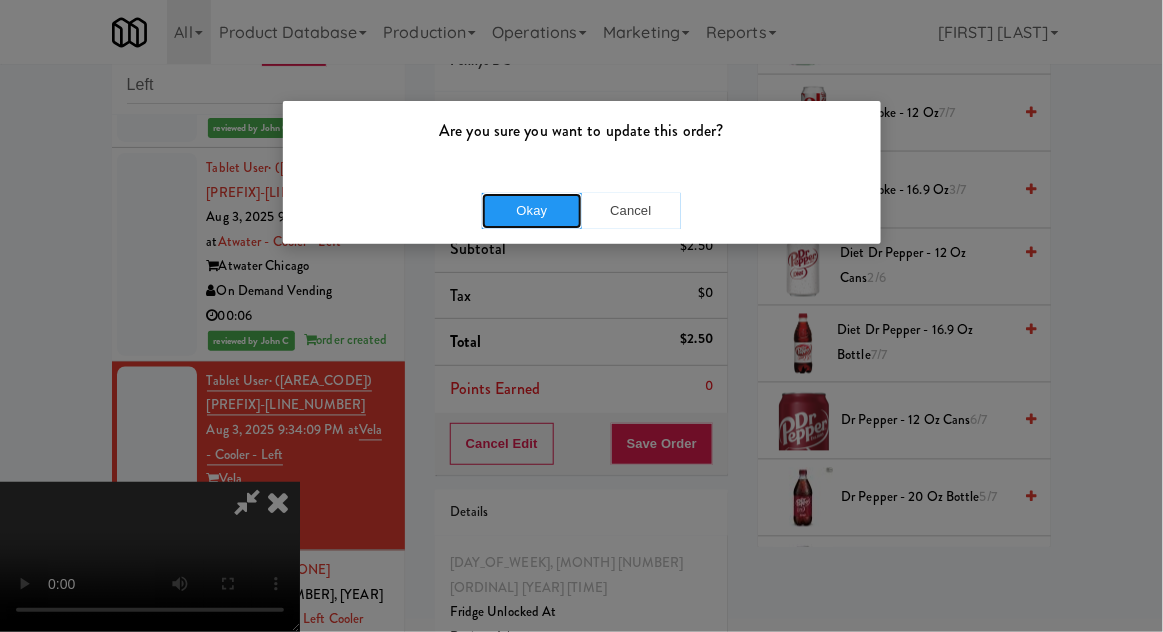 click on "Okay" at bounding box center (532, 211) 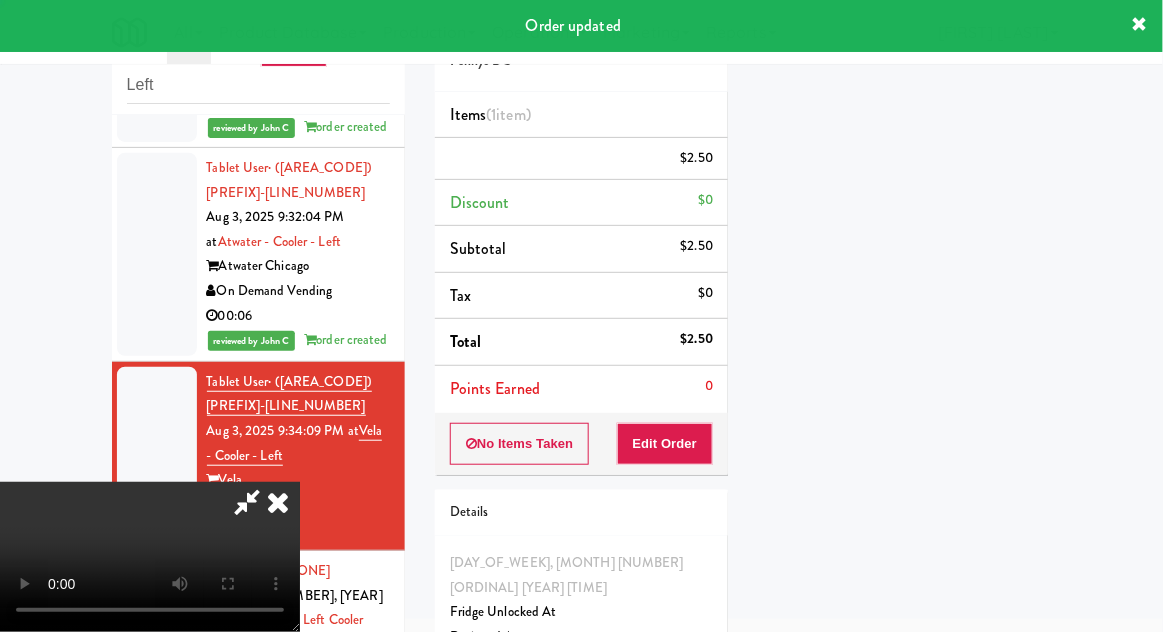 scroll, scrollTop: 197, scrollLeft: 0, axis: vertical 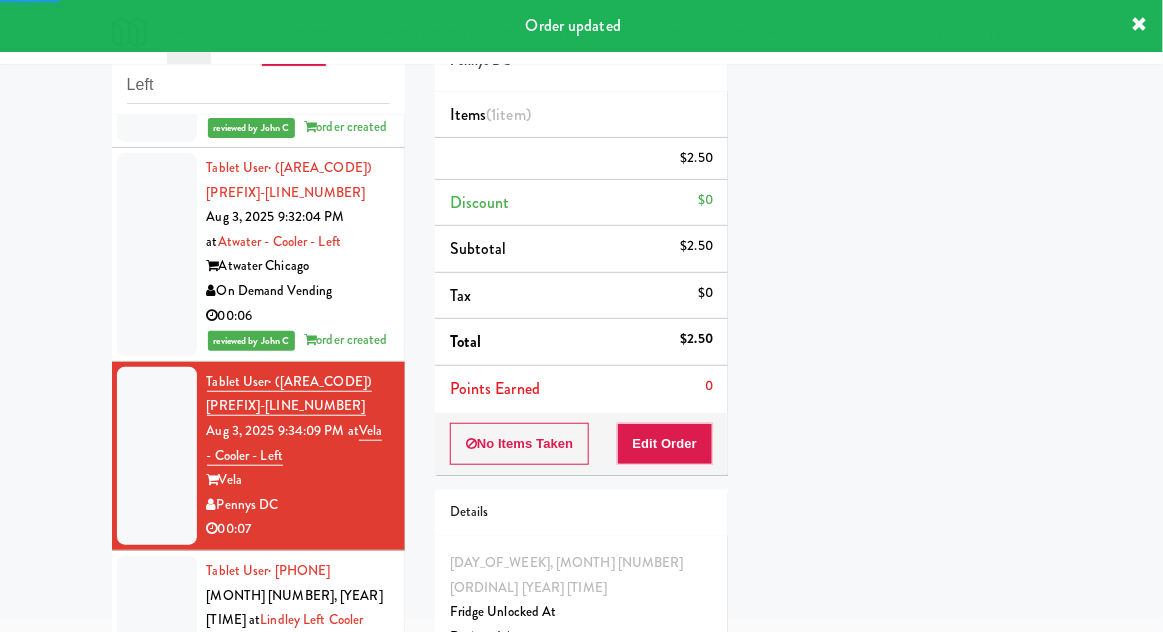 click at bounding box center (157, 456) 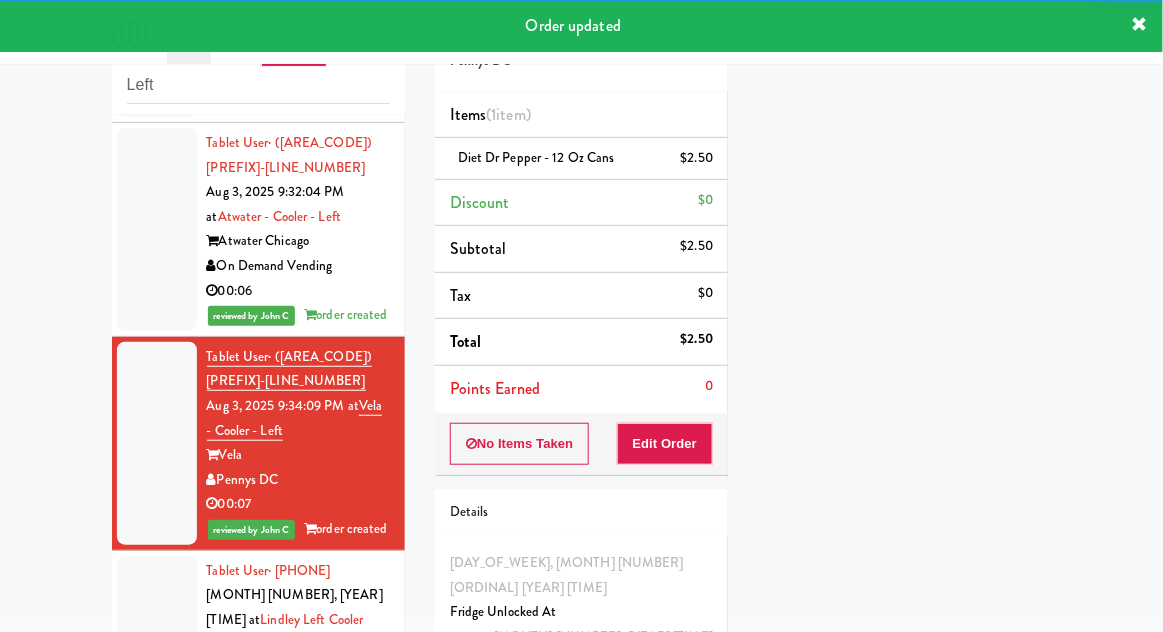 scroll, scrollTop: 2768, scrollLeft: 0, axis: vertical 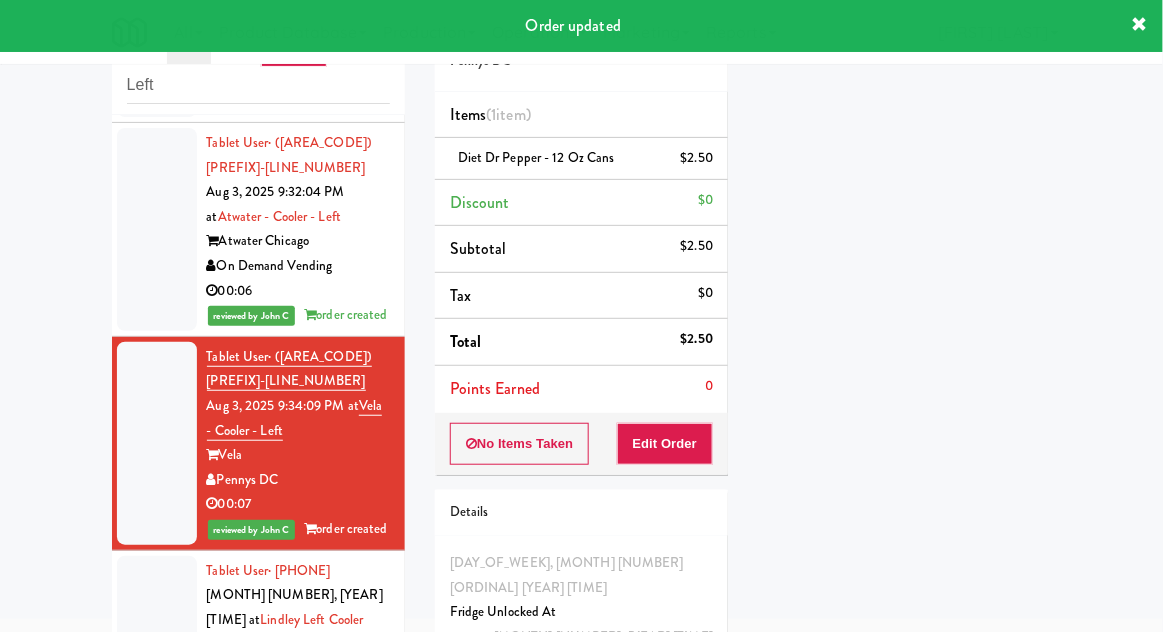 click at bounding box center (157, 633) 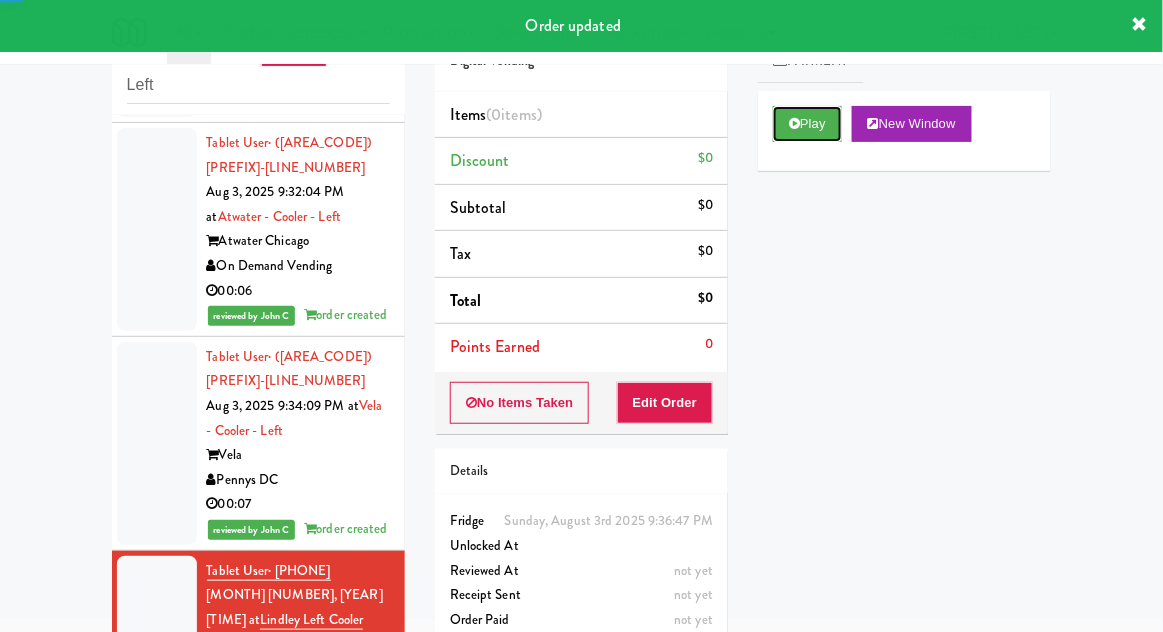 click on "Play" at bounding box center (807, 124) 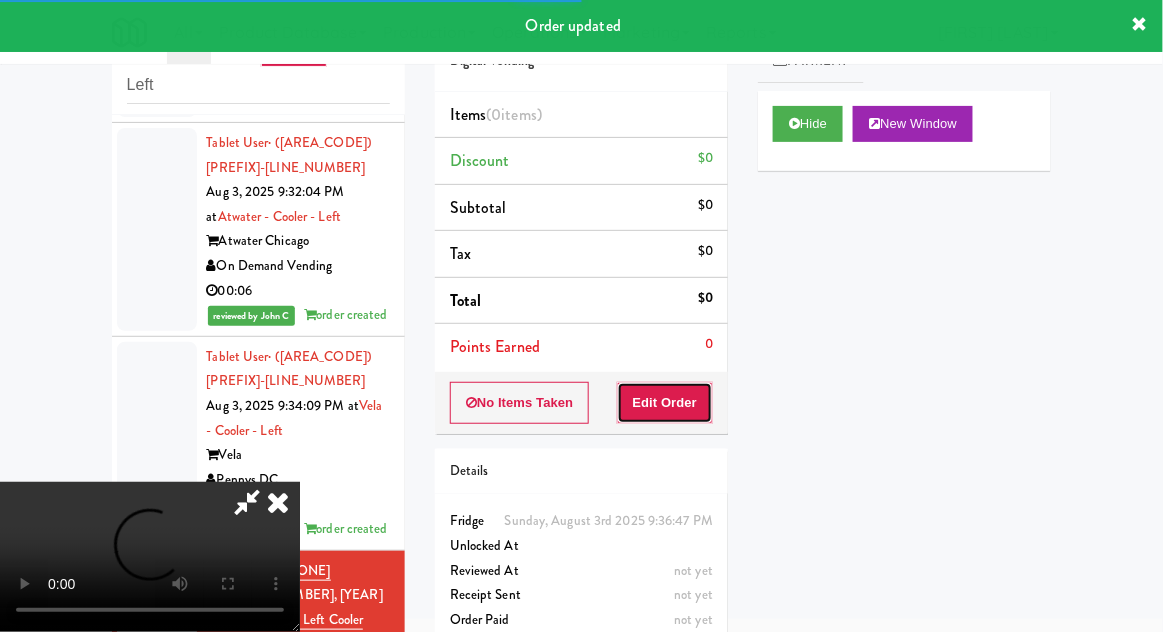 click on "Edit Order" at bounding box center (665, 403) 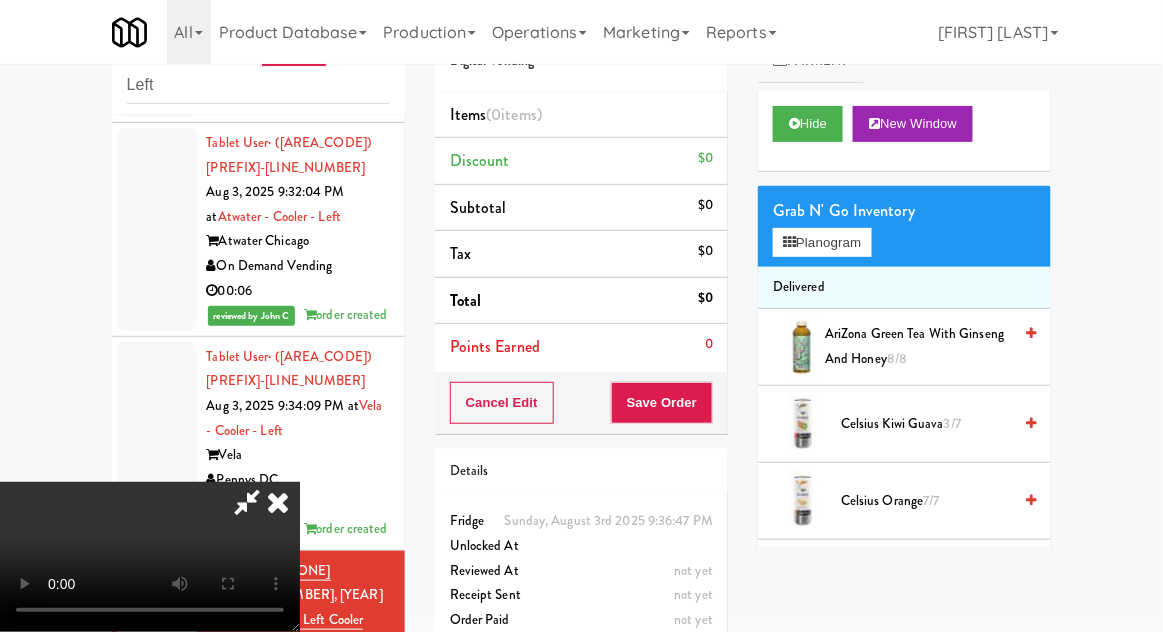 type 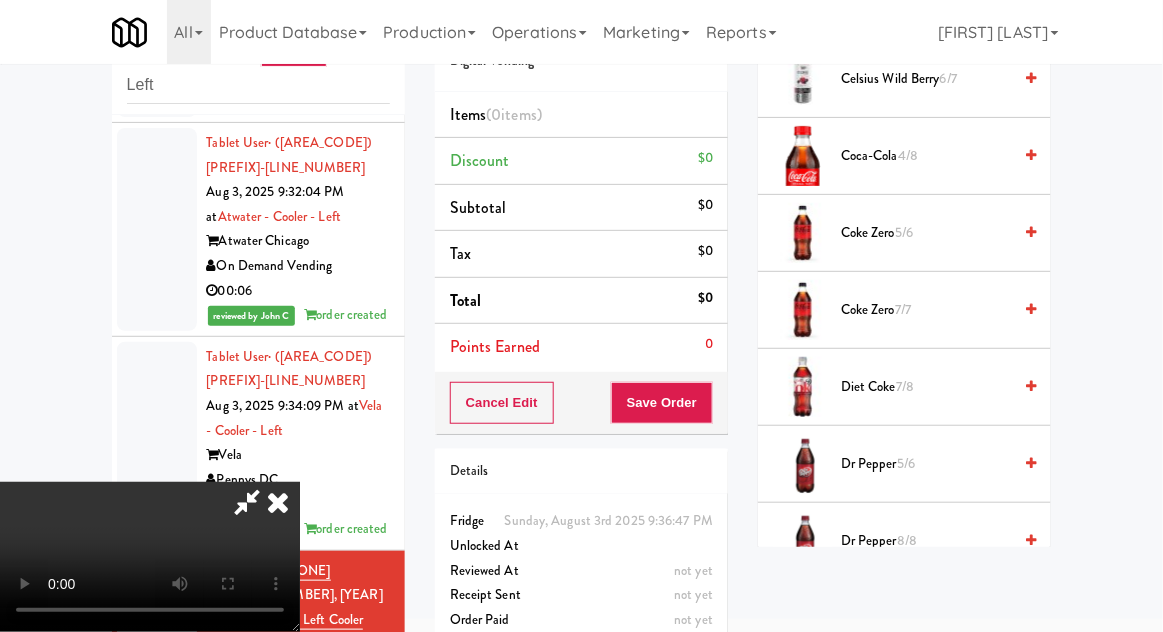 scroll, scrollTop: 562, scrollLeft: 0, axis: vertical 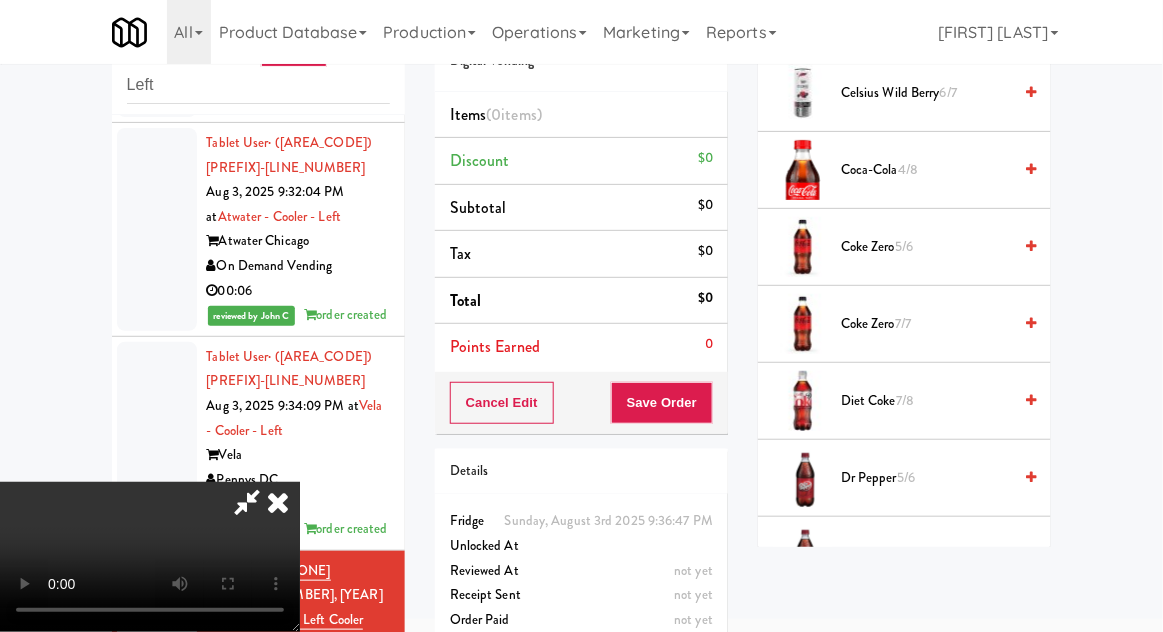 click on "Diet Coke  7/8" at bounding box center [926, 401] 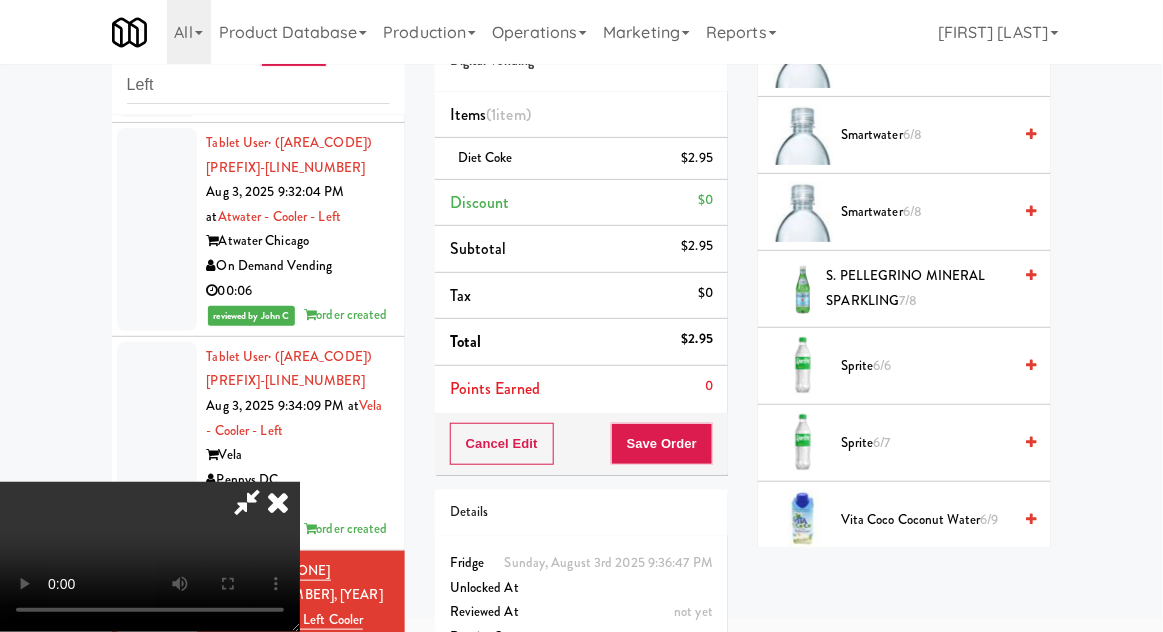 scroll, scrollTop: 2430, scrollLeft: 0, axis: vertical 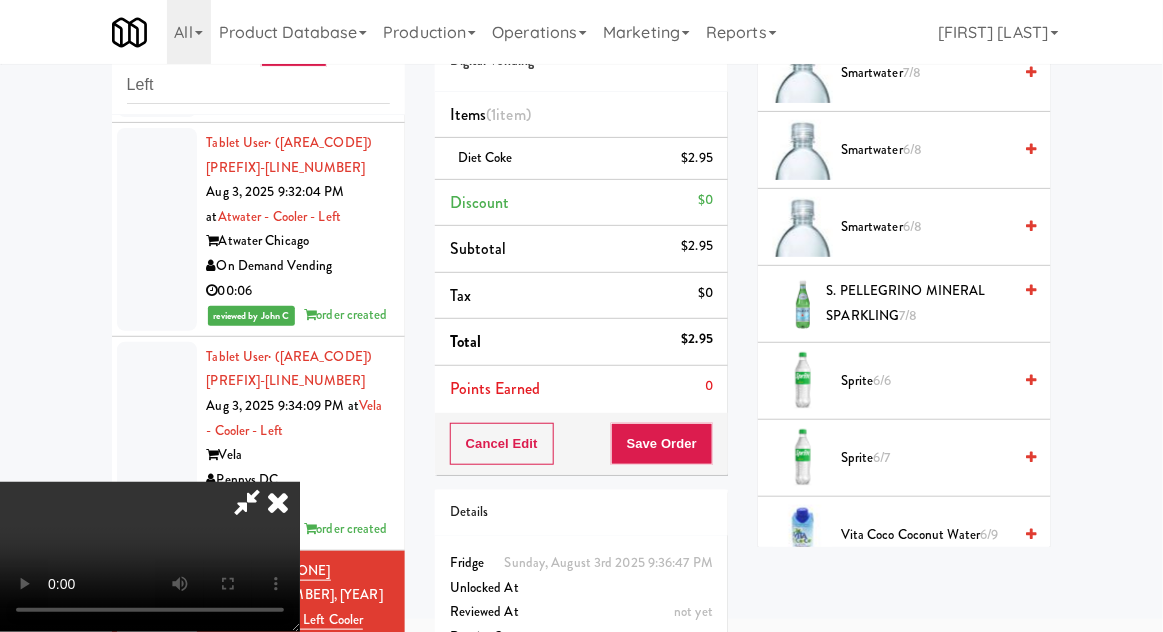 click on "Sprite  6/6" at bounding box center (926, 381) 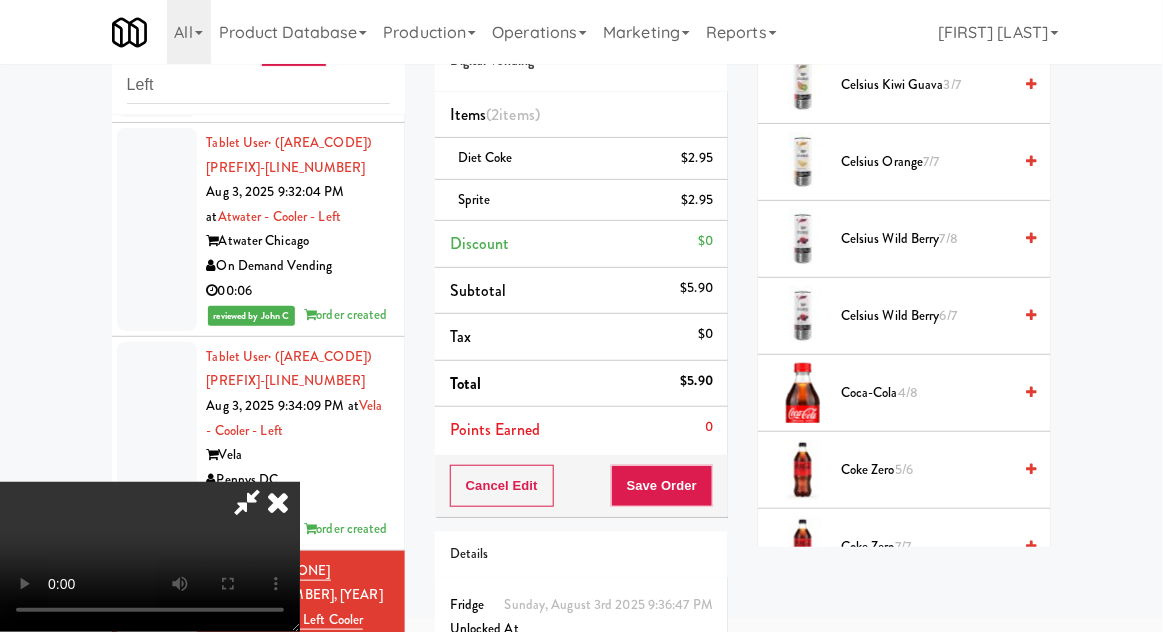 scroll, scrollTop: 348, scrollLeft: 0, axis: vertical 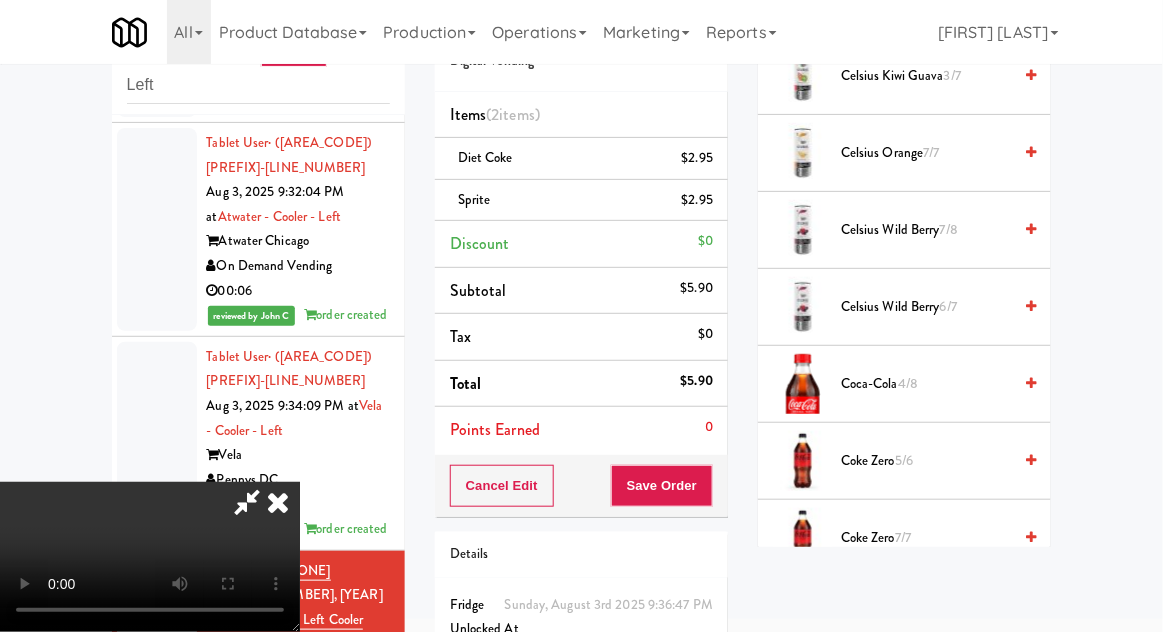 click on "Coca-Cola  [NUMBER]/[NUMBER]" at bounding box center [926, 384] 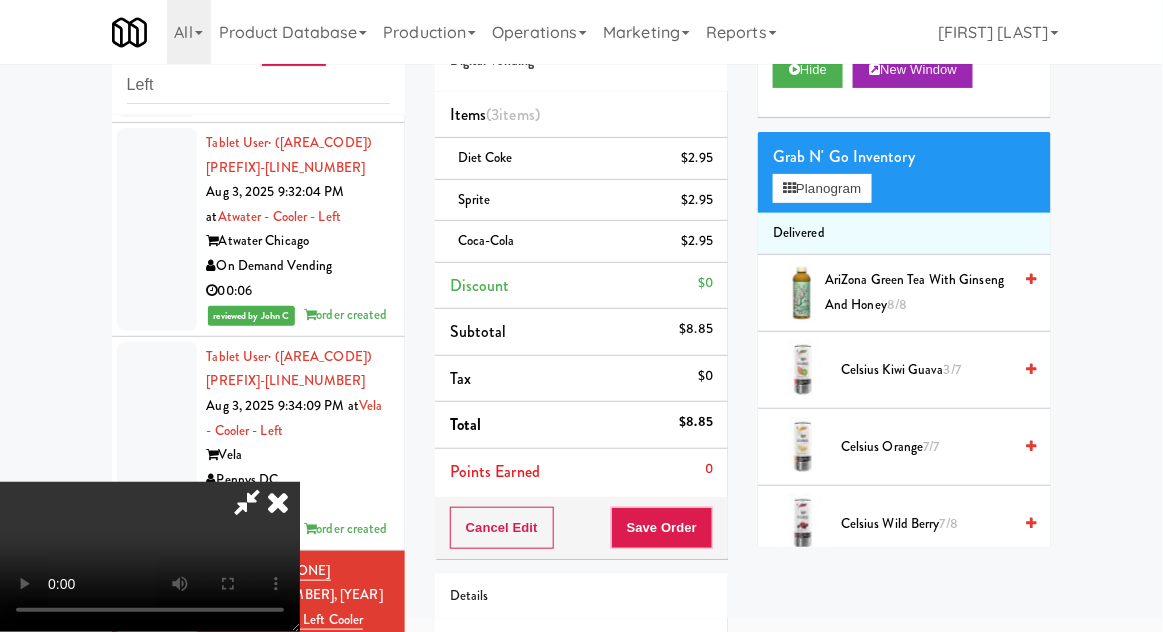 scroll, scrollTop: 0, scrollLeft: 0, axis: both 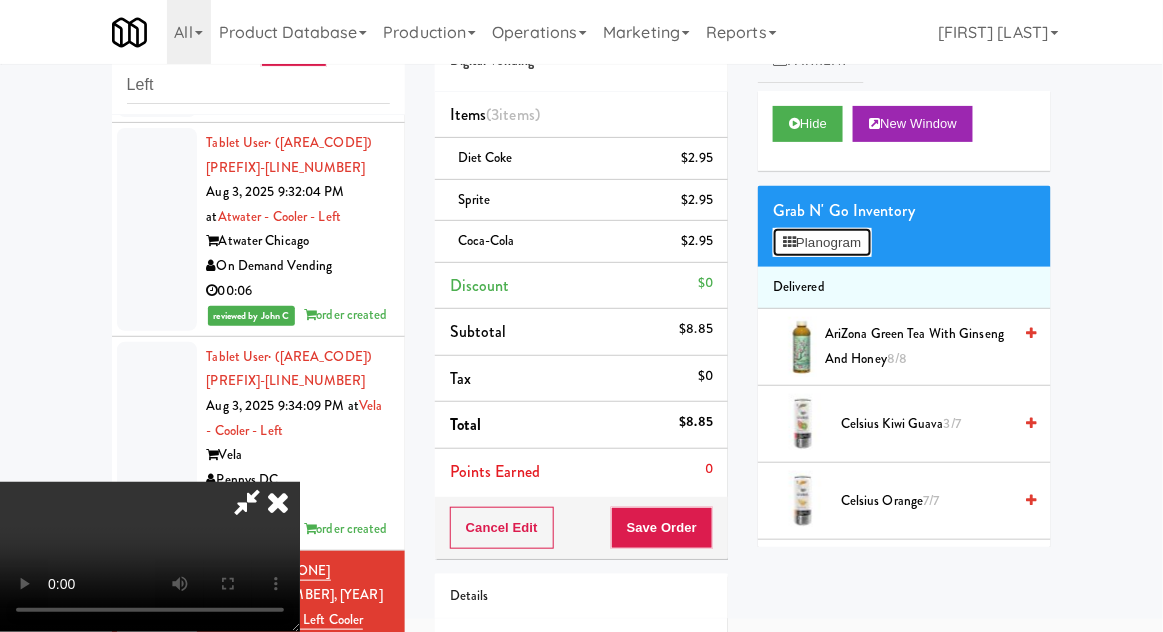 click on "Planogram" at bounding box center [822, 243] 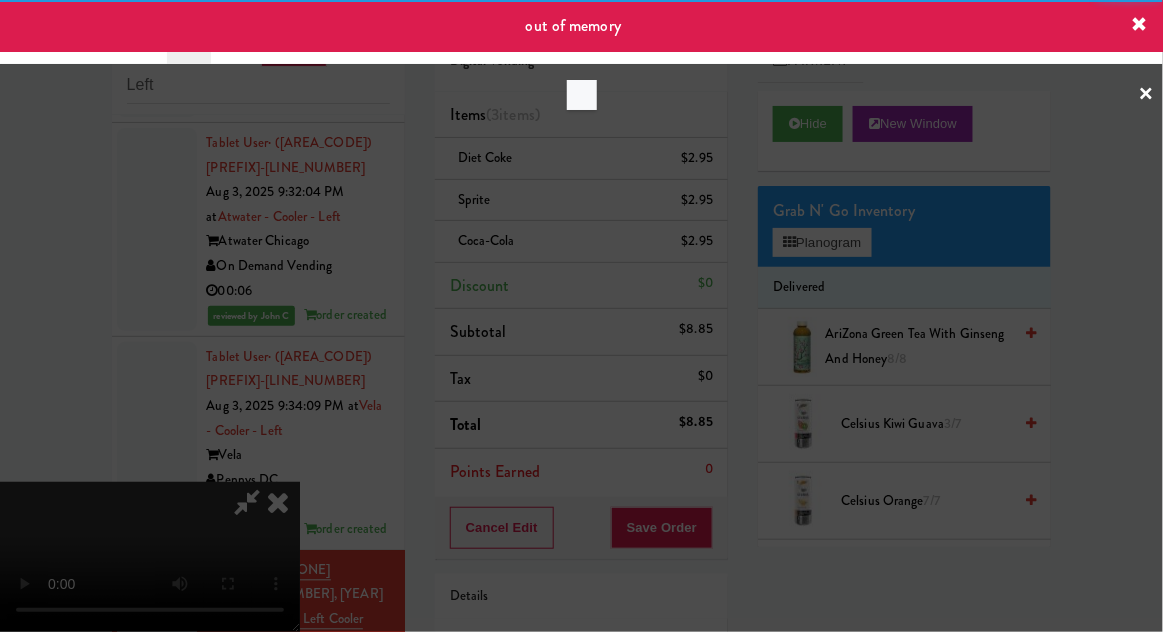 click at bounding box center [581, 316] 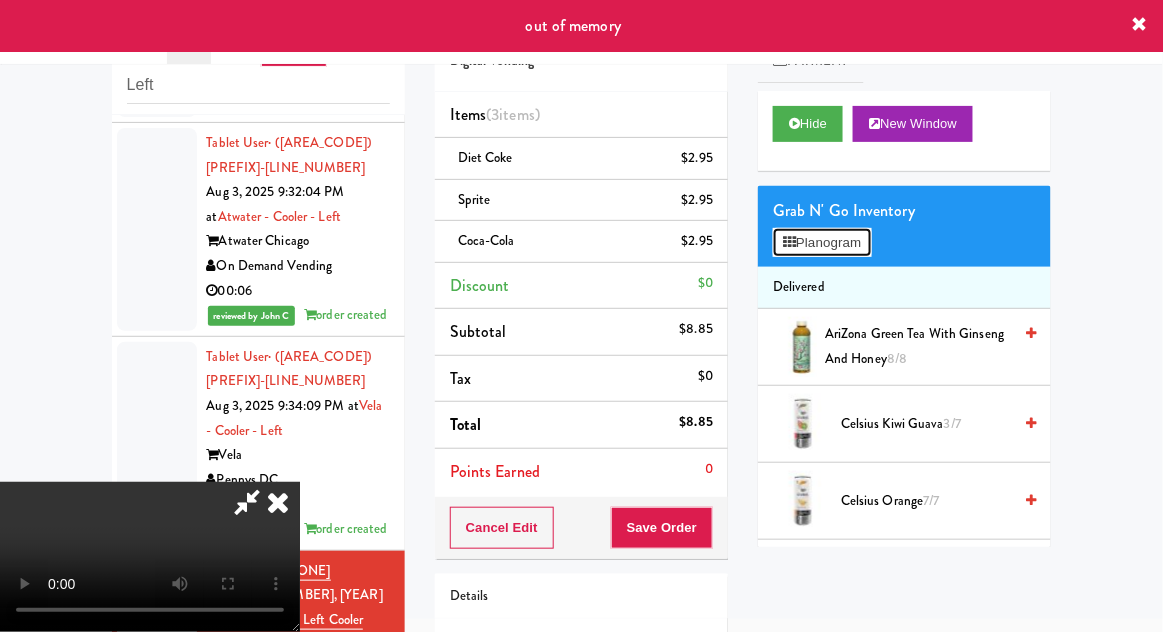 click on "Planogram" at bounding box center (822, 243) 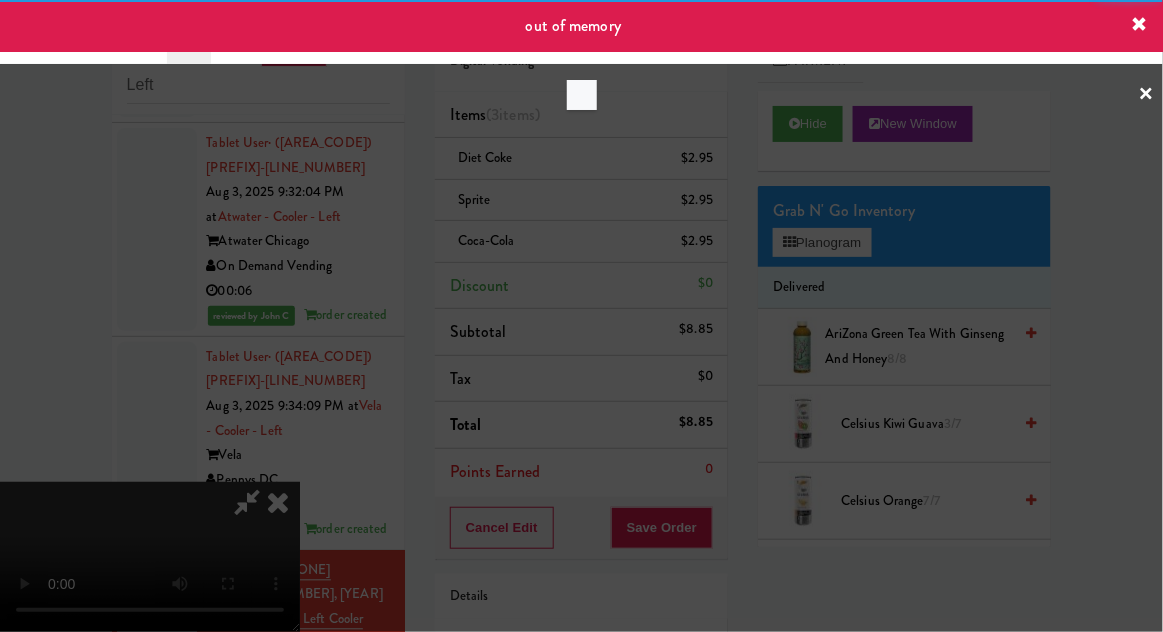 click at bounding box center [581, 316] 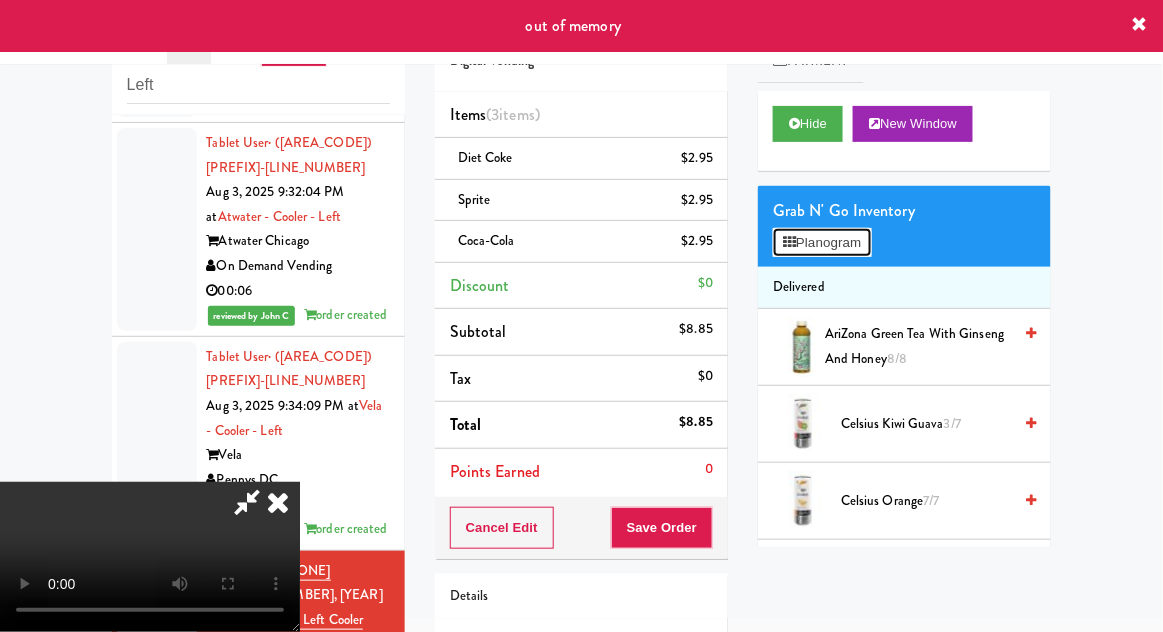 click on "Planogram" at bounding box center [822, 243] 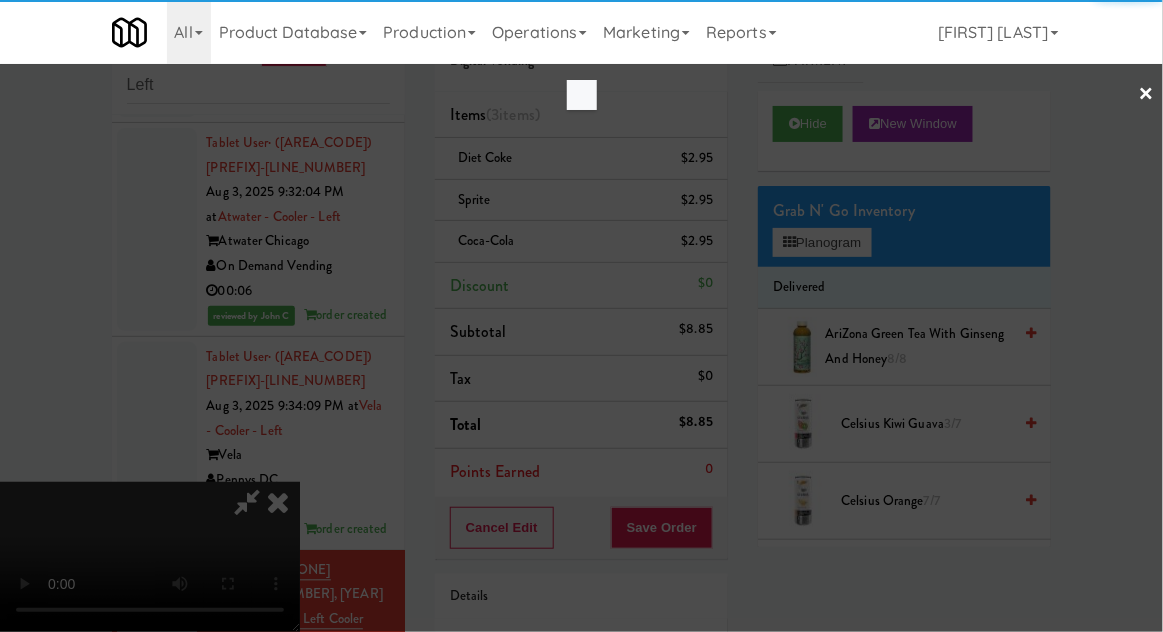 click at bounding box center (581, 316) 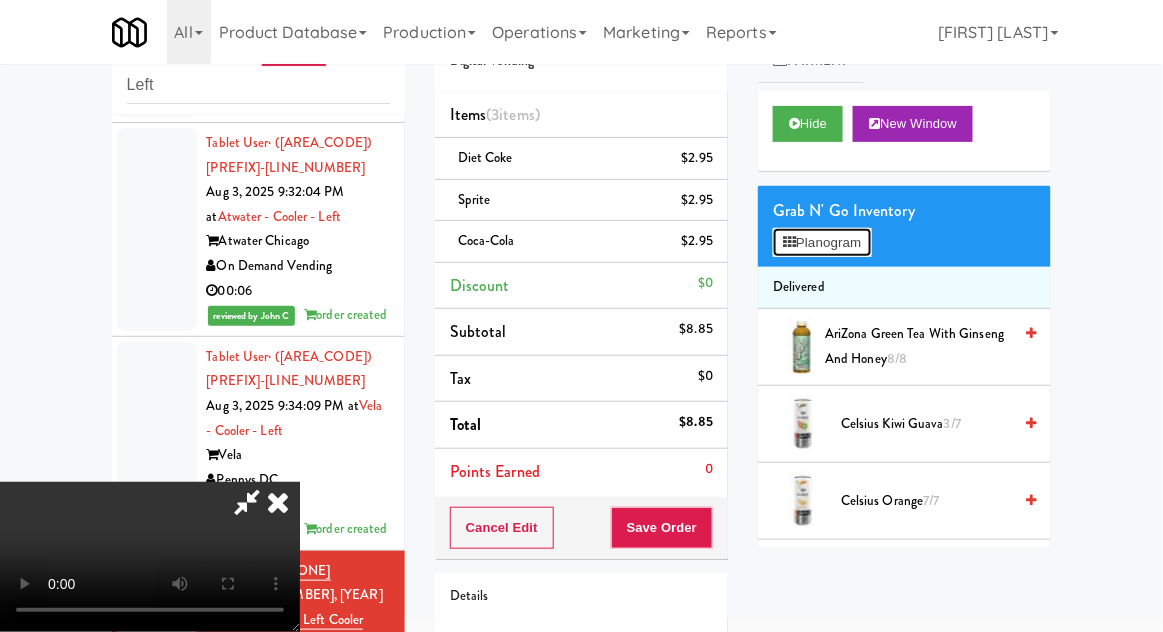 click on "Planogram" at bounding box center (822, 243) 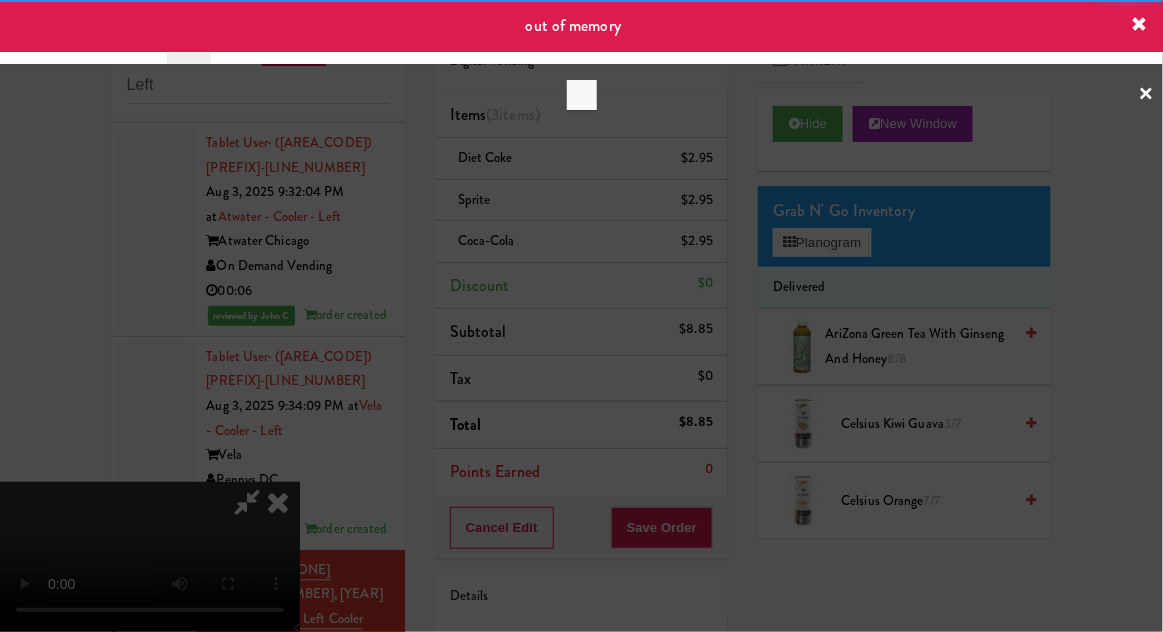 click at bounding box center (581, 316) 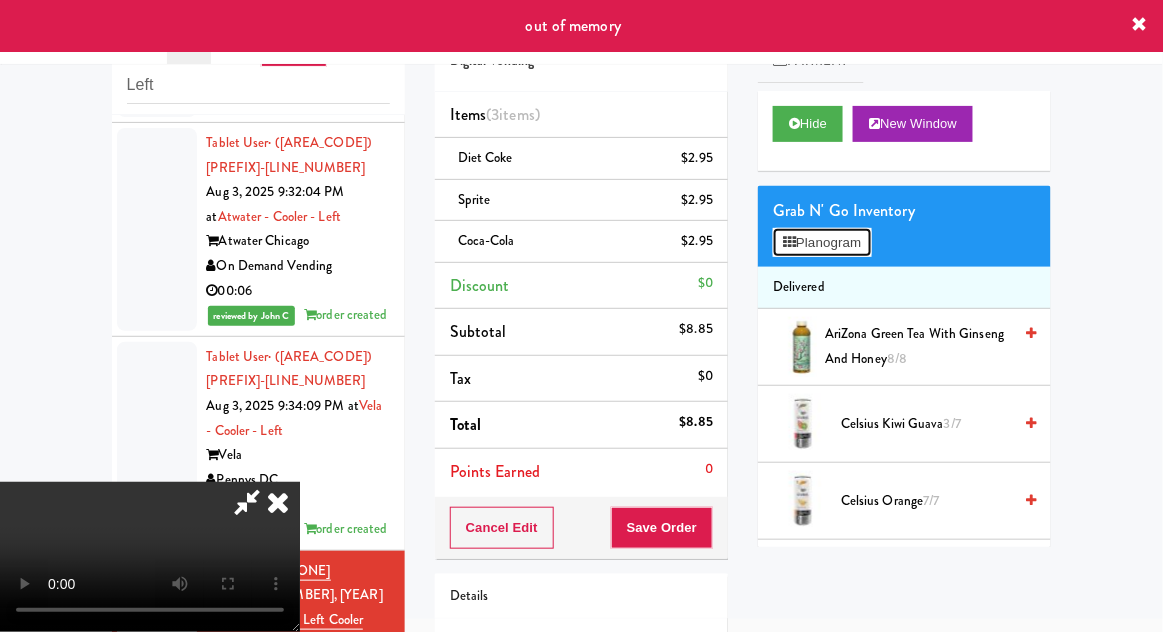 click on "Planogram" at bounding box center [822, 243] 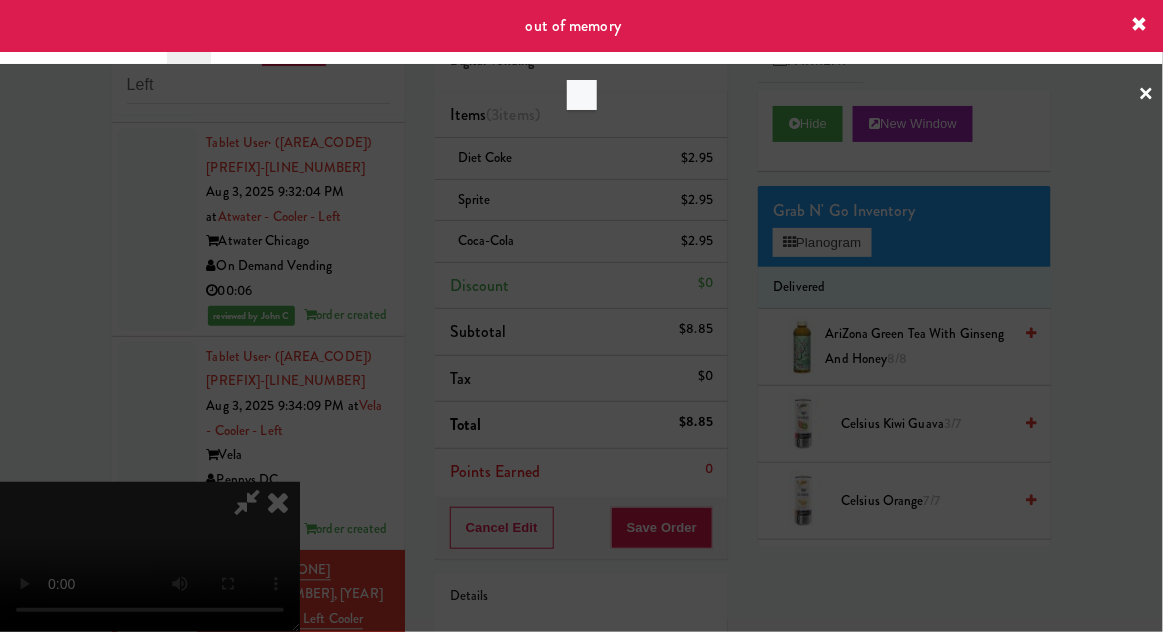 click at bounding box center [581, 316] 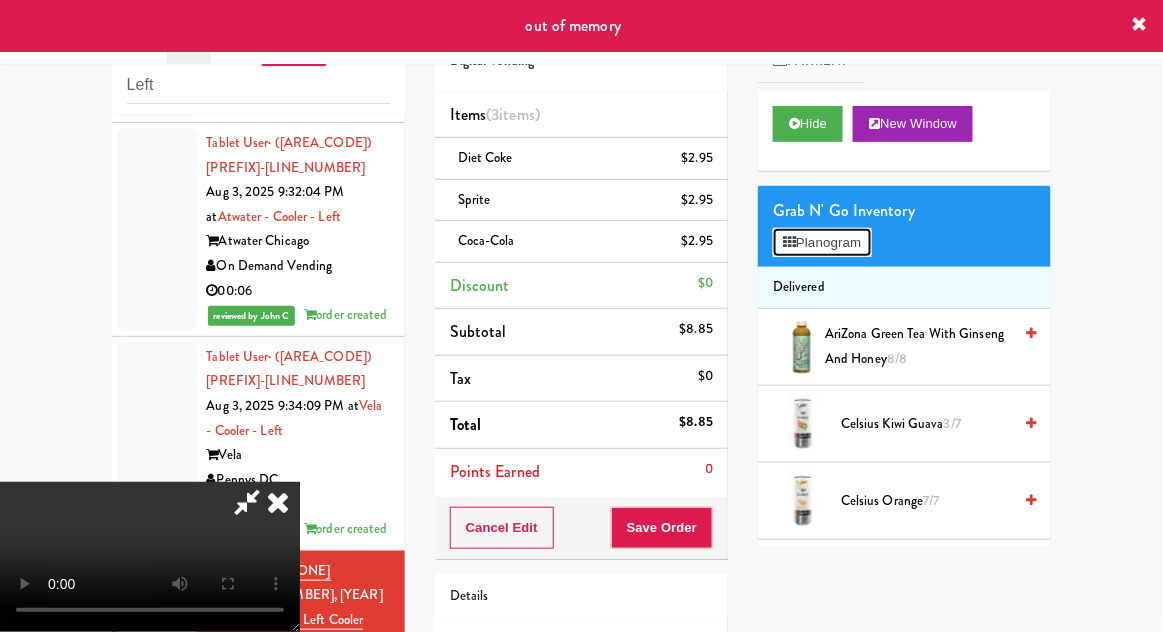 click on "Planogram" at bounding box center (822, 243) 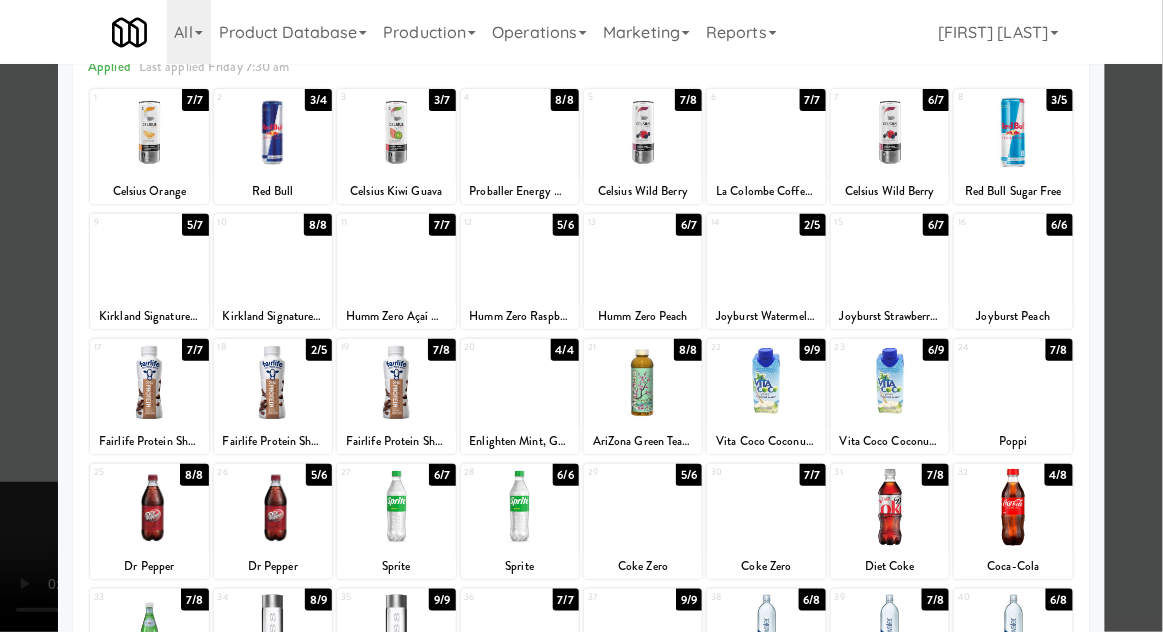 scroll, scrollTop: 108, scrollLeft: 0, axis: vertical 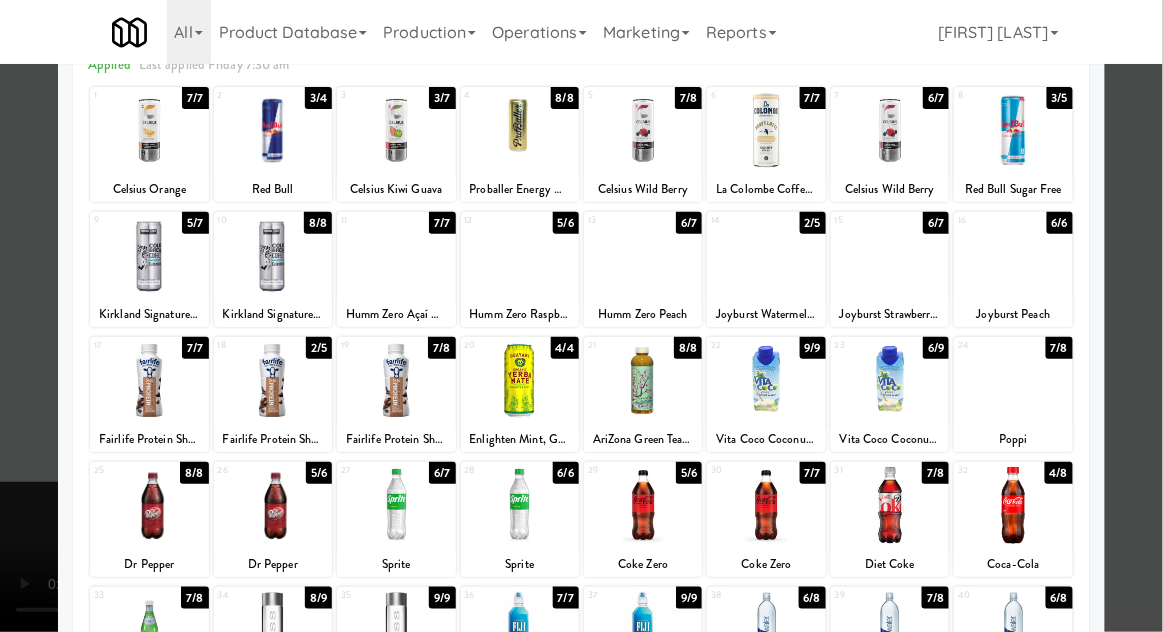 click at bounding box center [581, 316] 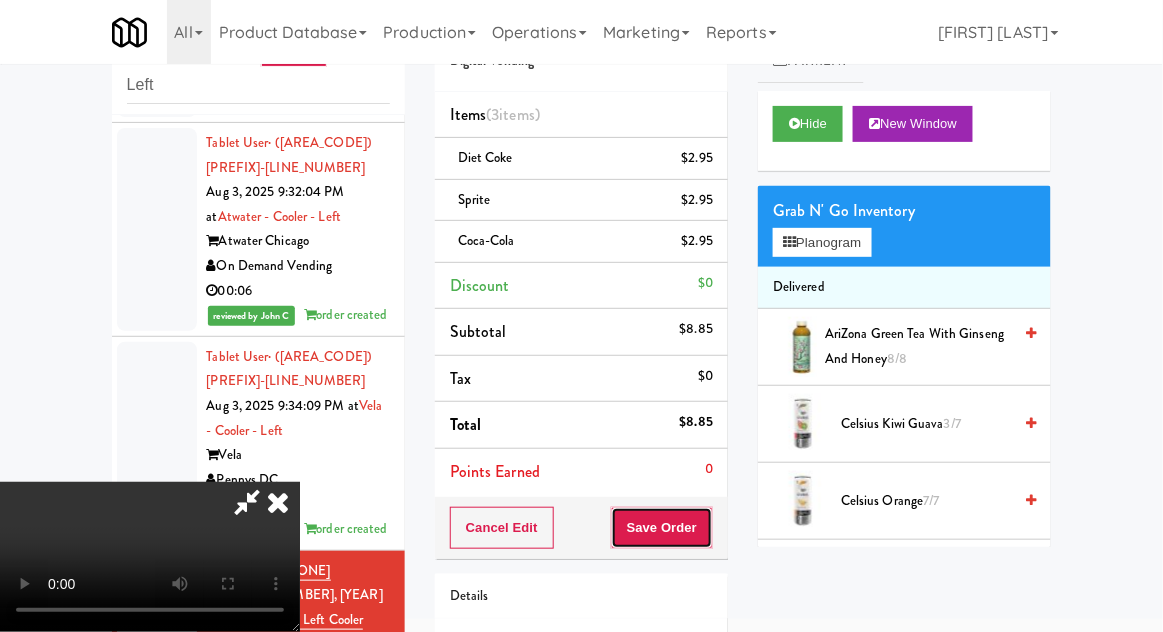 click on "Save Order" at bounding box center [662, 528] 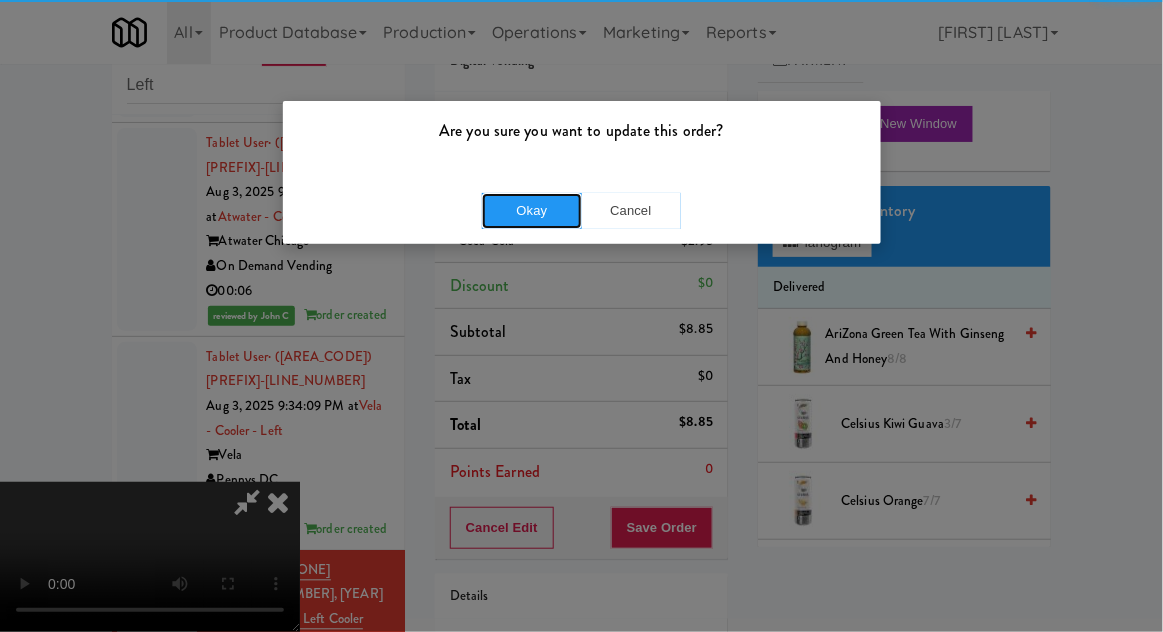 click on "Okay" at bounding box center [532, 211] 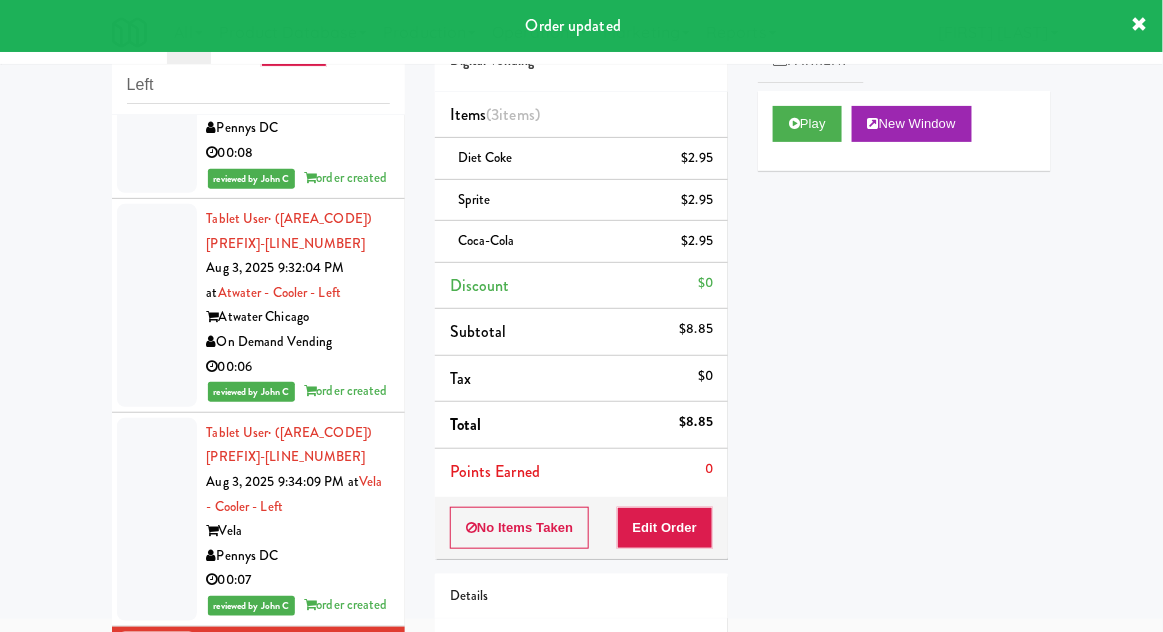 scroll, scrollTop: 2817, scrollLeft: 0, axis: vertical 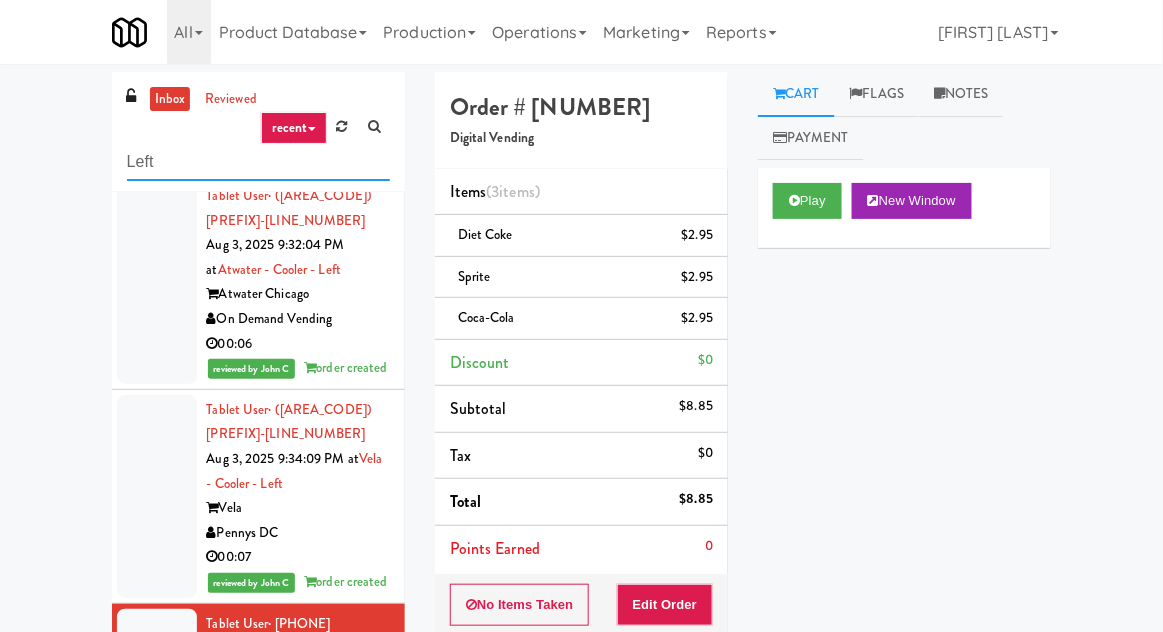 click on "Left" at bounding box center [258, 162] 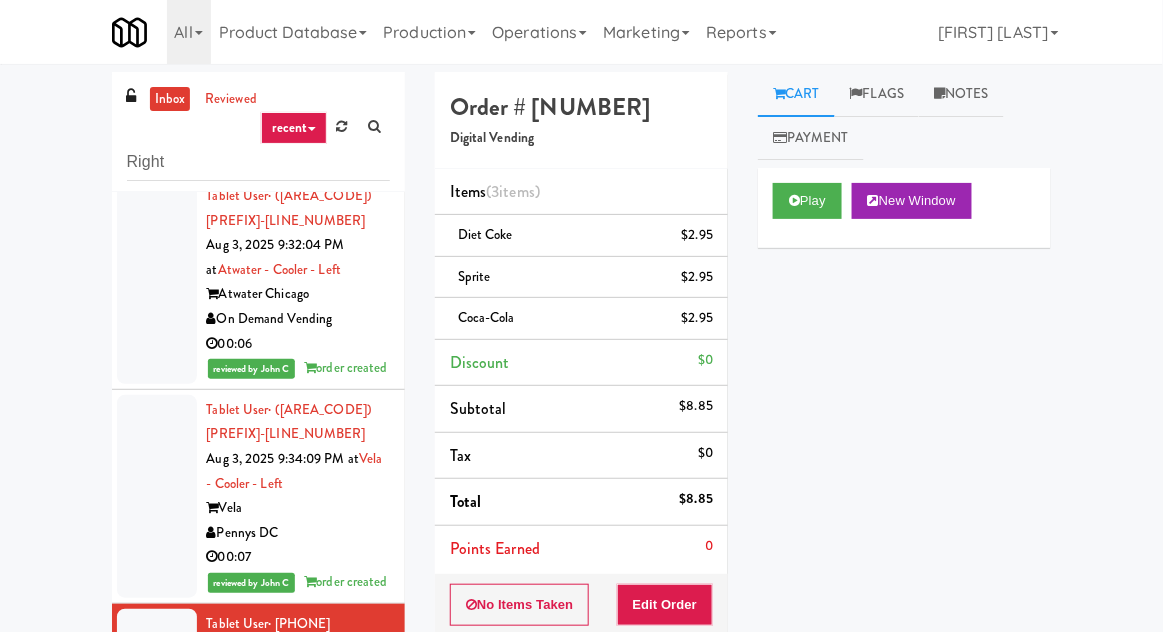 click on "inbox reviewed recent    all     unclear take     inventory issue     suspicious     failed     recent   Right Tablet User  · ([AREA_CODE]) [PREFIX]-[LINE_NUMBER] [MONTH] [NUMBER], [YEAR] [TIME] at  Park Place - Cooler - Left  Park Place Tampa  AsRight Ventures  00:31 reviewed by [FIRST] [LAST]  order created     Tablet User  · ([AREA_CODE]) [PREFIX]-[LINE_NUMBER] [MONTH] [NUMBER], [YEAR] [TIME] at  [NUMBER] S Wabash - Left - Fridge  [NUMBER] S Wabash  H&H Vending  00:11 reviewed by [FIRST] [LAST]  order created     Tablet User  · ([AREA_CODE]) [PREFIX]-[LINE_NUMBER] [MONTH] [NUMBER], [YEAR] [TIME] at  [NUMBER] Michigan - Left - Fridge  [NUMBER] S Michigan Ave  H&H Vending  00:14 reviewed by [FIRST] [LAST]  order created     Tablet User  · ([AREA_CODE]) [PREFIX]-[LINE_NUMBER] [MONTH] [NUMBER], [YEAR] [TIME] at  [NUMBER] N Dearborn - Left - Fridge  [NUMBER] N Dearborn St  H&H Vending  00:05 reviewed by [FIRST] [LAST]  order created     Tablet User  · ([AREA_CODE]) [PREFIX]-[LINE_NUMBER] [MONTH] [NUMBER], [YEAR] [TIME] at  [NUMBER] S Clark - Left - Fridge  [NUMBER] S Clark  H&H Vending  00:05 reviewed by [FIRST] [LAST]  order created     Tablet User  · ([AREA_CODE]) [PREFIX]-[LINE_NUMBER] [MONTH] [NUMBER], [YEAR] [TIME] at   [NUMBER] N Clark  00:09" at bounding box center (581, 468) 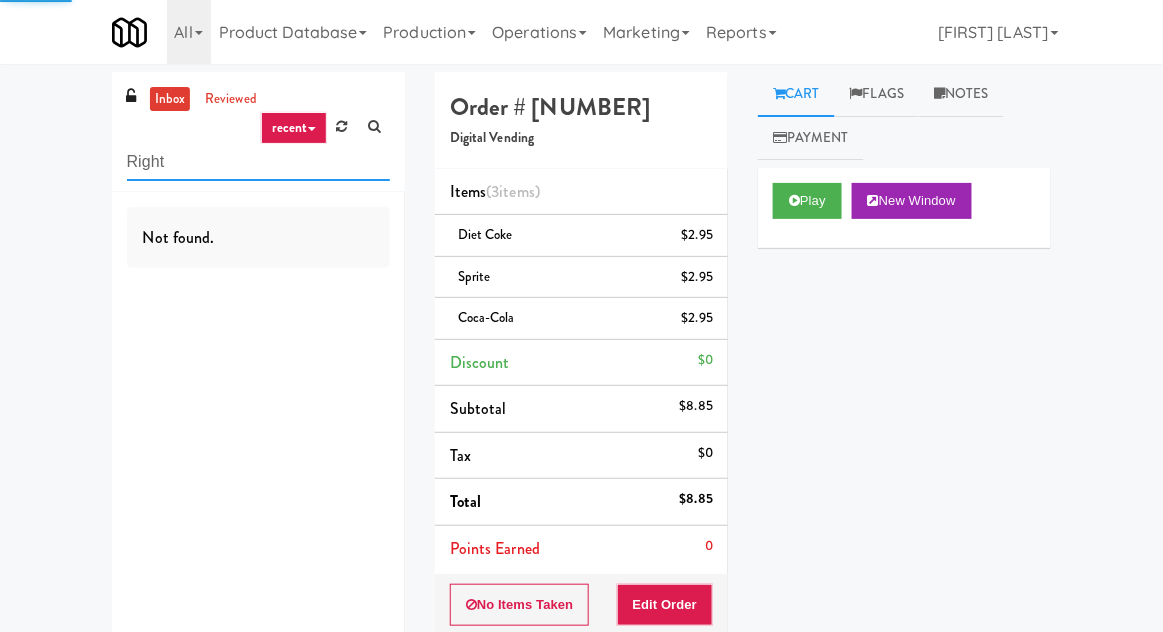 click on "Right" at bounding box center (258, 162) 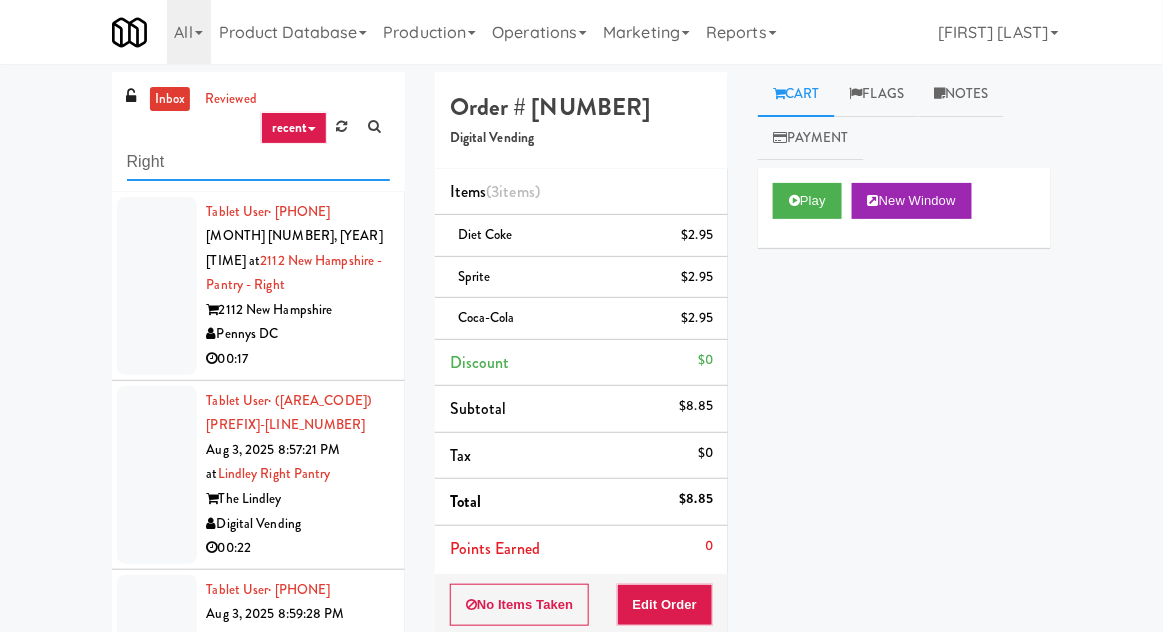 type on "Right" 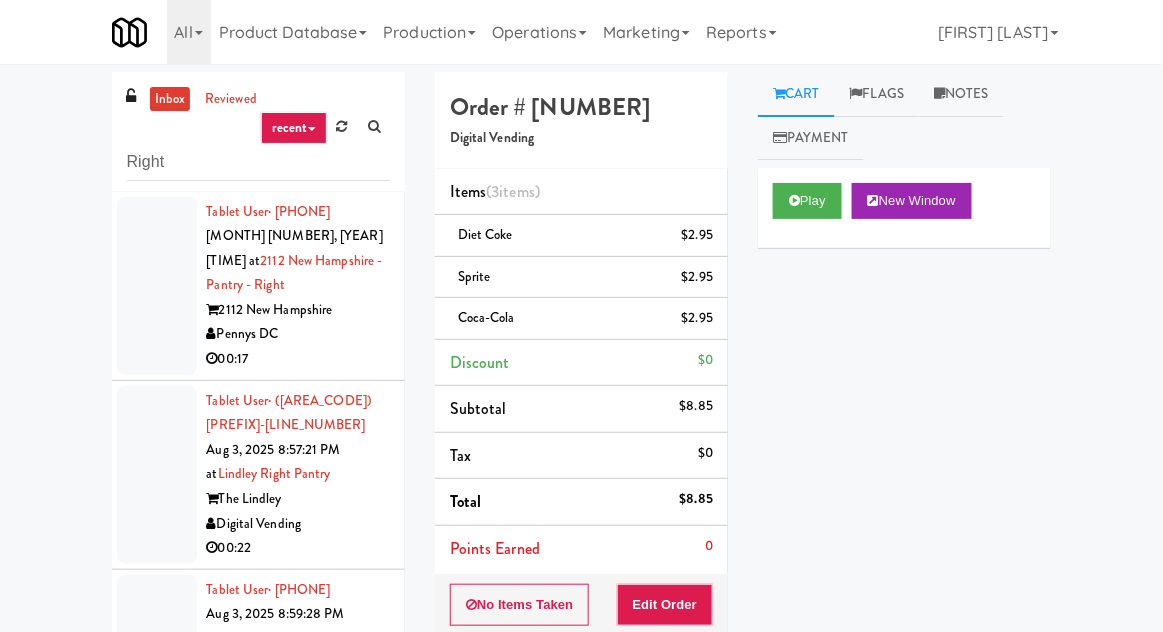 click on "inbox reviewed recent    all     unclear take     inventory issue     suspicious     failed     recent   Right Tablet User  · ([AREA_CODE]) [PREFIX]-[LINE_NUMBER] [MONTH] [NUMBER], [YEAR] [TIME] at  [NUMBER] [STREET_NAME] - Pantry - Right  [NUMBER] [STREET_NAME]  Pennys DC  00:17     Tablet User  · ([AREA_CODE]) [PREFIX]-[LINE_NUMBER] [MONTH] [NUMBER], [YEAR] [TIME] at  Lindley Right Pantry  The Lindley  Digital Vending  00:22     Tablet User  · ([AREA_CODE]) [PREFIX]-[LINE_NUMBER] [MONTH] [NUMBER], [YEAR] [TIME] at  CYKEL - Combo - Right  Link Apartments CYKEL  Impact Vending  00:23     Tablet User  · ([AREA_CODE]) [PREFIX]-[LINE_NUMBER] [MONTH] [NUMBER], [YEAR] [TIME] at  Baker - Cooler - Right  Baker Block  Oceanside Vending LLC  00:20     Tablet User  · ([AREA_CODE]) [PREFIX]-[LINE_NUMBER] [MONTH] [NUMBER], [YEAR] [TIME] at  [NUMBER] N Dearborn - Right- Ambient  [NUMBER] N Dearborn St  H&H Vending  00:04     Tablet User  · ([AREA_CODE]) [PREFIX]-[LINE_NUMBER] [MONTH] [NUMBER], [YEAR] [TIME] at  [NUMBER] - Pantry - Right  [NUMBER] Maryland  Pennys DC  00:05     Tablet User  · ([AREA_CODE]) [PREFIX]-[LINE_NUMBER] [MONTH] [NUMBER], [YEAR] [TIME] at  MH - Pantry - Right  Market House  Family Markets Company LLC  00:16" at bounding box center [581, 468] 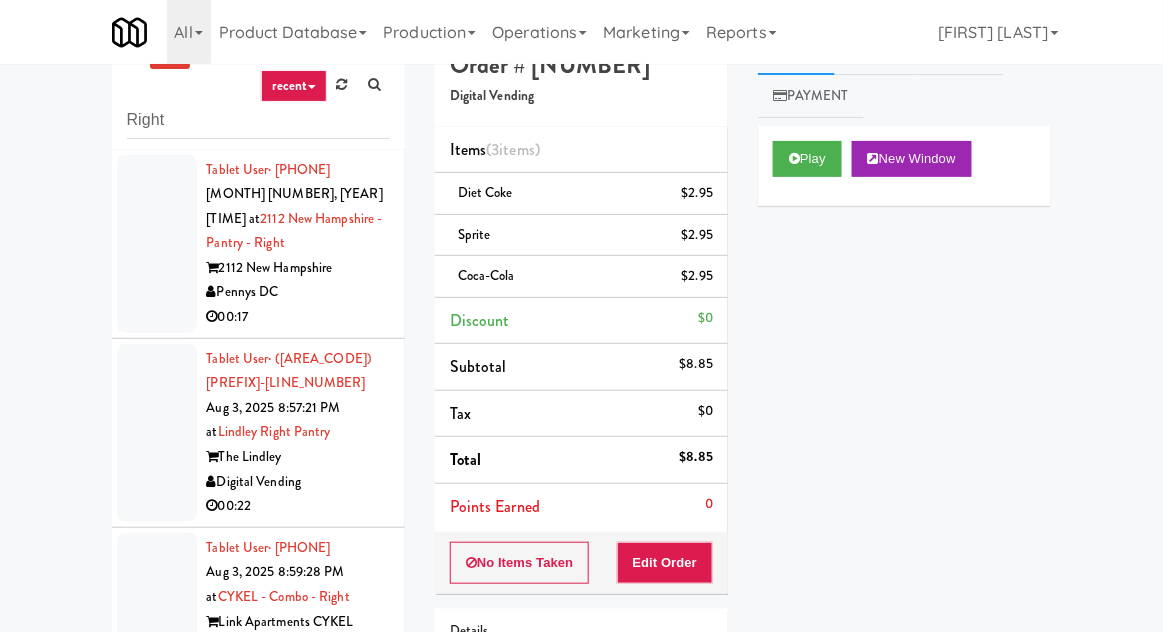 scroll, scrollTop: 133, scrollLeft: 0, axis: vertical 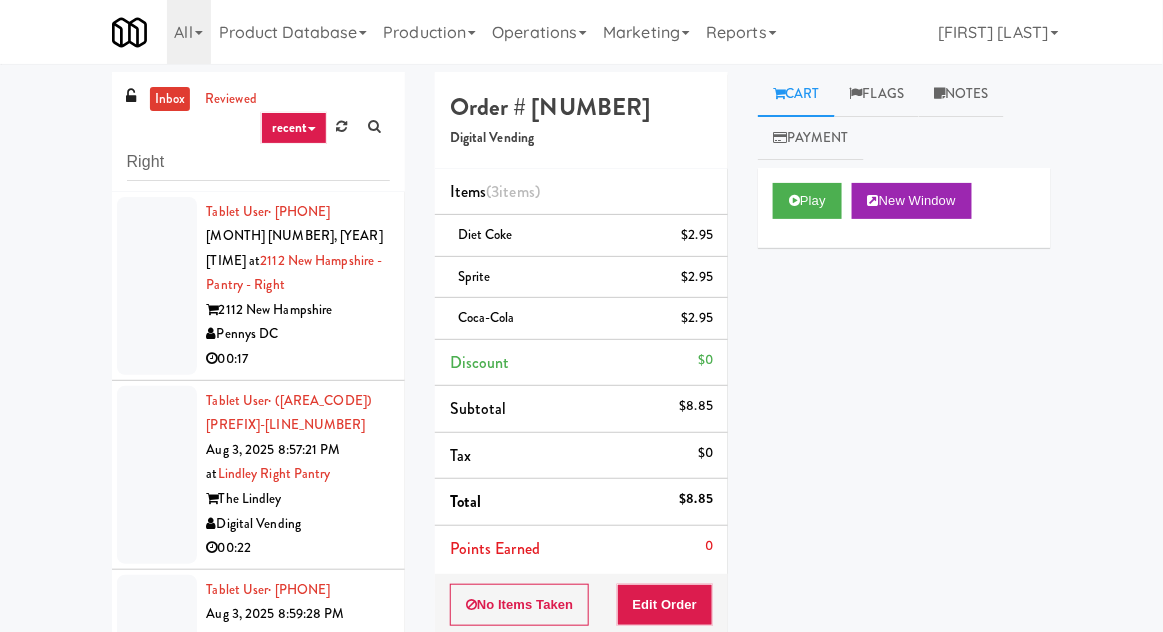 click at bounding box center (157, 286) 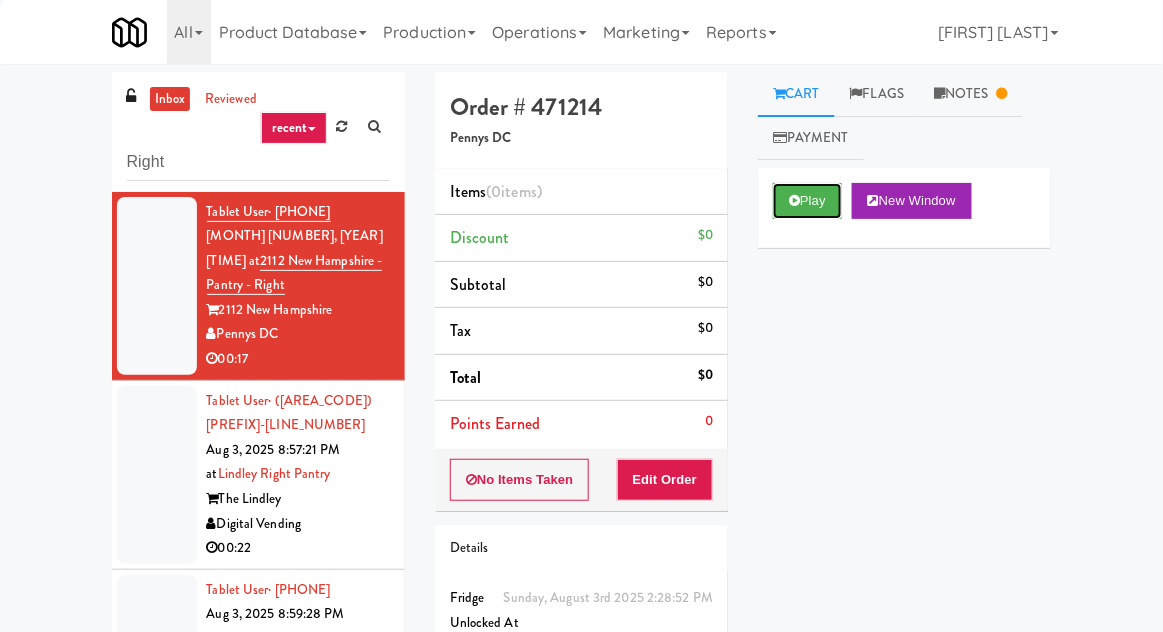 click on "Play" at bounding box center [807, 201] 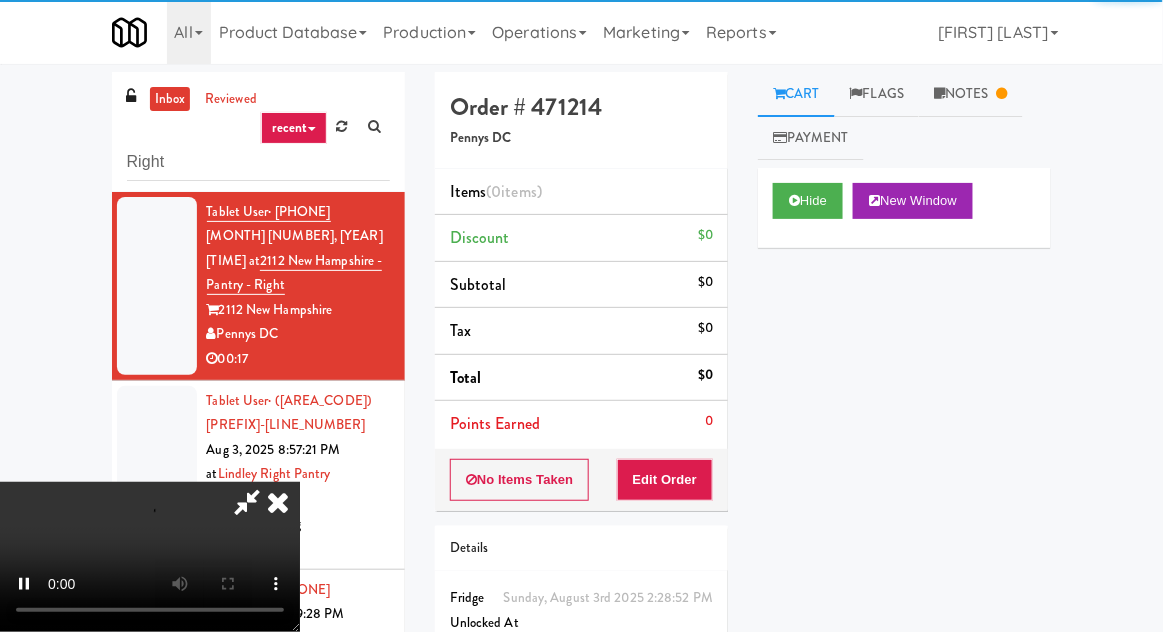 click on "Notes" at bounding box center (971, 94) 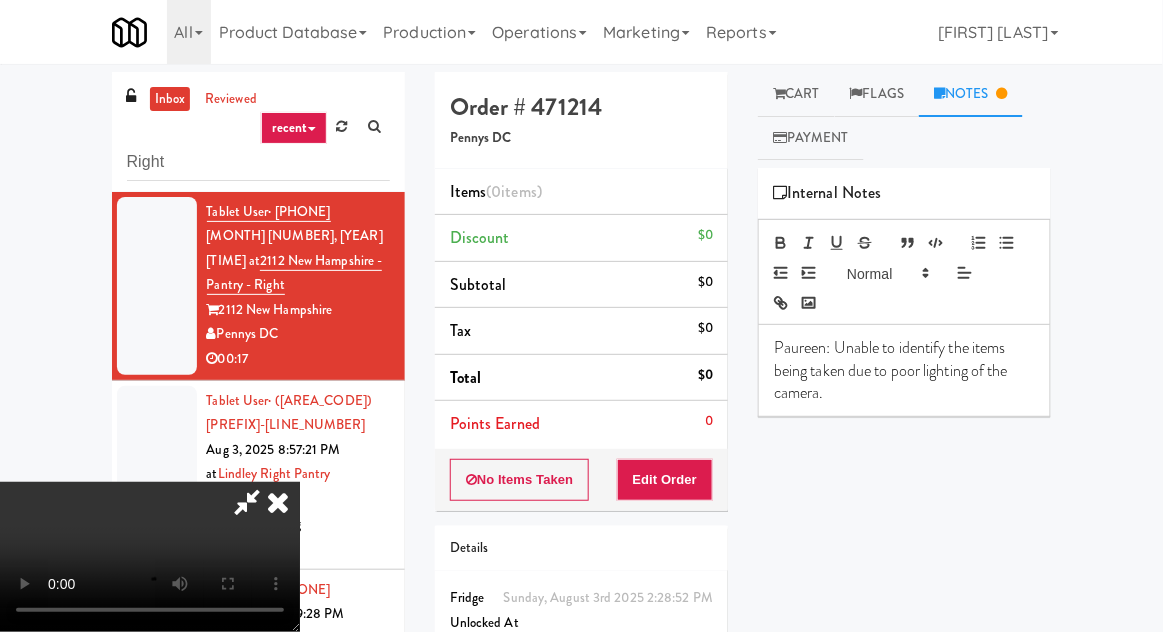 click at bounding box center [278, 502] 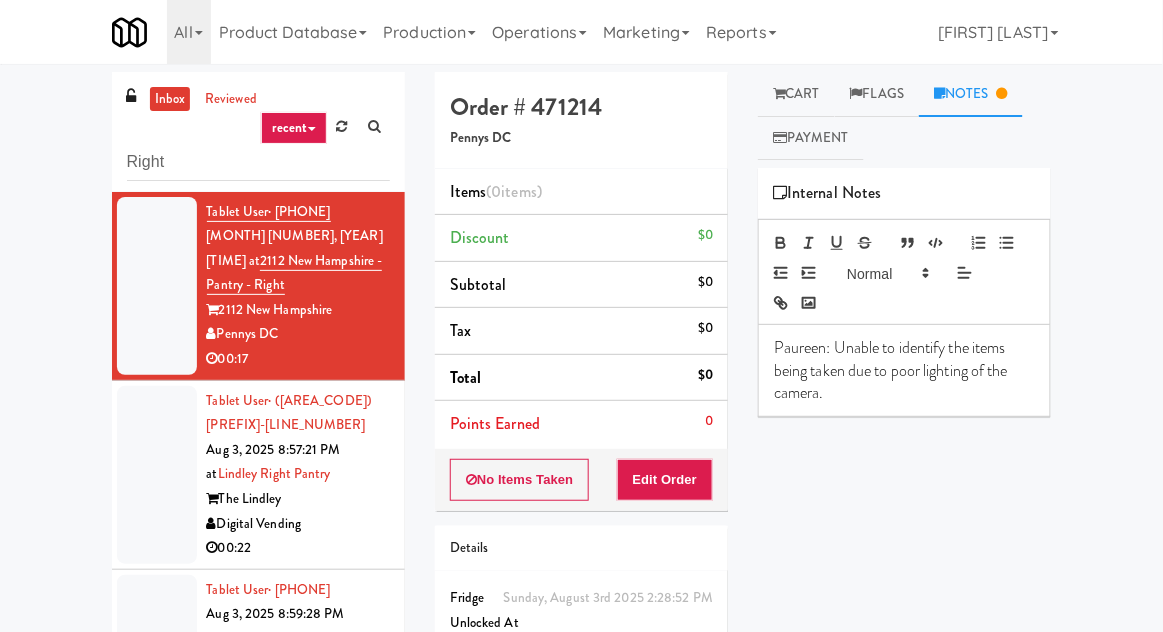 click at bounding box center [157, 475] 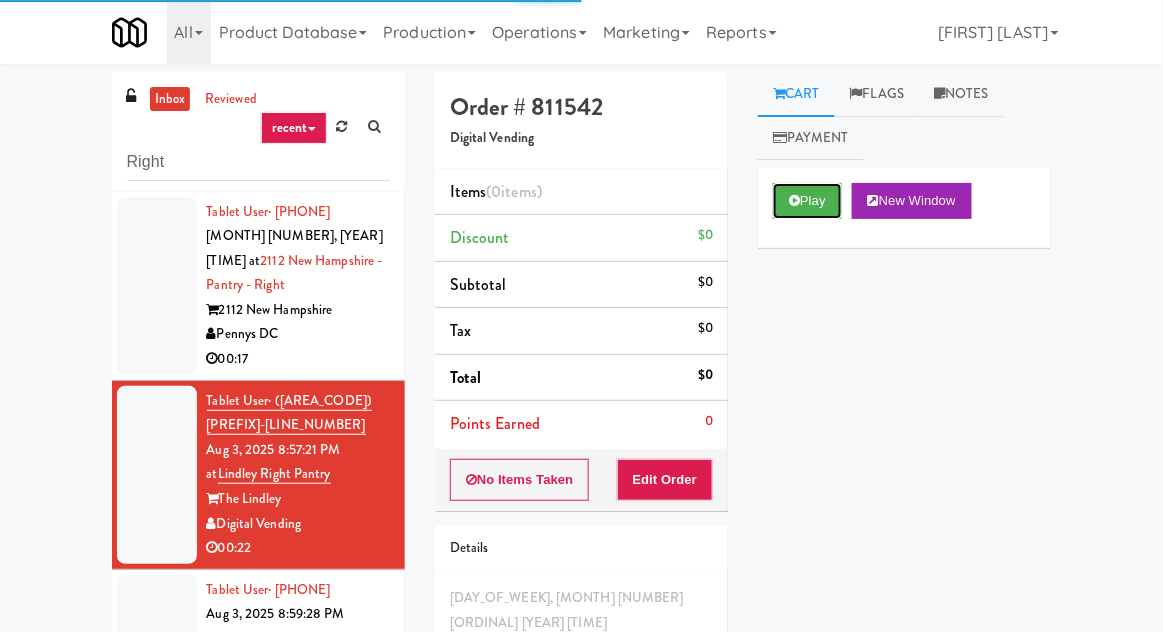 click on "Play" at bounding box center [807, 201] 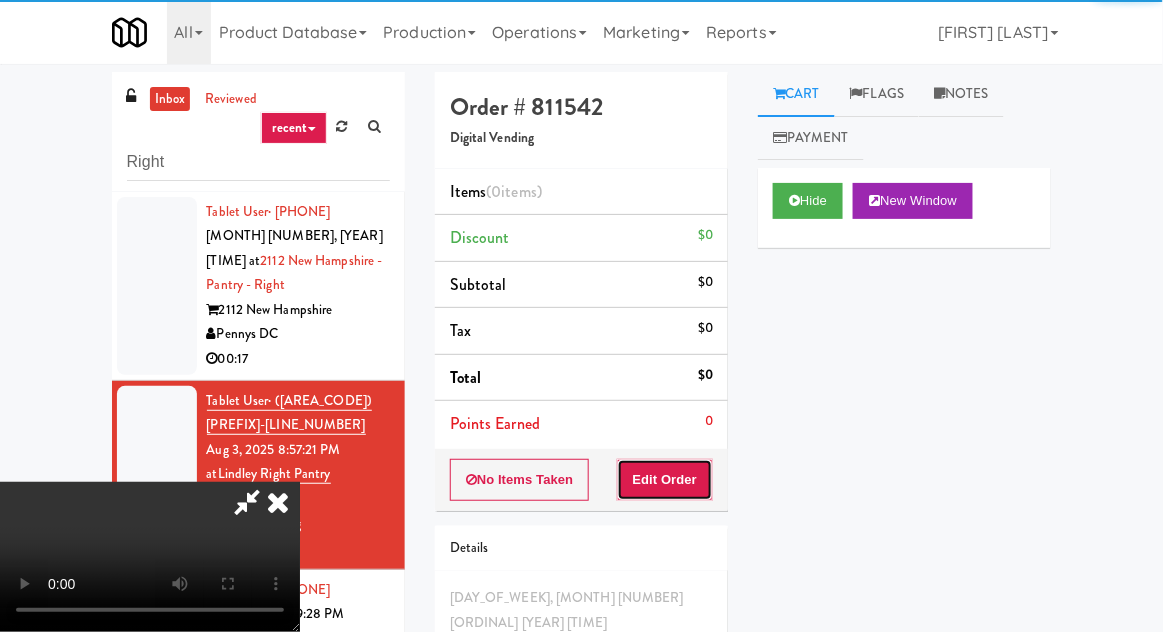 click on "Edit Order" at bounding box center (665, 480) 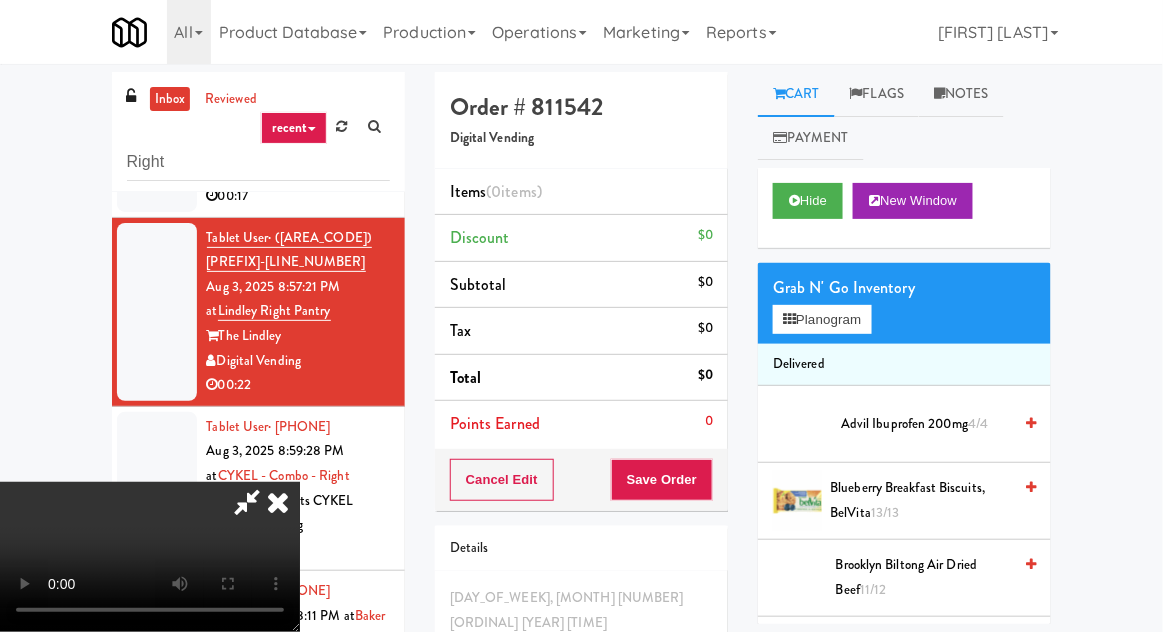 scroll, scrollTop: 160, scrollLeft: 0, axis: vertical 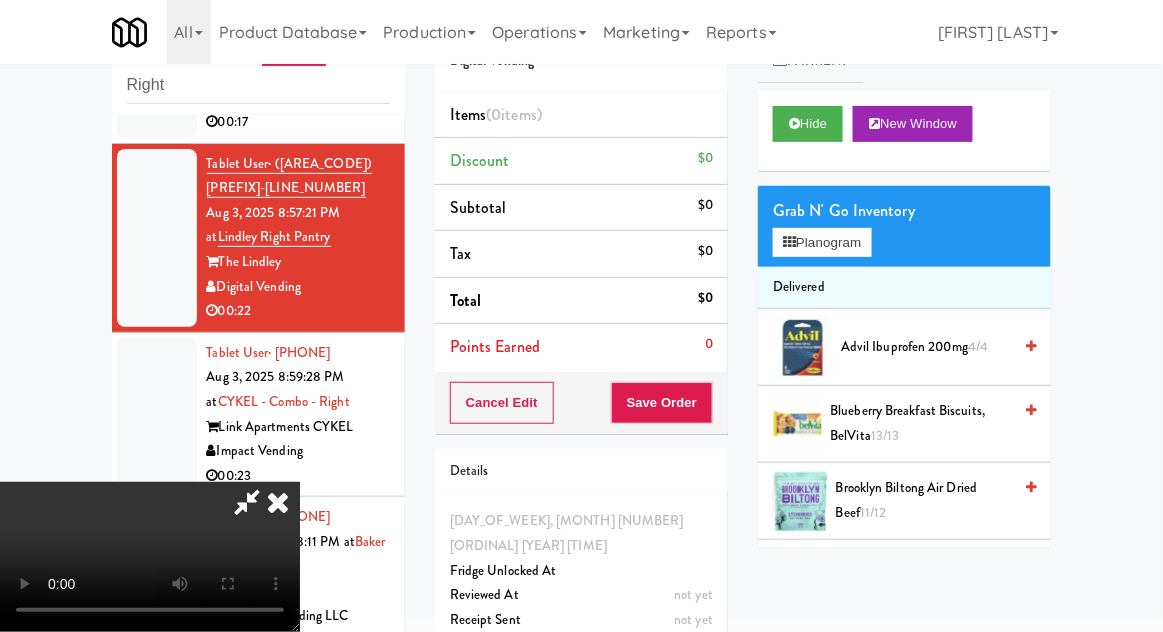 type 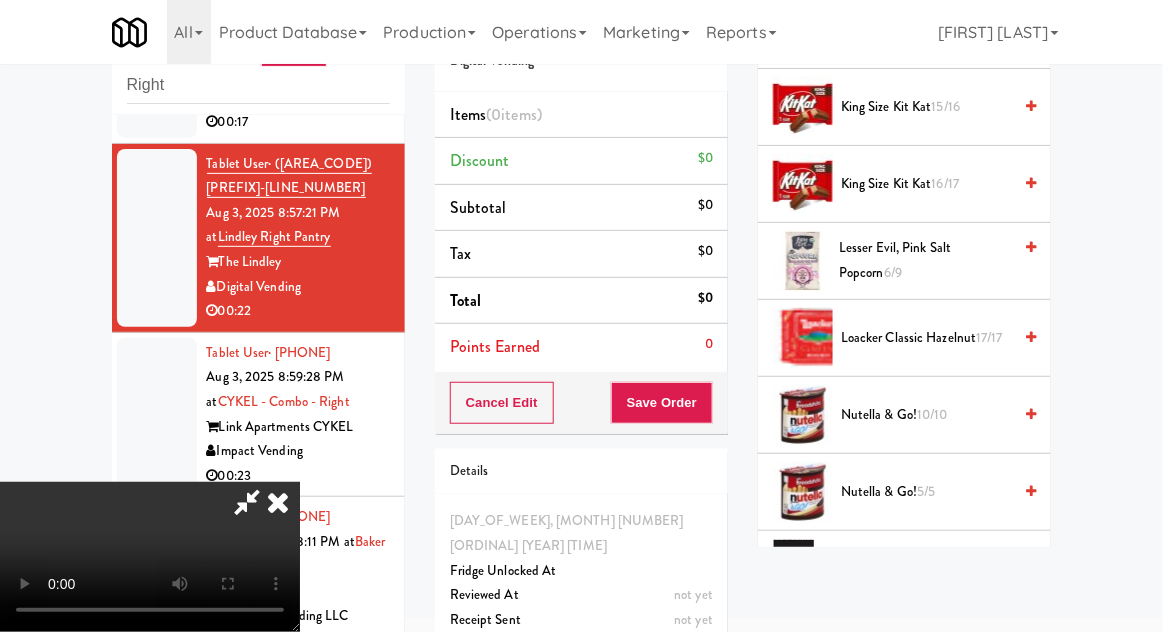 scroll, scrollTop: 1014, scrollLeft: 0, axis: vertical 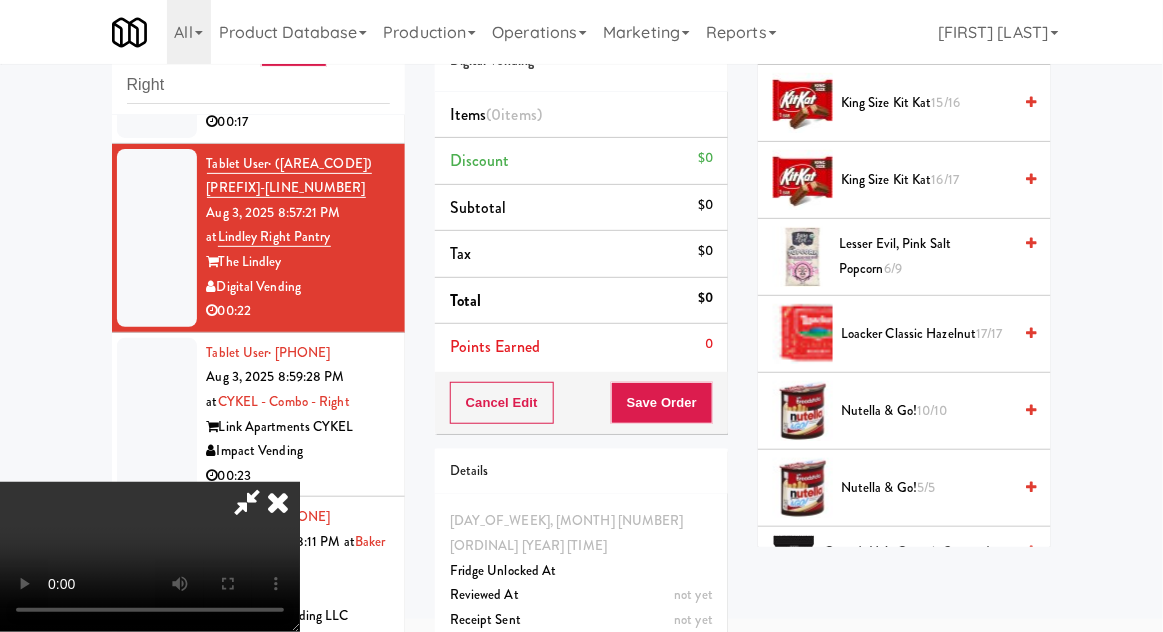 click on "5/5" at bounding box center [926, 487] 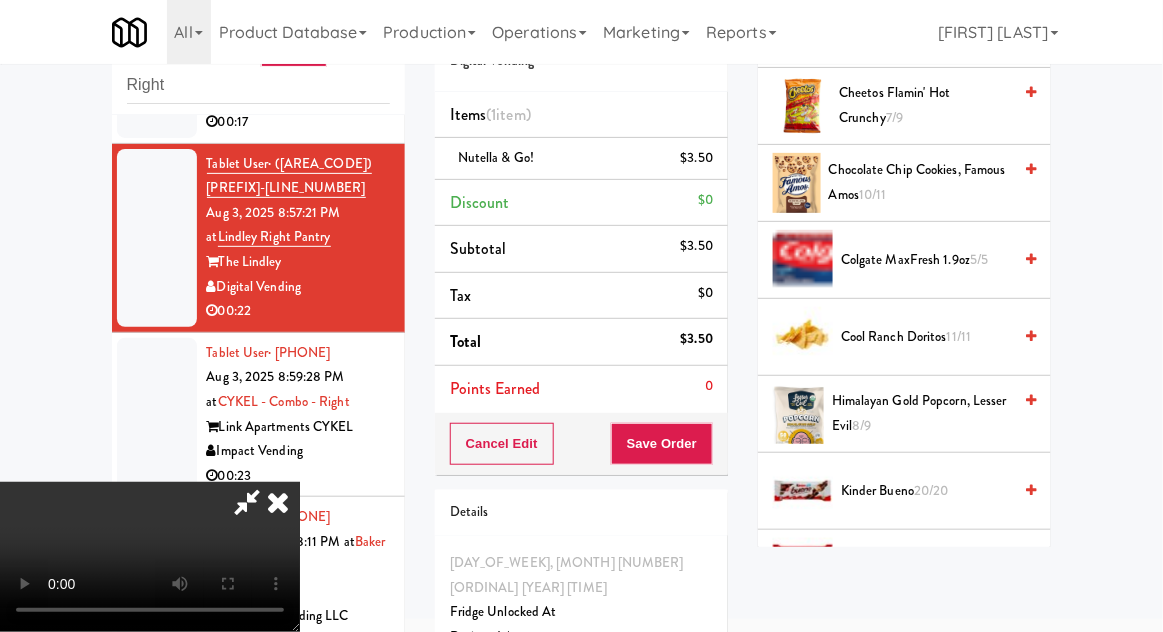scroll, scrollTop: 537, scrollLeft: 0, axis: vertical 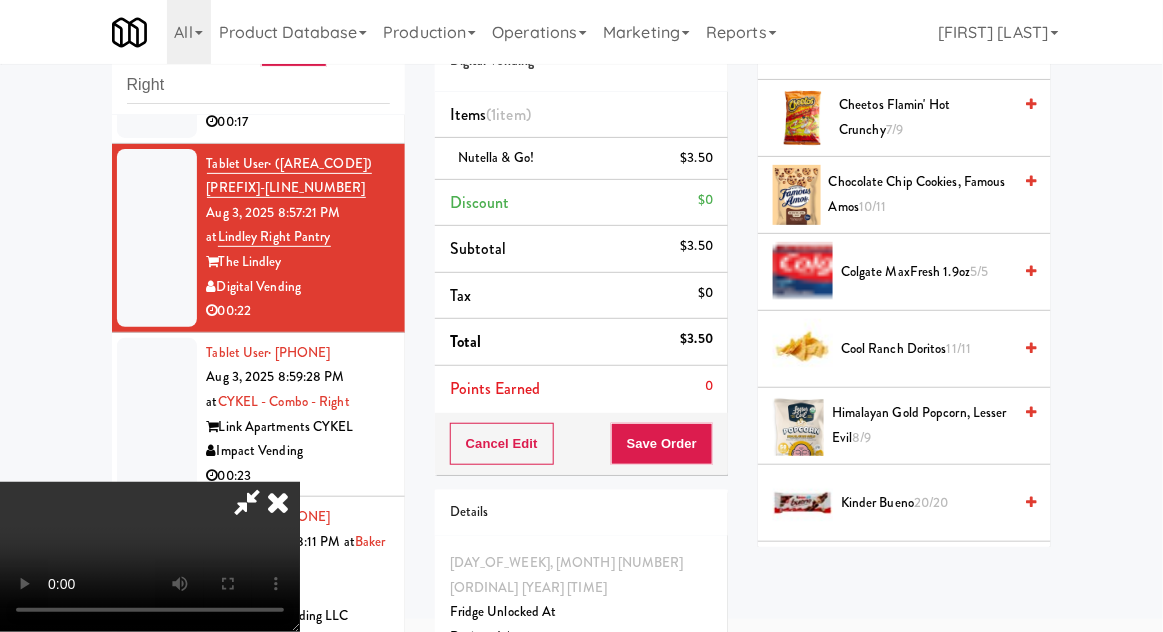 click on "11/11" at bounding box center [959, 348] 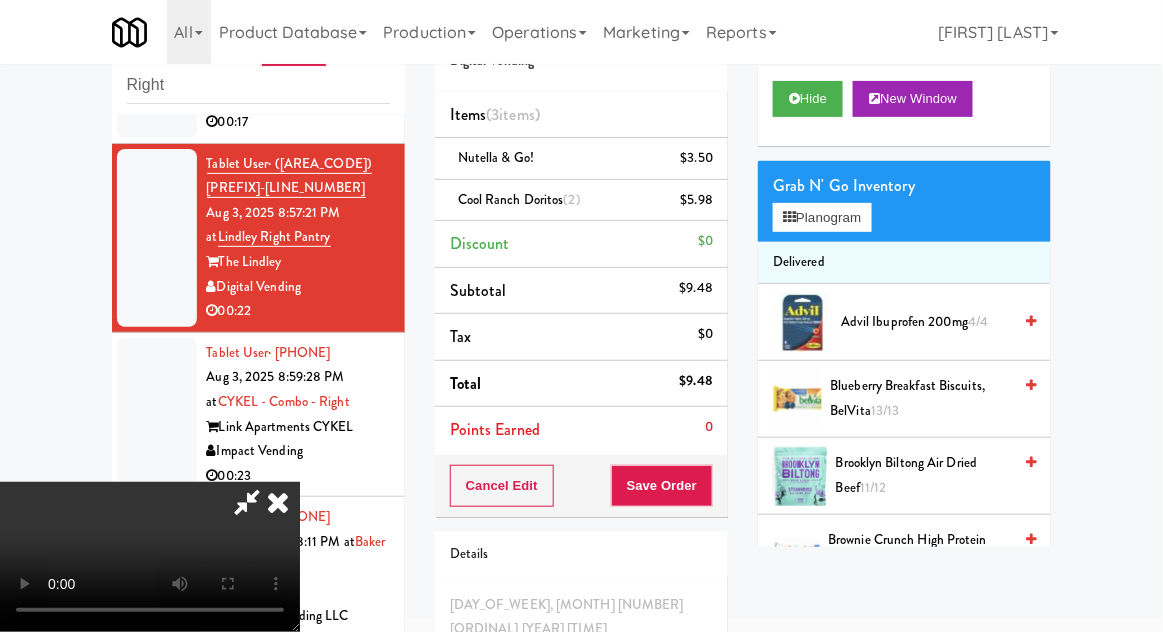 scroll, scrollTop: 0, scrollLeft: 0, axis: both 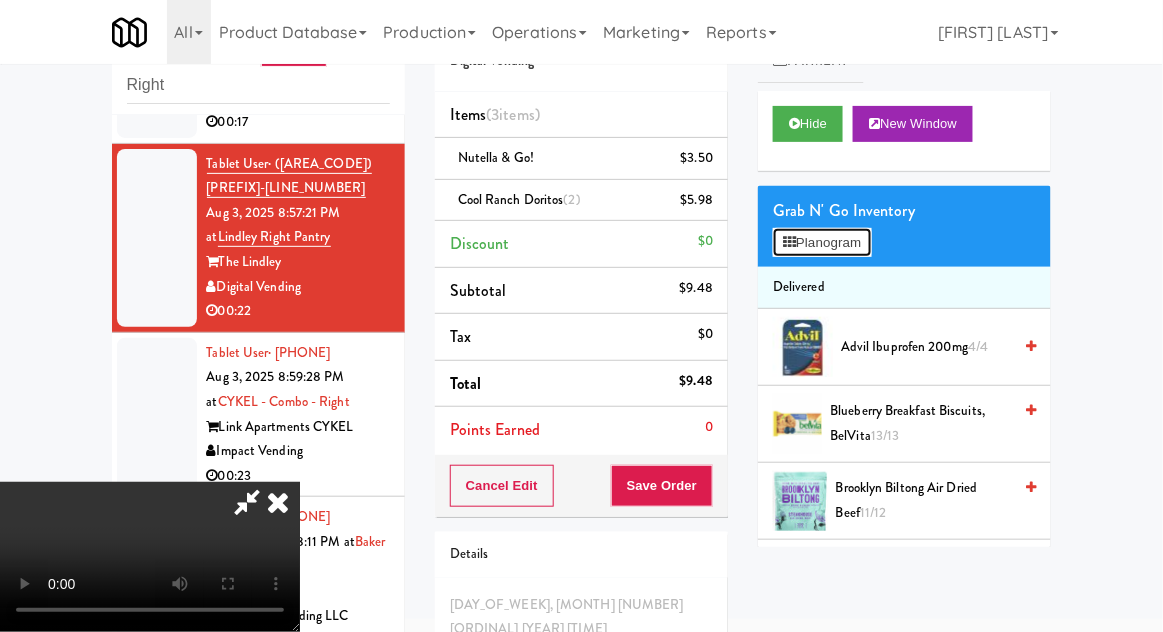 click on "Planogram" at bounding box center (822, 243) 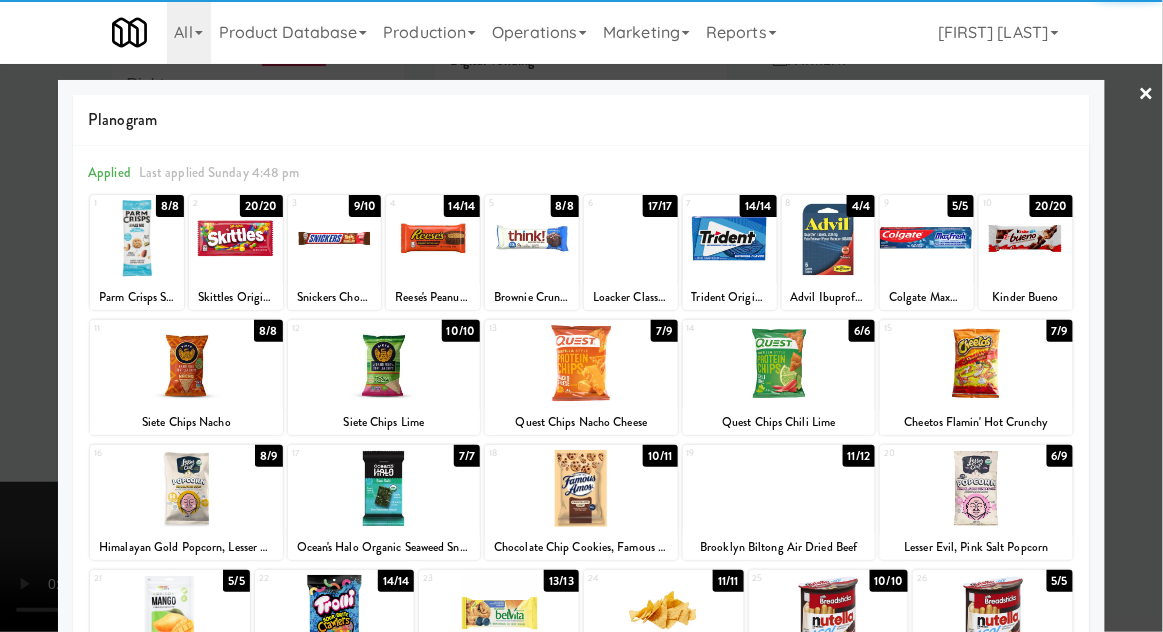 click at bounding box center [976, 363] 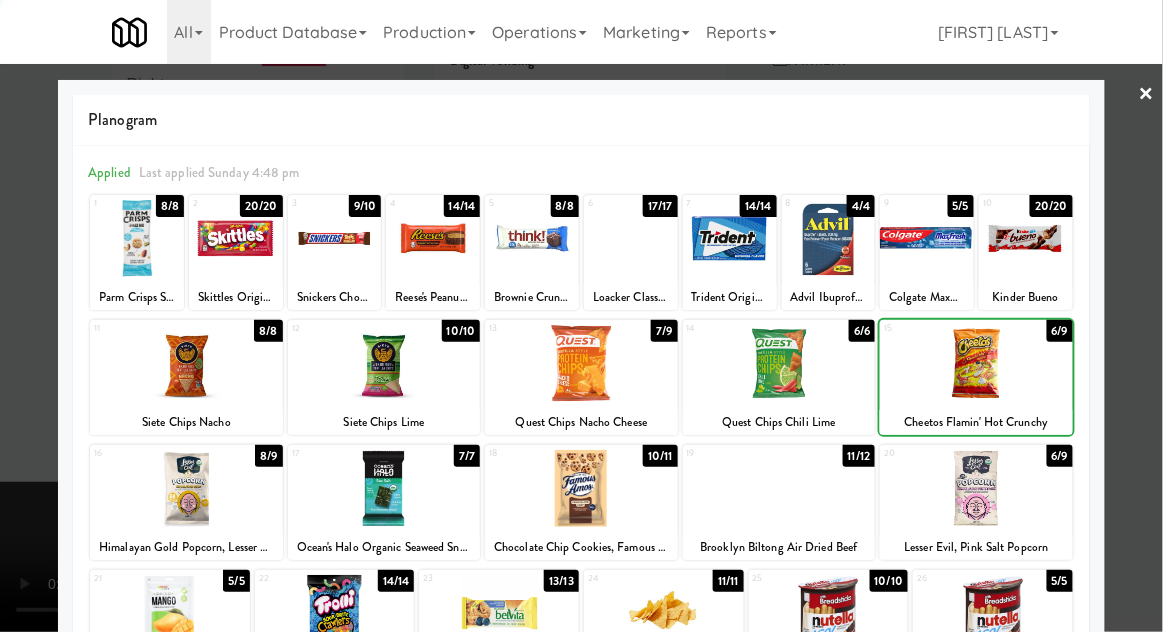click at bounding box center (976, 363) 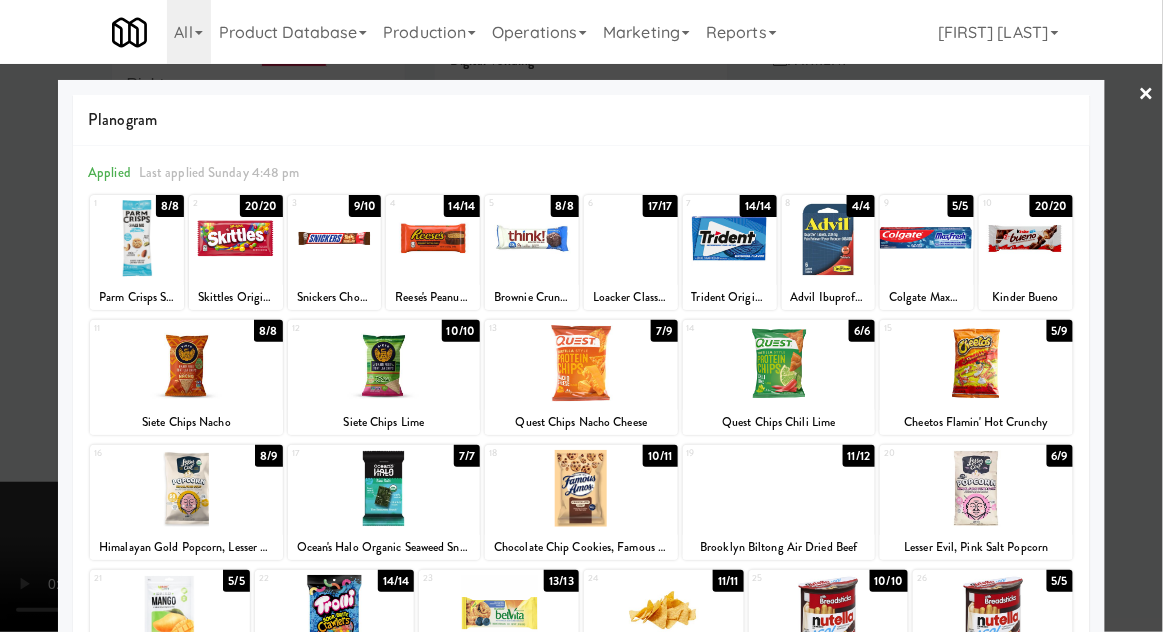 click at bounding box center [581, 316] 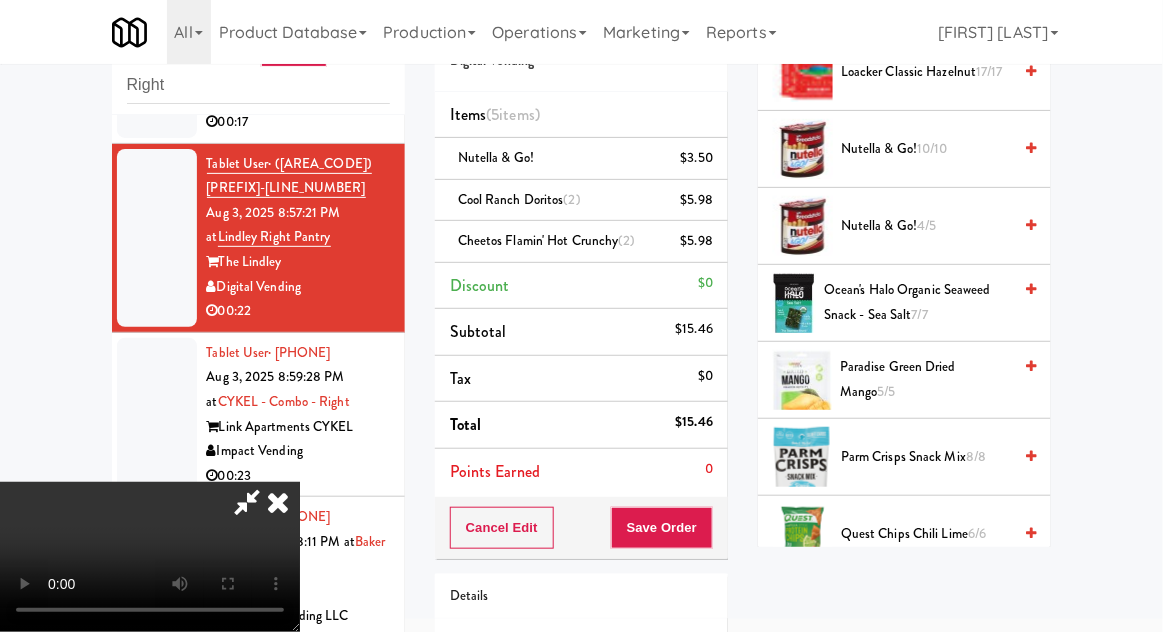 scroll, scrollTop: 1278, scrollLeft: 0, axis: vertical 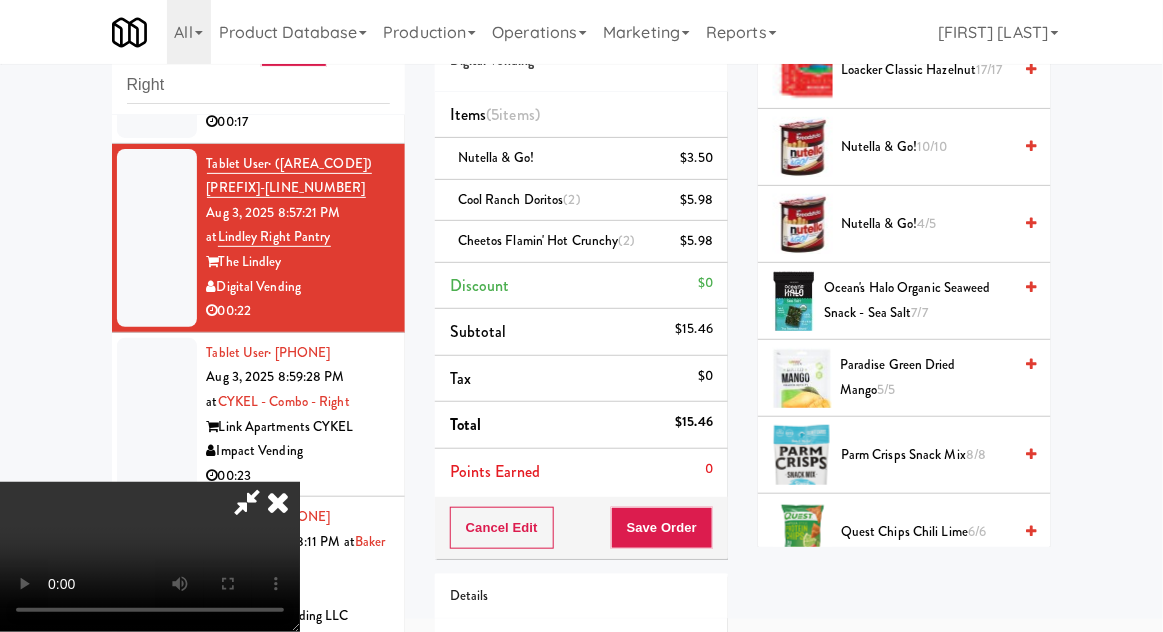 click on "Paradise Green Dried Mango  5/5" at bounding box center (925, 377) 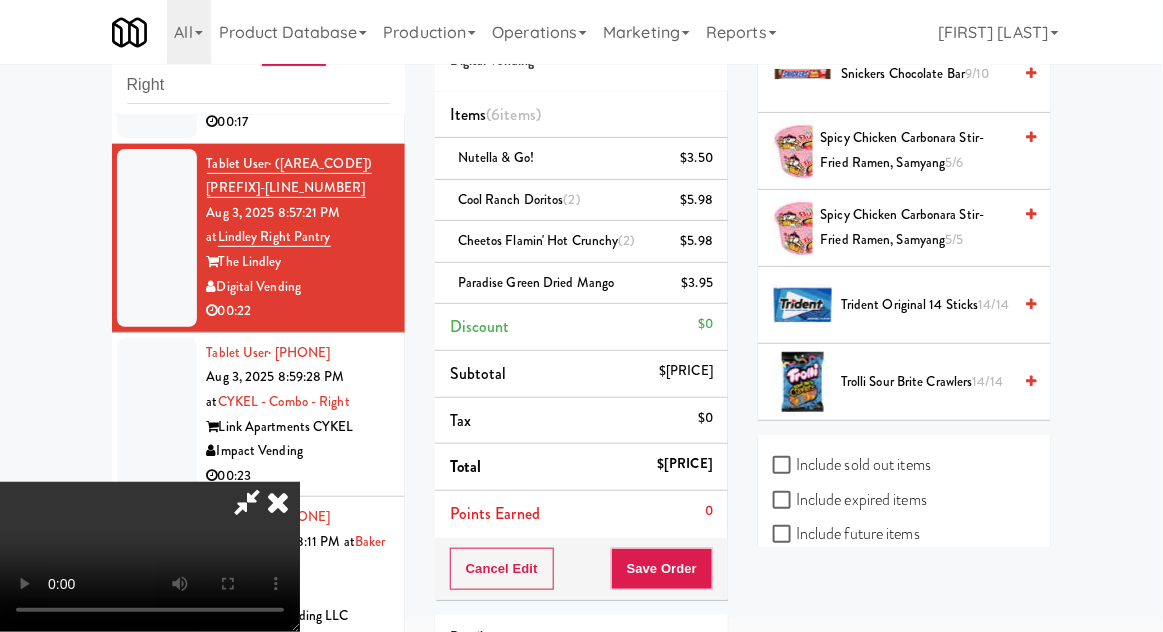 scroll, scrollTop: 2199, scrollLeft: 0, axis: vertical 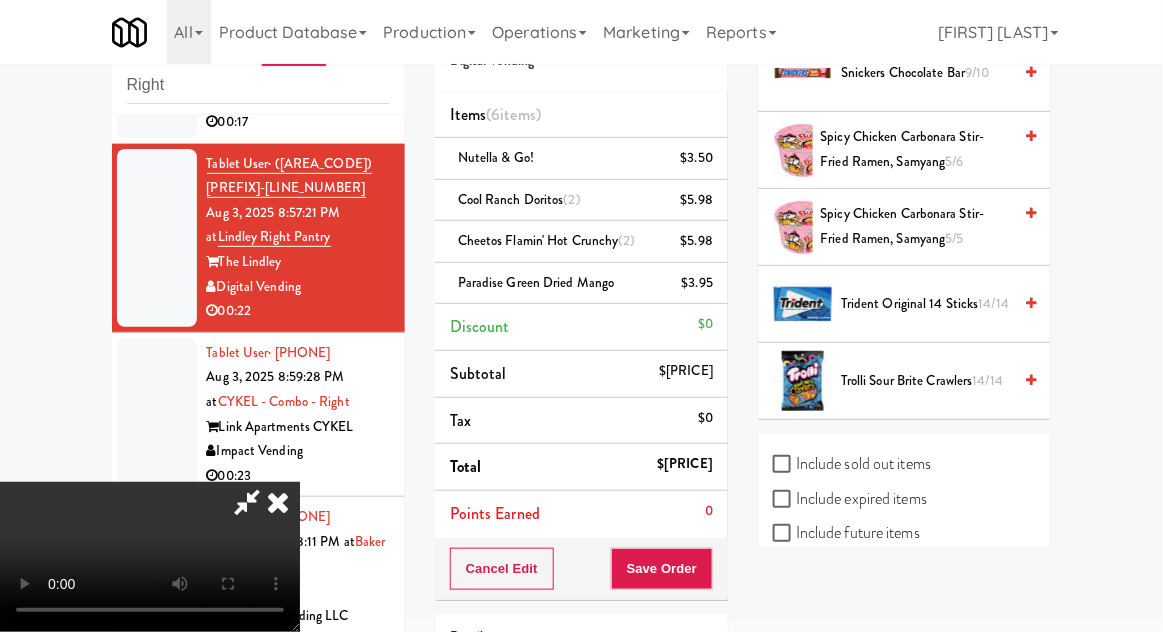 click on "Trolli Sour Brite Crawlers 14/14" at bounding box center (926, 381) 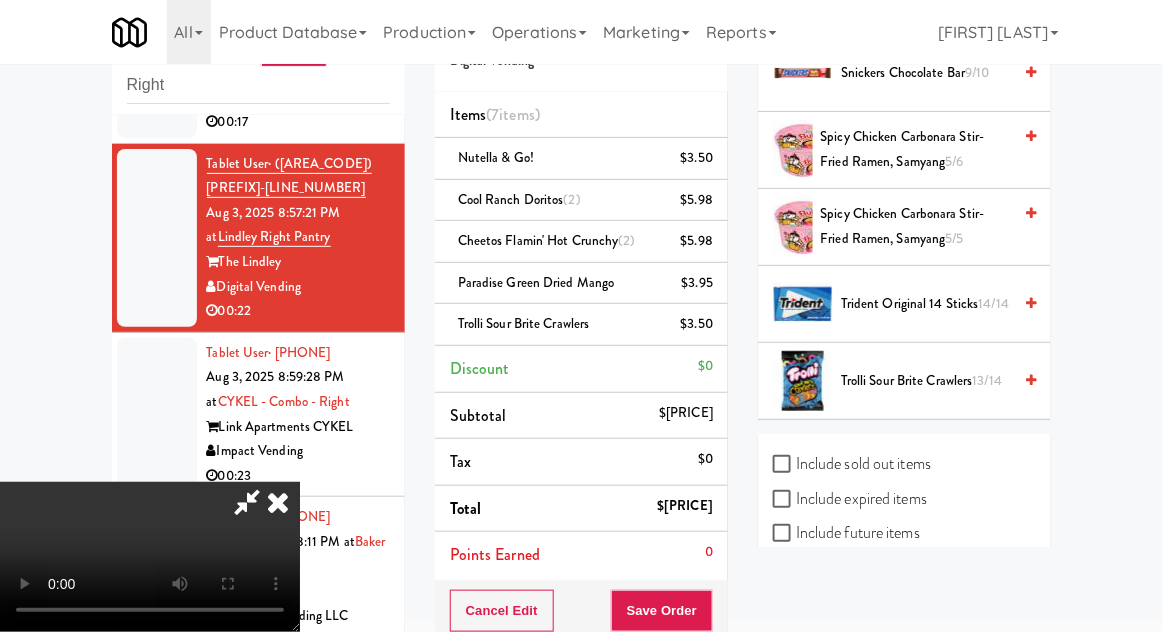 scroll, scrollTop: 73, scrollLeft: 0, axis: vertical 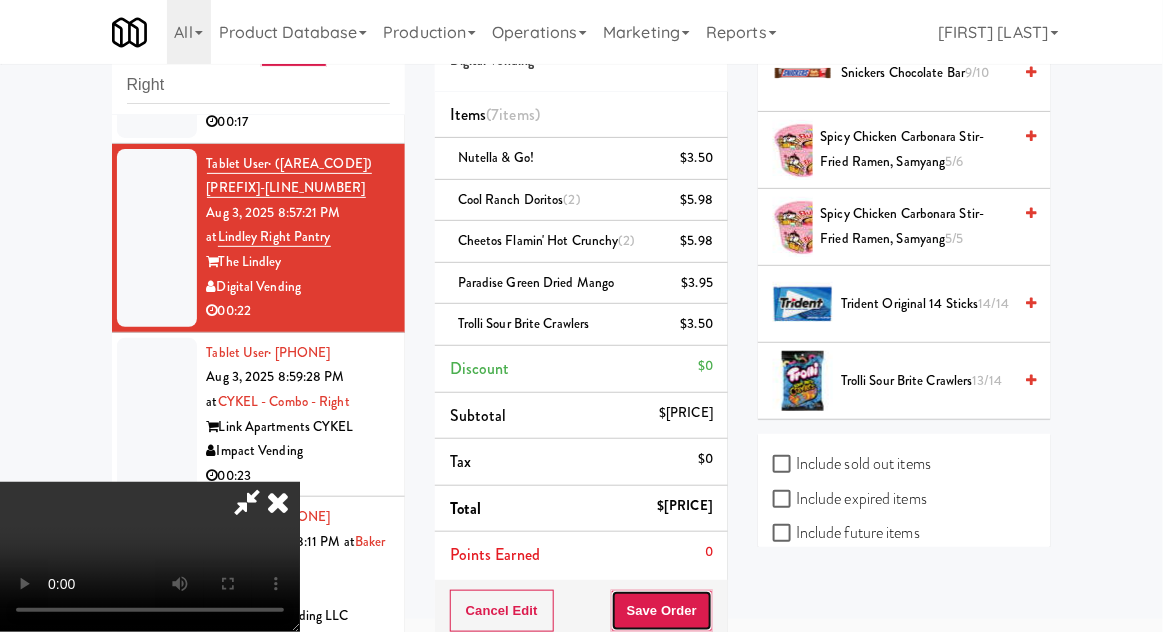 click on "Save Order" at bounding box center (662, 611) 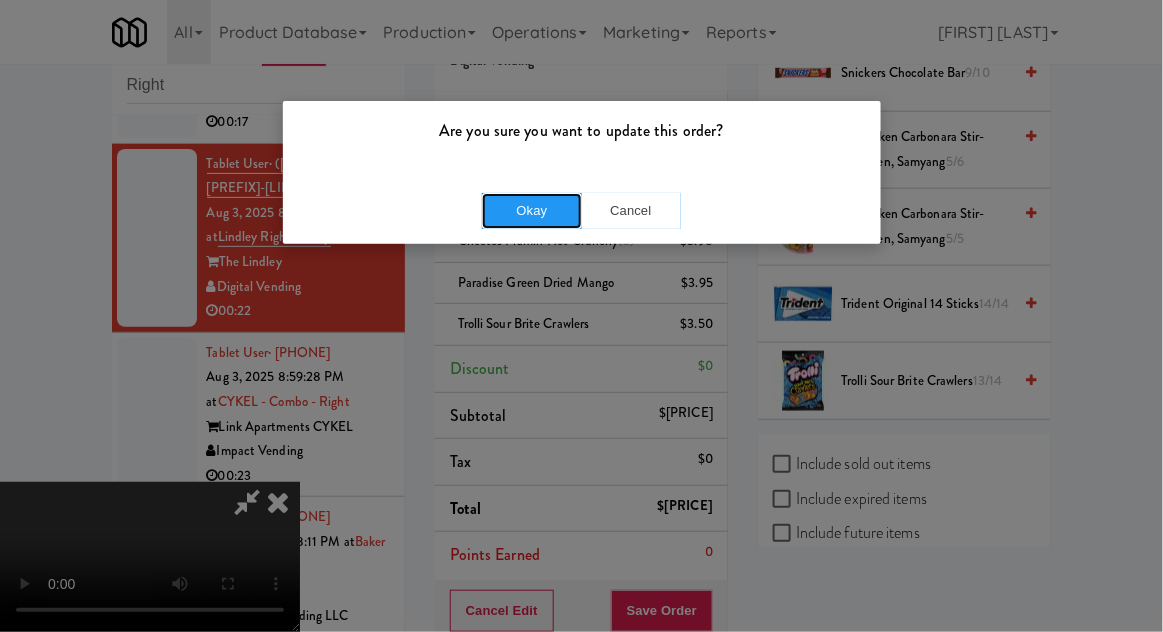 click on "Okay" at bounding box center (532, 211) 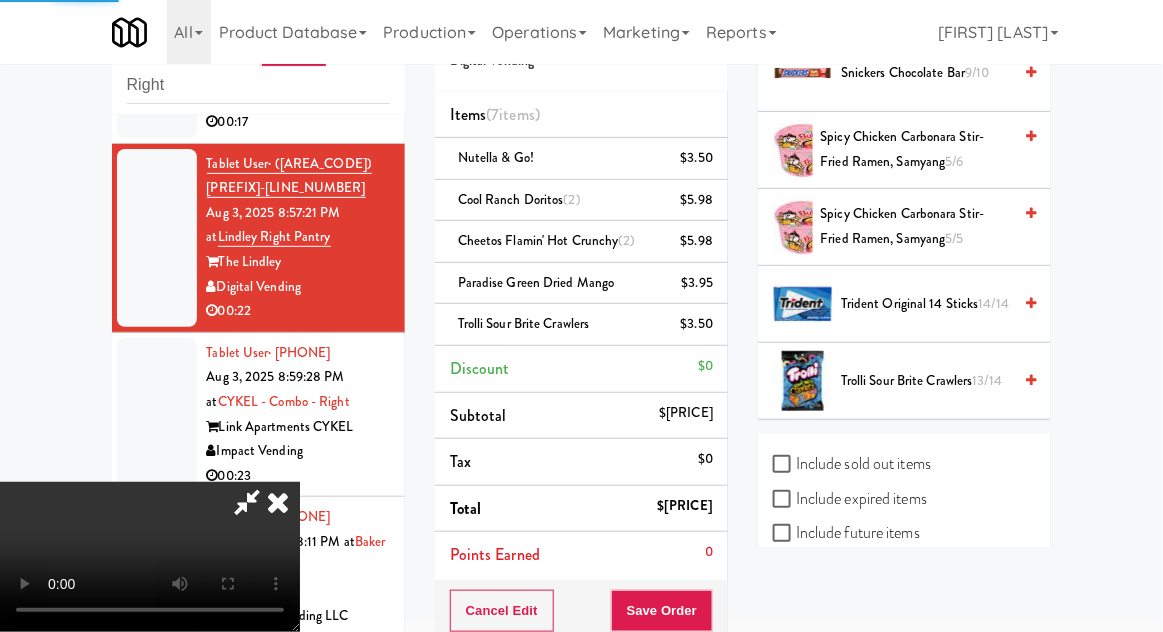 scroll, scrollTop: 197, scrollLeft: 0, axis: vertical 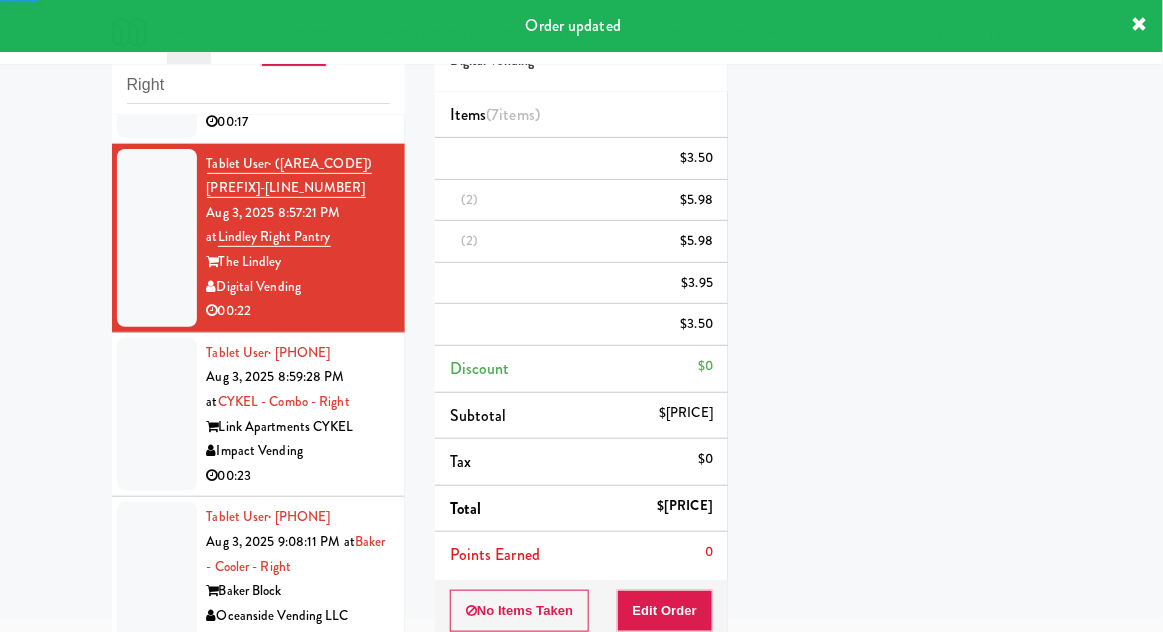 click at bounding box center (157, 415) 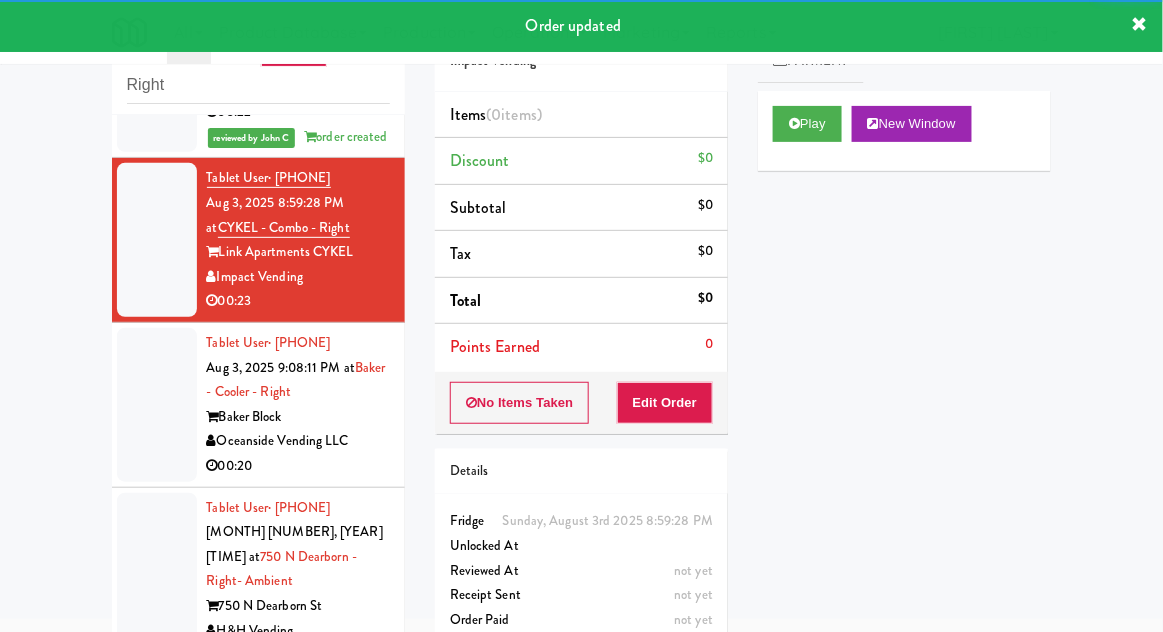scroll, scrollTop: 372, scrollLeft: 0, axis: vertical 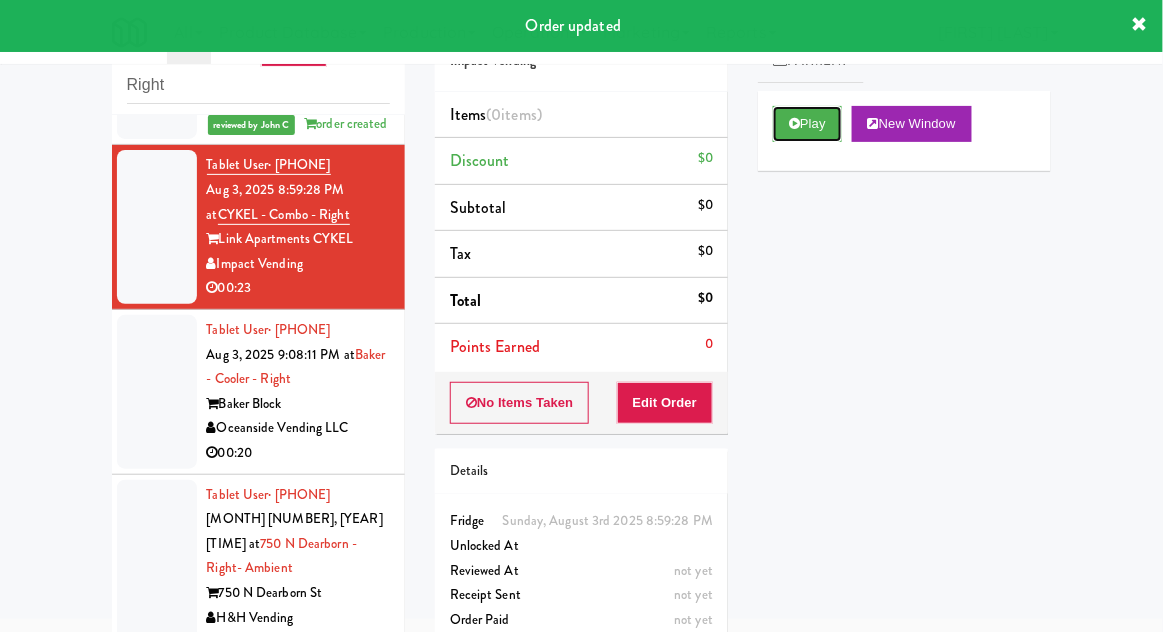 click on "Play" at bounding box center [807, 124] 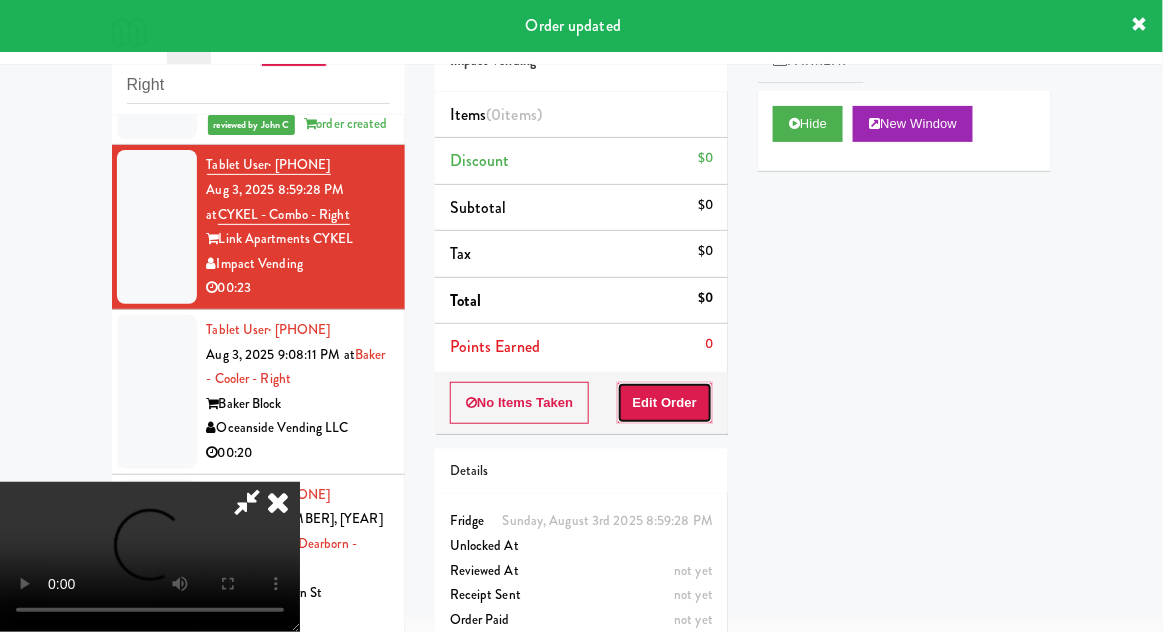 click on "Edit Order" at bounding box center [665, 403] 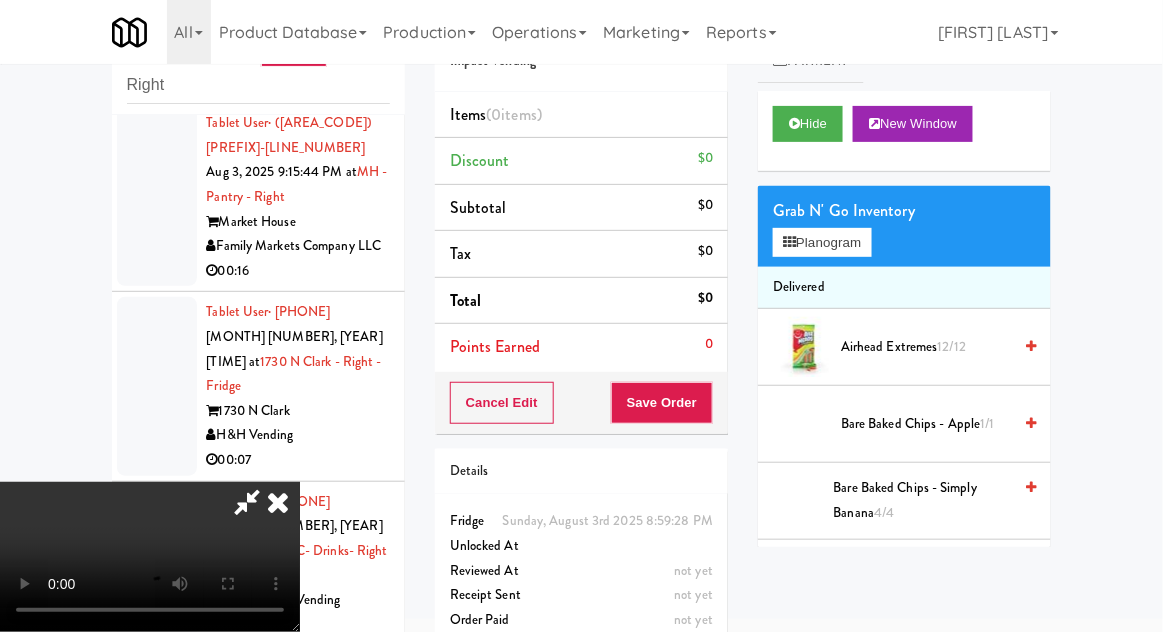 scroll, scrollTop: 1124, scrollLeft: 0, axis: vertical 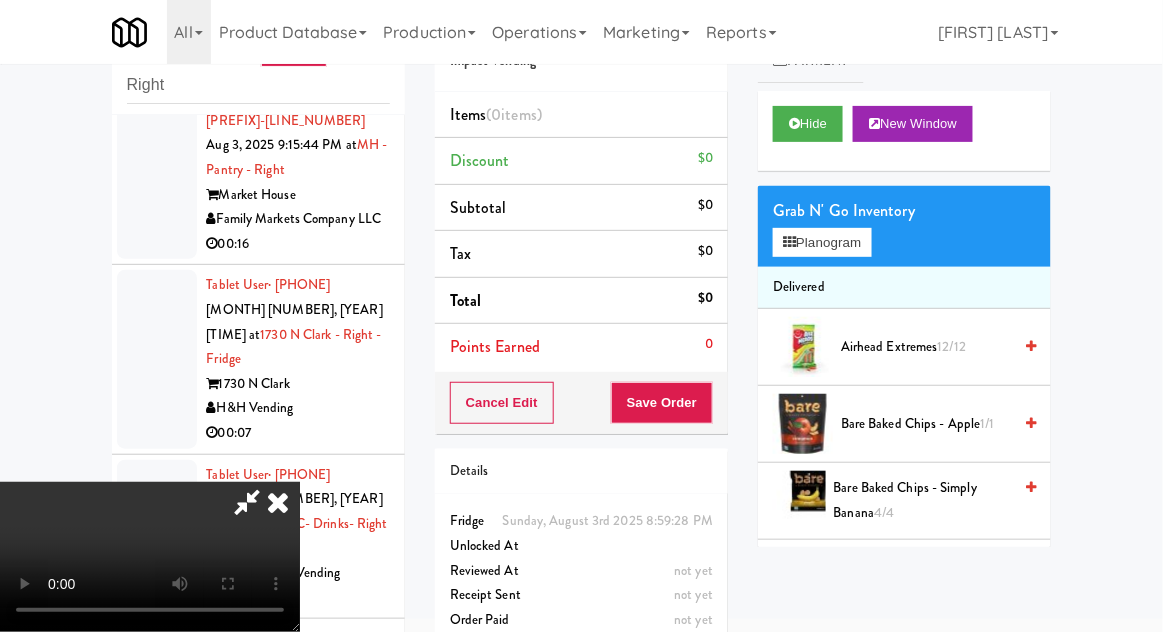 type 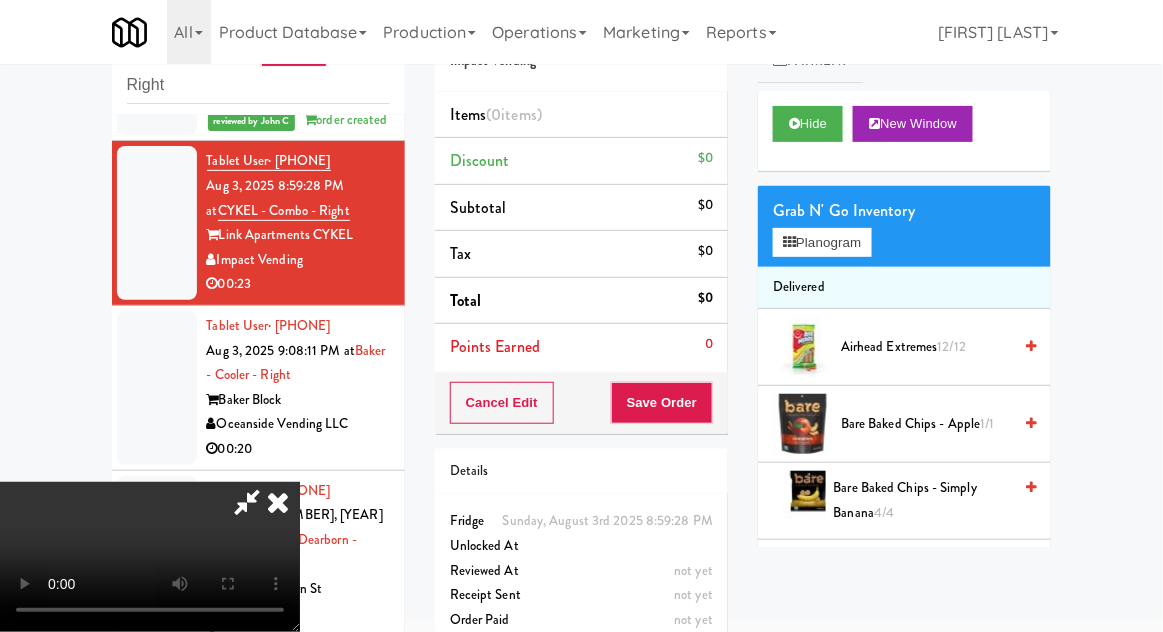 scroll, scrollTop: 378, scrollLeft: 0, axis: vertical 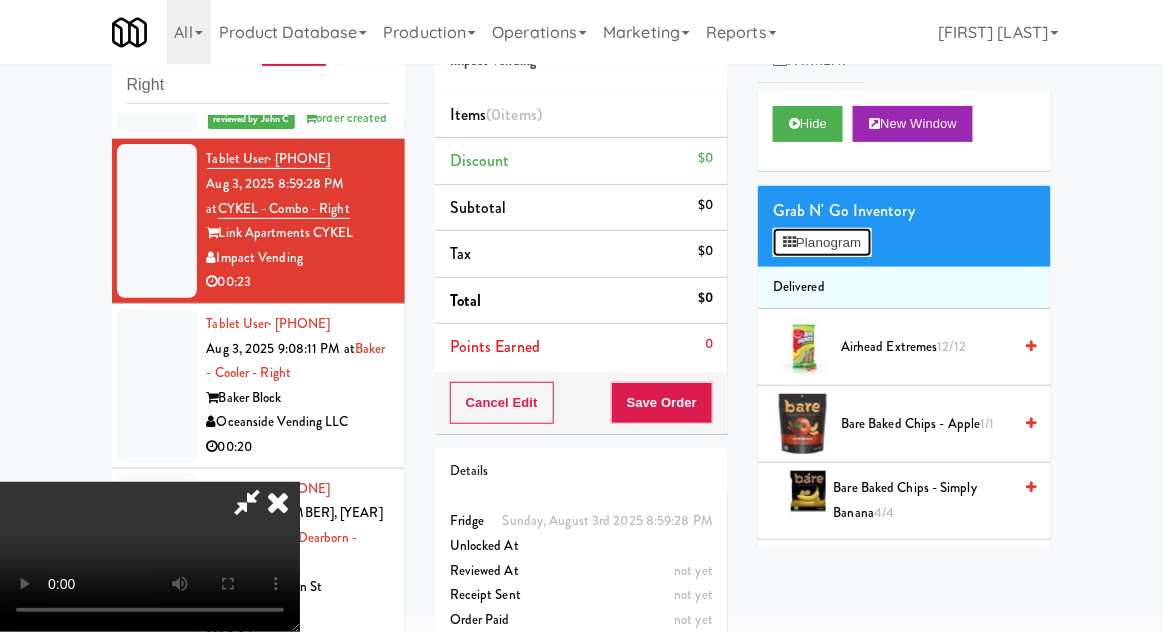 click on "Planogram" at bounding box center (822, 243) 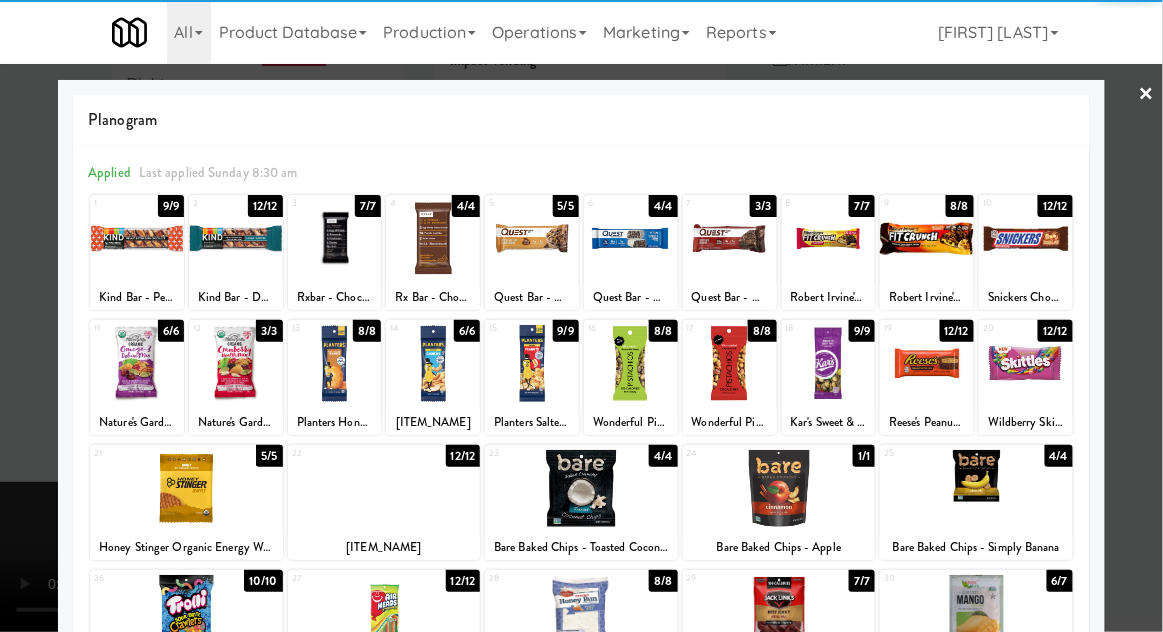 click at bounding box center (532, 238) 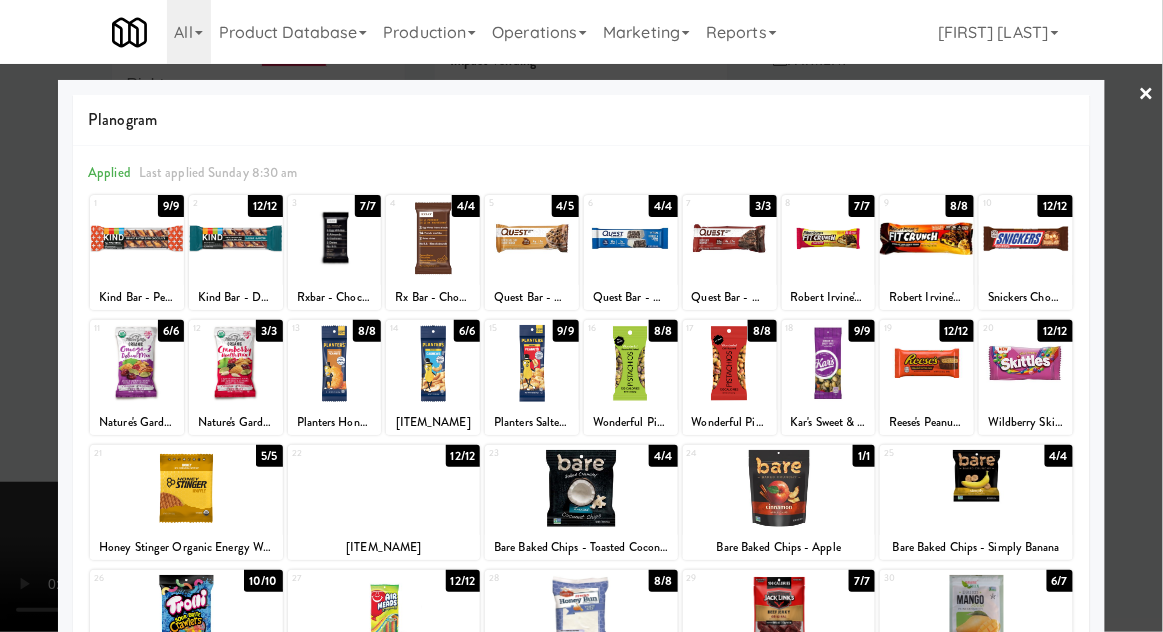 click at bounding box center (581, 316) 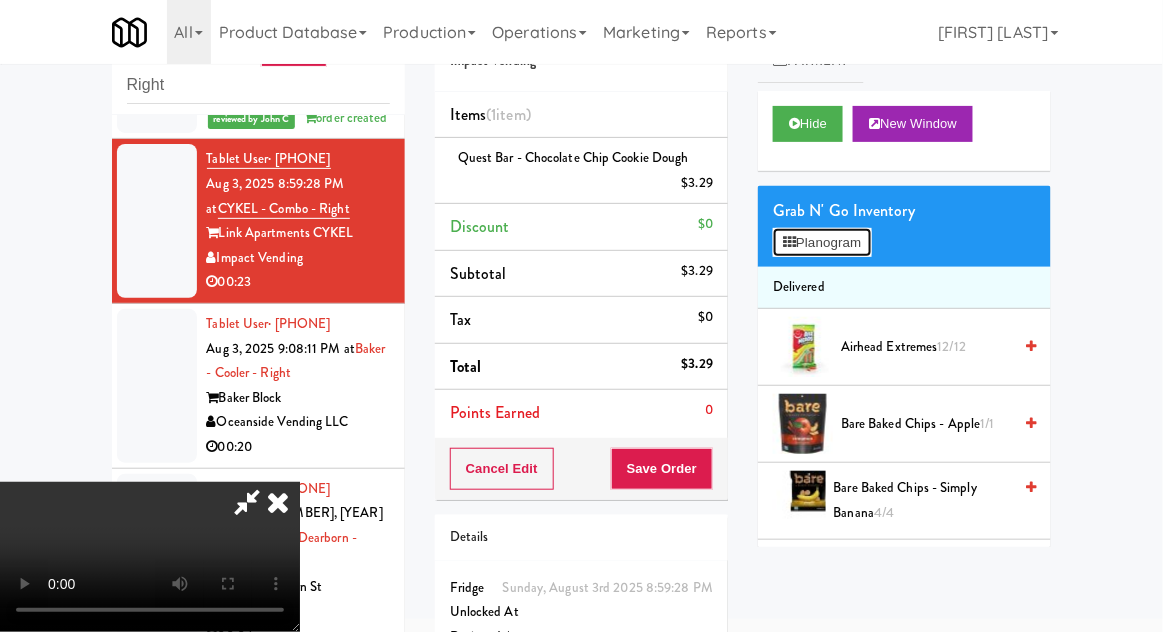 click on "Planogram" at bounding box center [822, 243] 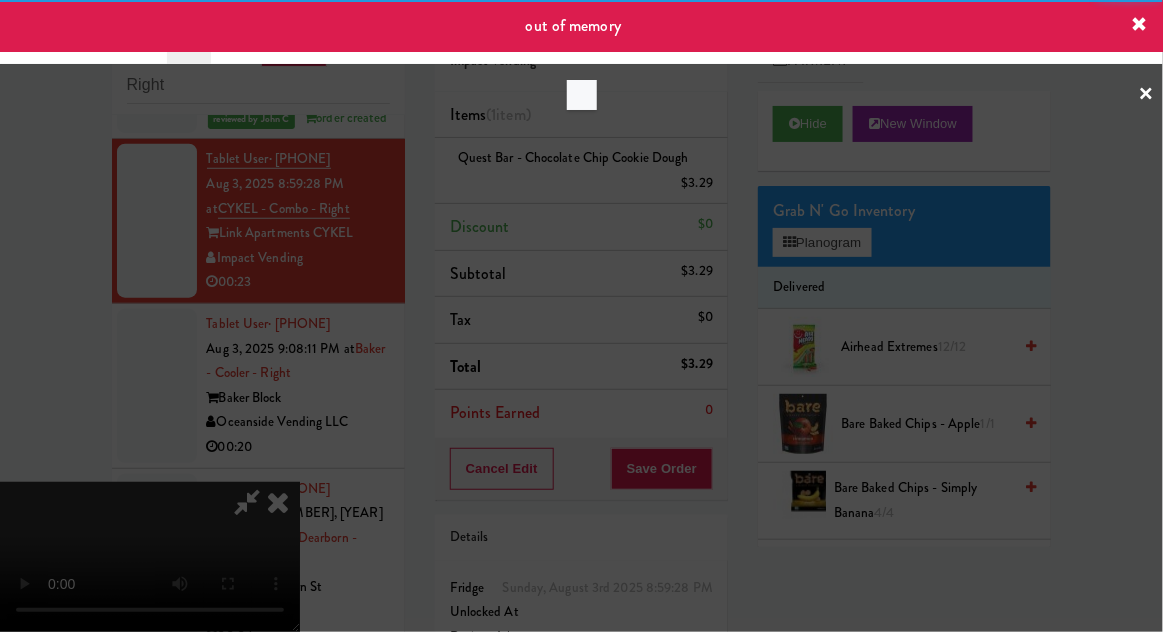 click at bounding box center (581, 316) 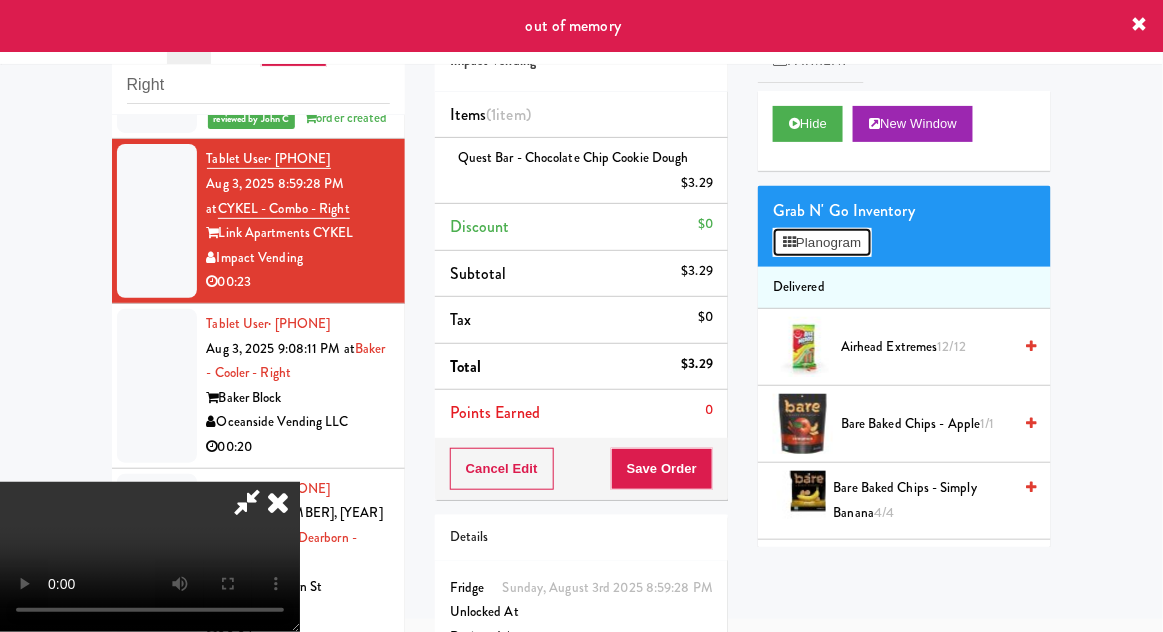 click on "Planogram" at bounding box center [822, 243] 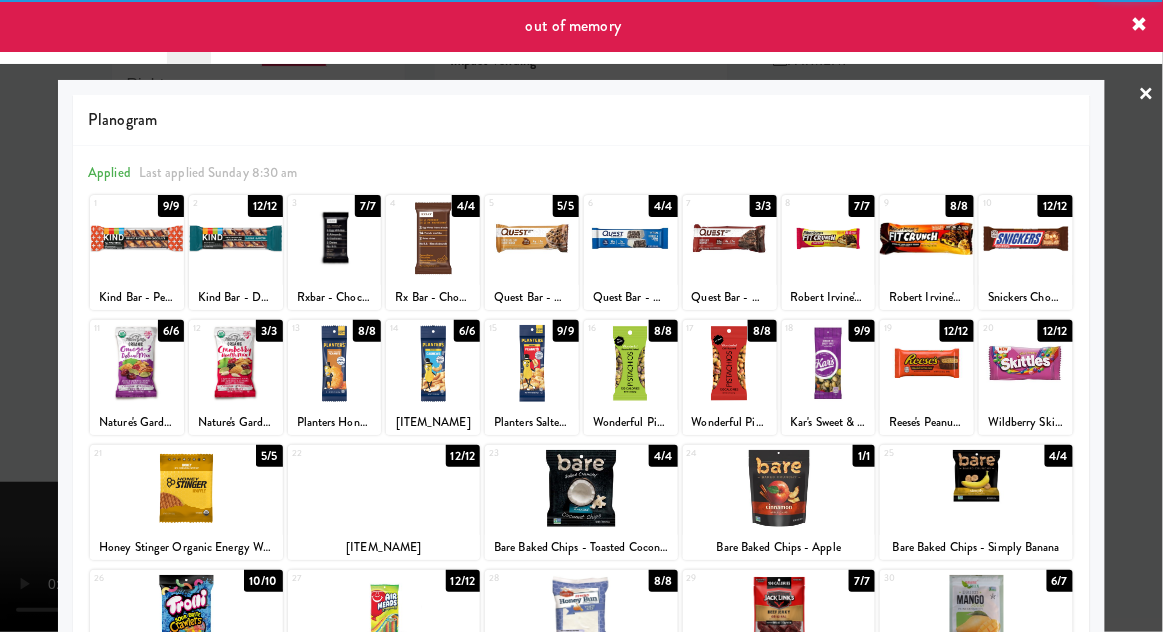 click at bounding box center (335, 363) 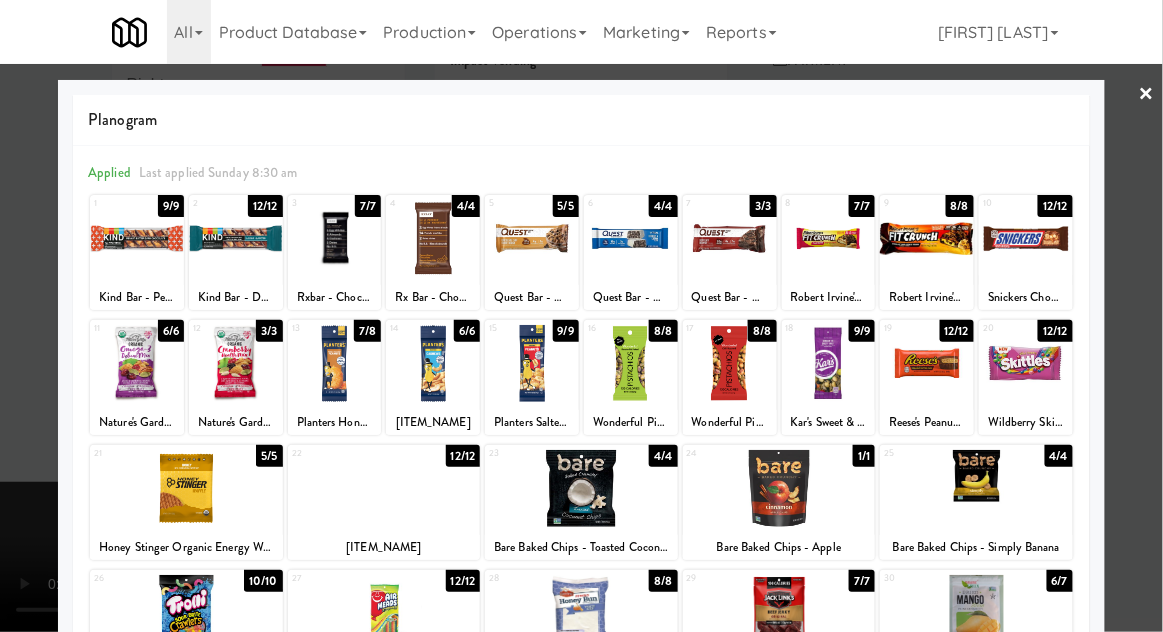 click at bounding box center [581, 316] 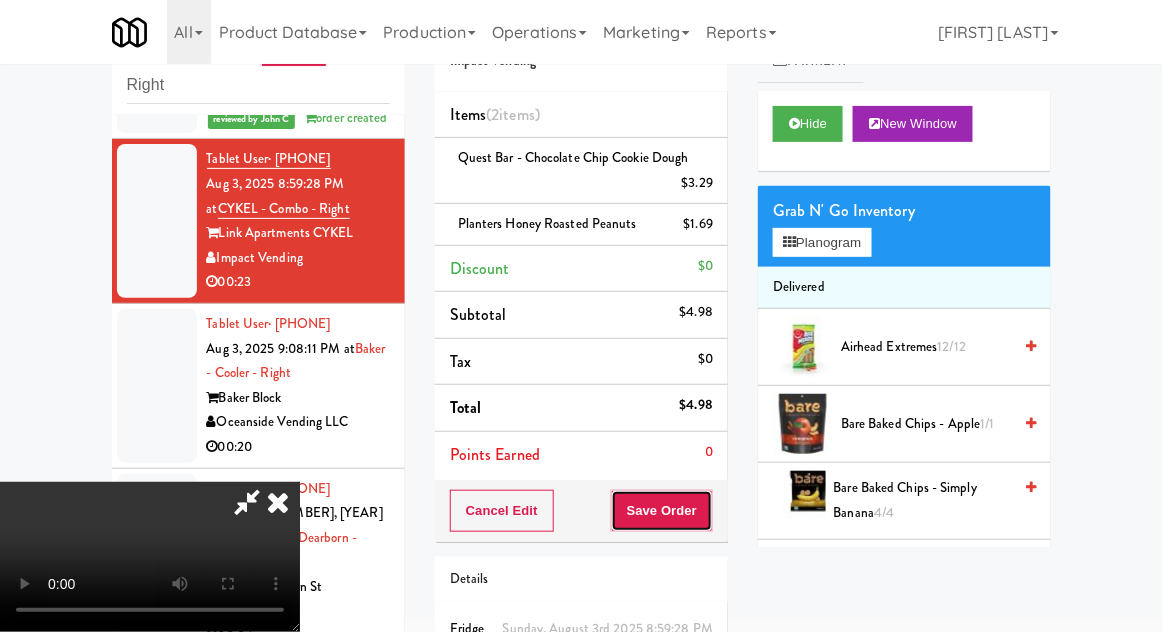 click on "Save Order" at bounding box center (662, 511) 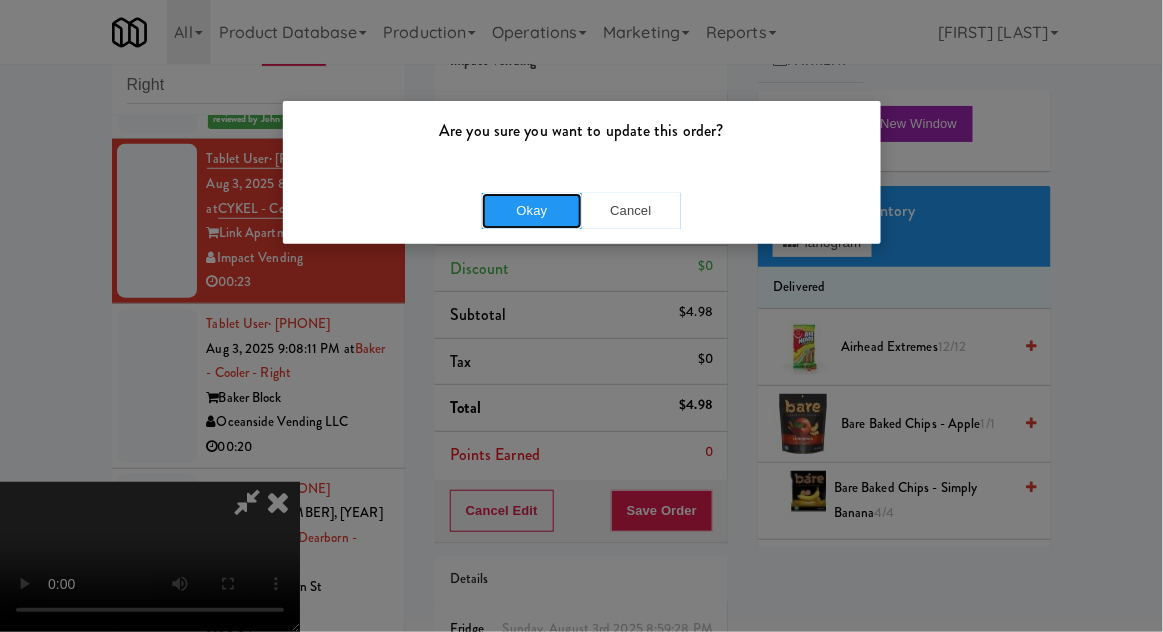 click on "Okay" at bounding box center (532, 211) 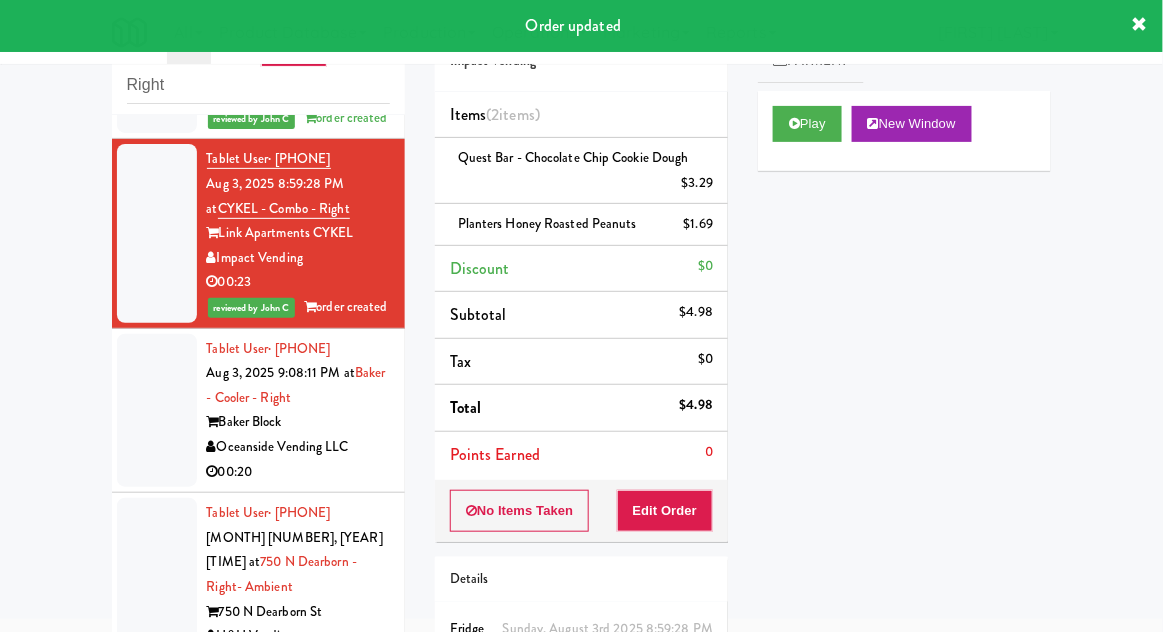 click at bounding box center (157, 411) 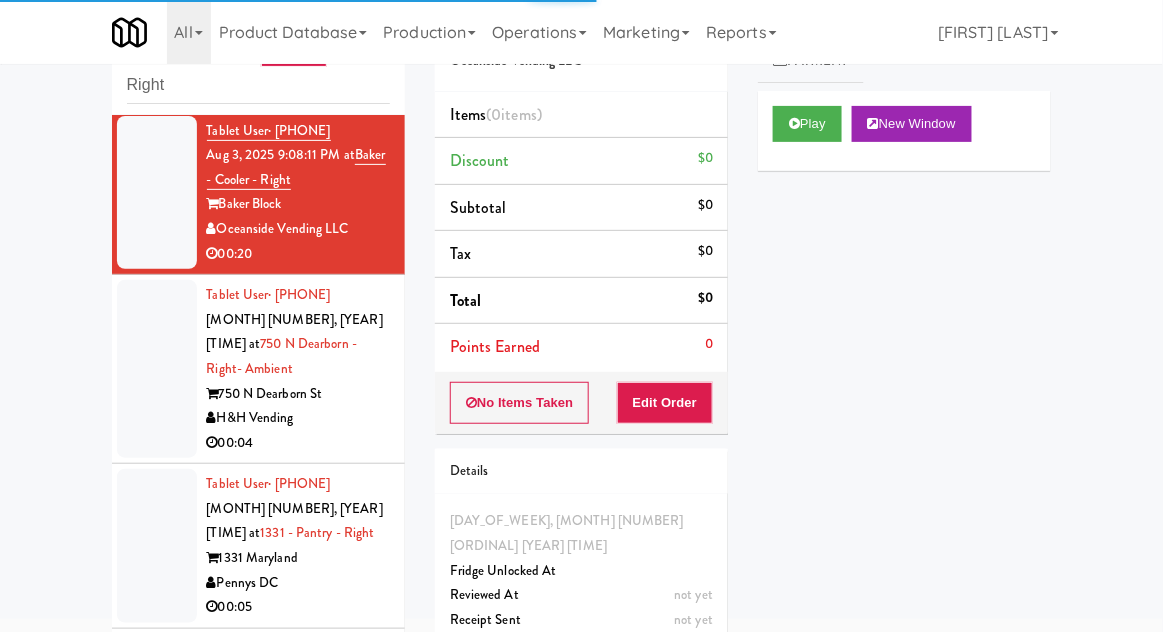 scroll, scrollTop: 589, scrollLeft: 0, axis: vertical 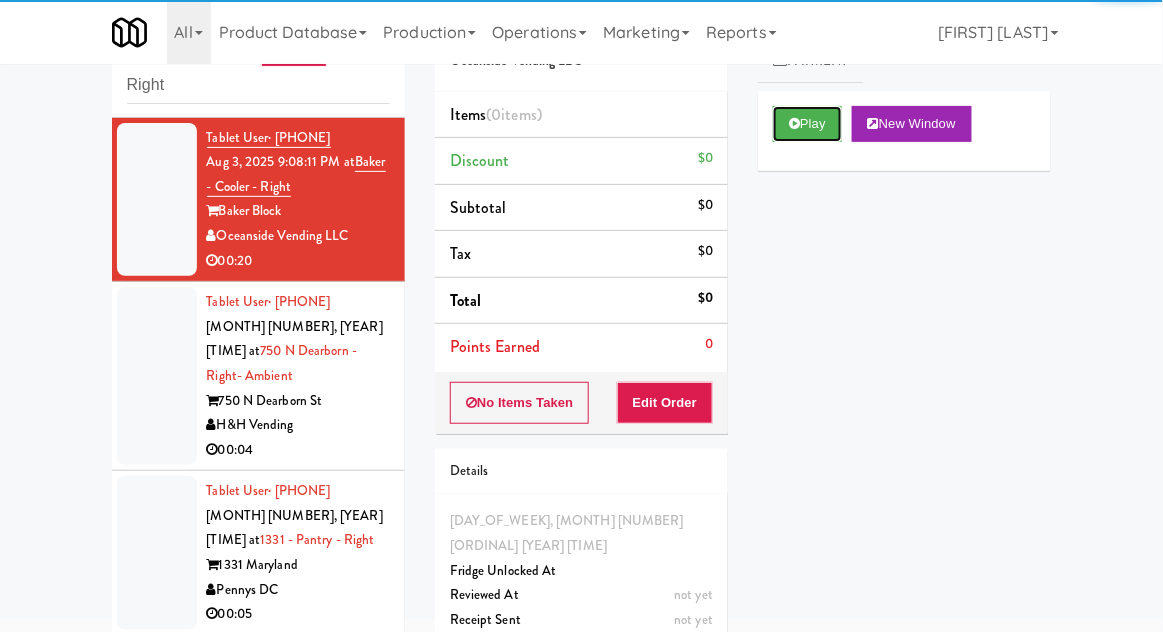 click on "Play" at bounding box center (807, 124) 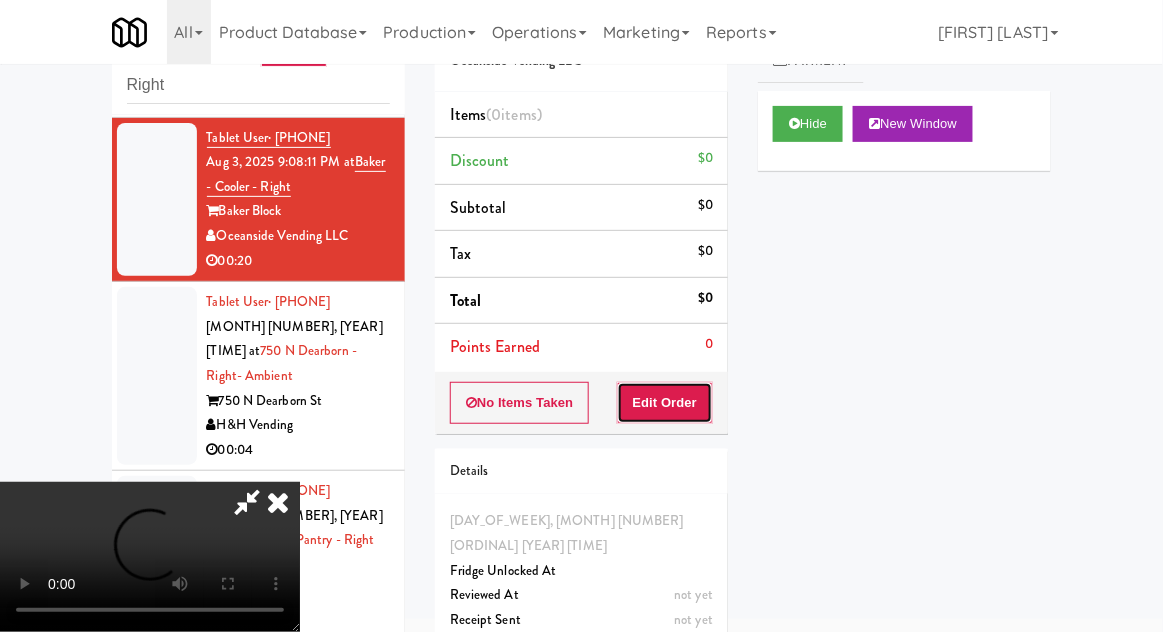click on "Edit Order" at bounding box center [665, 403] 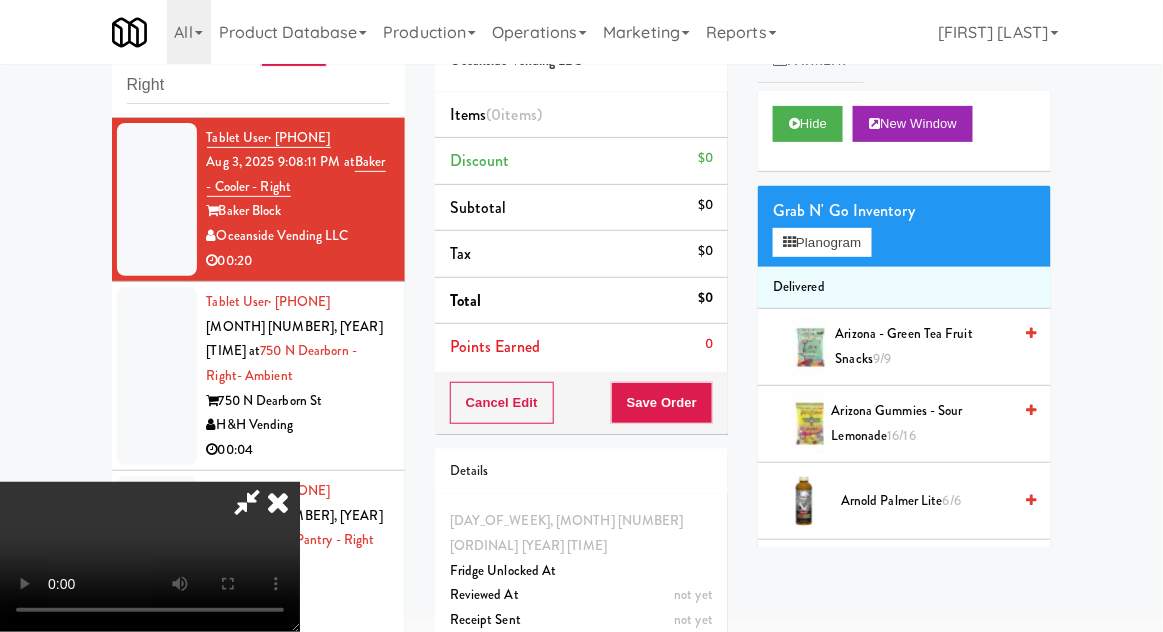 type 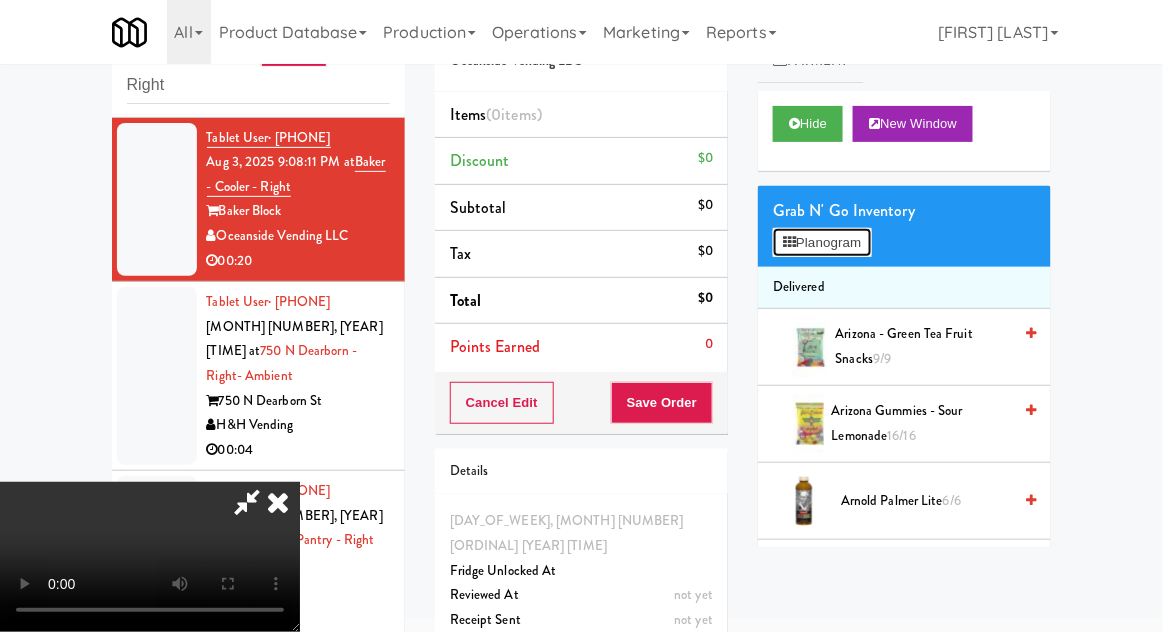 click on "Planogram" at bounding box center (822, 243) 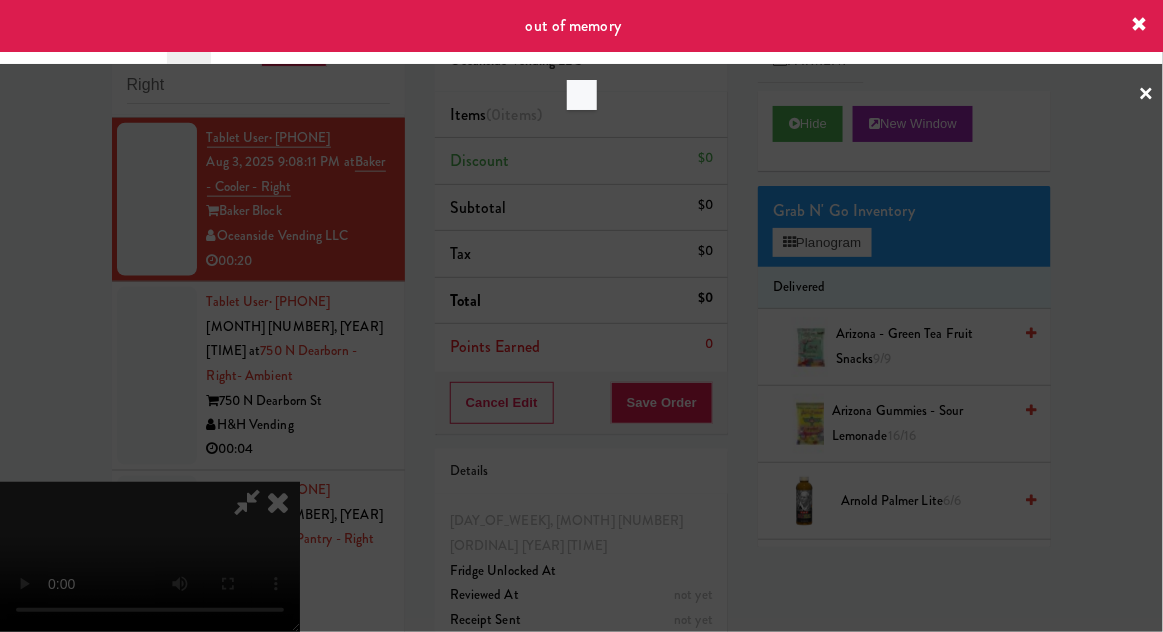 click at bounding box center (581, 316) 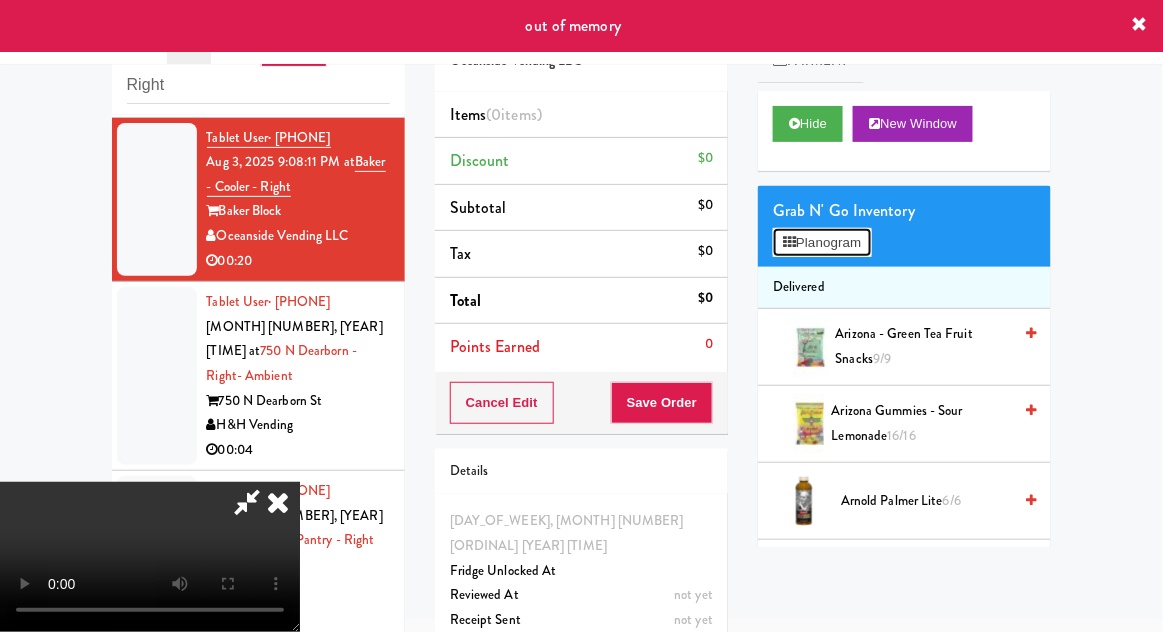 click on "Planogram" at bounding box center [822, 243] 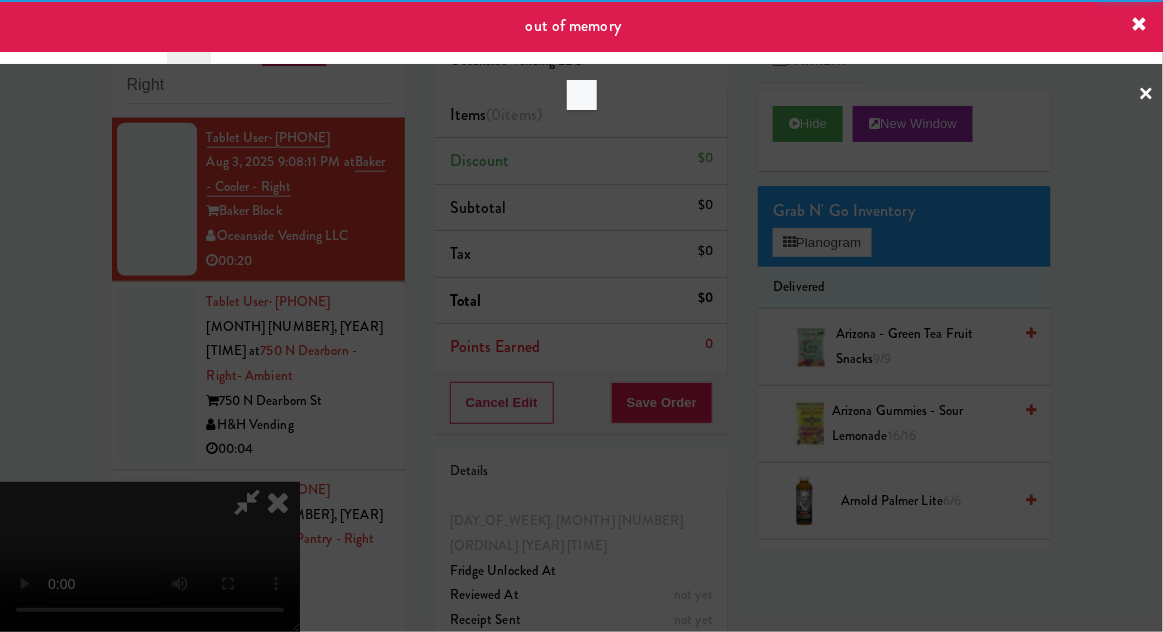 click at bounding box center [581, 316] 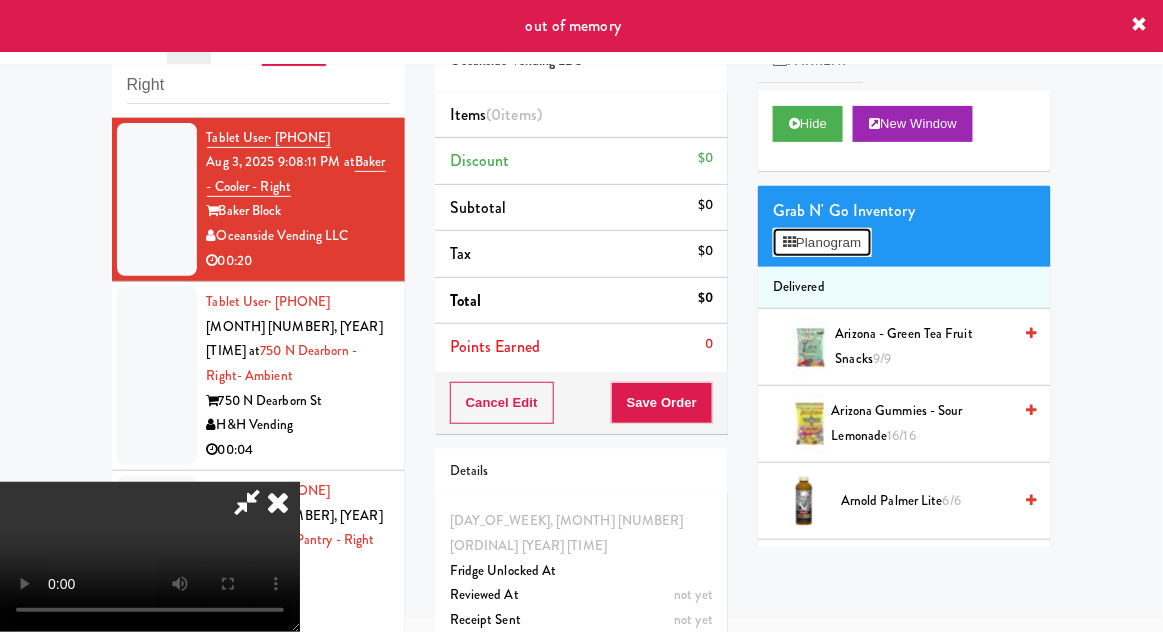 click on "Planogram" at bounding box center (822, 243) 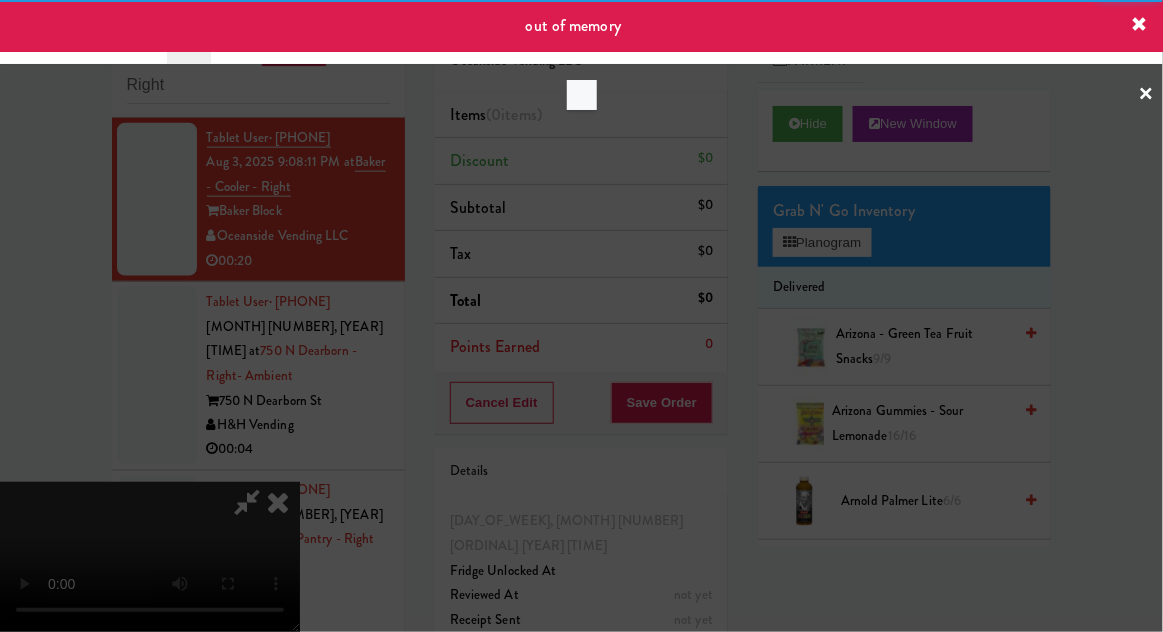 click at bounding box center [581, 316] 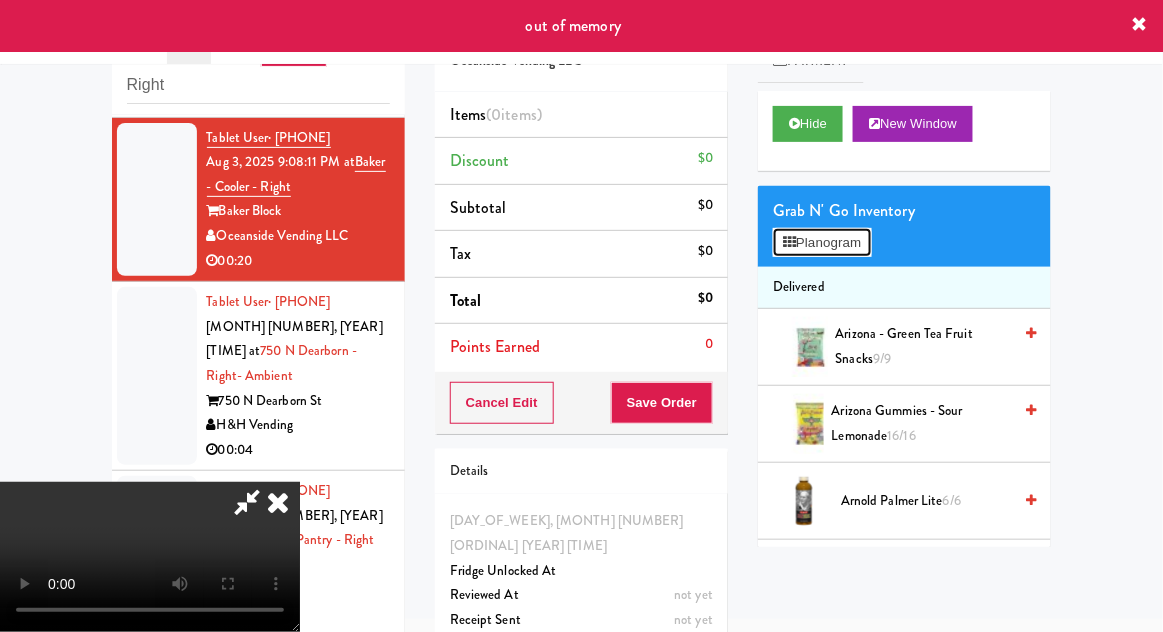 click on "Planogram" at bounding box center (822, 243) 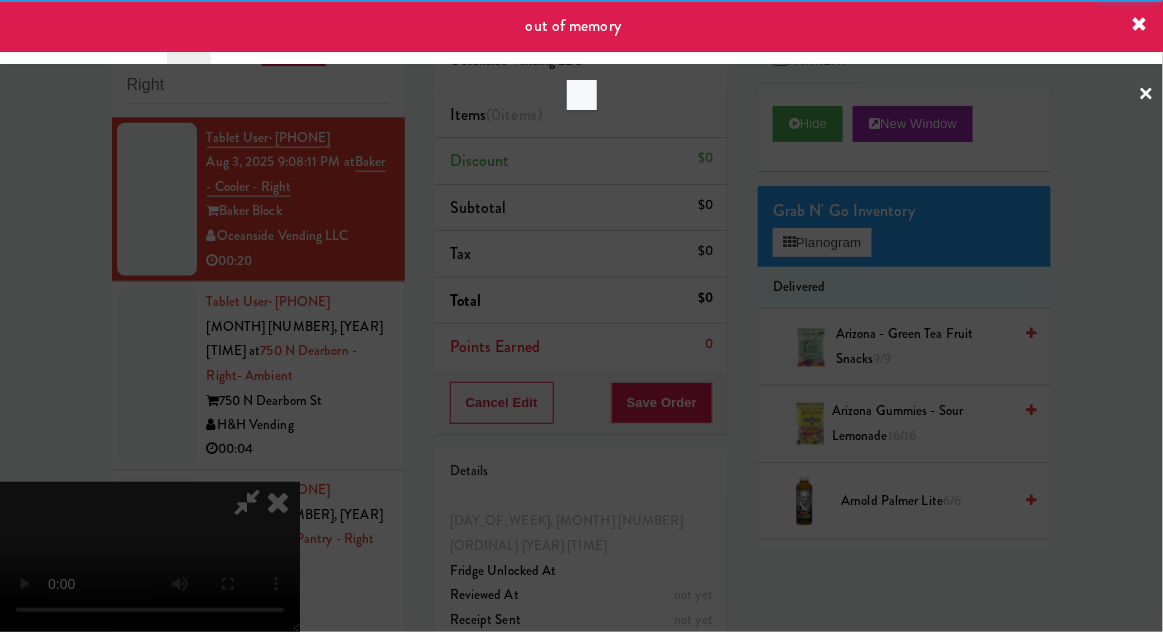 click at bounding box center (581, 316) 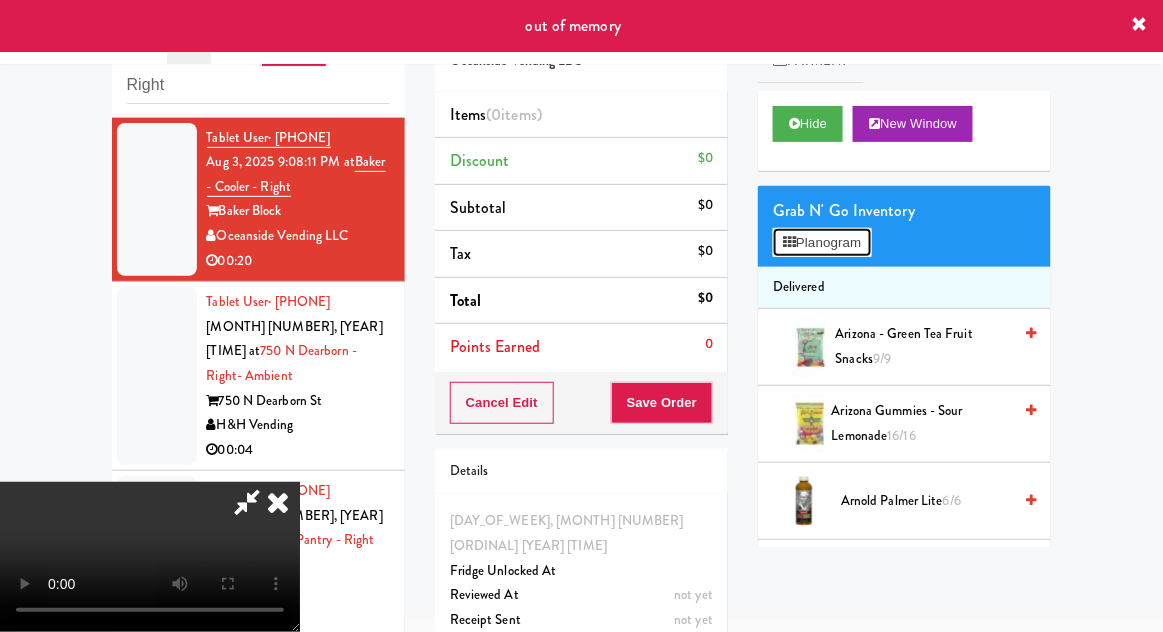 click on "Planogram" at bounding box center [822, 243] 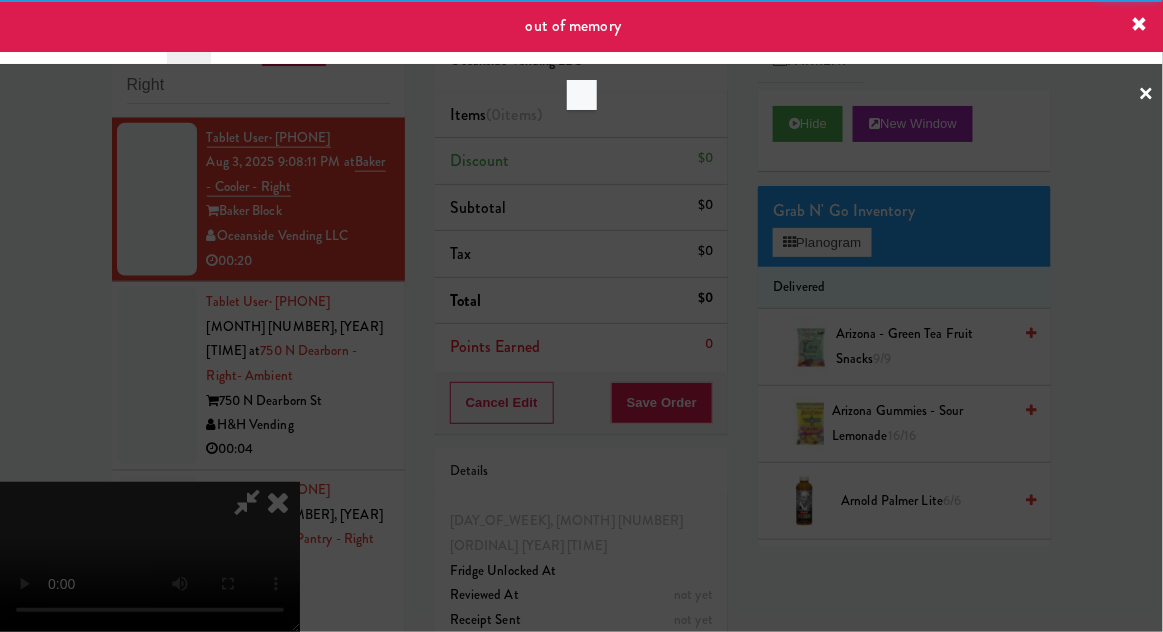 click at bounding box center [581, 316] 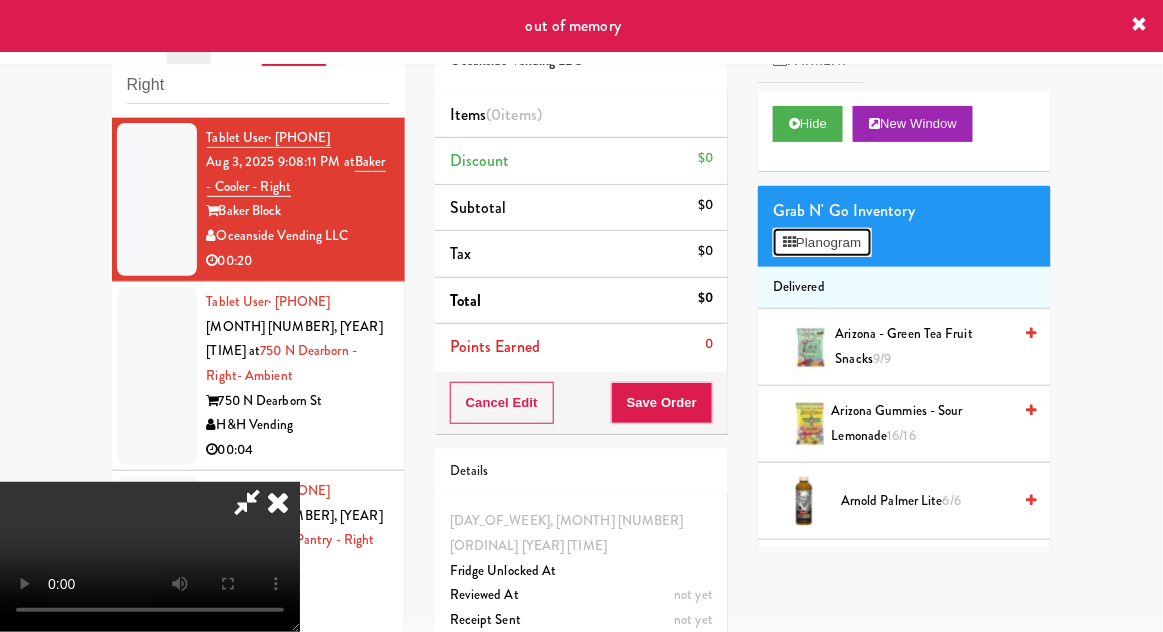 click on "Planogram" at bounding box center (822, 243) 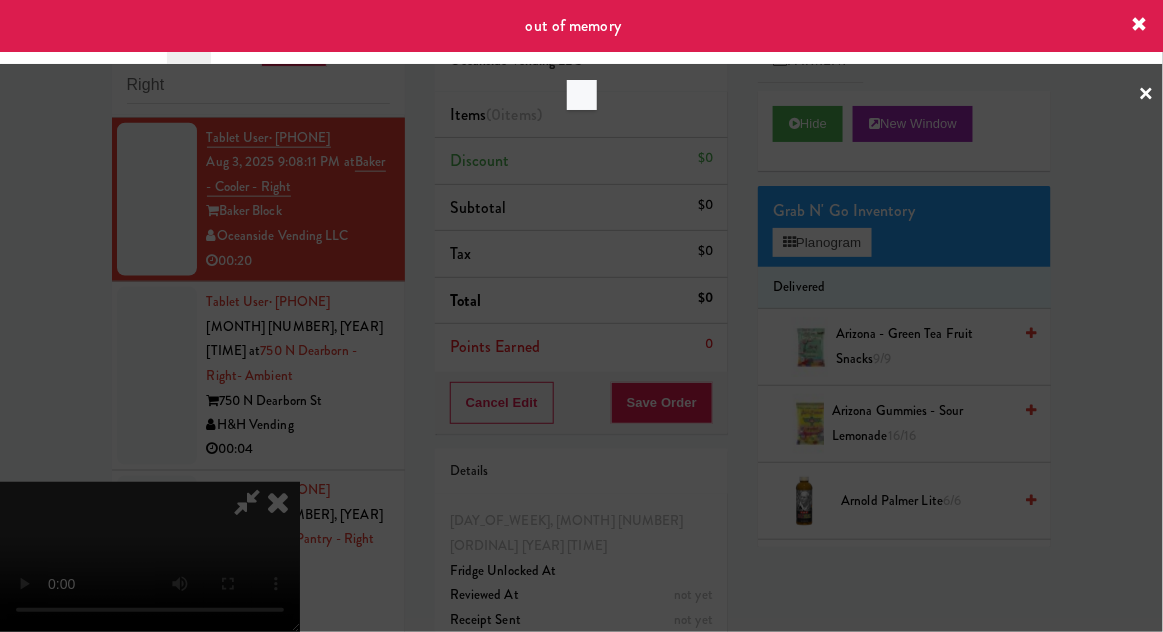 click at bounding box center (581, 316) 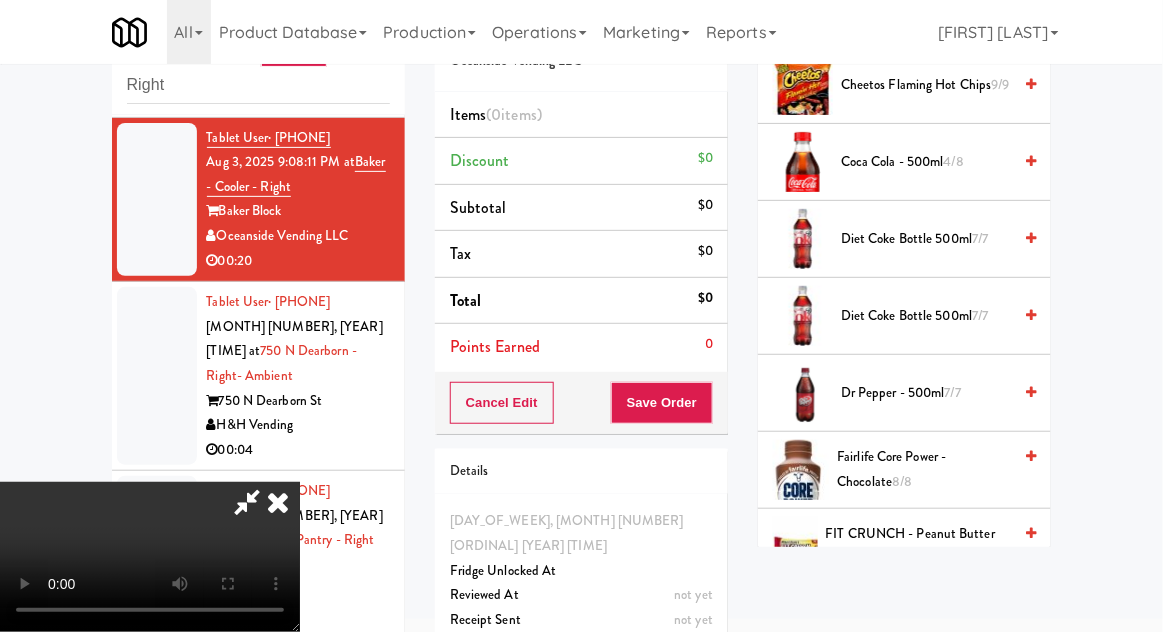 scroll, scrollTop: 726, scrollLeft: 0, axis: vertical 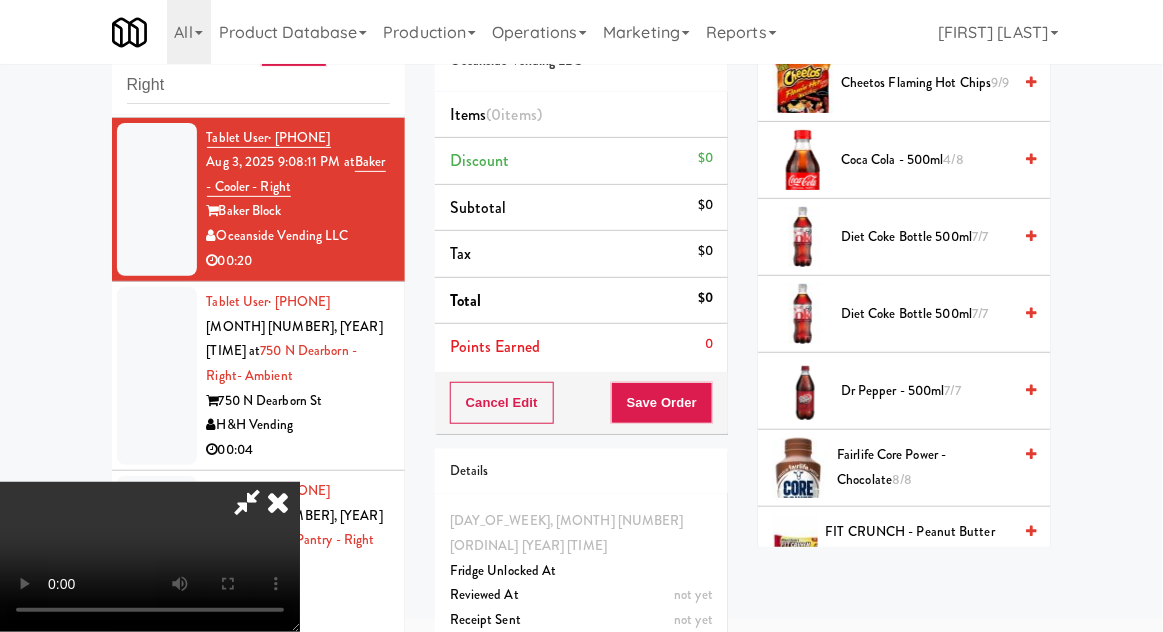 click on "Fairlife Core Power - Chocolate 8/8" at bounding box center [924, 467] 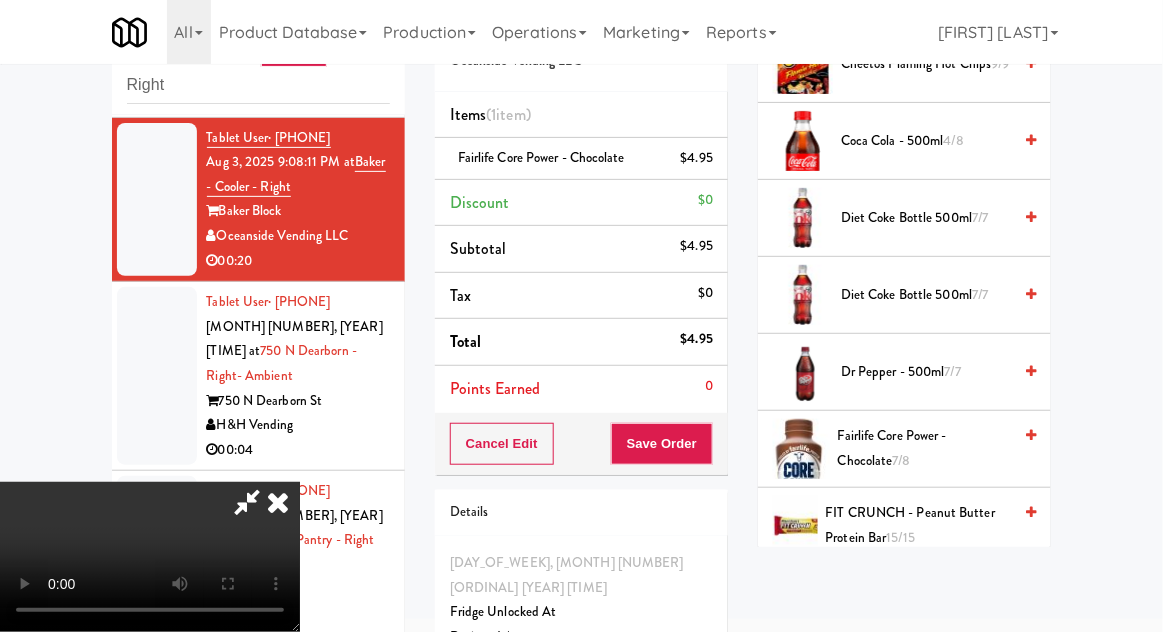 scroll, scrollTop: 757, scrollLeft: 0, axis: vertical 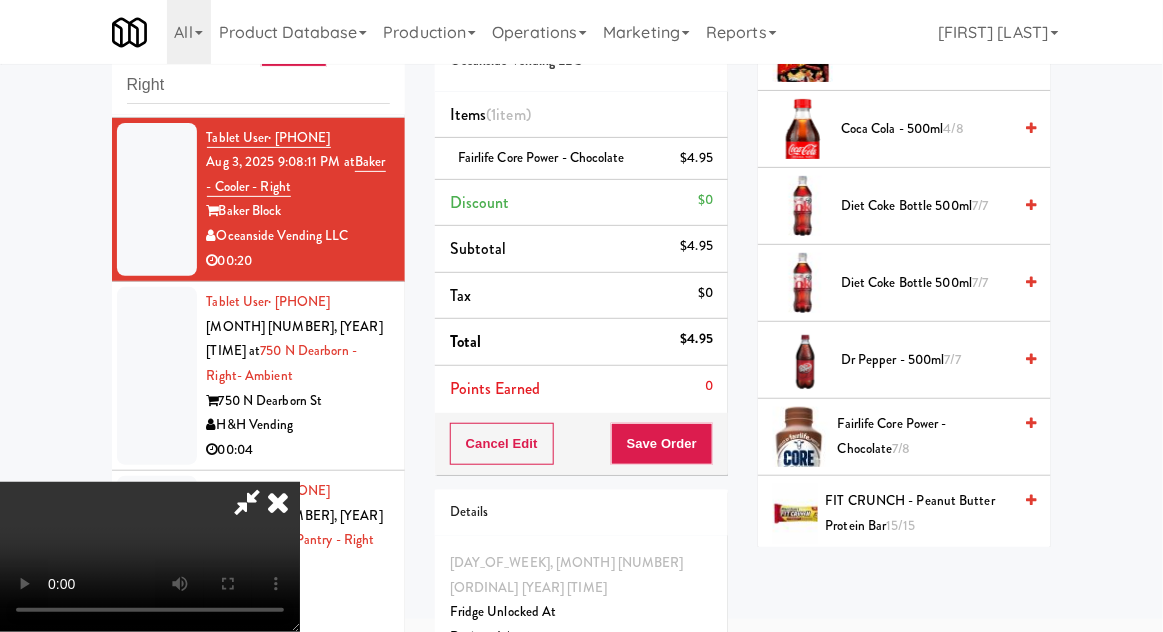 click on "Fairlife Core Power - Chocolate 7/8" at bounding box center [925, 436] 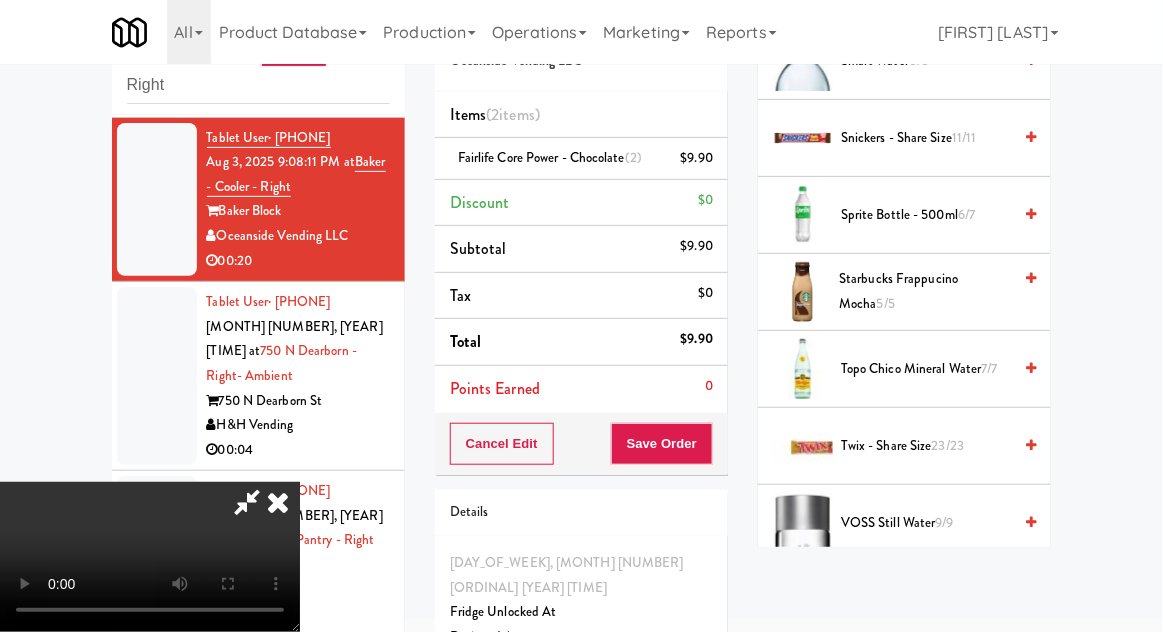 click on "23/23" at bounding box center (948, 445) 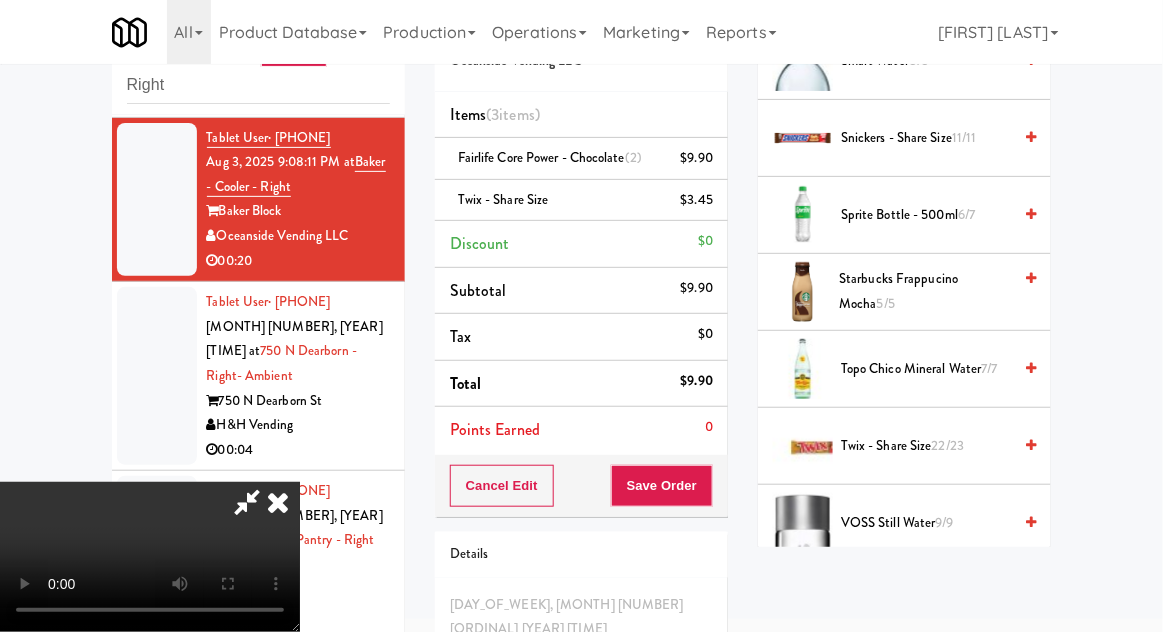 click on "22/23" at bounding box center [948, 445] 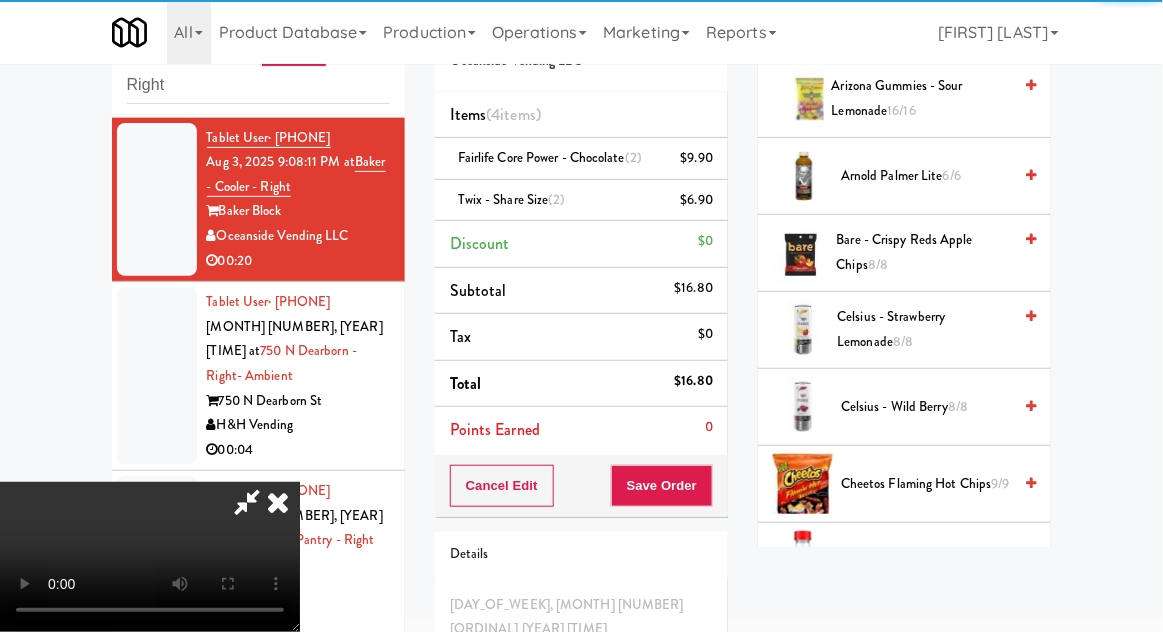 scroll, scrollTop: 0, scrollLeft: 0, axis: both 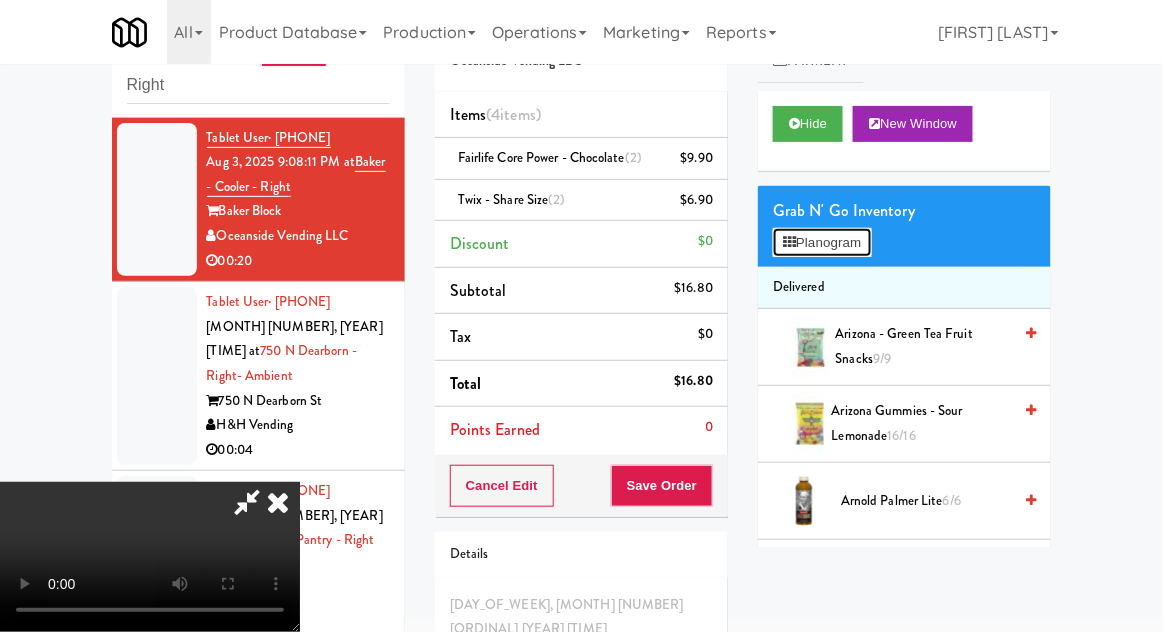 click on "Planogram" at bounding box center (822, 243) 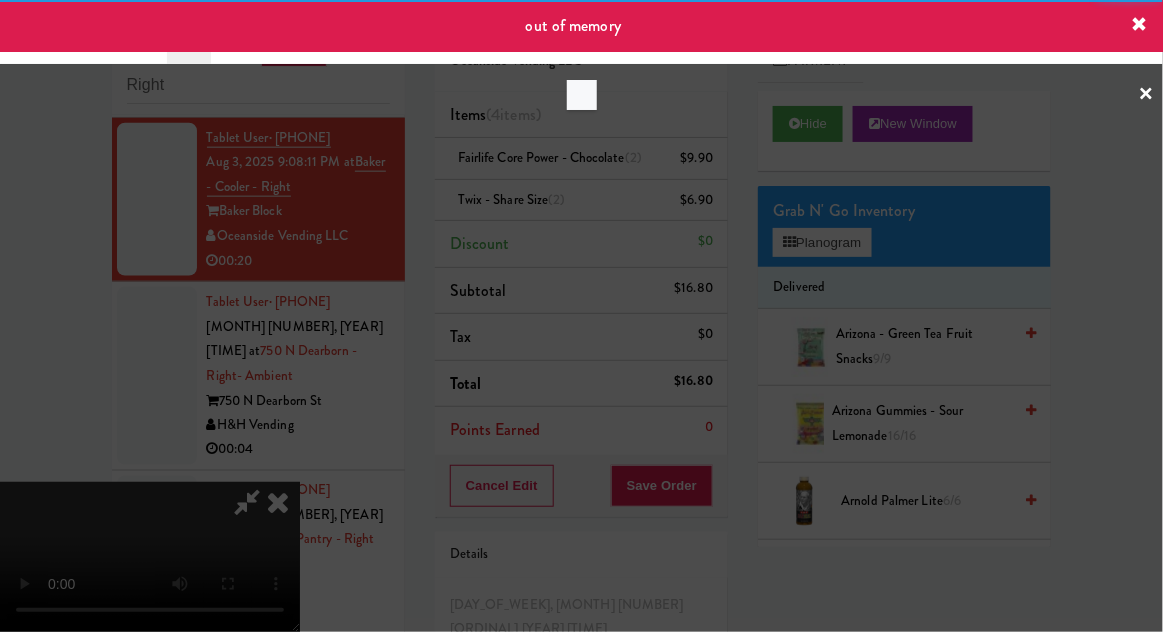 click at bounding box center [581, 316] 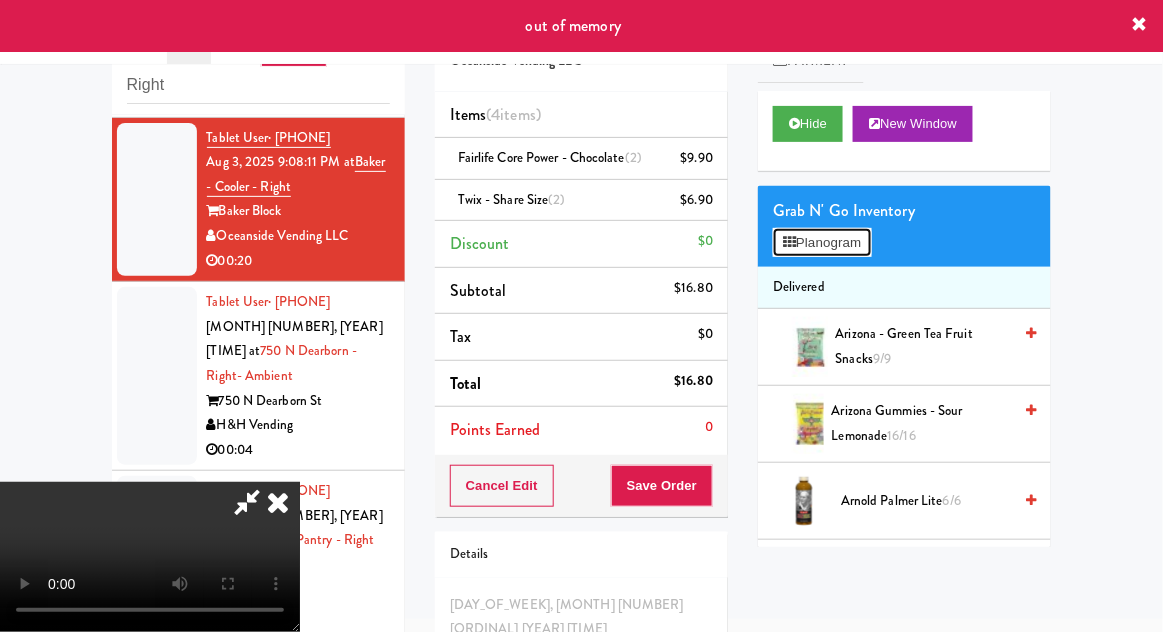 click on "Planogram" at bounding box center [822, 243] 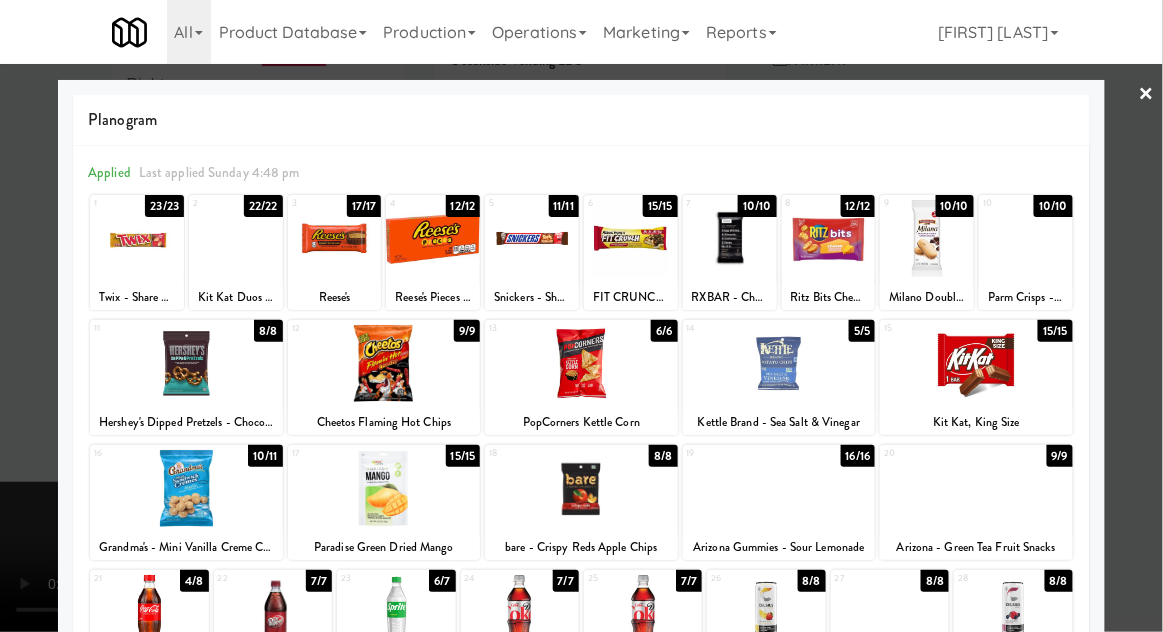 click at bounding box center (581, 316) 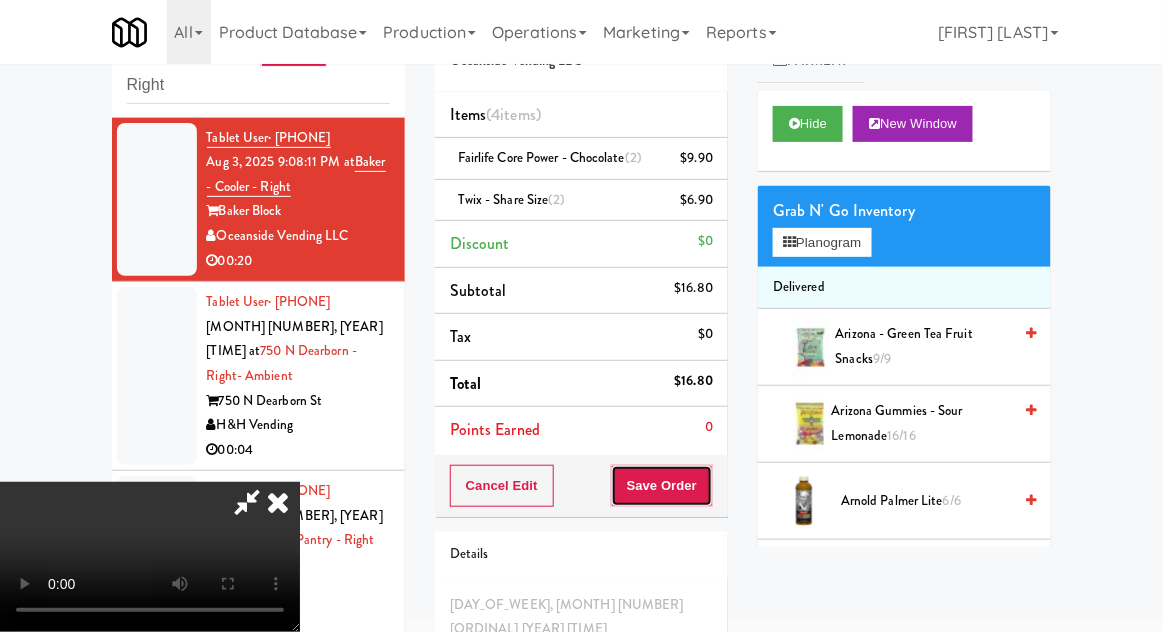 click on "Save Order" at bounding box center [662, 486] 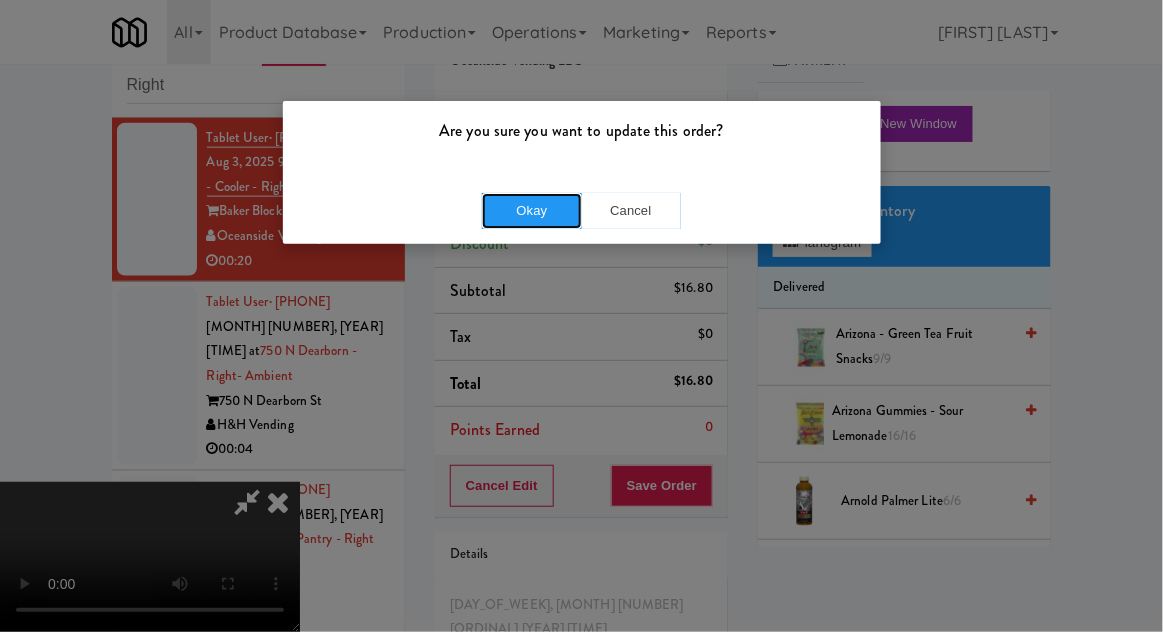 click on "Okay" at bounding box center [532, 211] 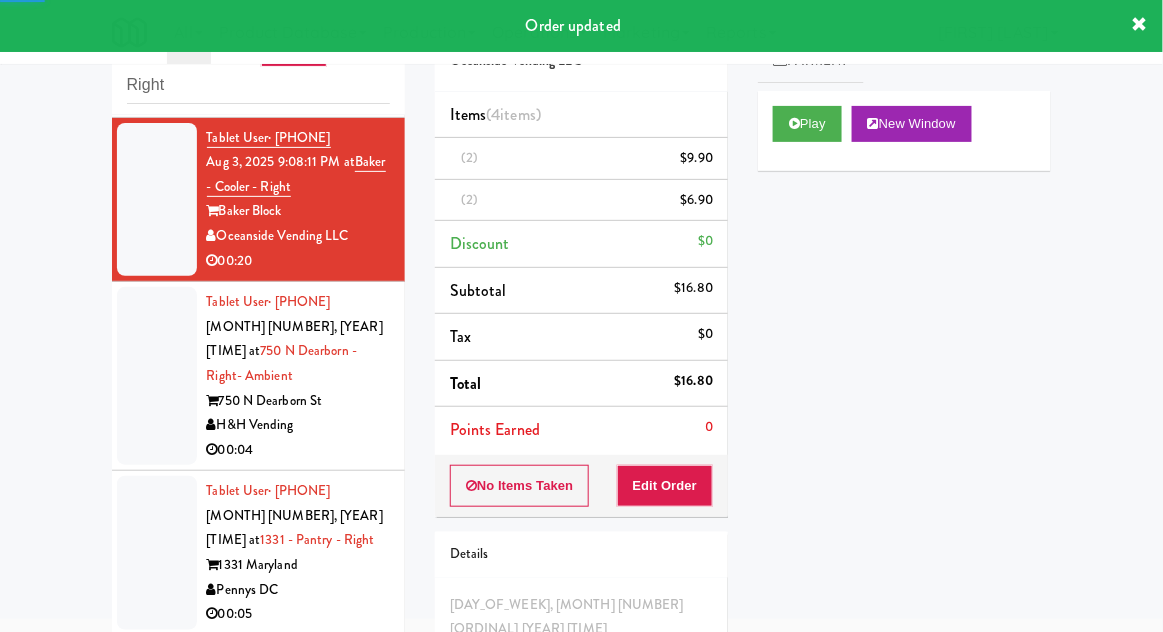 click at bounding box center [157, 376] 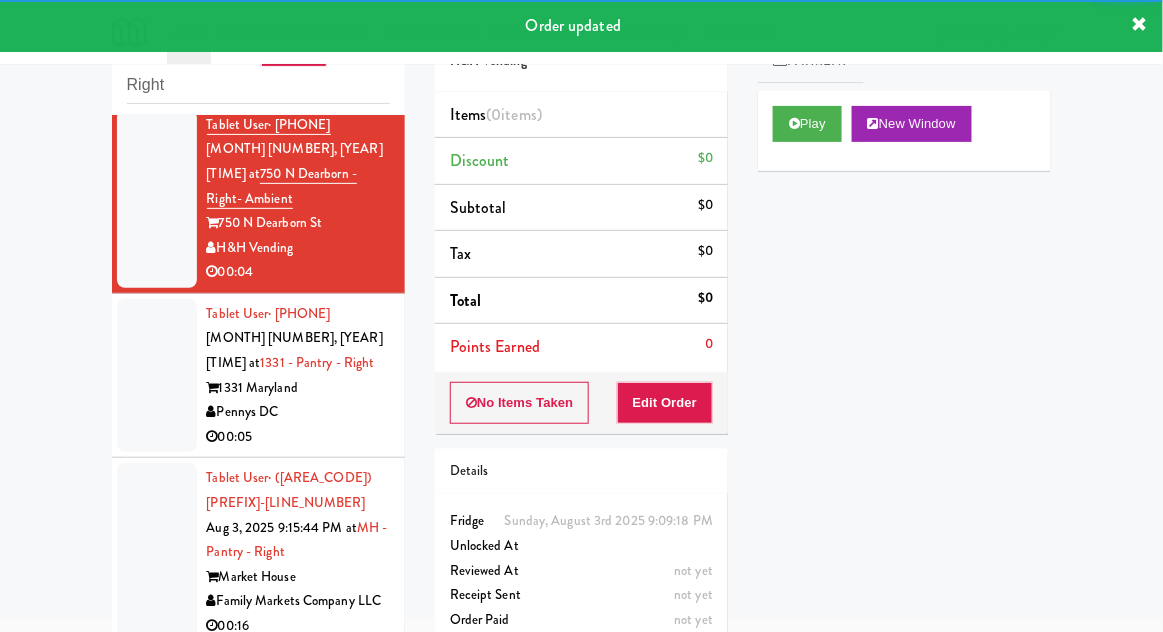 scroll, scrollTop: 794, scrollLeft: 0, axis: vertical 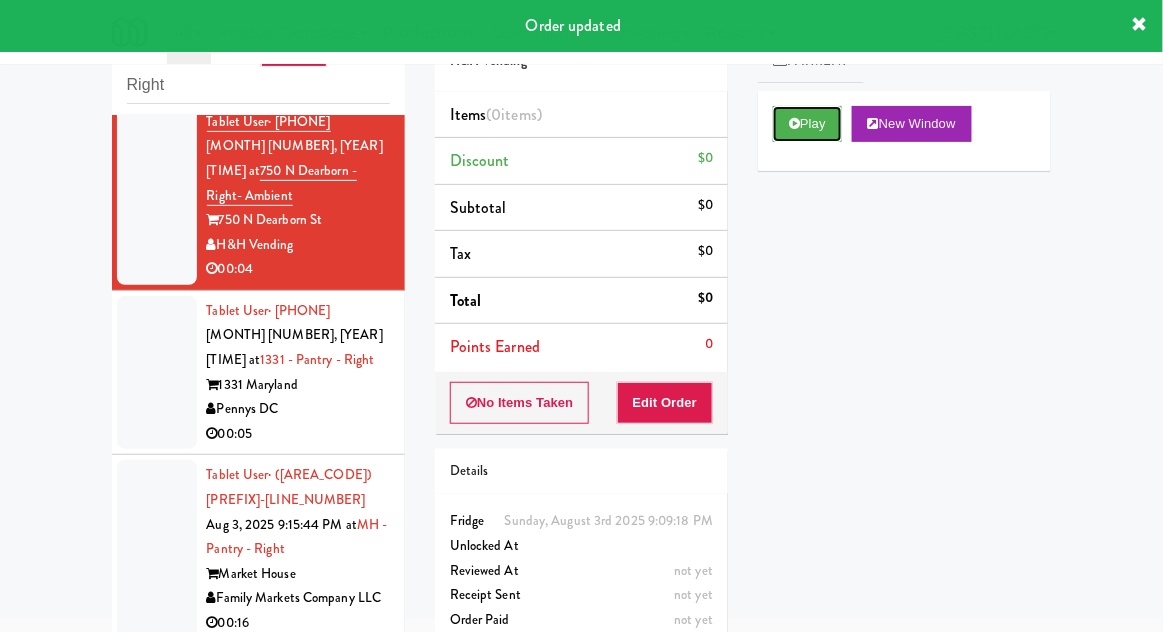 click on "Play" at bounding box center [807, 124] 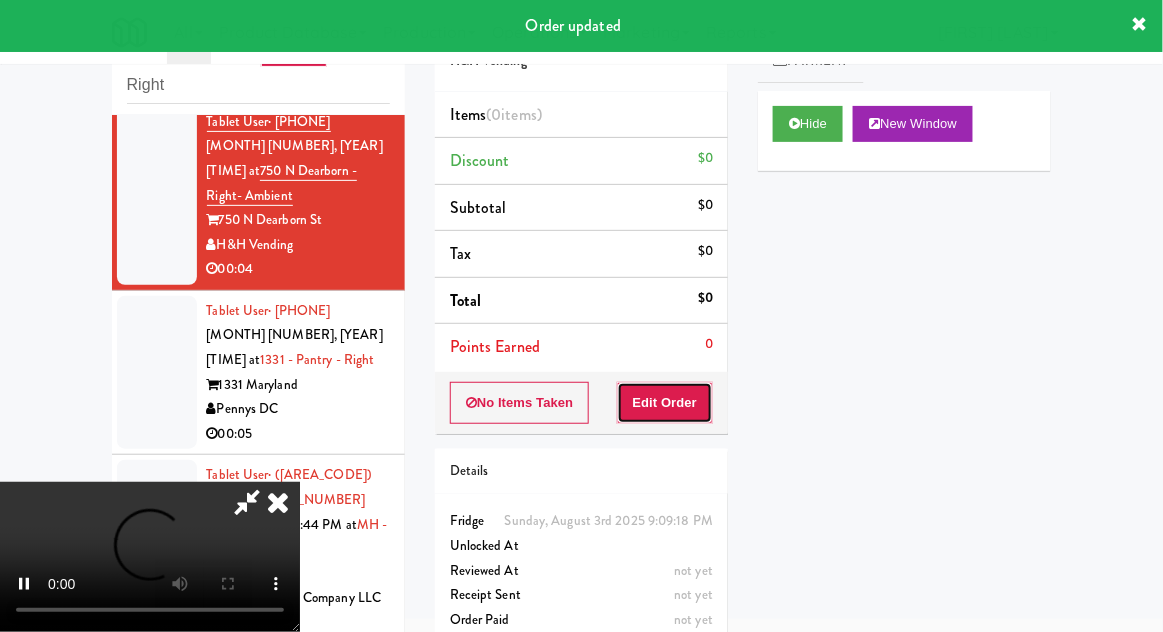 click on "Edit Order" at bounding box center [665, 403] 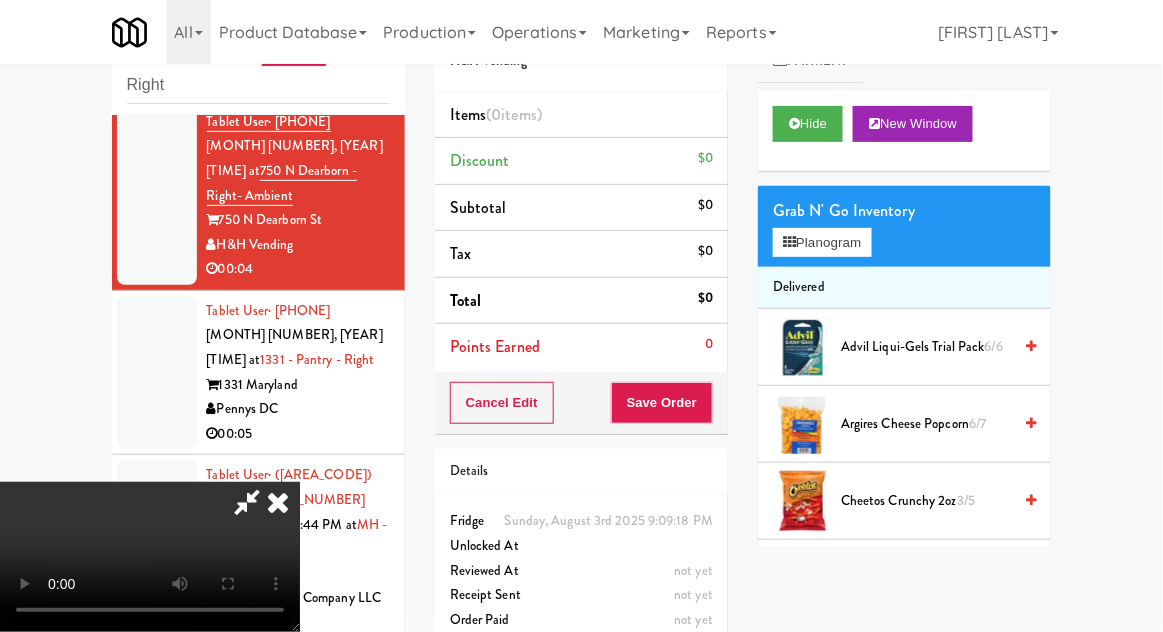type 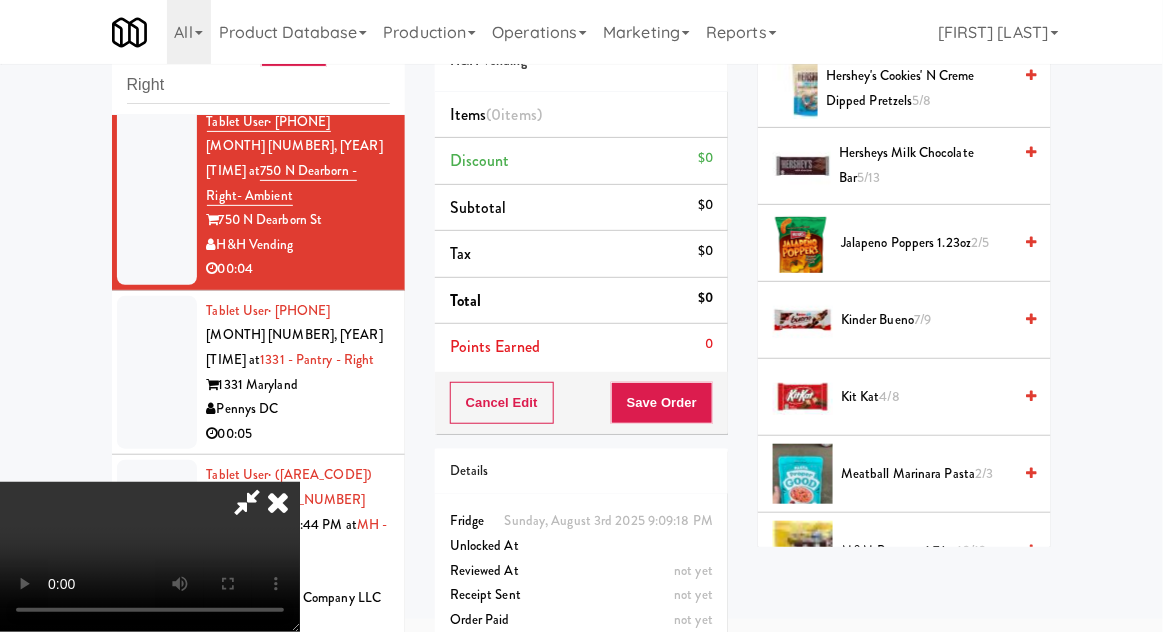 scroll, scrollTop: 882, scrollLeft: 0, axis: vertical 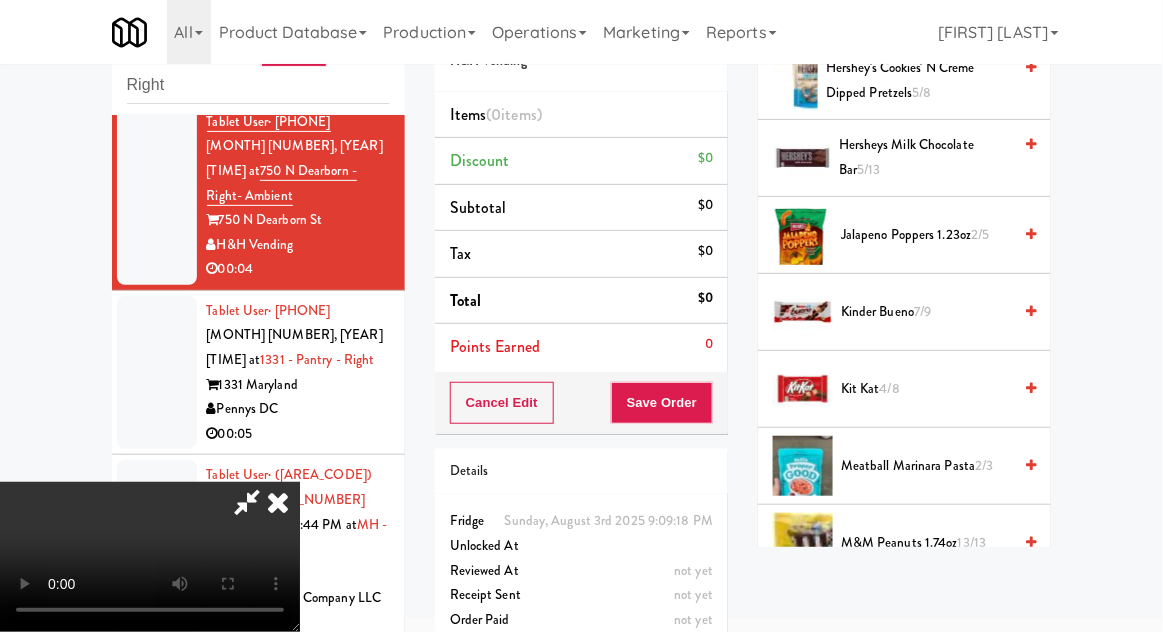 click on "[ITEM_NAME] [NUMBER]/[NUMBER]" at bounding box center [926, 389] 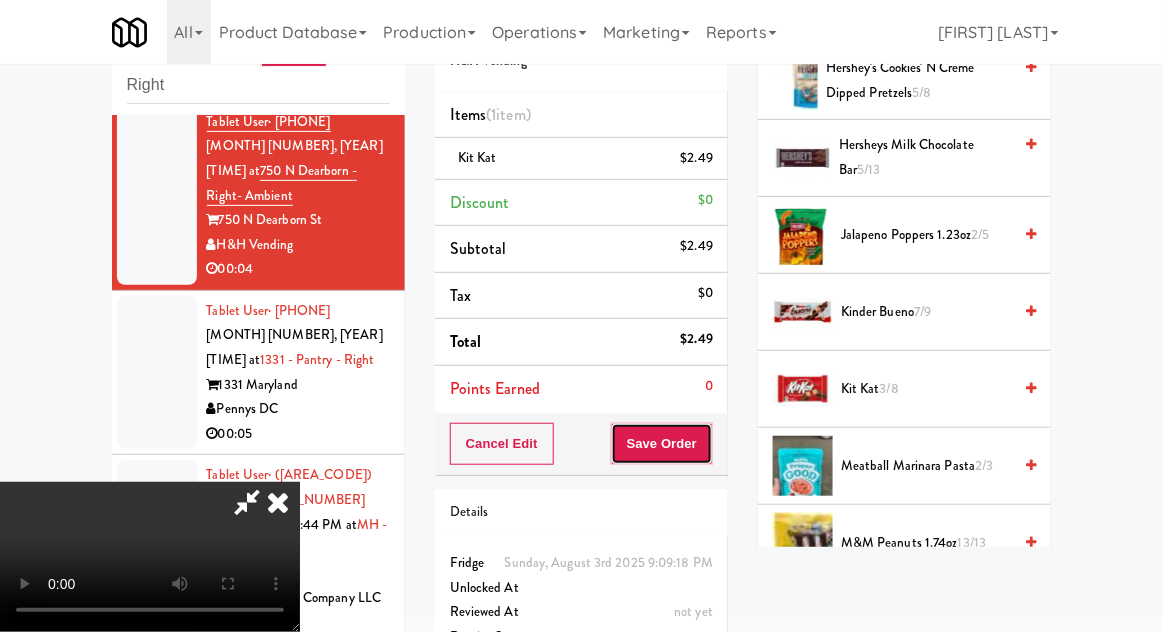 click on "Save Order" at bounding box center [662, 444] 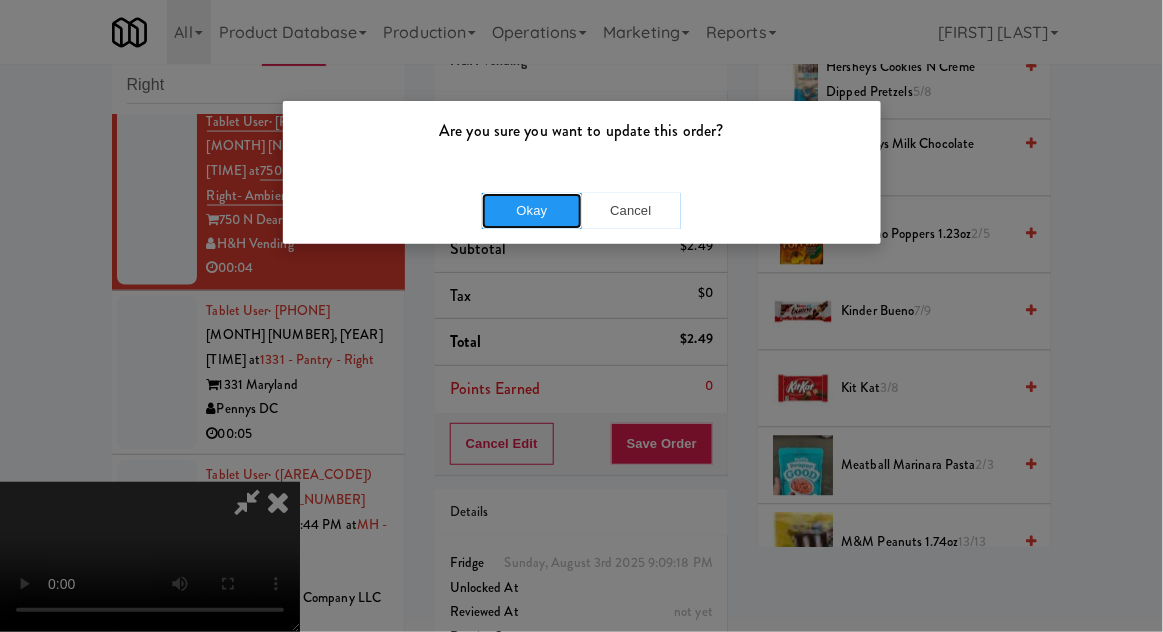 click on "Okay" at bounding box center [532, 211] 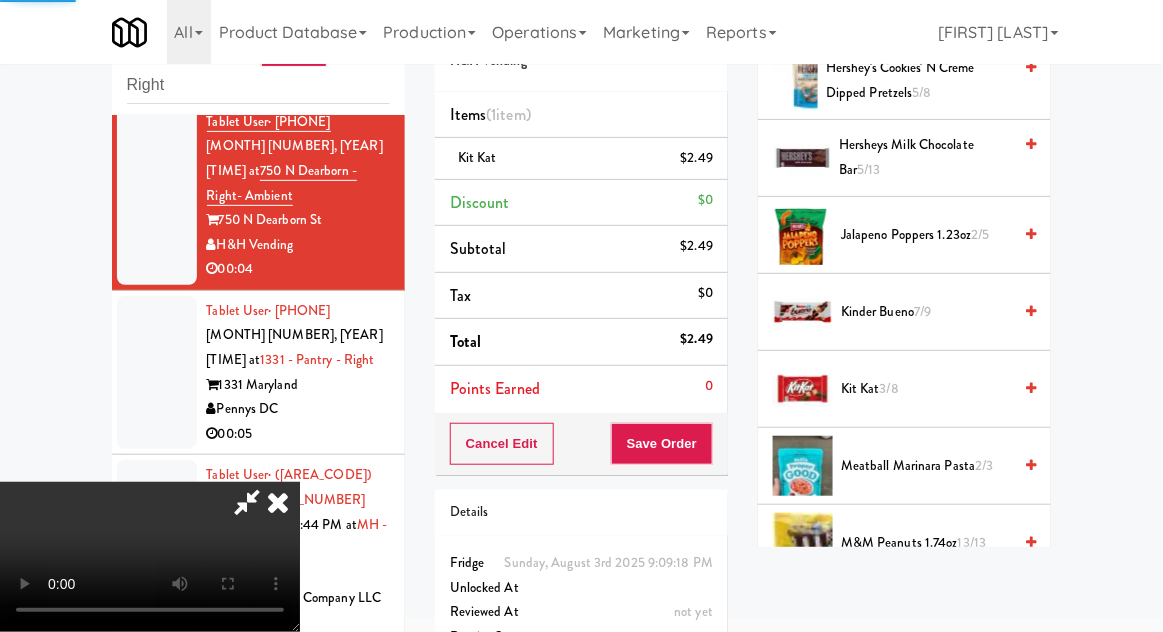 scroll, scrollTop: 197, scrollLeft: 0, axis: vertical 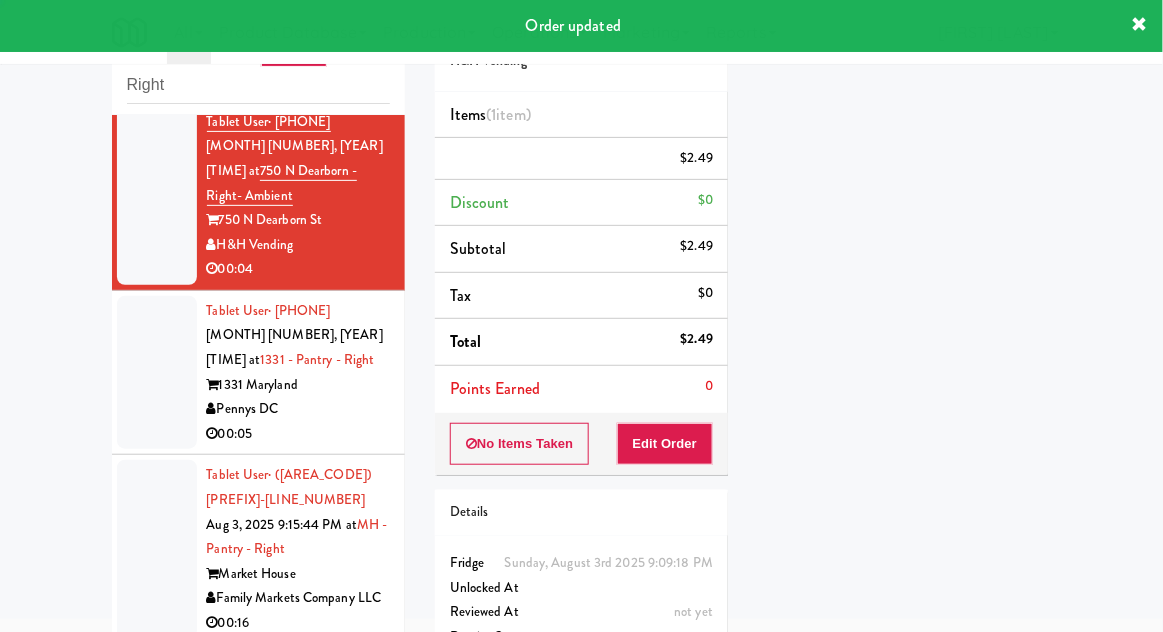 click at bounding box center [157, 373] 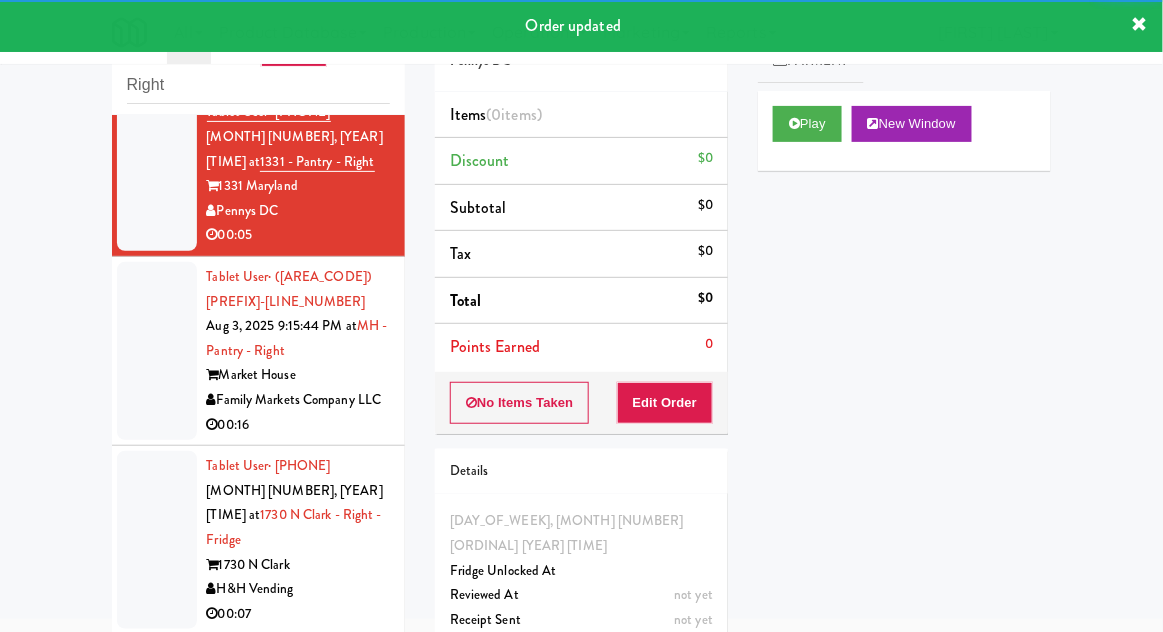 scroll, scrollTop: 1031, scrollLeft: 0, axis: vertical 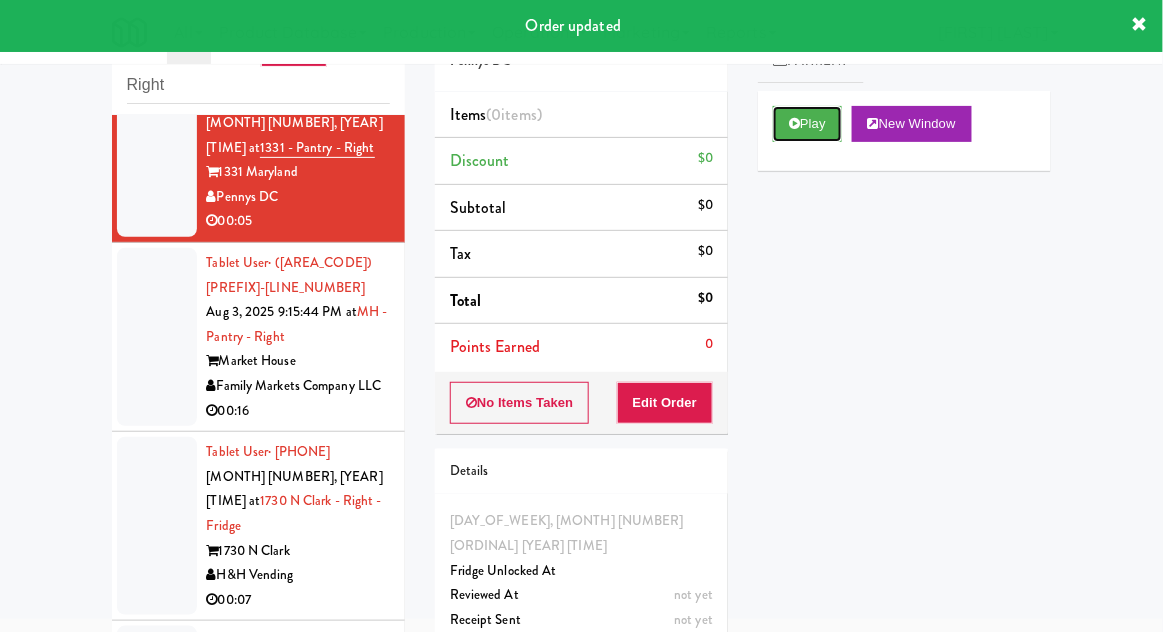 click on "Play" at bounding box center (807, 124) 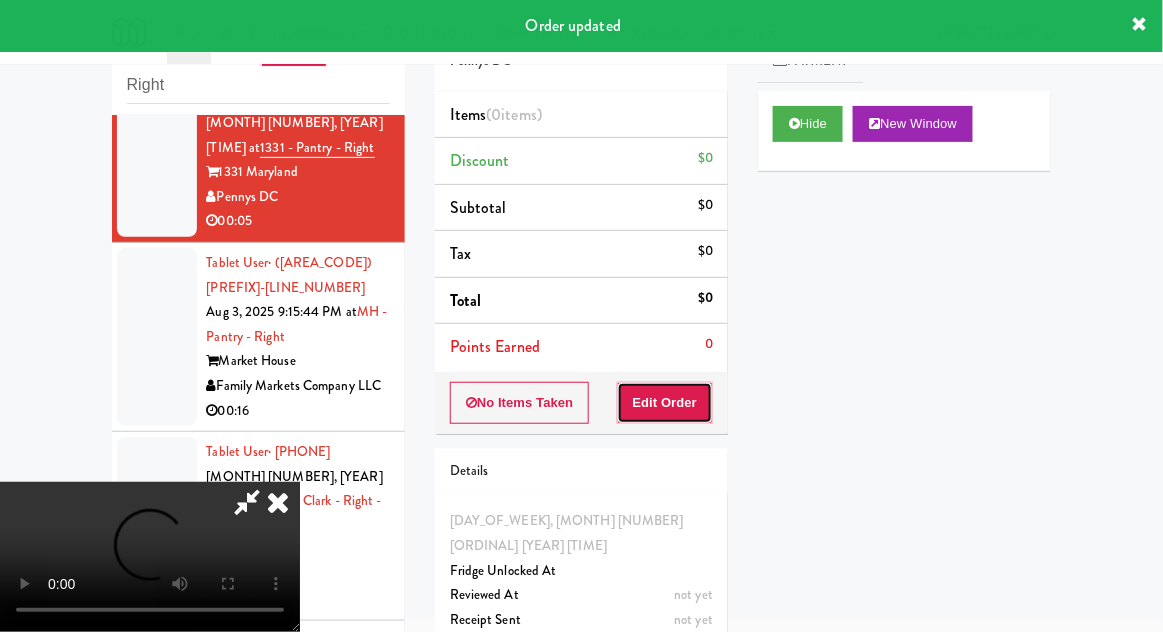 click on "Edit Order" at bounding box center (665, 403) 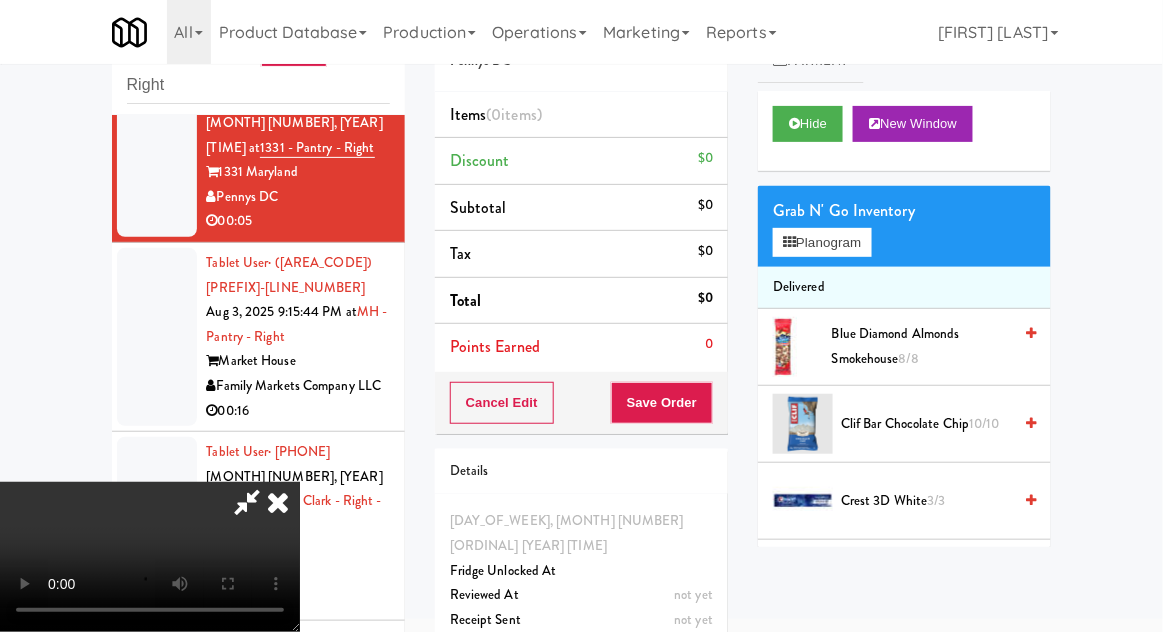 scroll, scrollTop: 73, scrollLeft: 0, axis: vertical 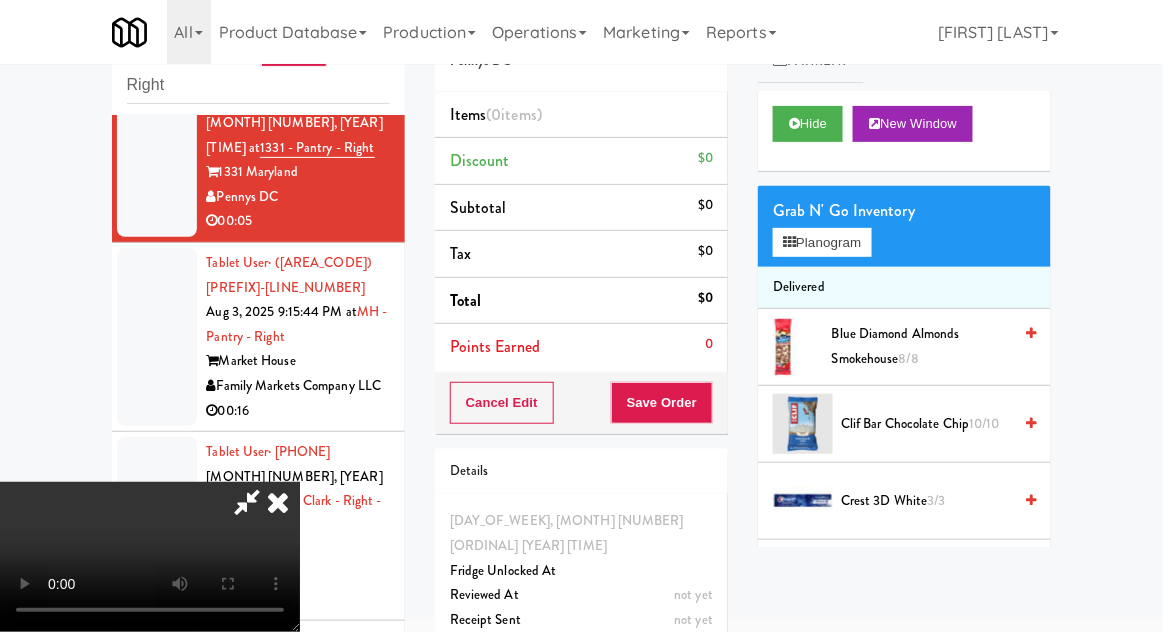 type 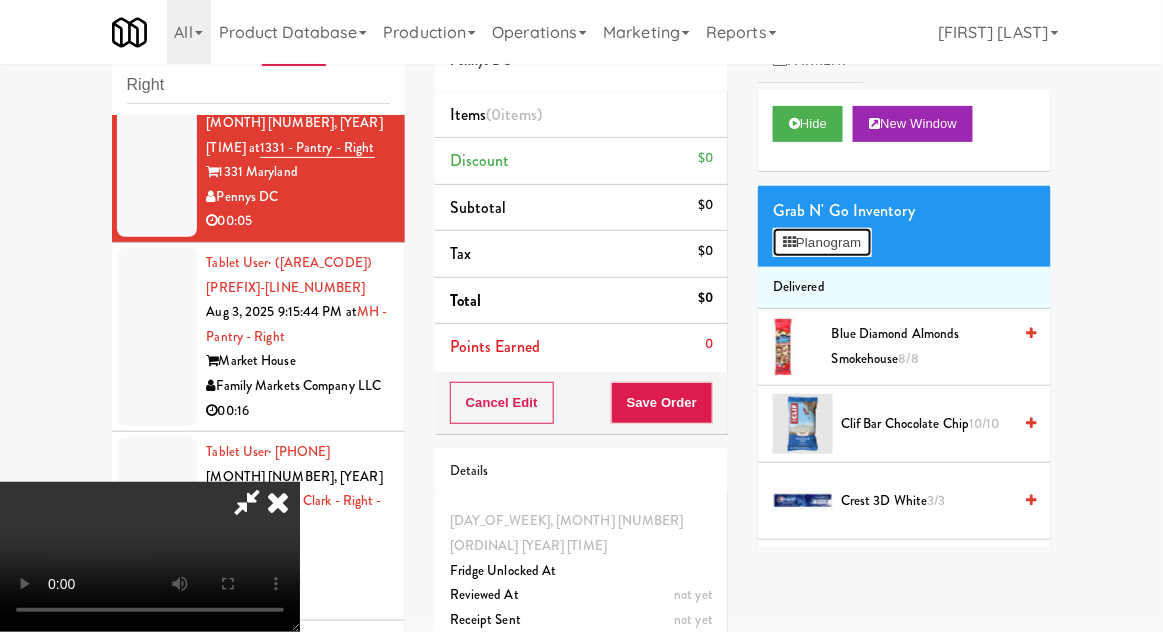 click on "Planogram" at bounding box center (822, 243) 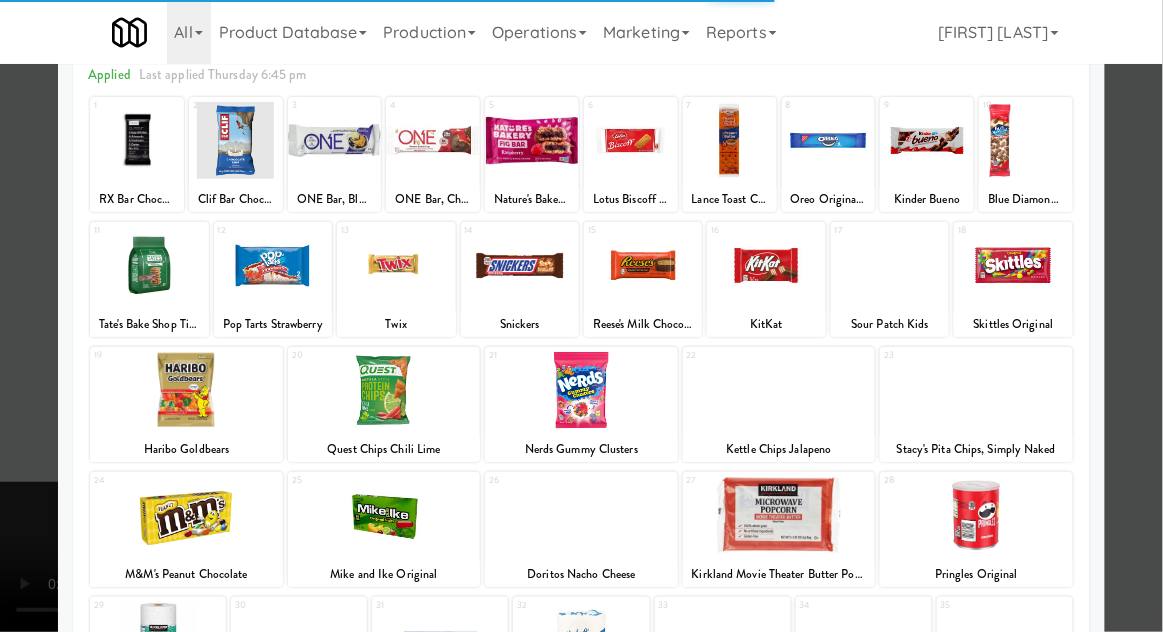 scroll, scrollTop: 253, scrollLeft: 0, axis: vertical 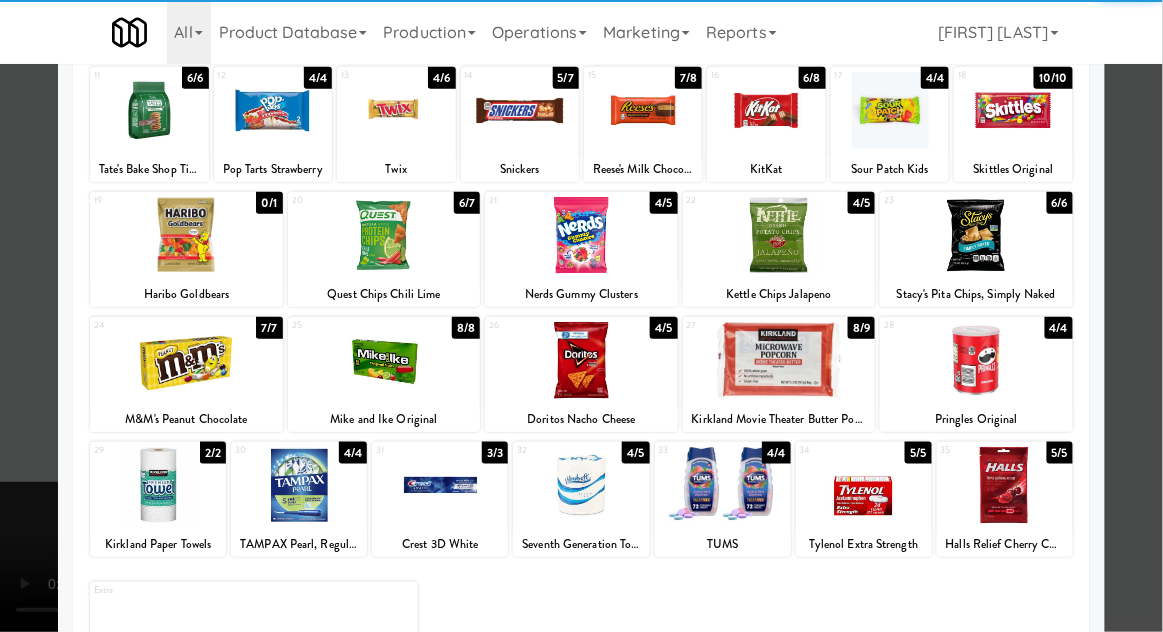 click at bounding box center (581, 485) 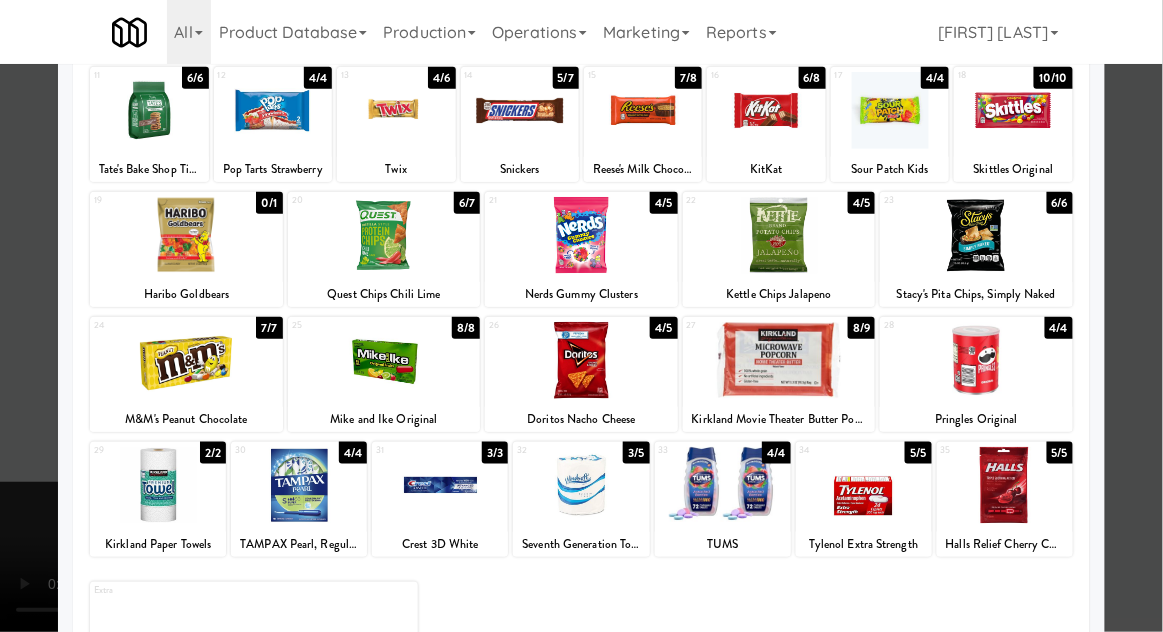 click at bounding box center (581, 316) 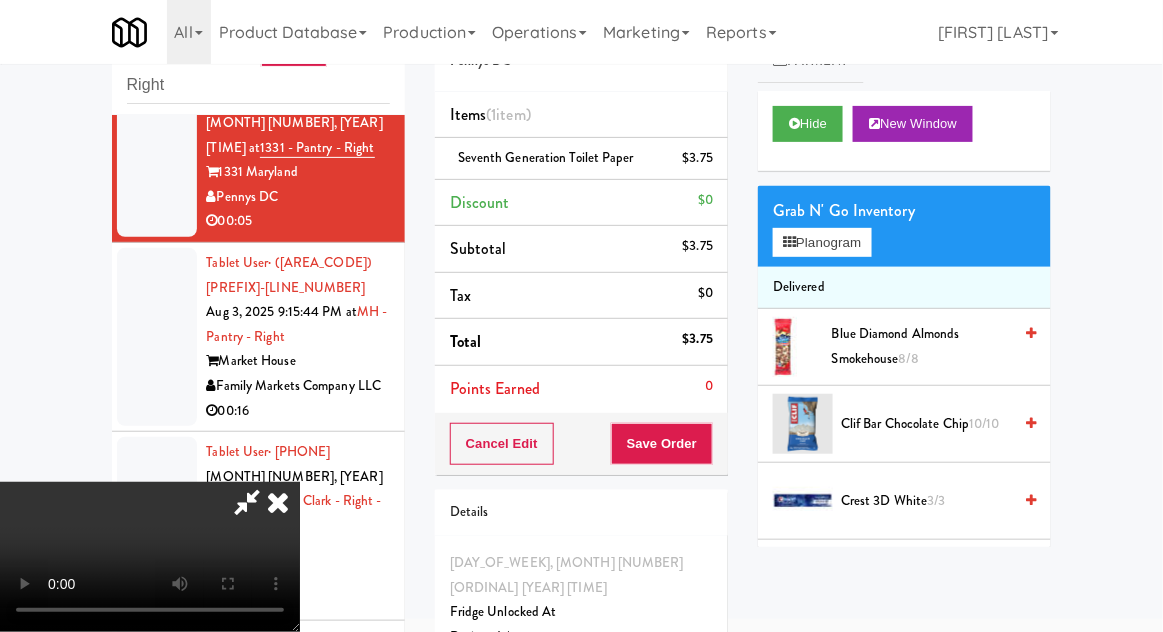 scroll, scrollTop: 73, scrollLeft: 0, axis: vertical 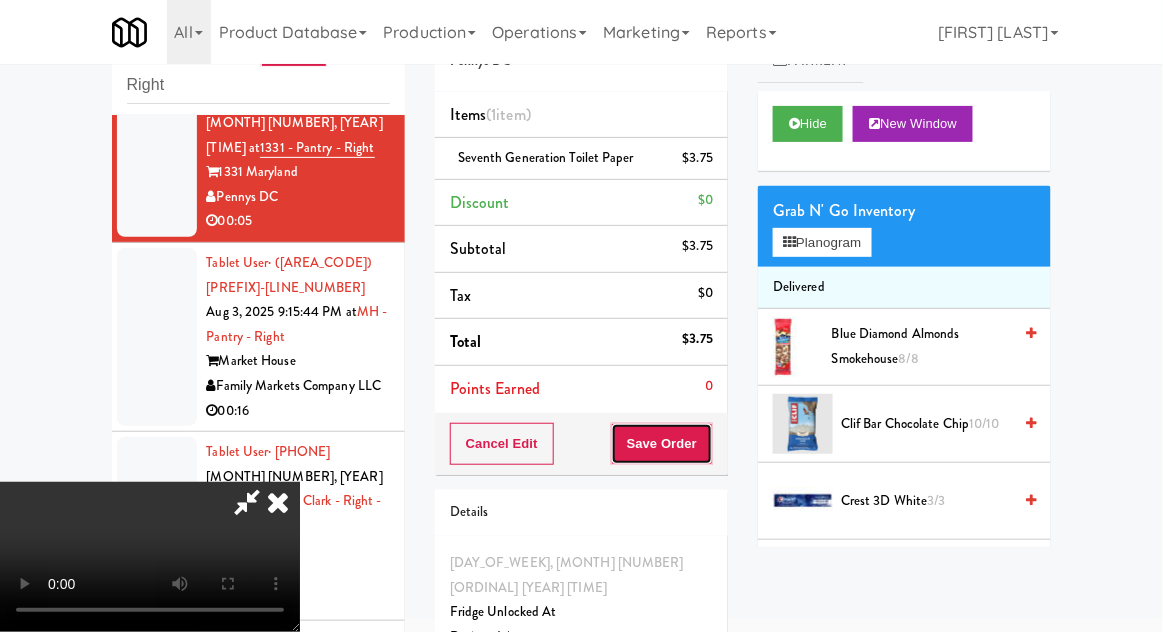 click on "Save Order" at bounding box center (662, 444) 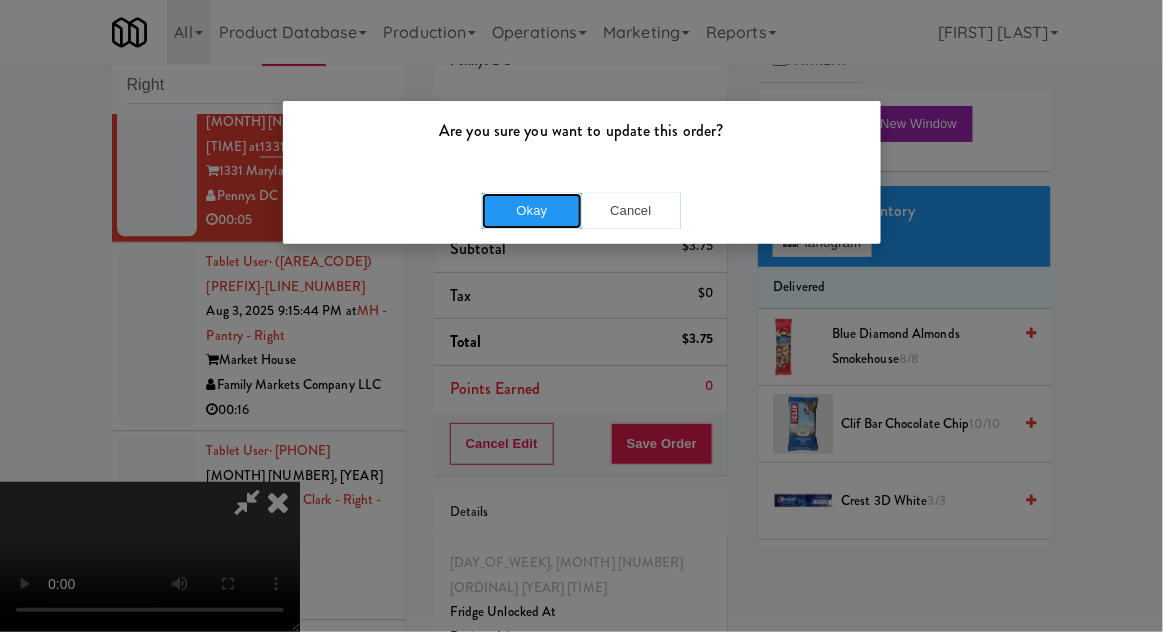 click on "Okay" at bounding box center [532, 211] 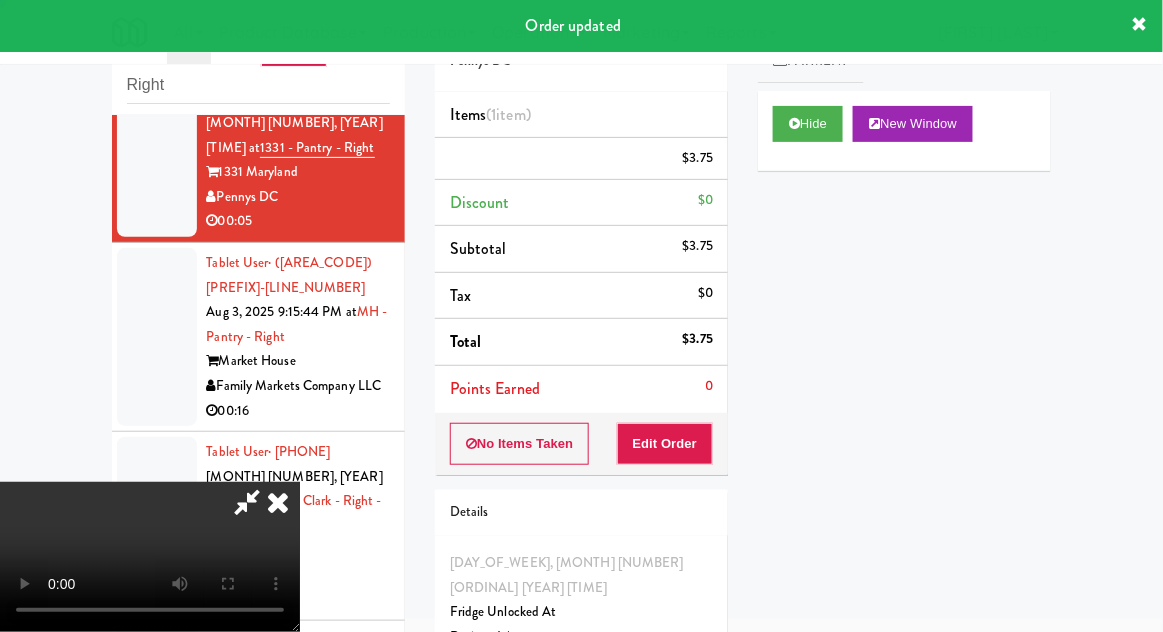 scroll, scrollTop: 0, scrollLeft: 0, axis: both 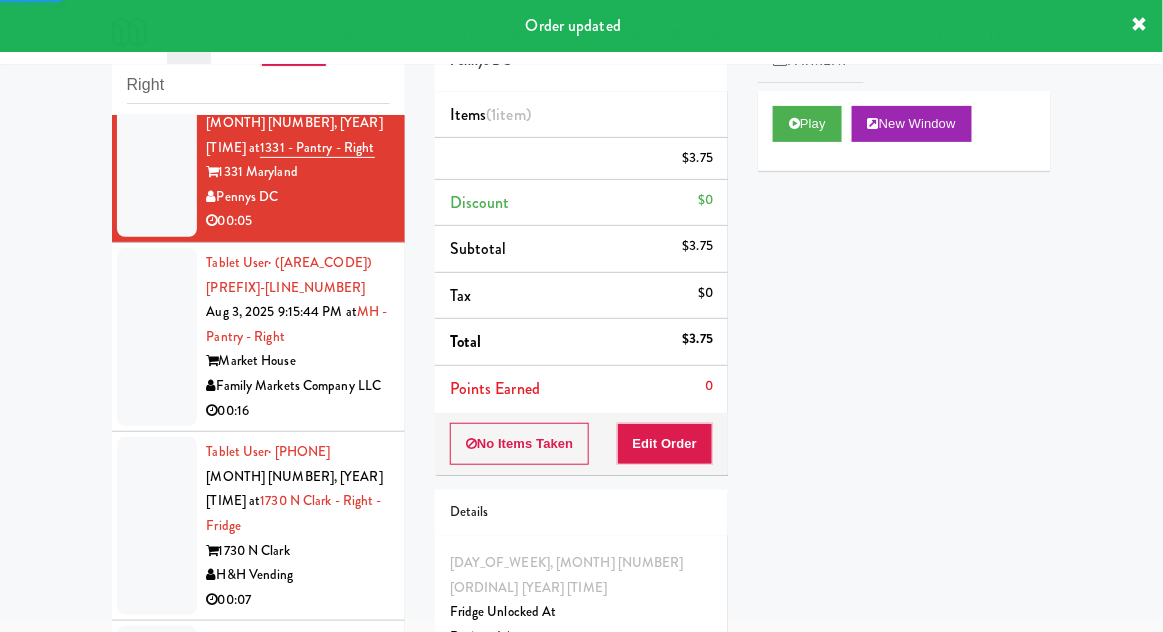 click at bounding box center [157, 337] 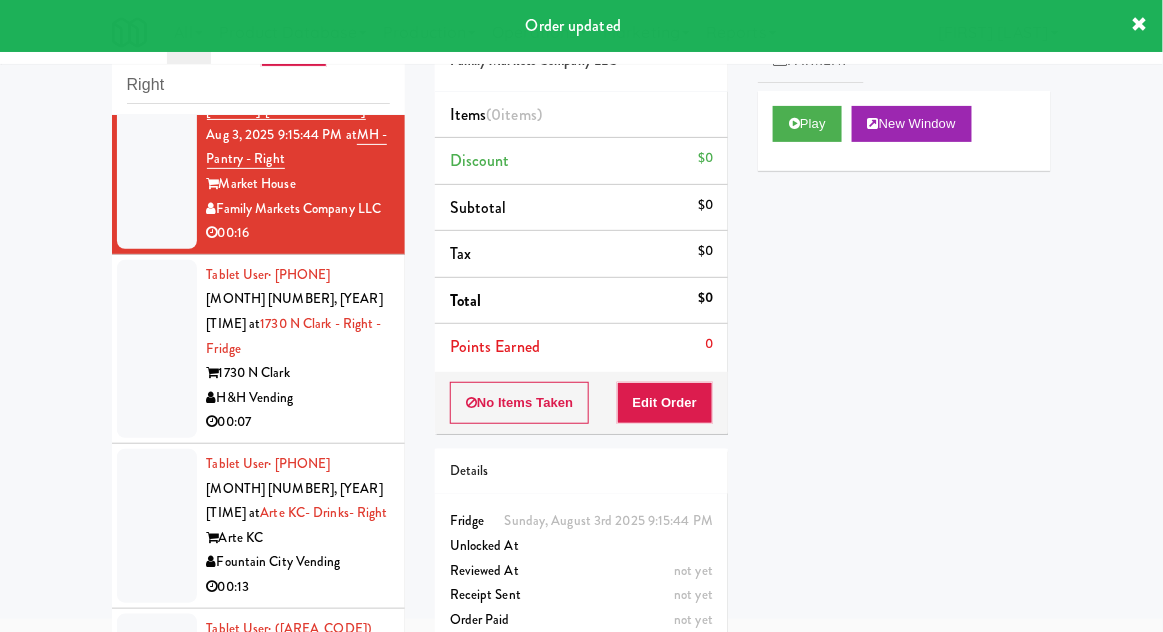 scroll, scrollTop: 1231, scrollLeft: 0, axis: vertical 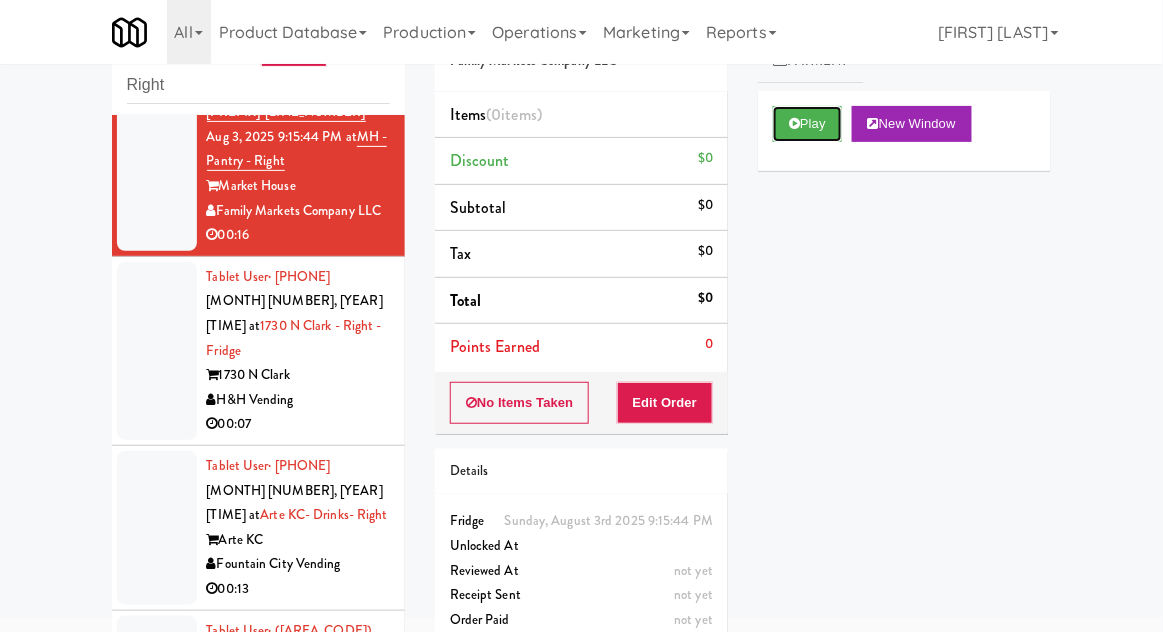 click on "Play" at bounding box center [807, 124] 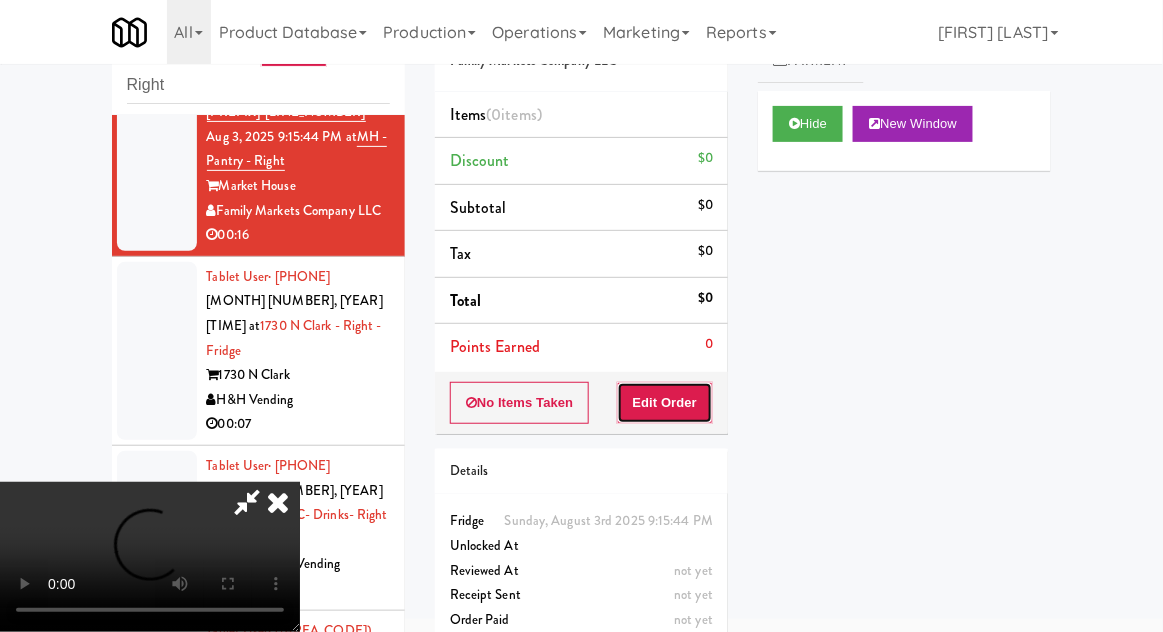 click on "Edit Order" at bounding box center (665, 403) 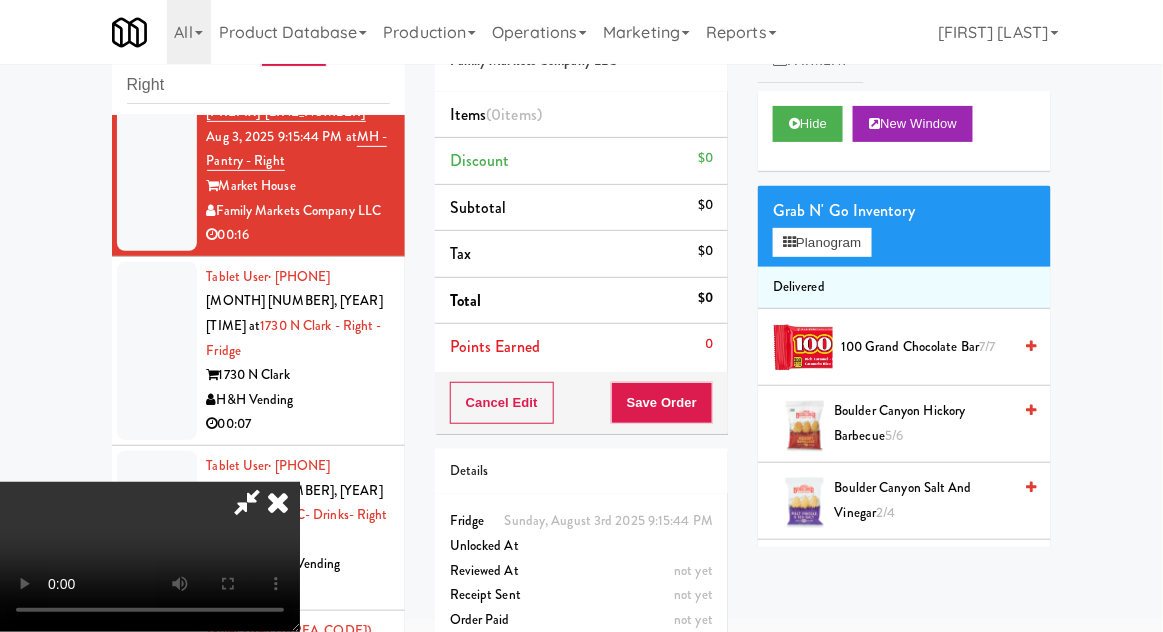 type 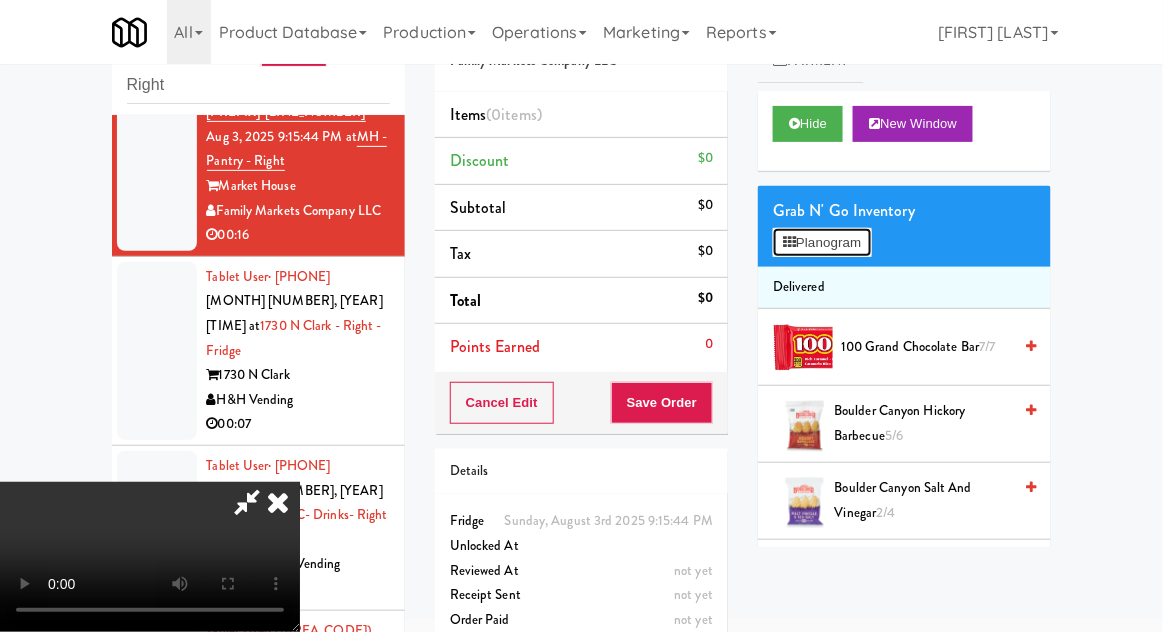 click on "Planogram" at bounding box center (822, 243) 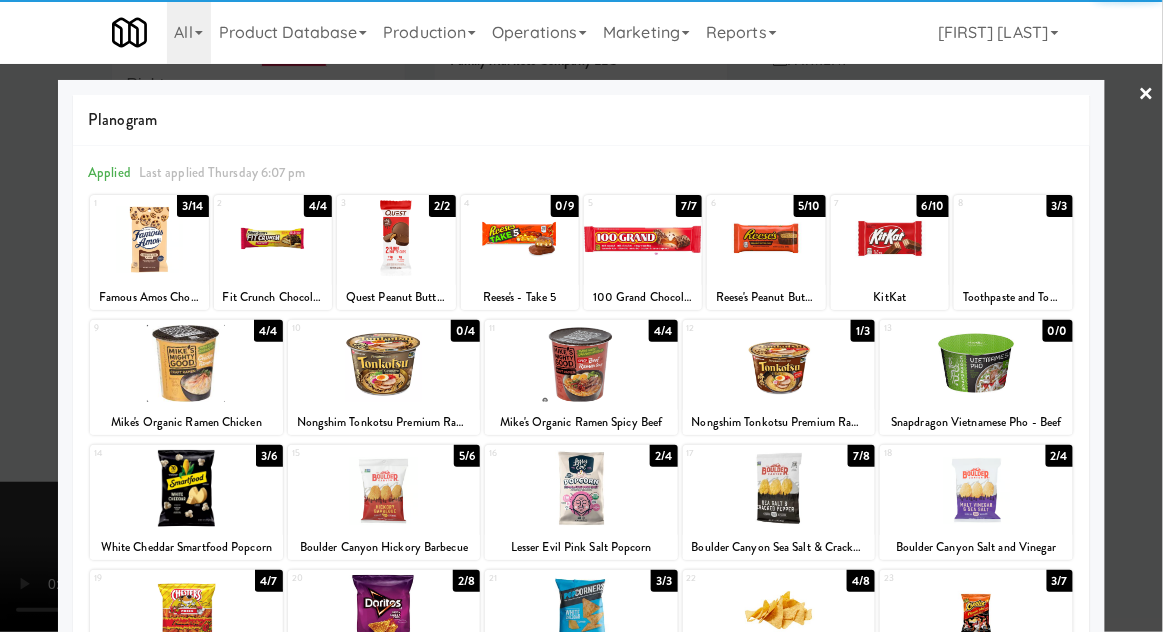 click at bounding box center (976, 488) 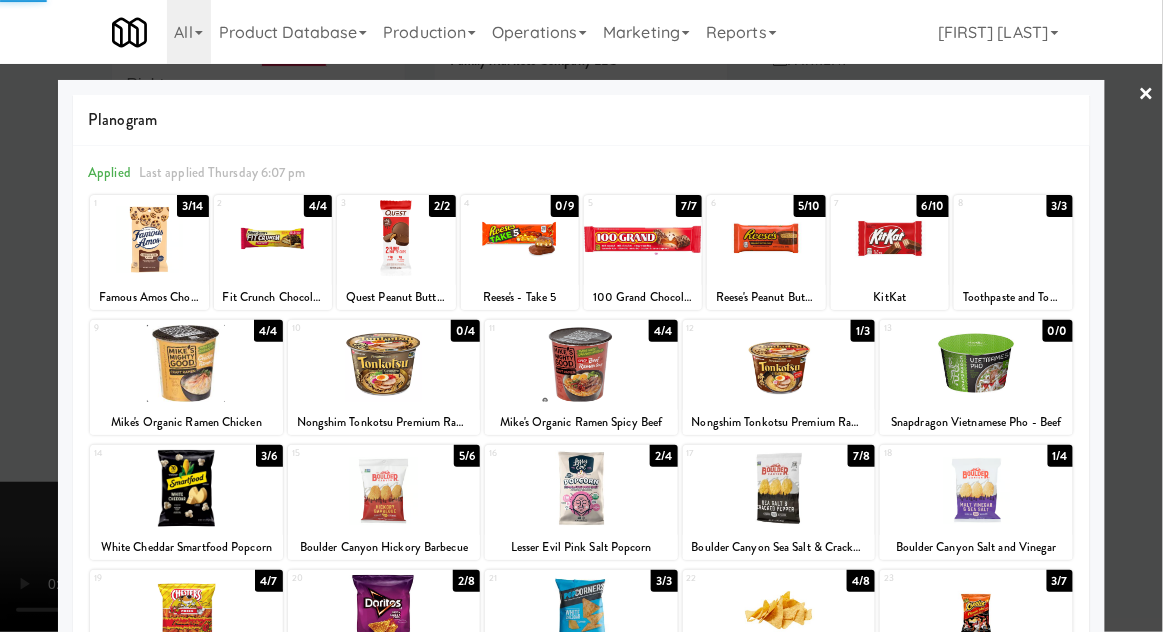 click at bounding box center (581, 316) 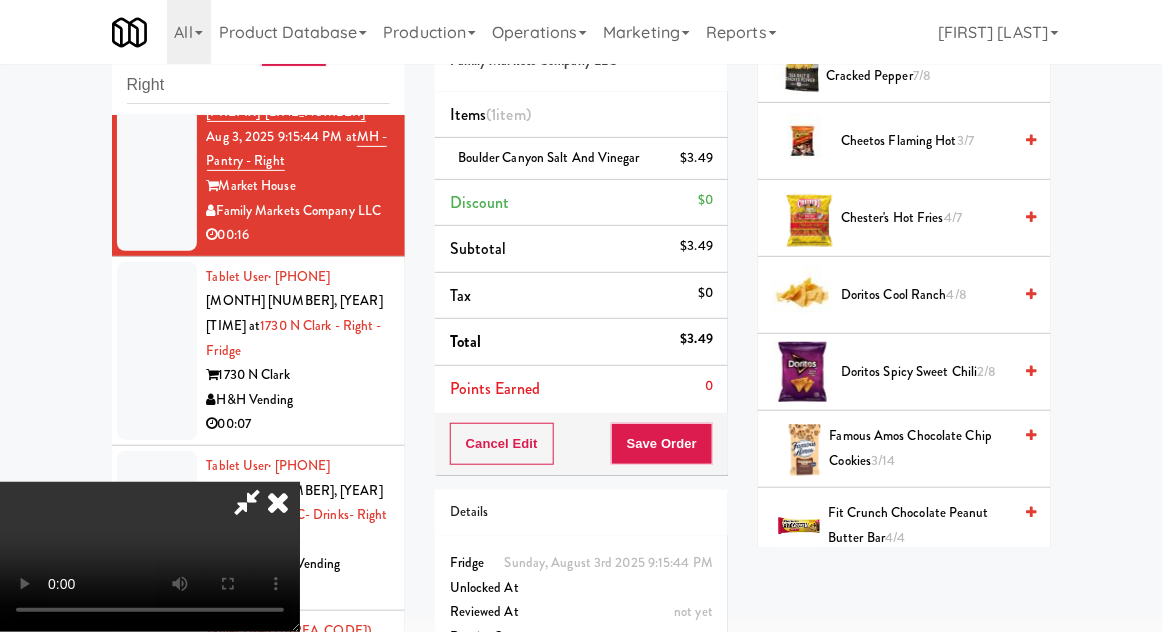 scroll, scrollTop: 515, scrollLeft: 0, axis: vertical 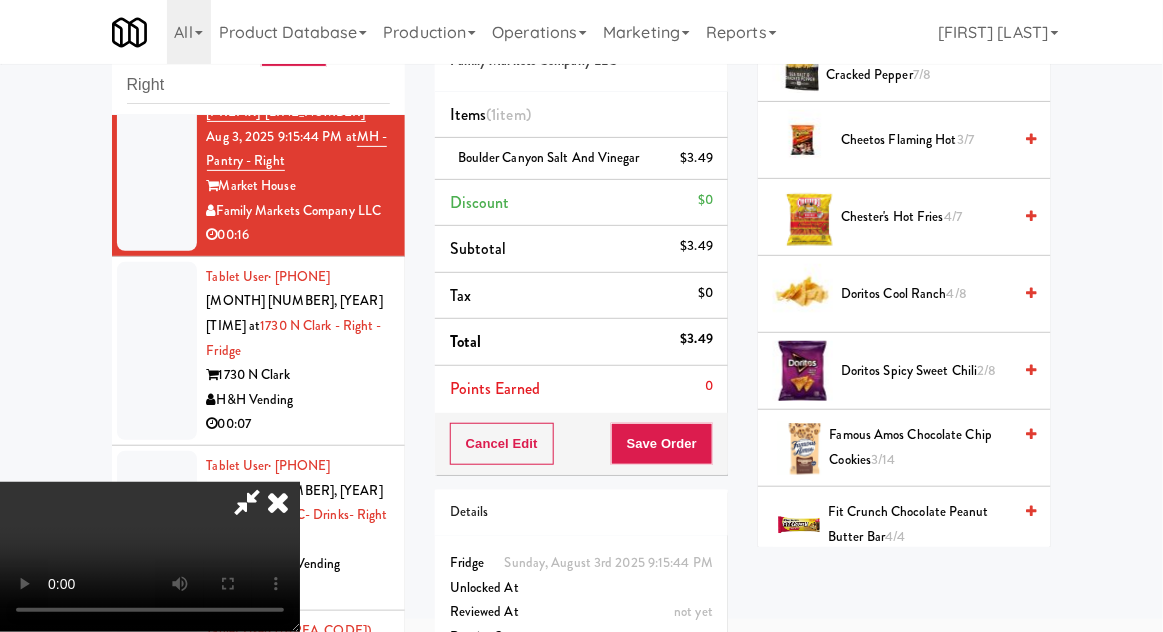 click on "Famous Amos Chocolate Chip Cookies 3/14" at bounding box center (921, 447) 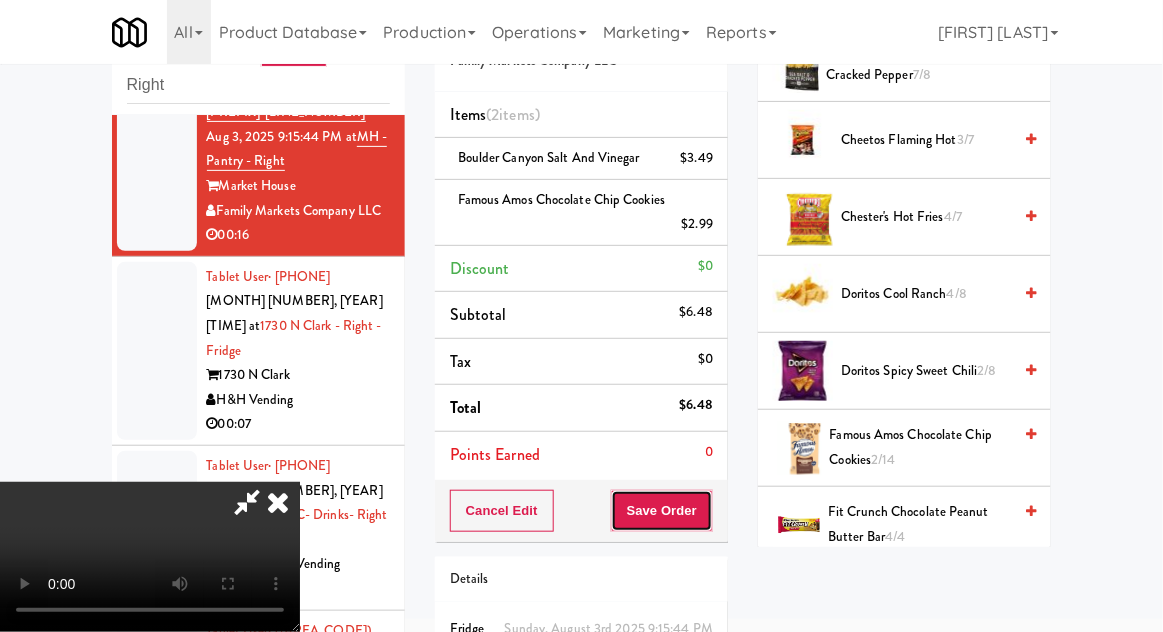 click on "Save Order" at bounding box center (662, 511) 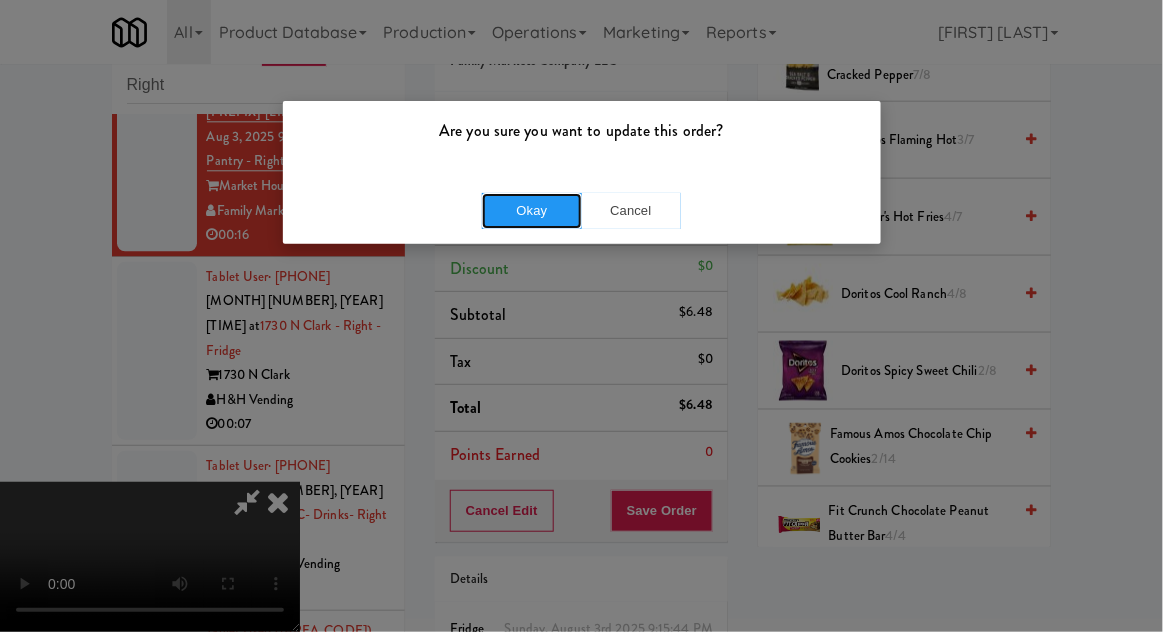 click on "Okay" at bounding box center [532, 211] 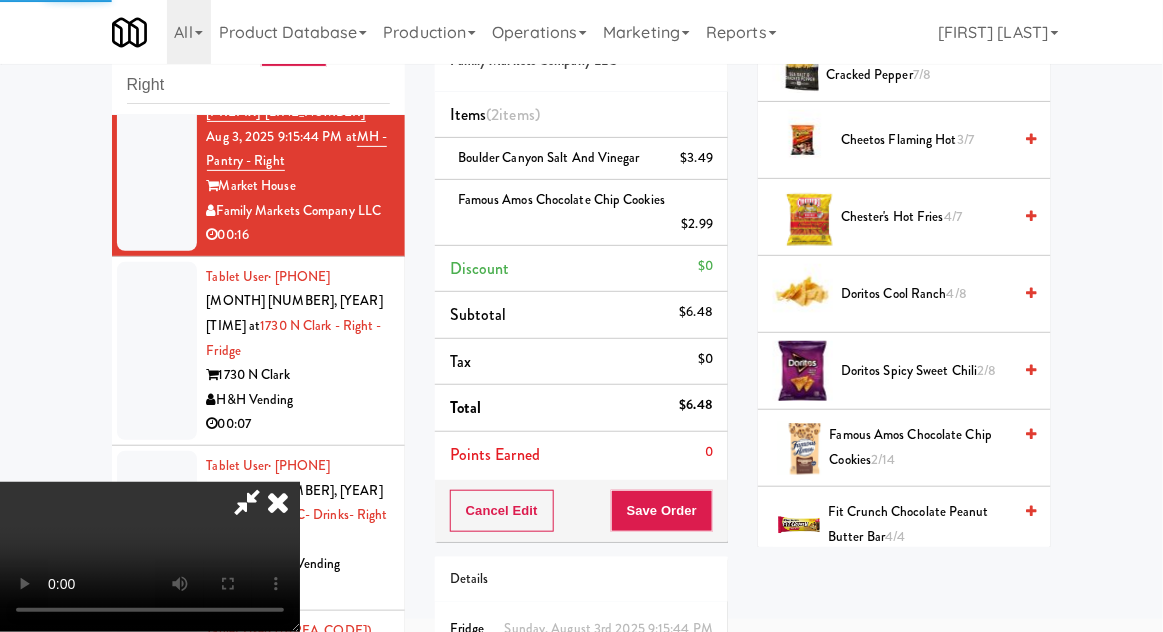 scroll, scrollTop: 197, scrollLeft: 0, axis: vertical 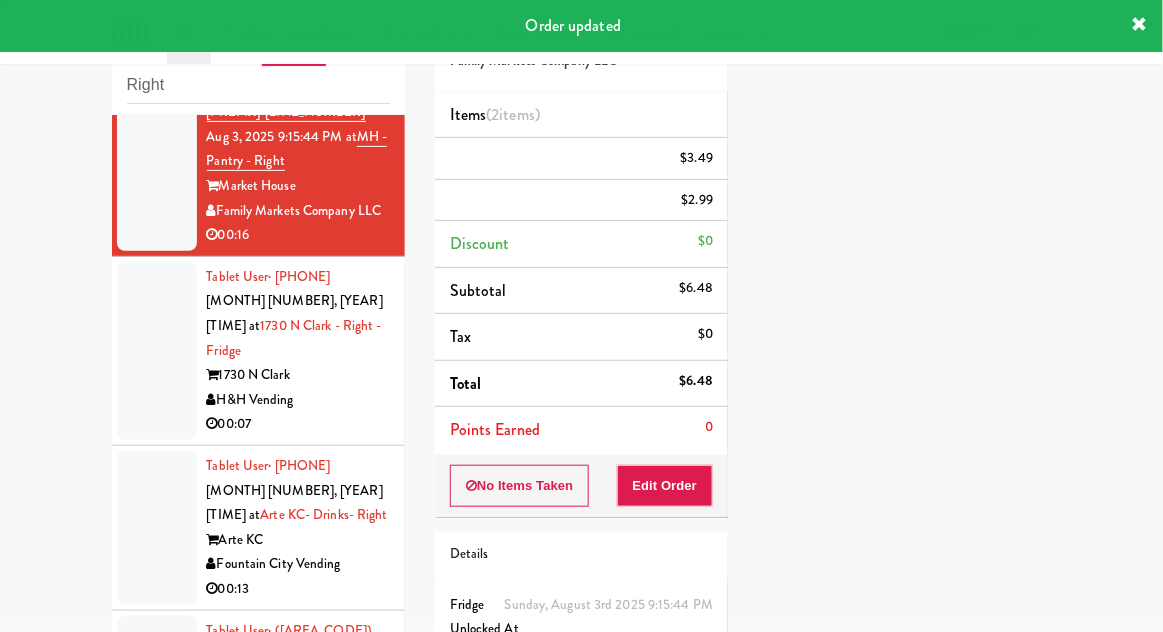 click at bounding box center (157, 351) 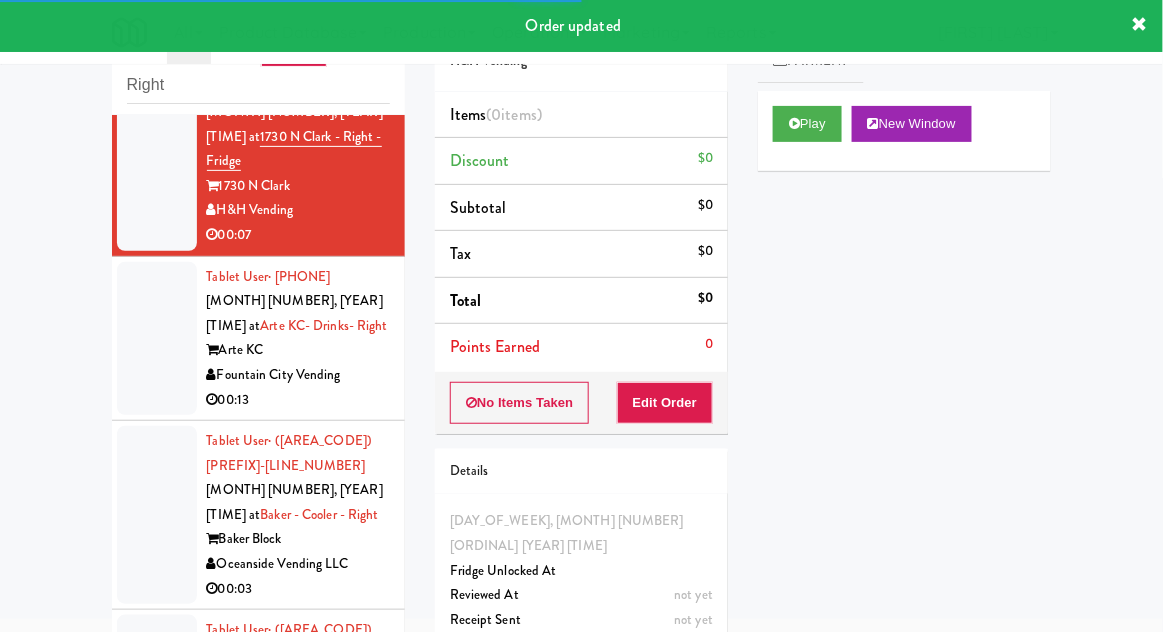 scroll, scrollTop: 1452, scrollLeft: 0, axis: vertical 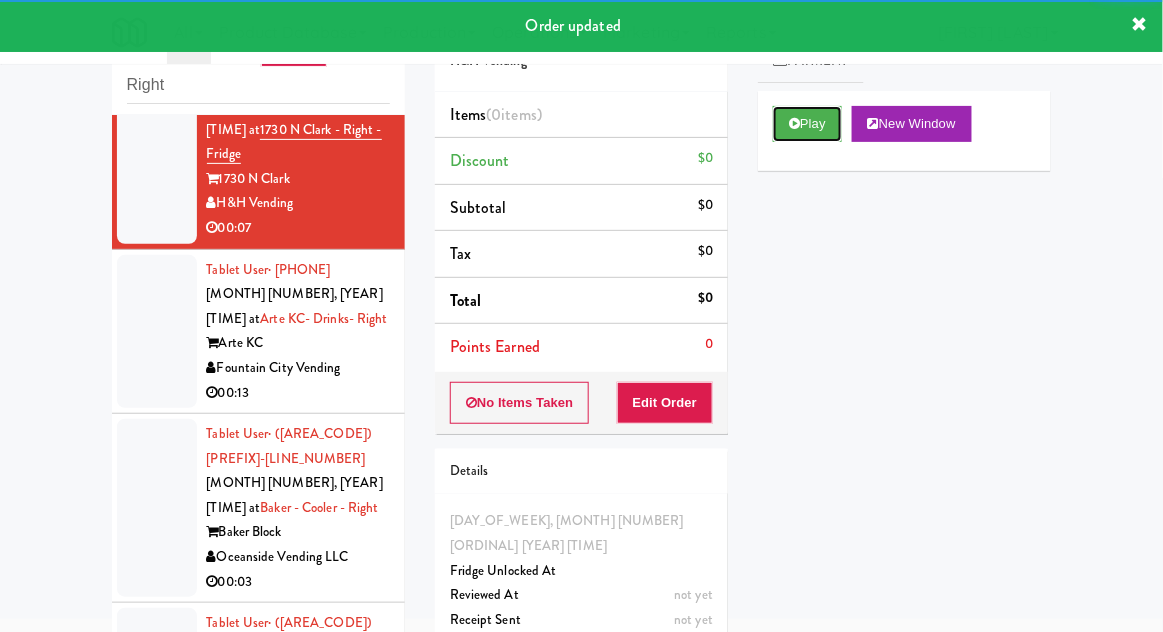click on "Play" at bounding box center (807, 124) 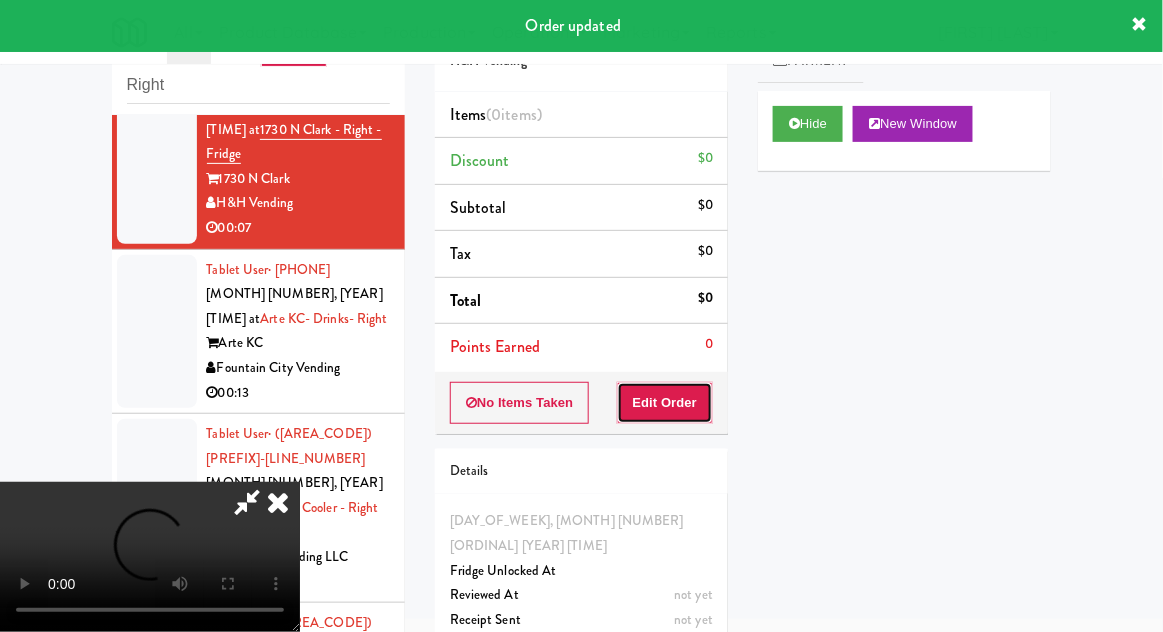 click on "Edit Order" at bounding box center [665, 403] 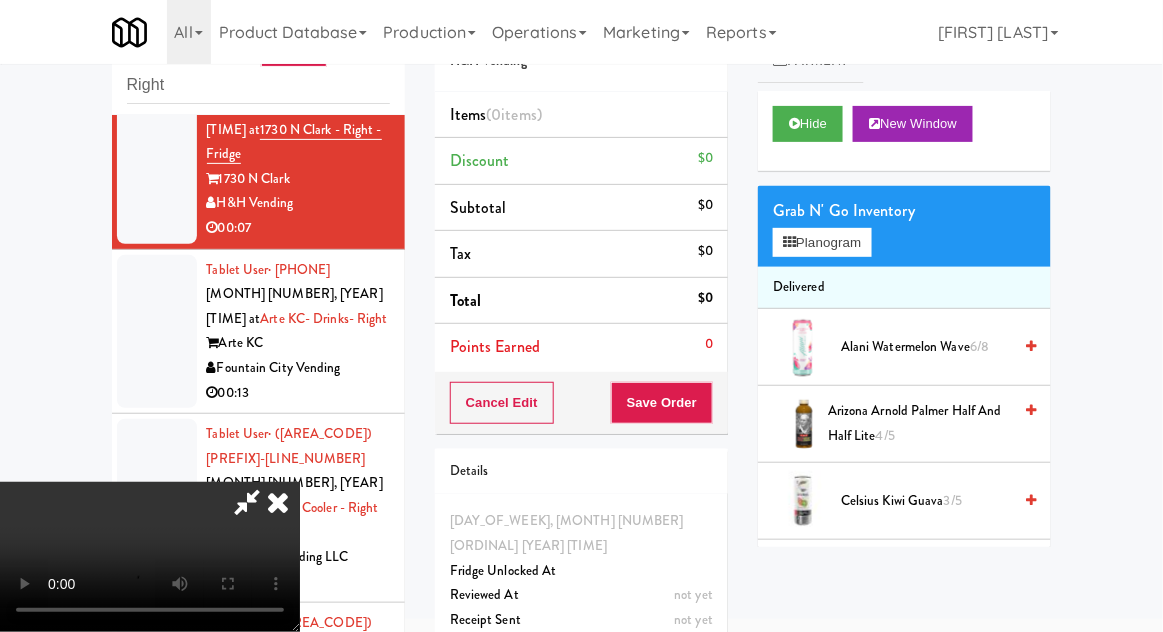 scroll, scrollTop: 73, scrollLeft: 0, axis: vertical 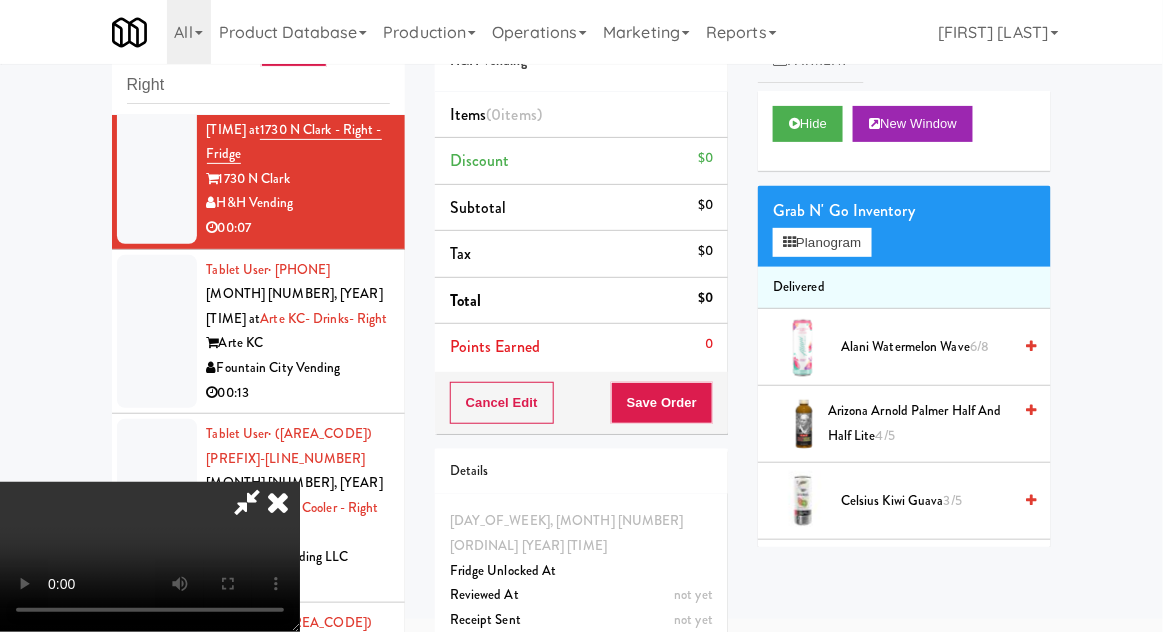 type 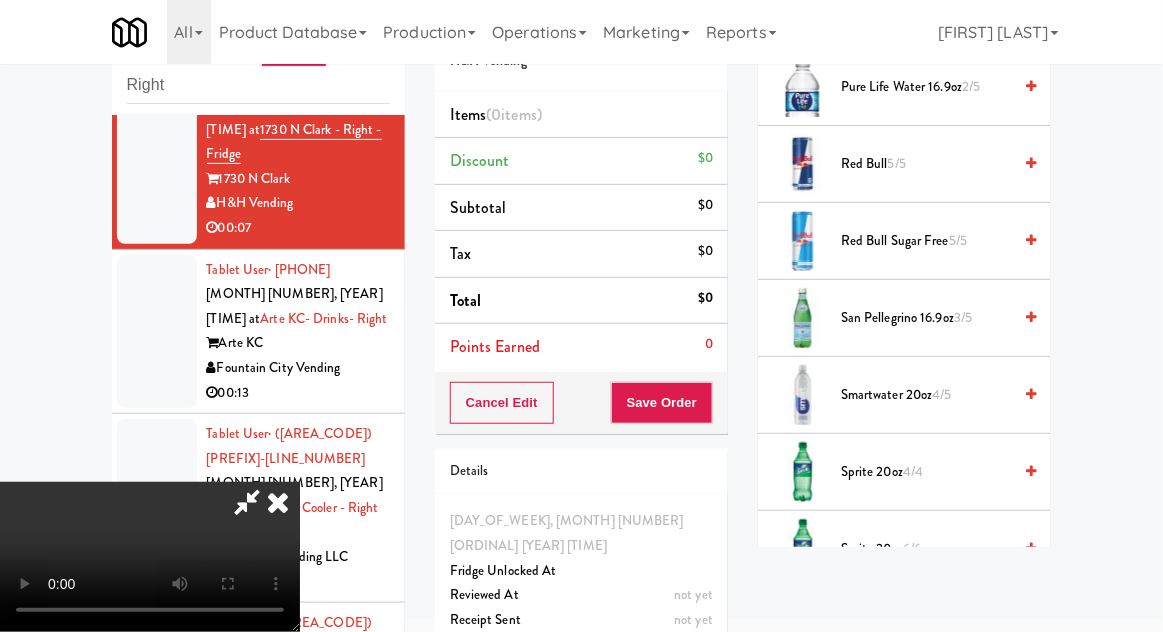 scroll, scrollTop: 2340, scrollLeft: 0, axis: vertical 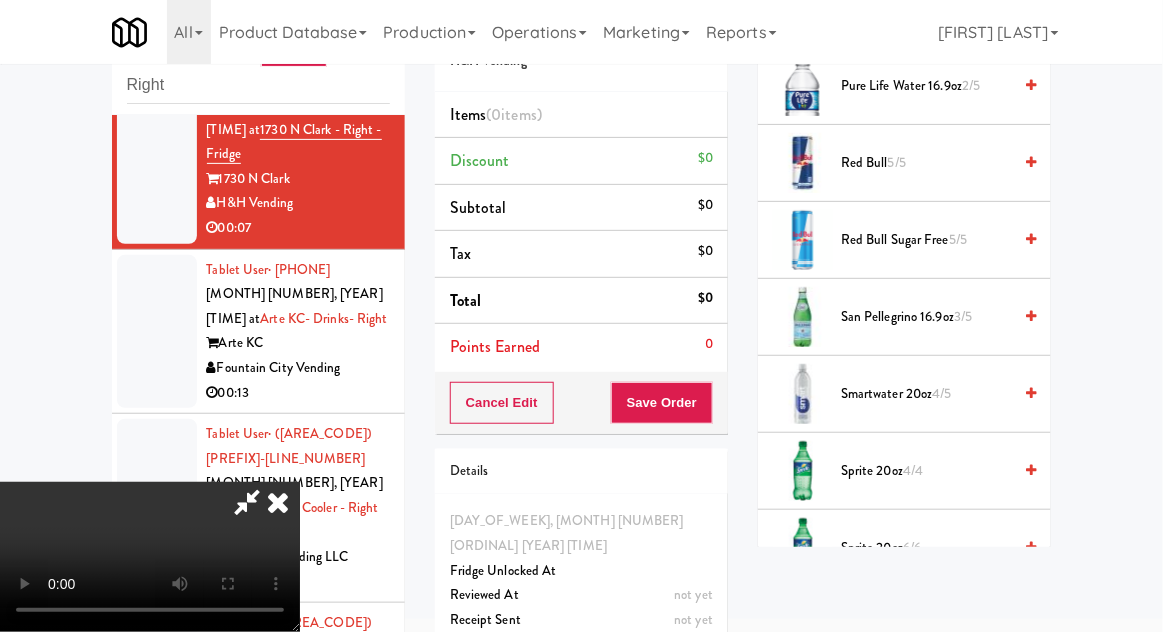 click on "4/4" at bounding box center (913, 470) 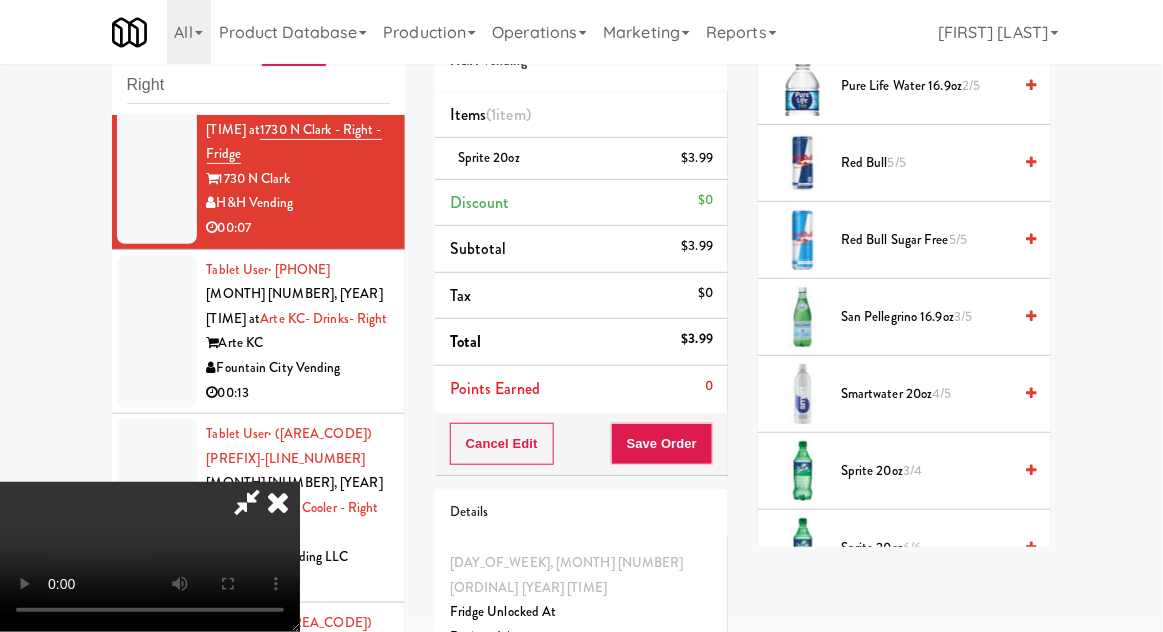 scroll, scrollTop: 73, scrollLeft: 0, axis: vertical 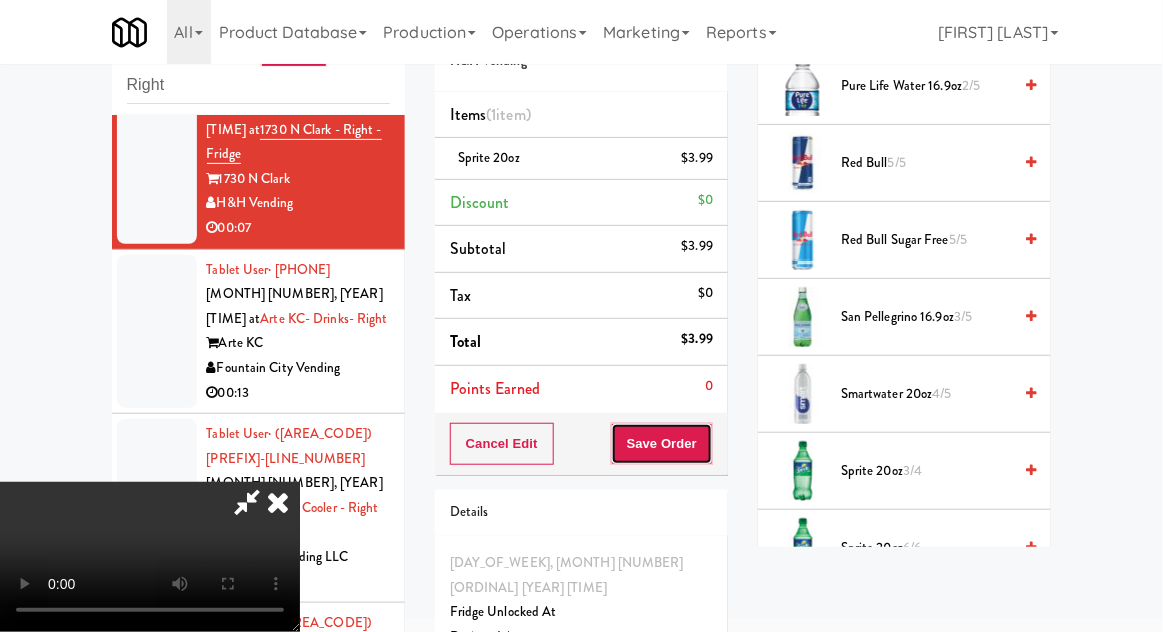 click on "Save Order" at bounding box center [662, 444] 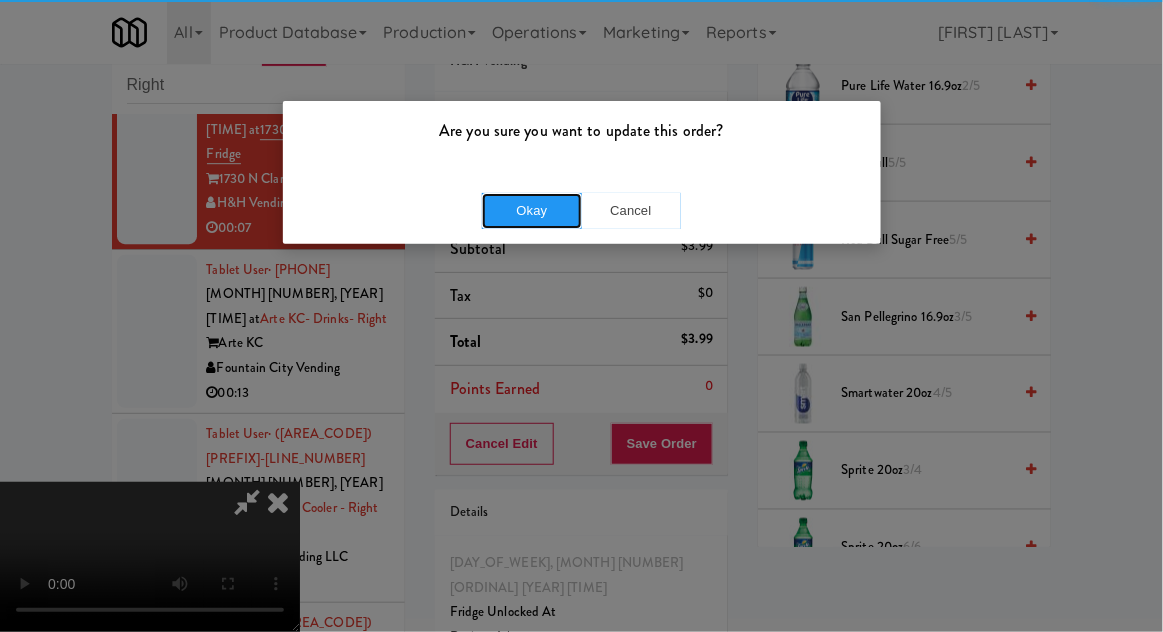 click on "Okay" at bounding box center (532, 211) 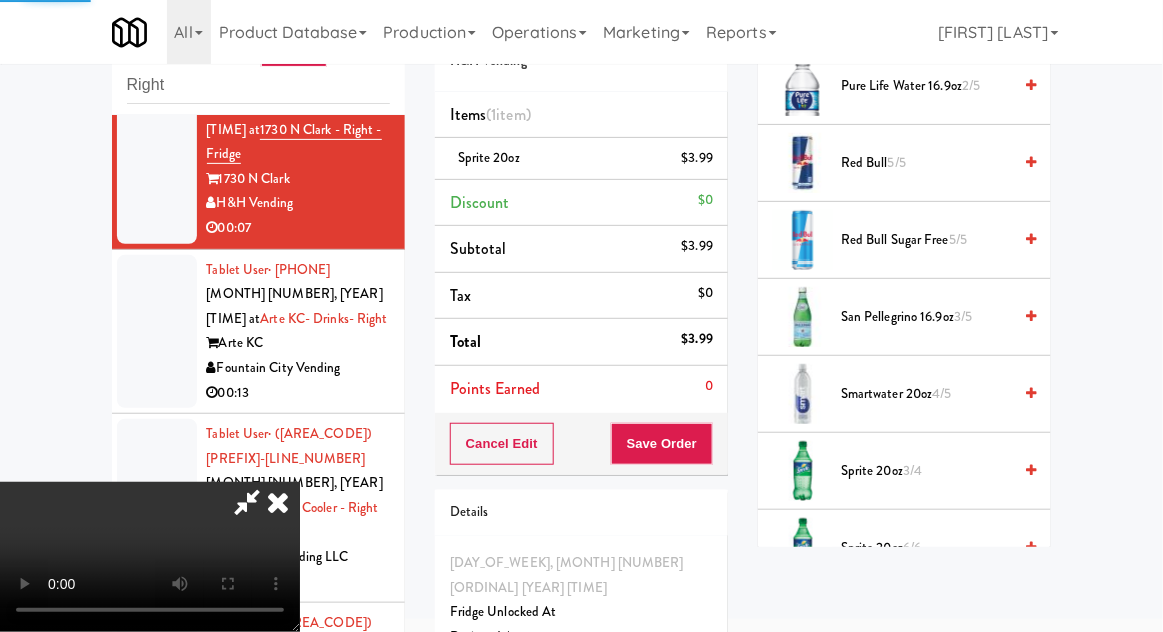 scroll, scrollTop: 197, scrollLeft: 0, axis: vertical 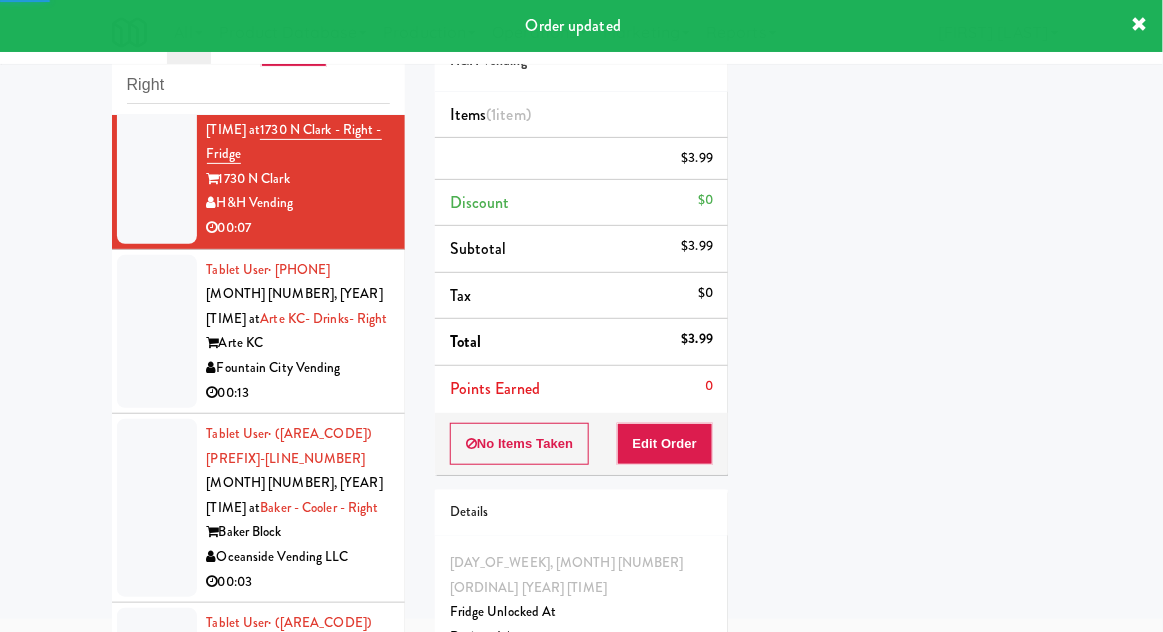 click on "Tablet User · [PHONE] Aug 3, 2025 9:19:28 PM at Arte KC- Drinks- Right Arte KC Fountain City Vending 00:13" at bounding box center [258, 332] 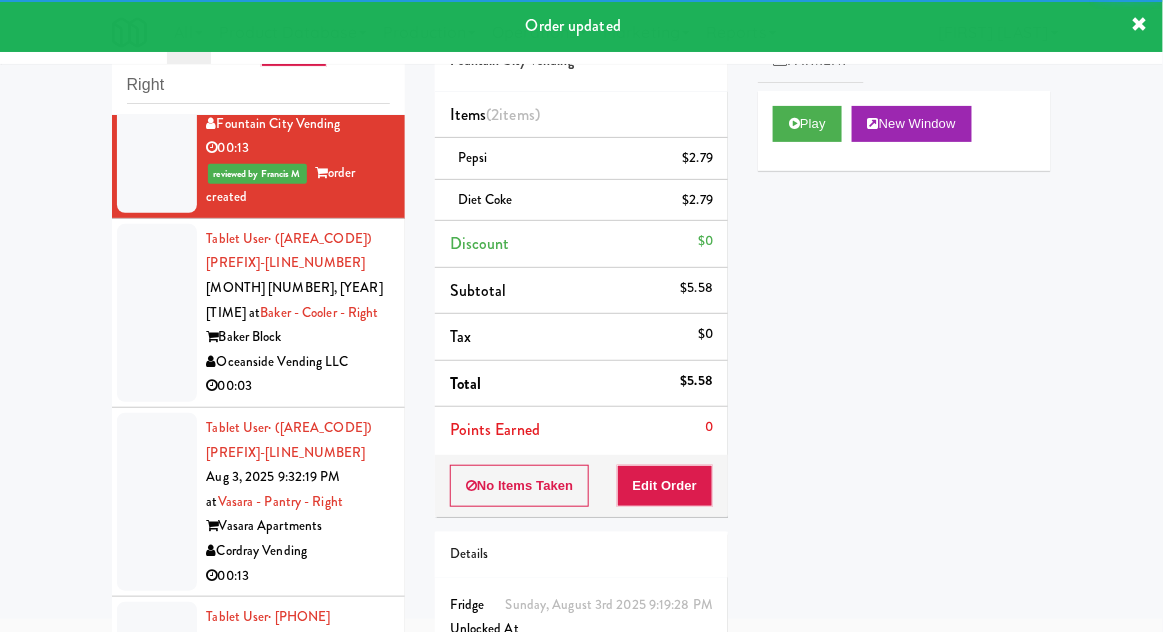 click at bounding box center (157, 313) 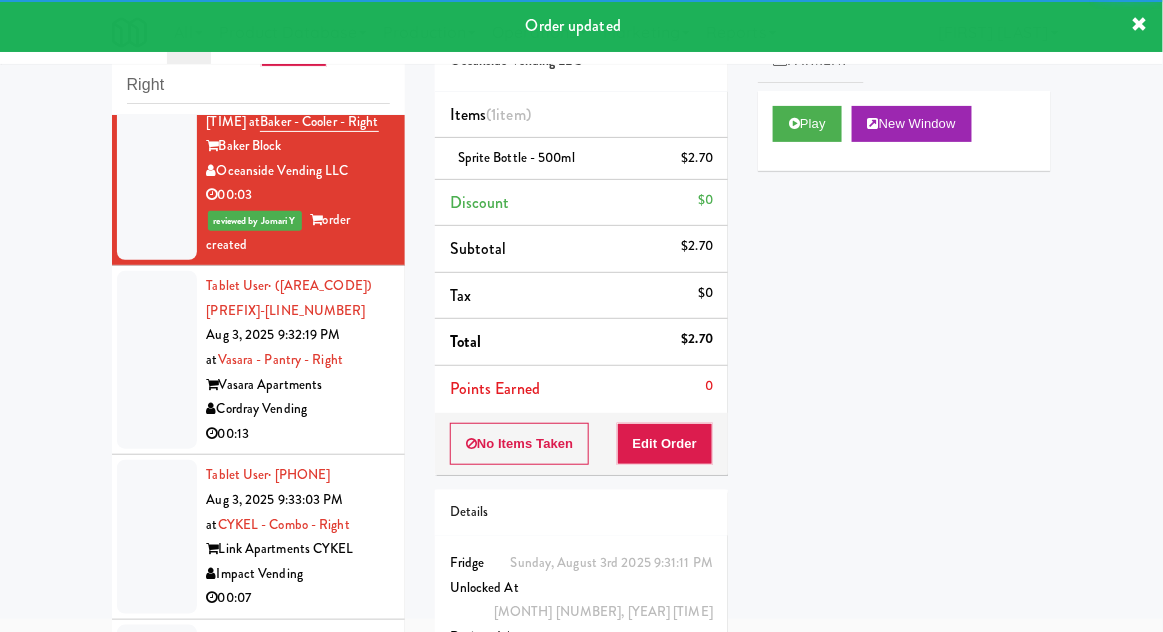 click at bounding box center (157, 360) 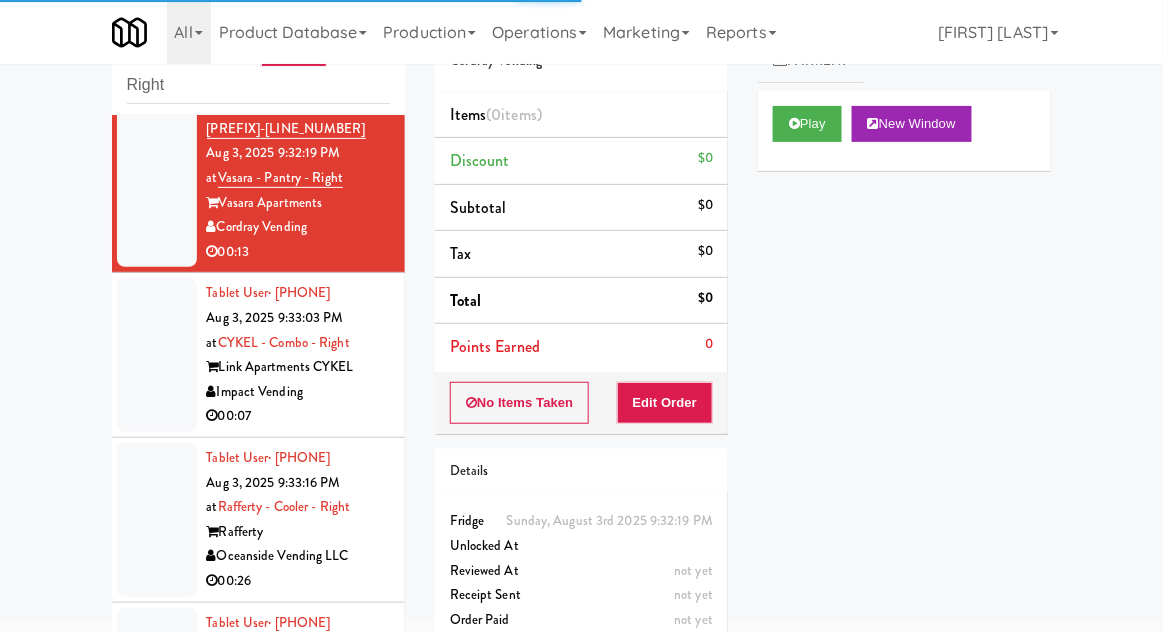 scroll, scrollTop: 2095, scrollLeft: 0, axis: vertical 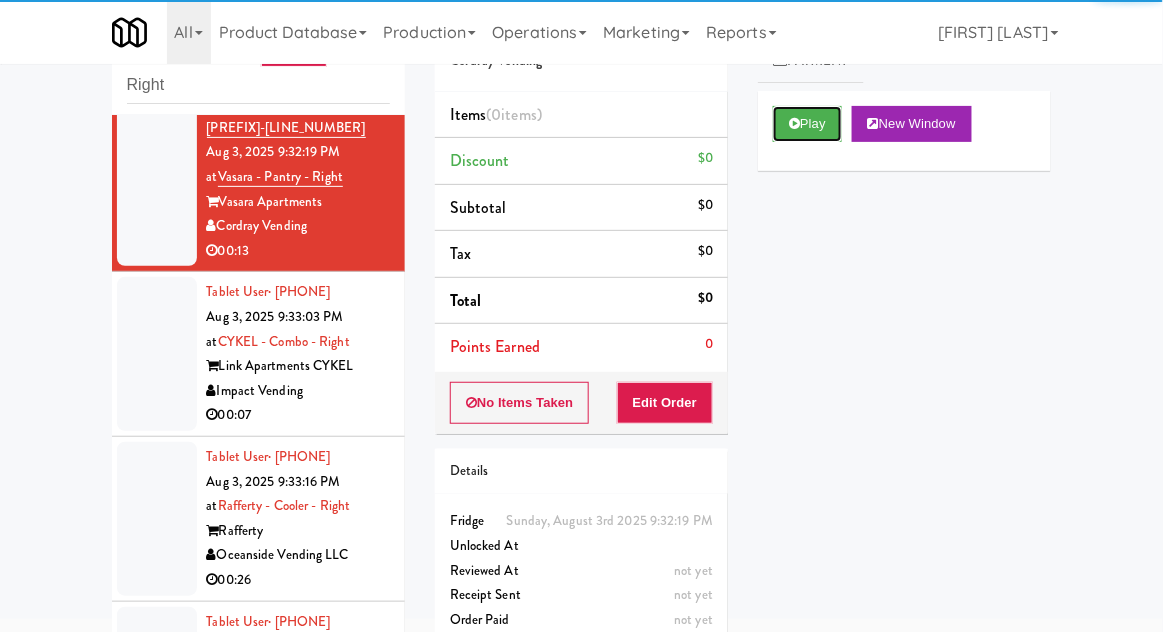 click on "Play" at bounding box center [807, 124] 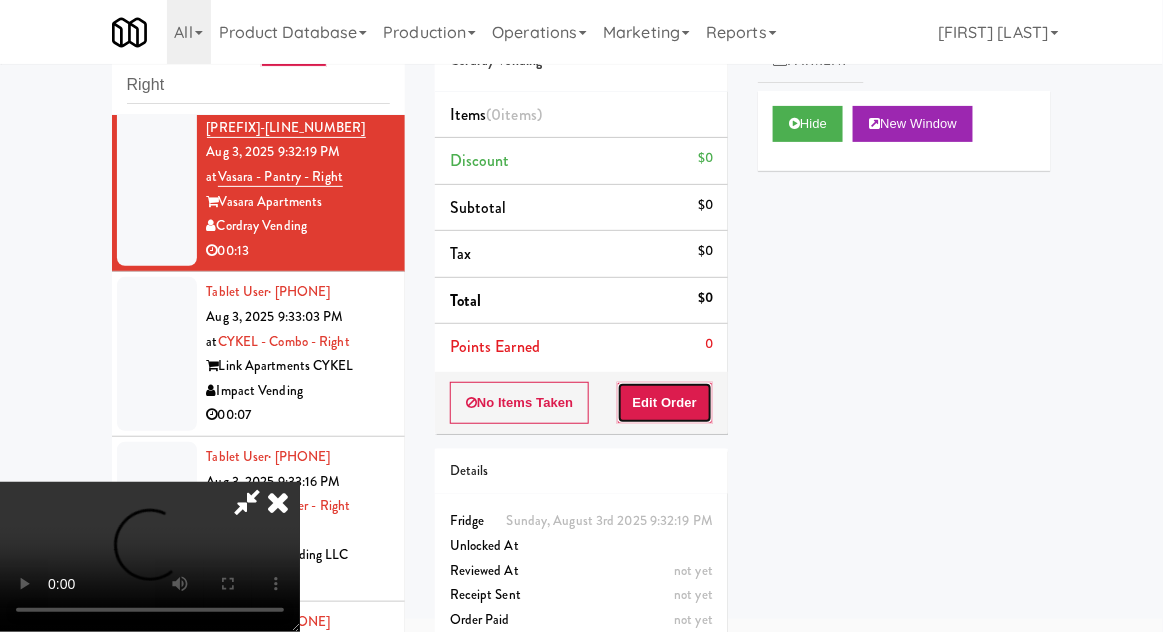 click on "Edit Order" at bounding box center (665, 403) 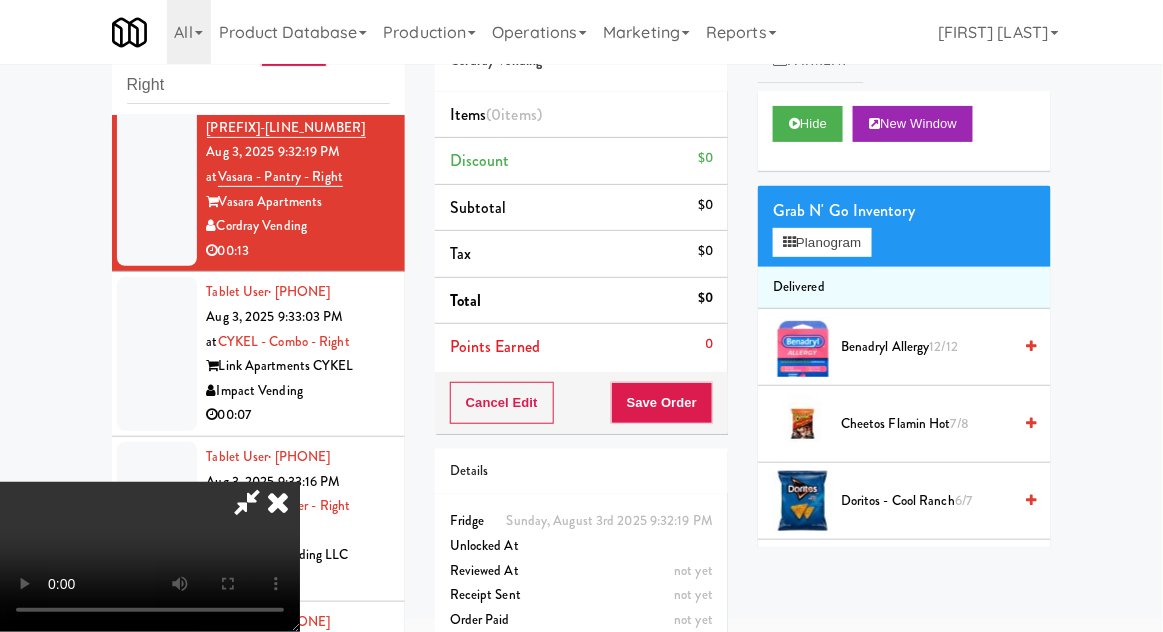 type 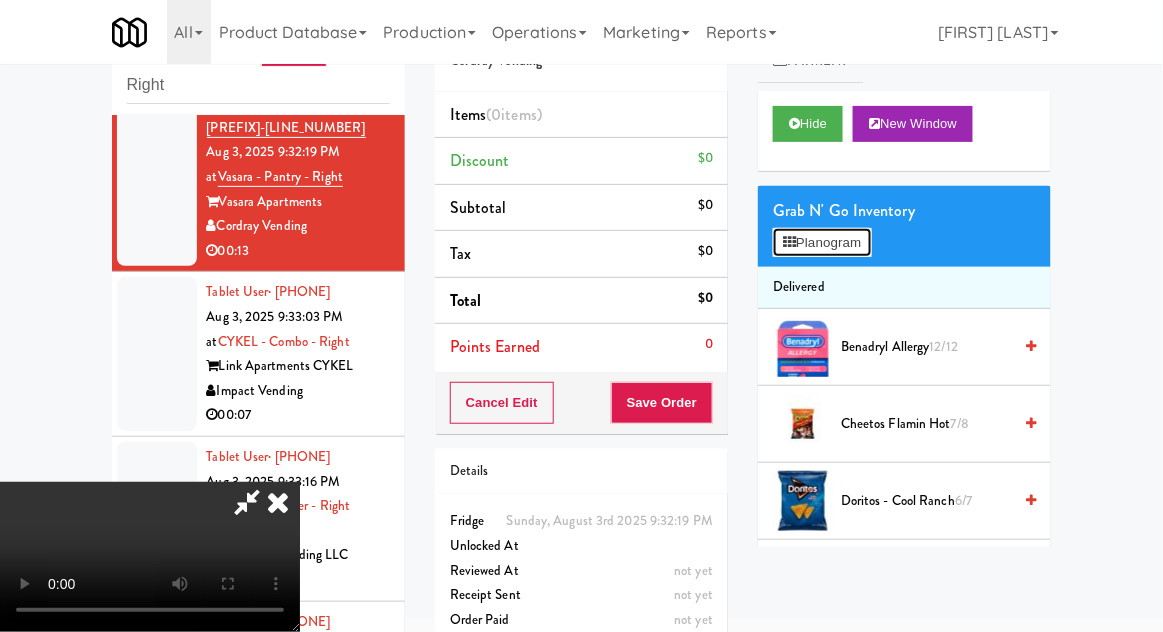 click on "Planogram" at bounding box center (822, 243) 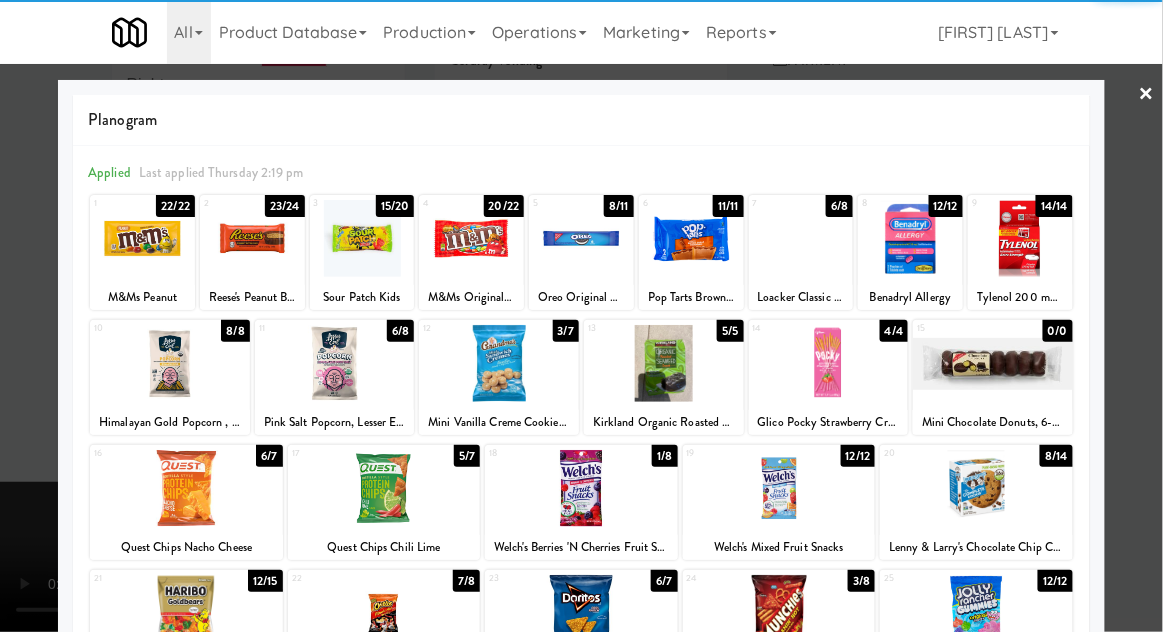 click at bounding box center (142, 238) 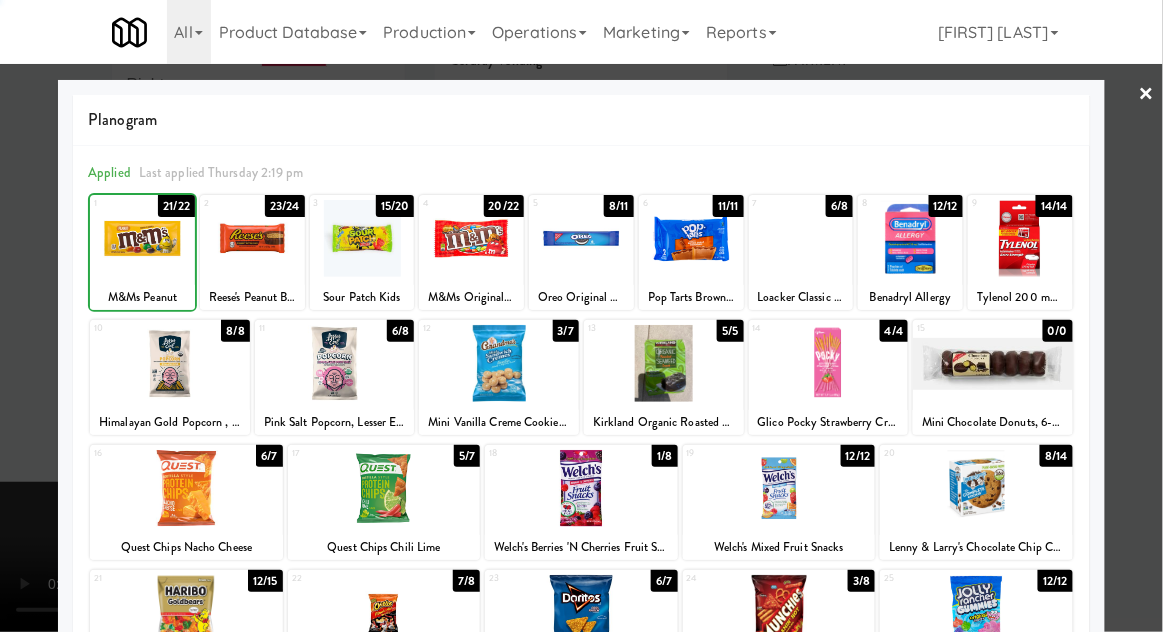 click at bounding box center [581, 316] 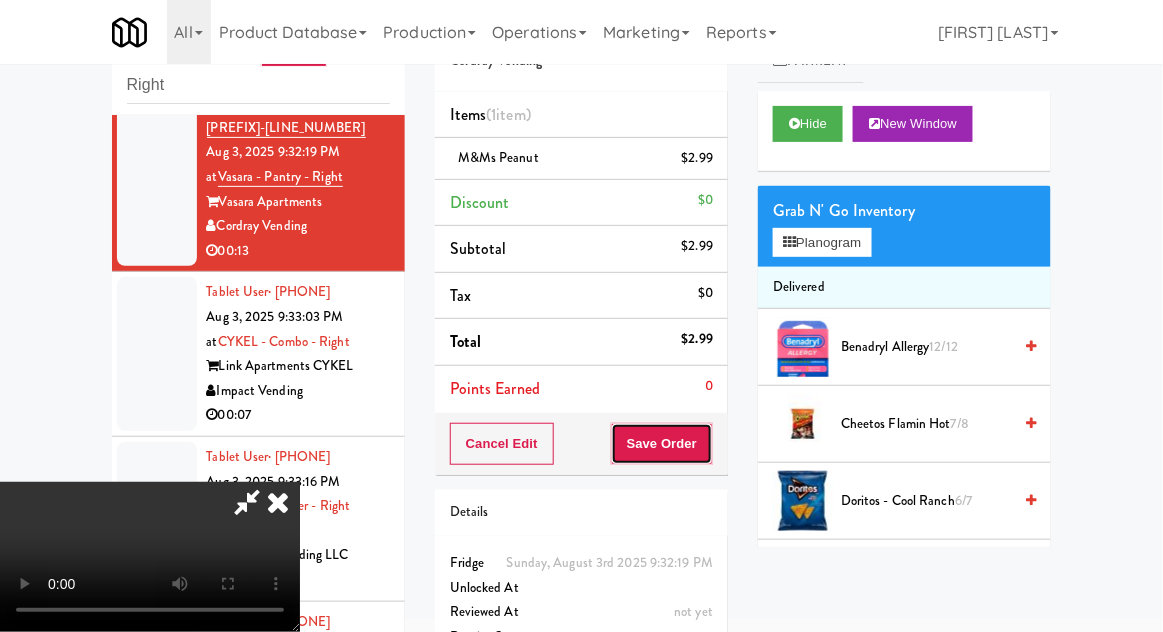 click on "Save Order" at bounding box center [662, 444] 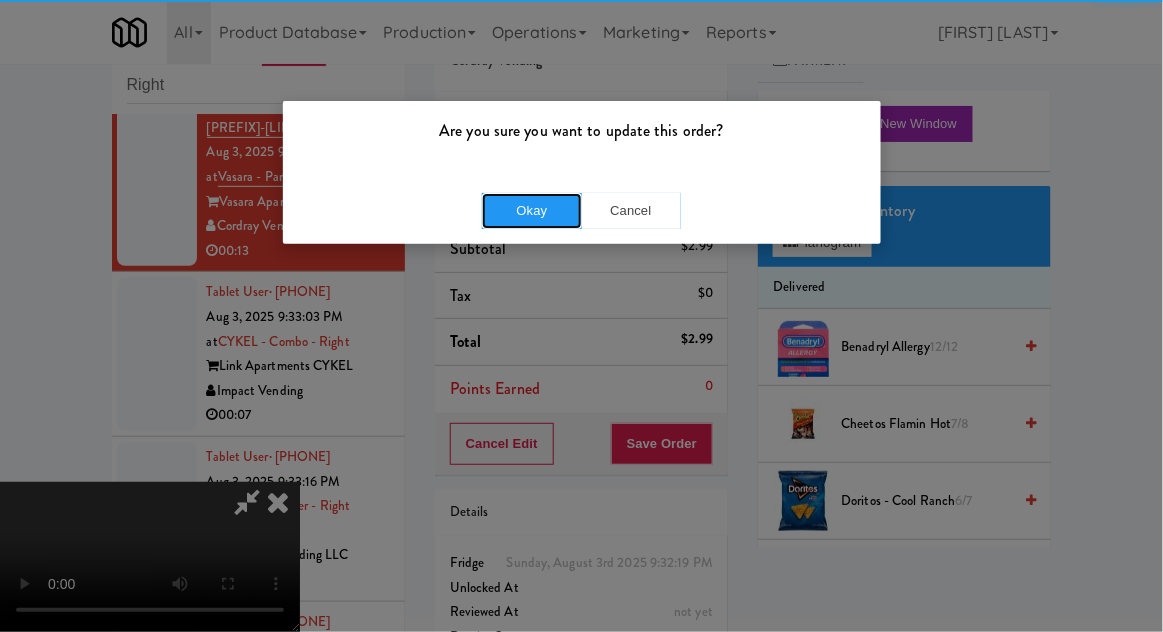 click on "Okay" at bounding box center (532, 211) 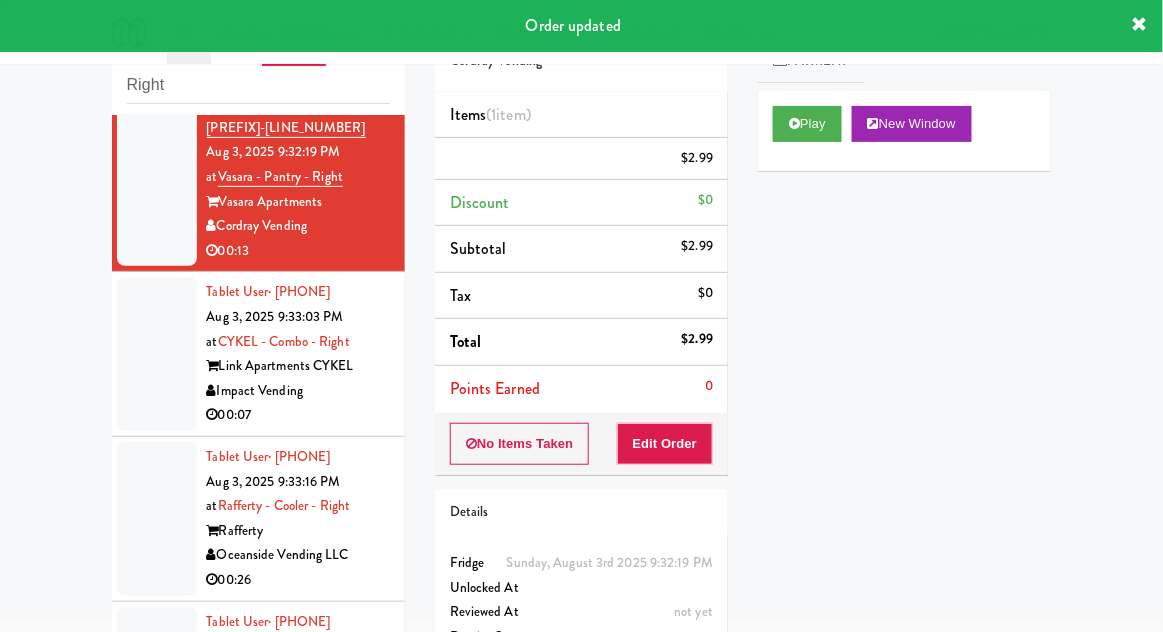 click on "Tablet User  · ([AREA_CODE]) [PREFIX]-[LINE_NUMBER] [MONTH] [NUMBER], [YEAR] [TIME] at  CYKEL - Combo - Right  Link Apartments CYKEL  Impact Vending  00:07" at bounding box center [258, 354] 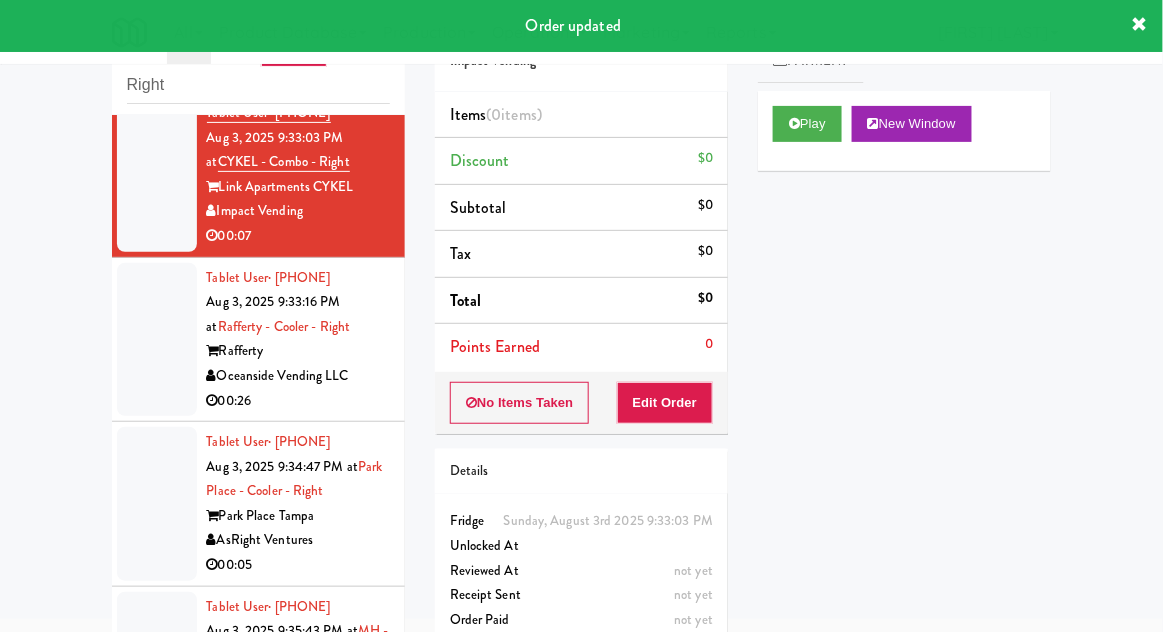 scroll, scrollTop: 2304, scrollLeft: 0, axis: vertical 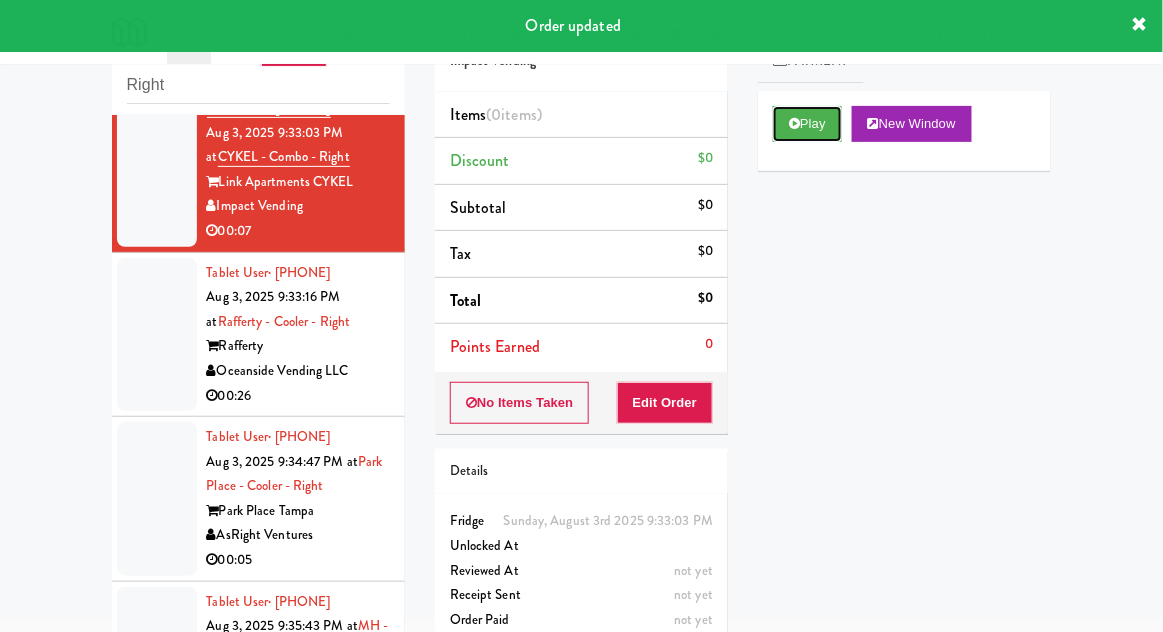 click on "Play" at bounding box center (807, 124) 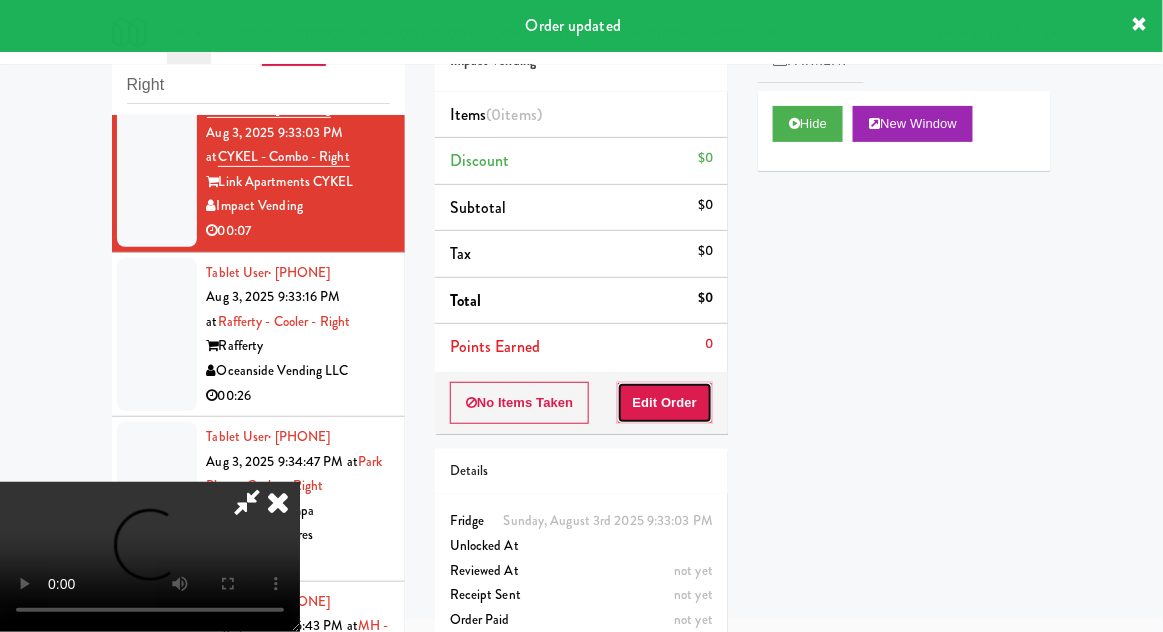 click on "Edit Order" at bounding box center (665, 403) 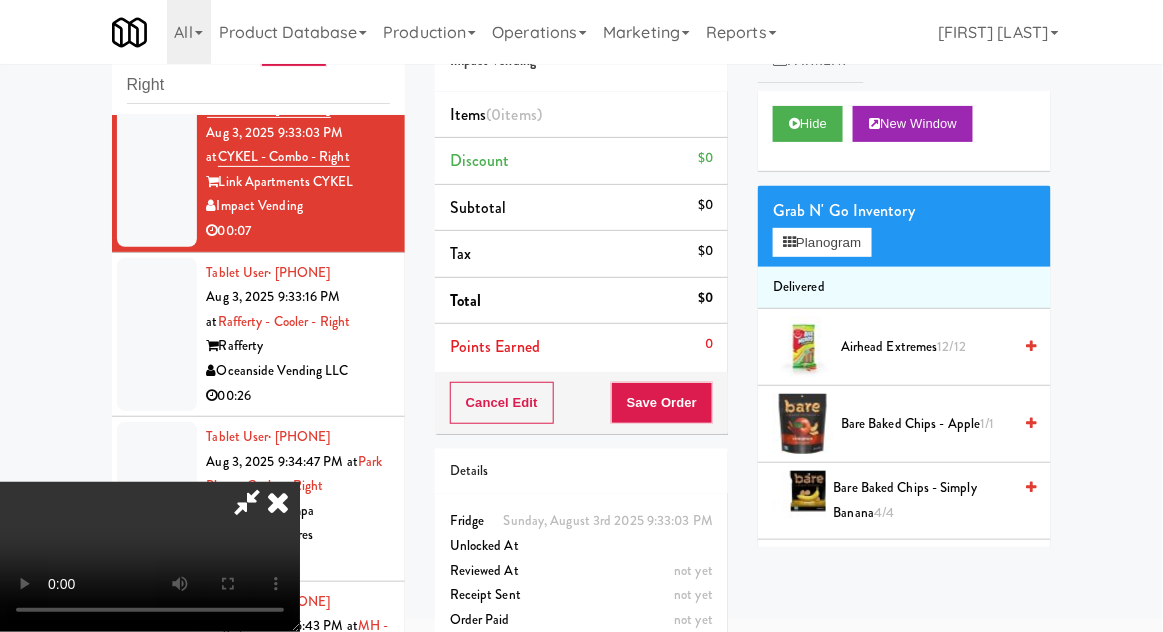 type 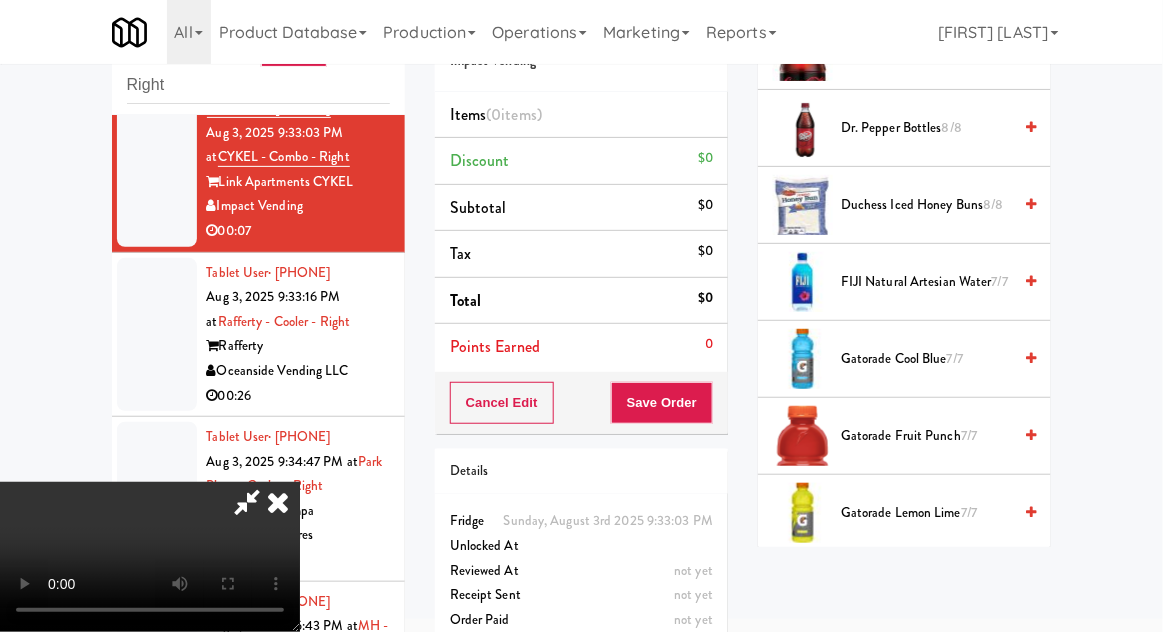 scroll, scrollTop: 678, scrollLeft: 0, axis: vertical 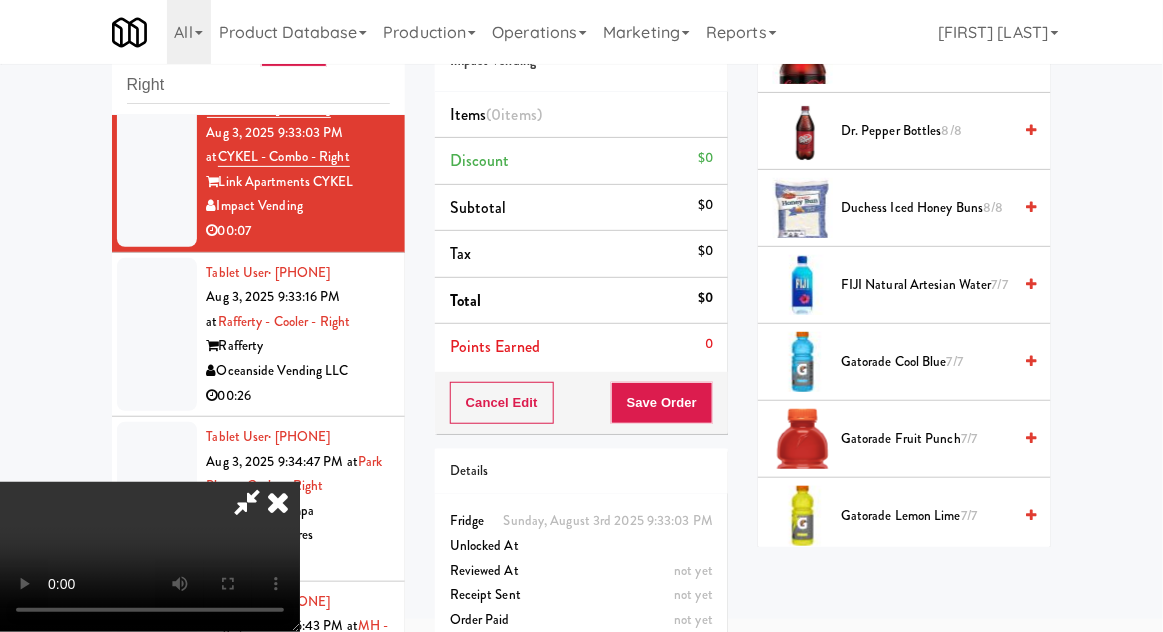 click on "Gatorade Cool Blue  7/7" at bounding box center (926, 362) 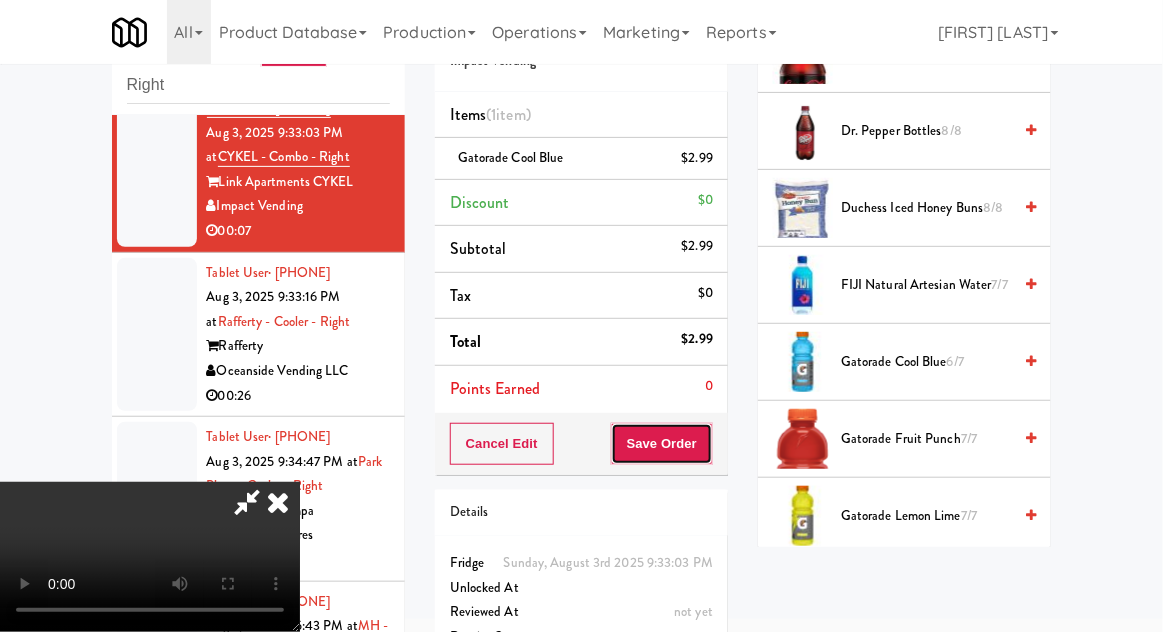 click on "Save Order" at bounding box center (662, 444) 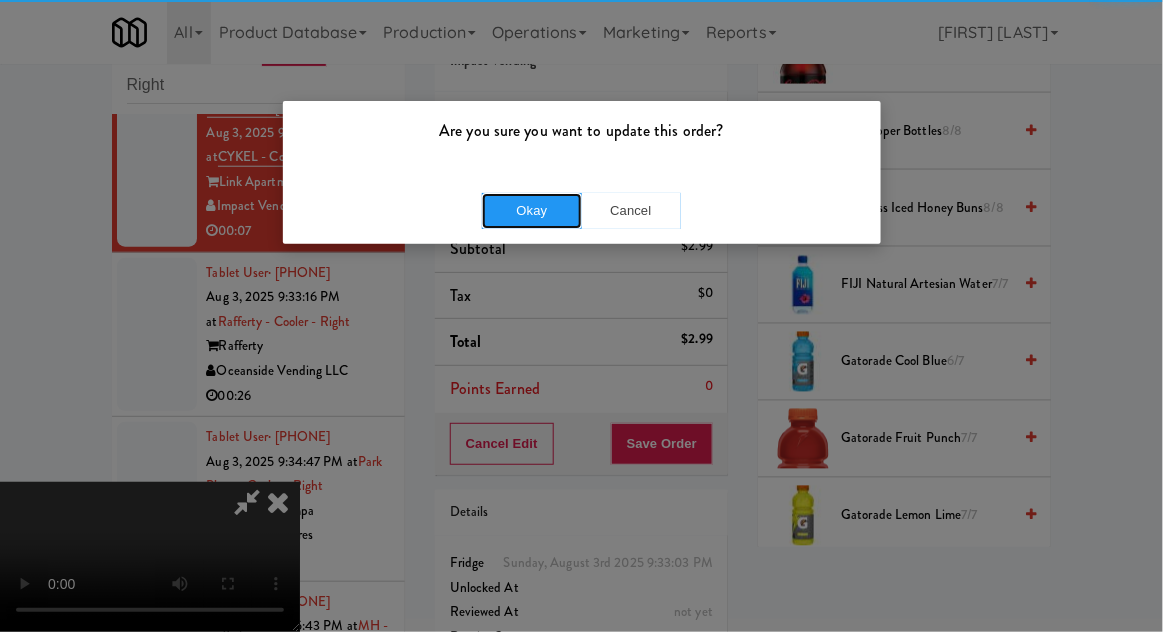 click on "Okay" at bounding box center (532, 211) 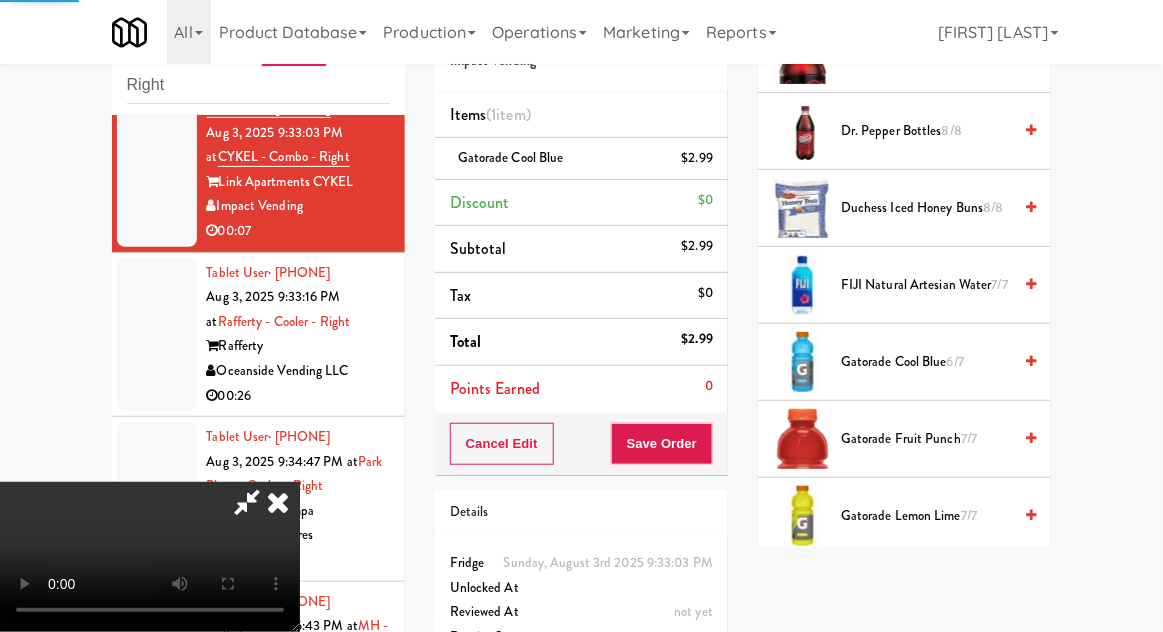 scroll, scrollTop: 197, scrollLeft: 0, axis: vertical 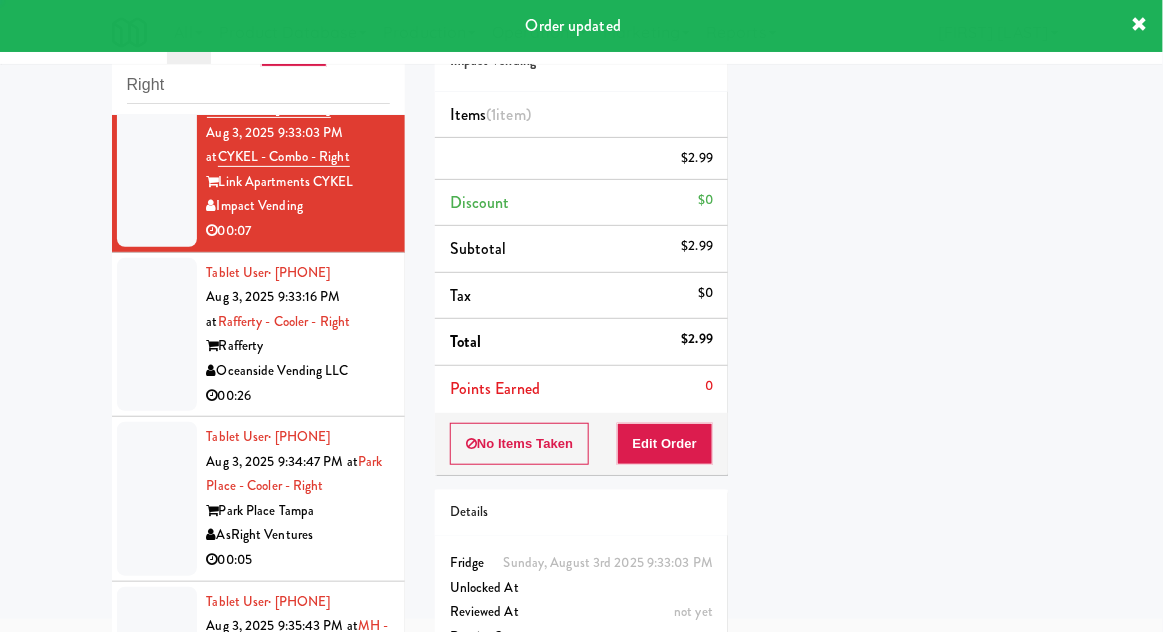 click at bounding box center [157, 335] 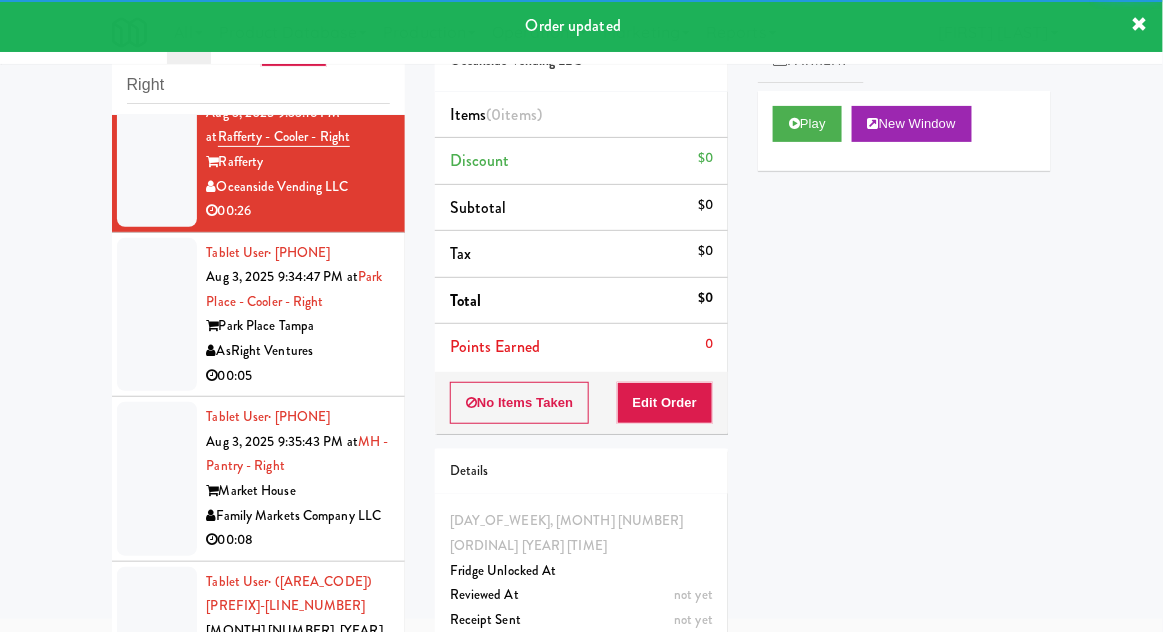 scroll, scrollTop: 2515, scrollLeft: 0, axis: vertical 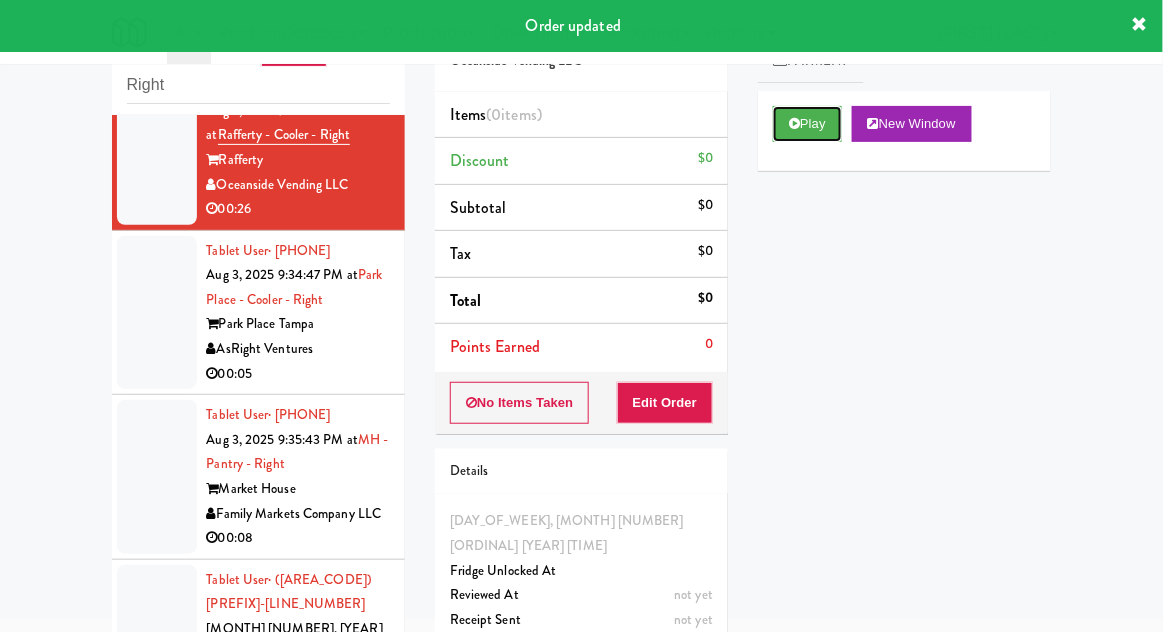 click on "Play" at bounding box center [807, 124] 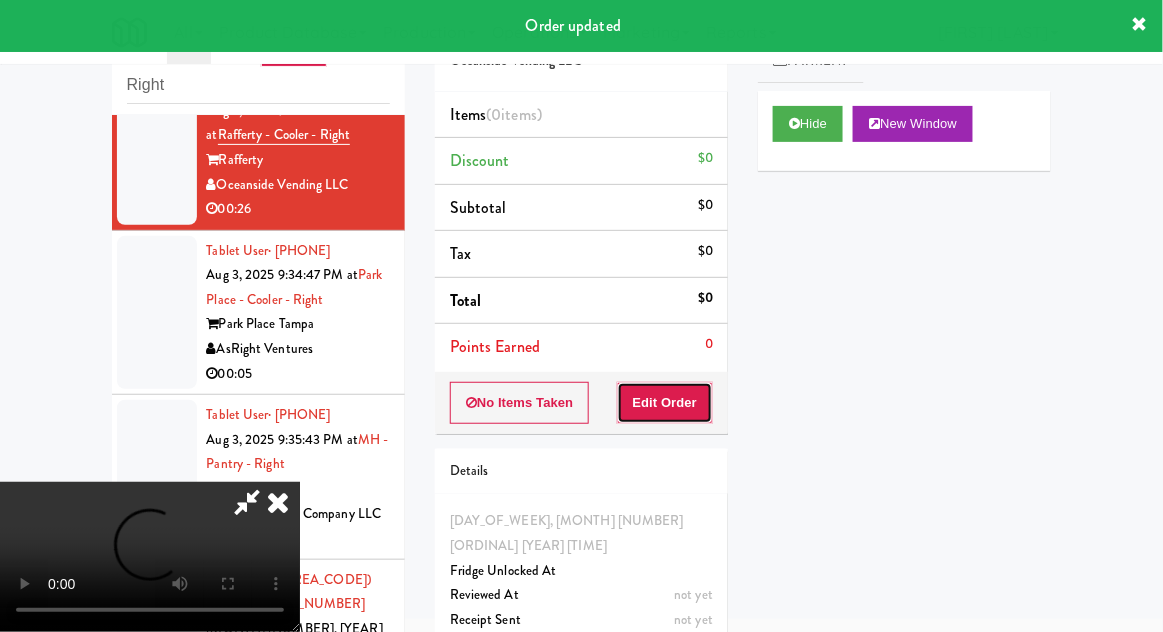 click on "Edit Order" at bounding box center (665, 403) 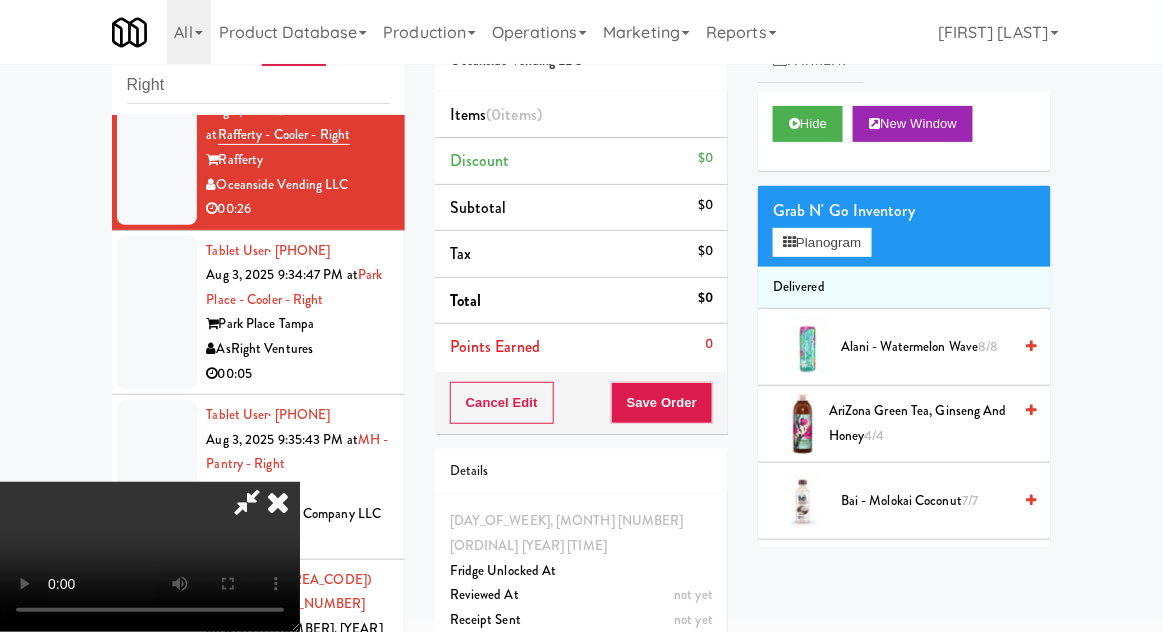 type 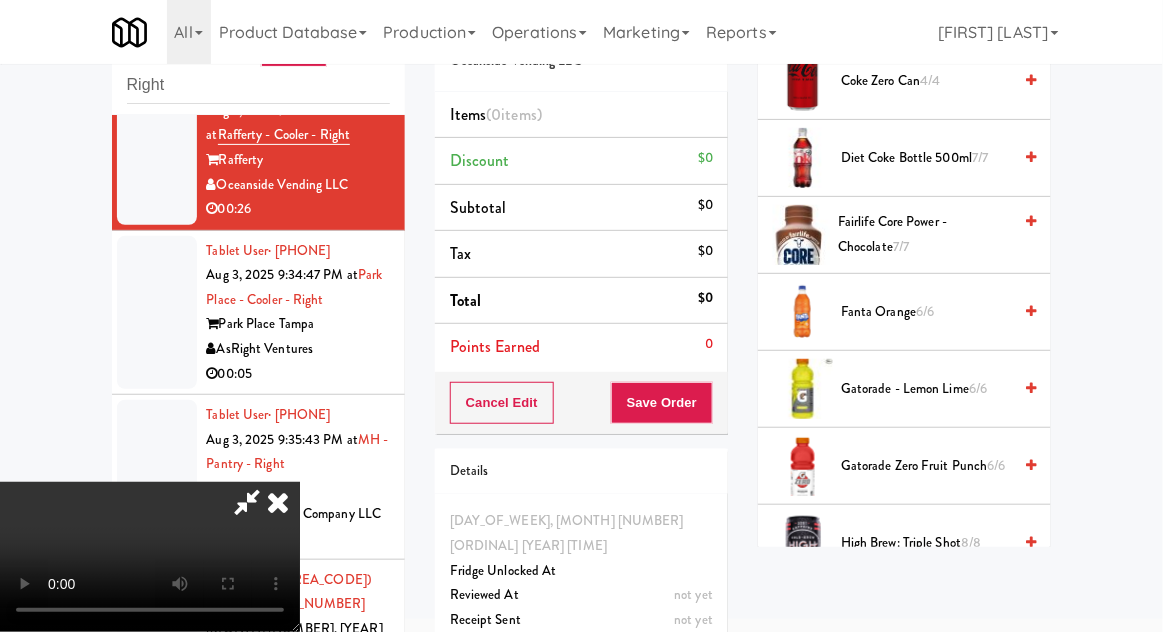 scroll, scrollTop: 1035, scrollLeft: 0, axis: vertical 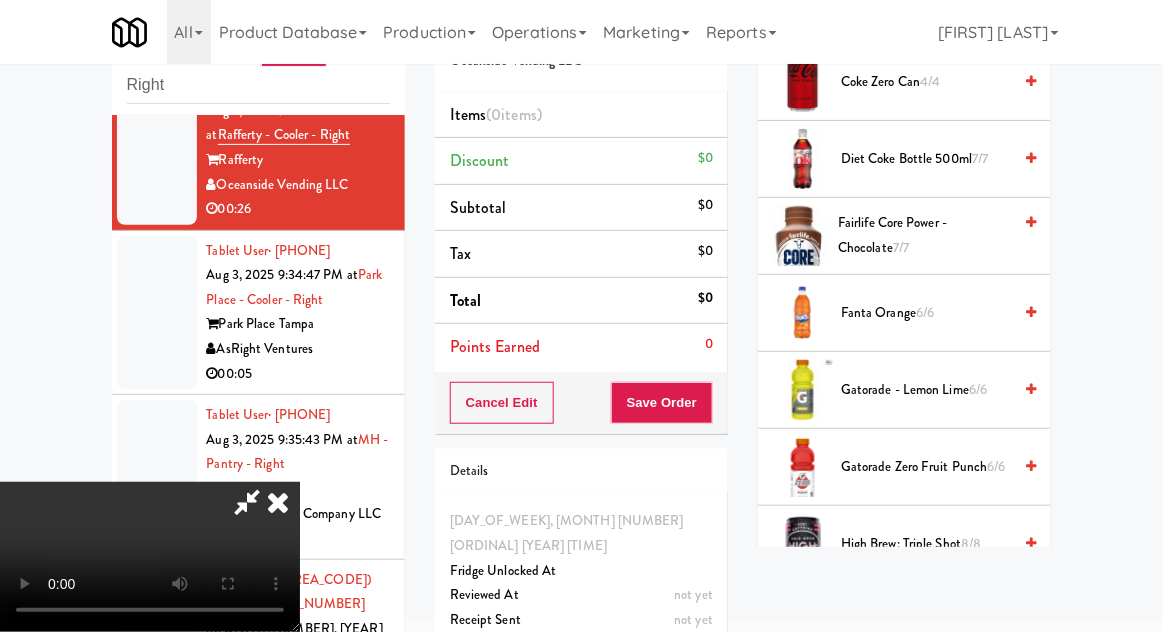 click on "Gatorade - Lemon Lime 6/6" at bounding box center (926, 390) 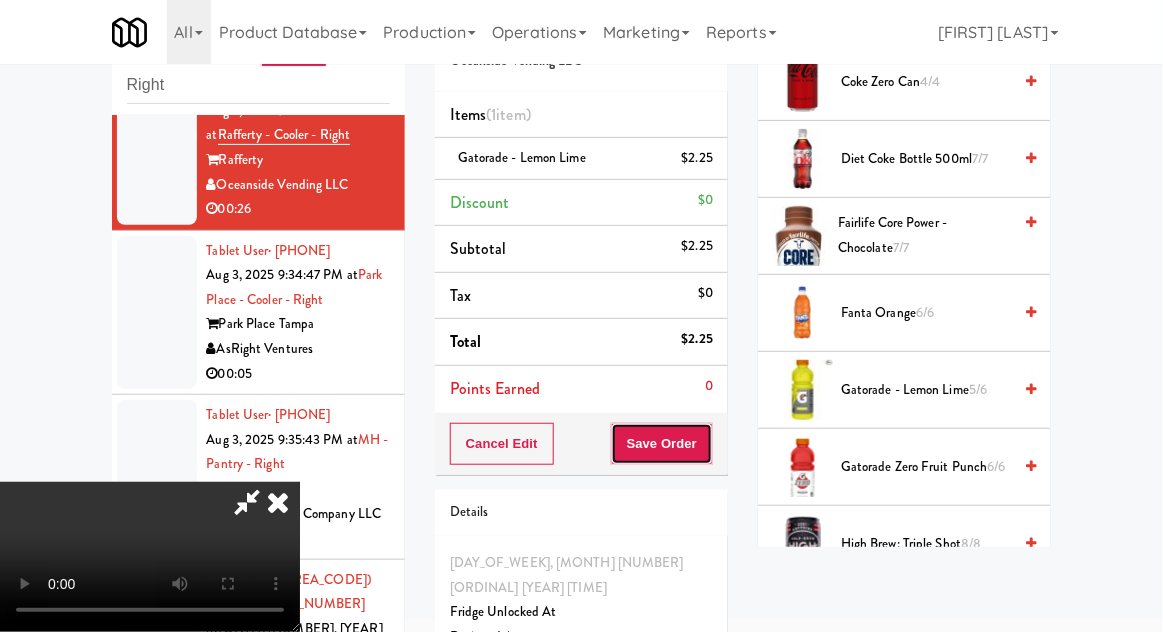 click on "Save Order" at bounding box center (662, 444) 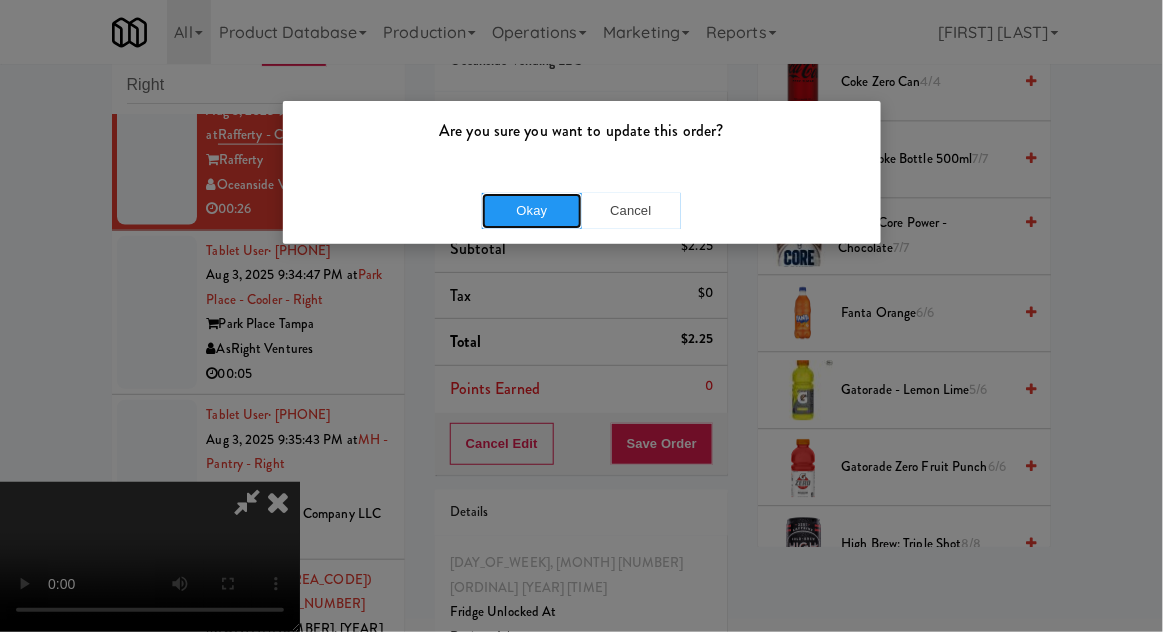 click on "Okay" at bounding box center (532, 211) 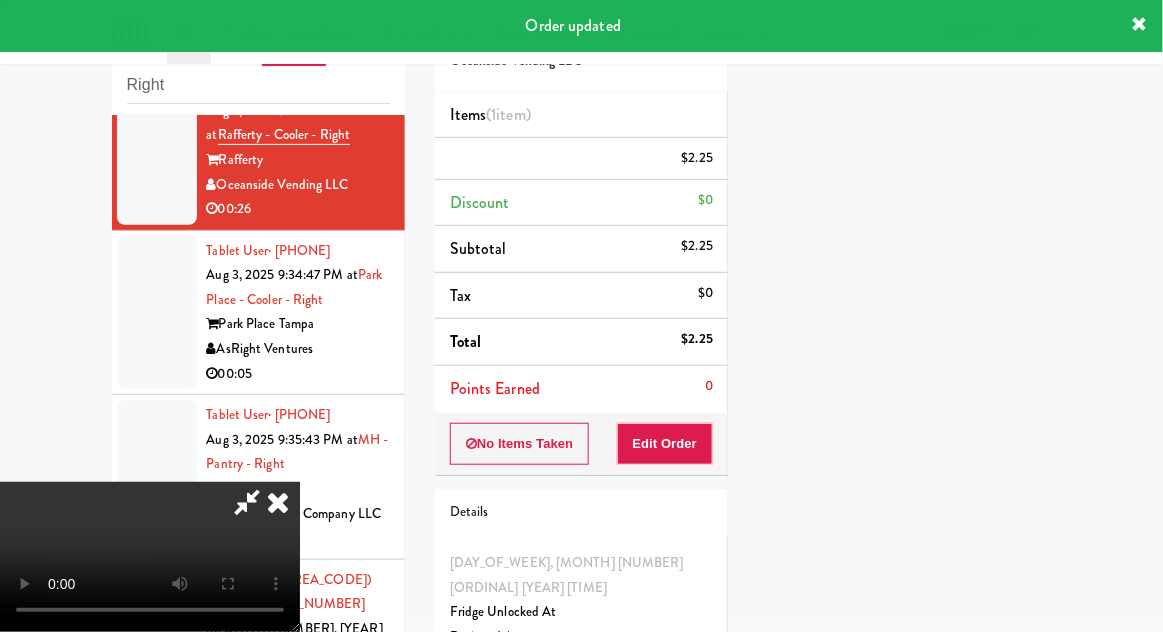 scroll, scrollTop: 197, scrollLeft: 0, axis: vertical 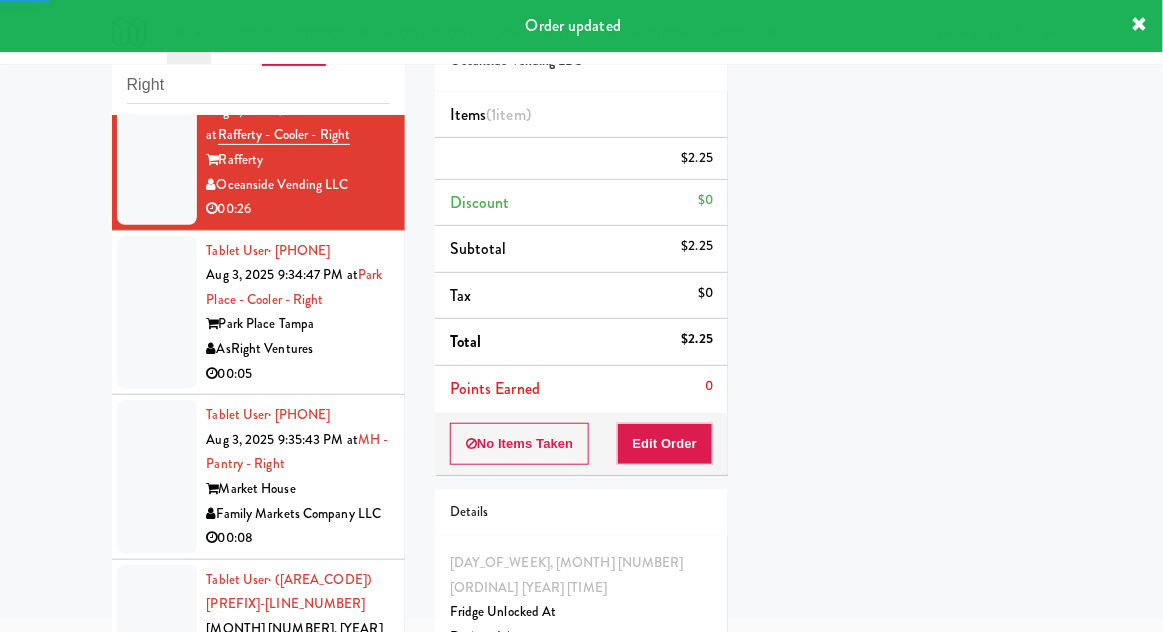 click on "Tablet User · [PHONE] Aug 3, 2025 9:34:47 PM at Park Place - Cooler - Right Park Place Tampa AsRight Ventures 00:05" at bounding box center (258, 313) 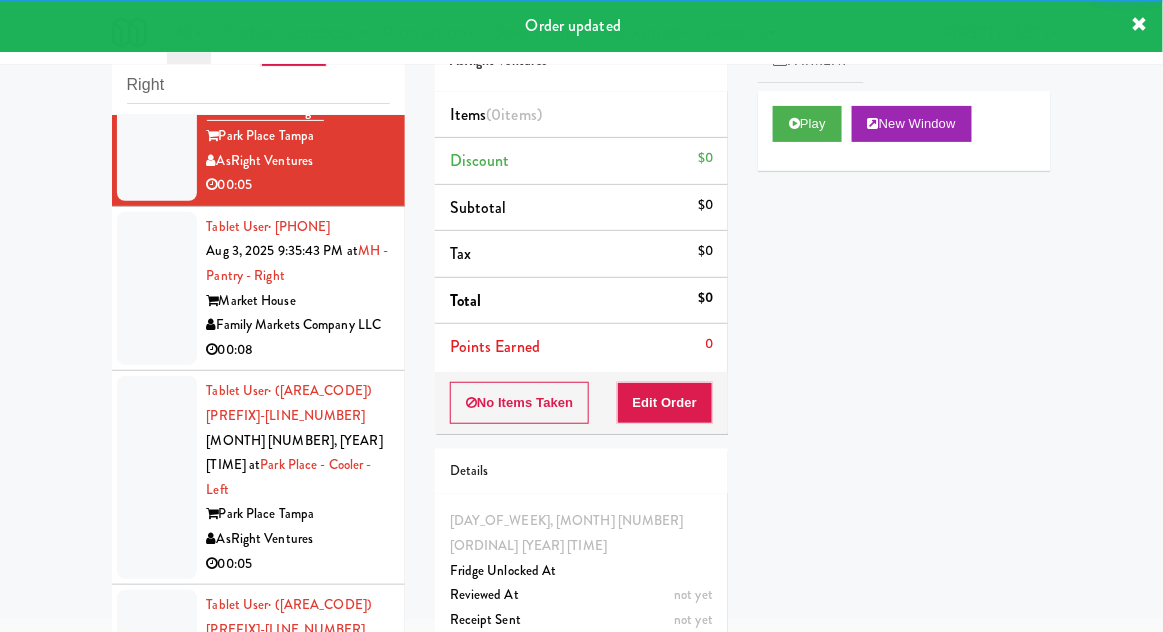 scroll, scrollTop: 2729, scrollLeft: 0, axis: vertical 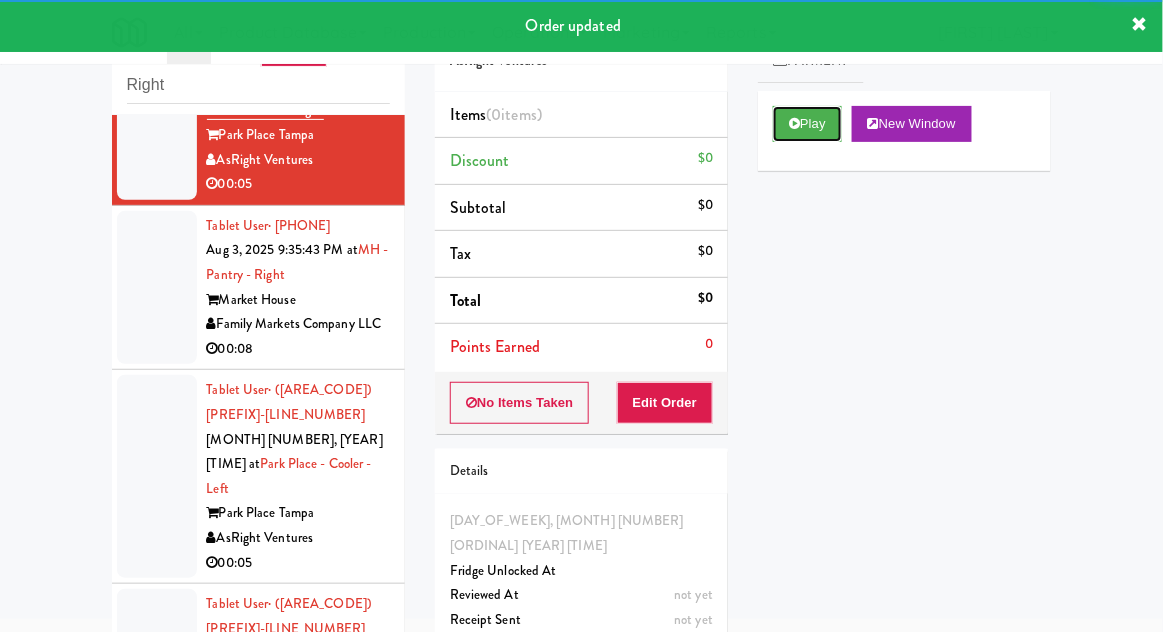 click on "Play" at bounding box center (807, 124) 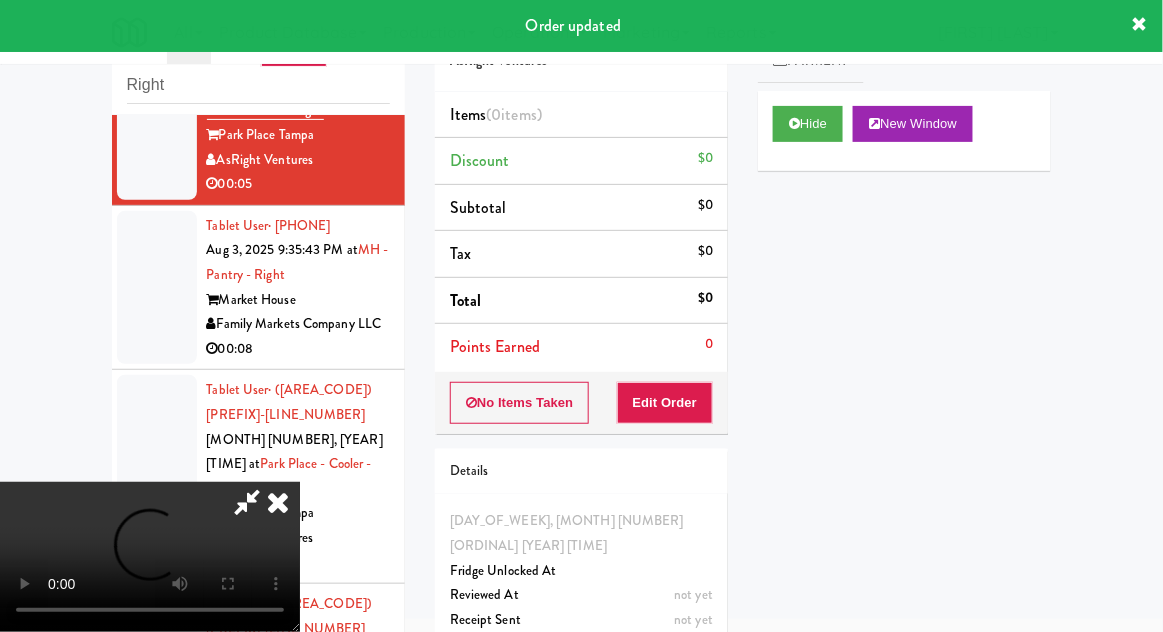 click on "Edit Order" at bounding box center (665, 403) 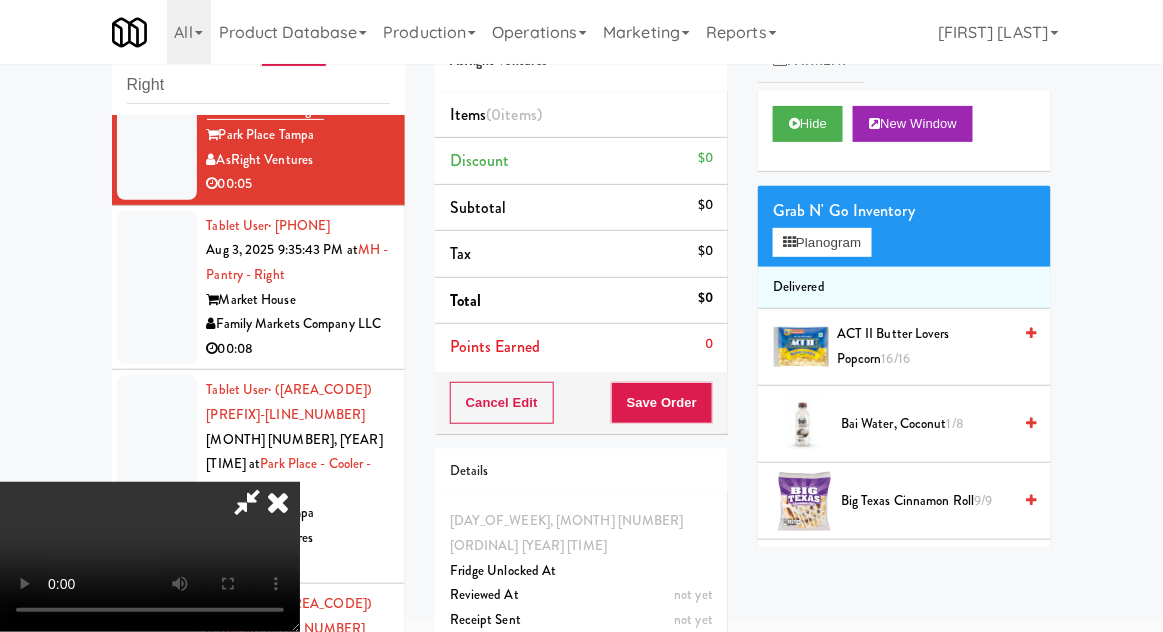 type 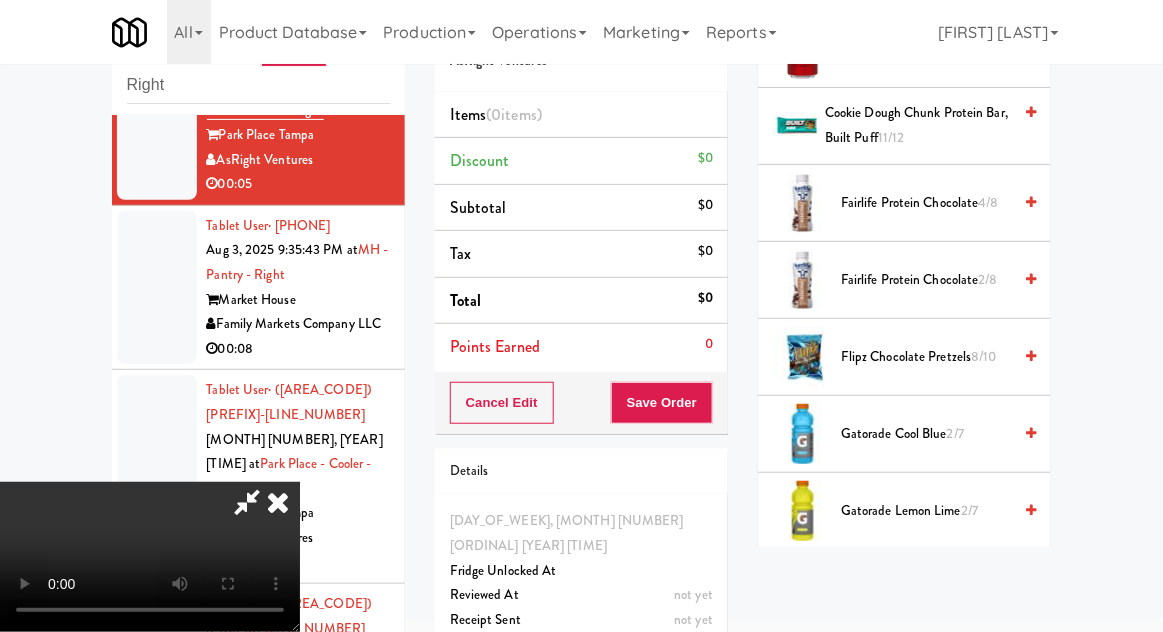 scroll, scrollTop: 760, scrollLeft: 0, axis: vertical 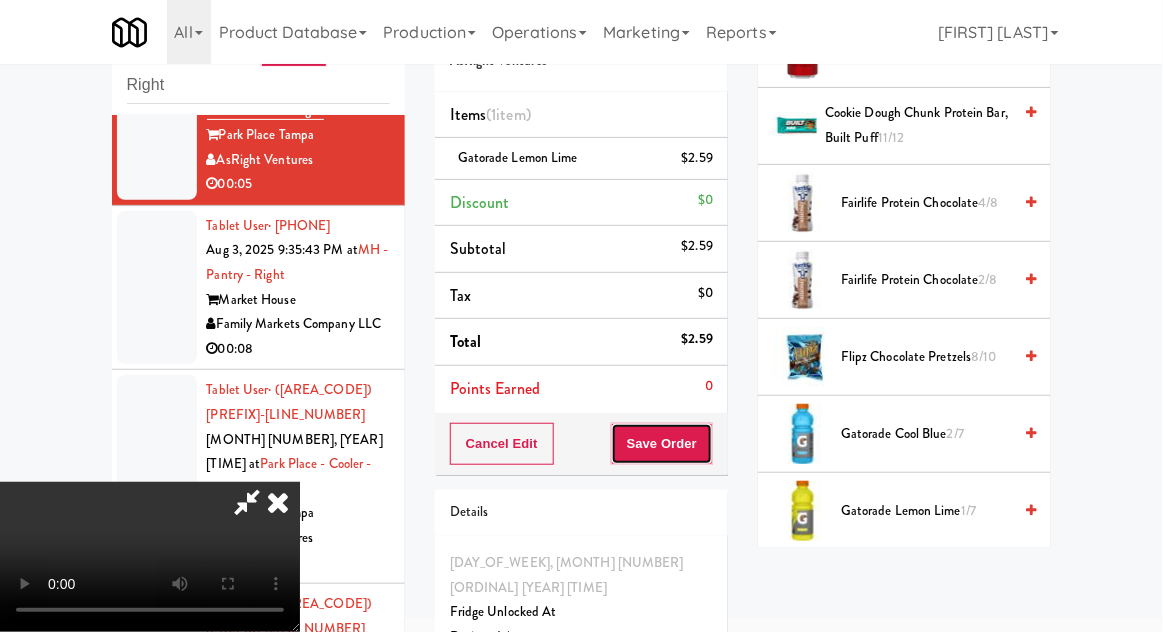 click on "Save Order" at bounding box center [662, 444] 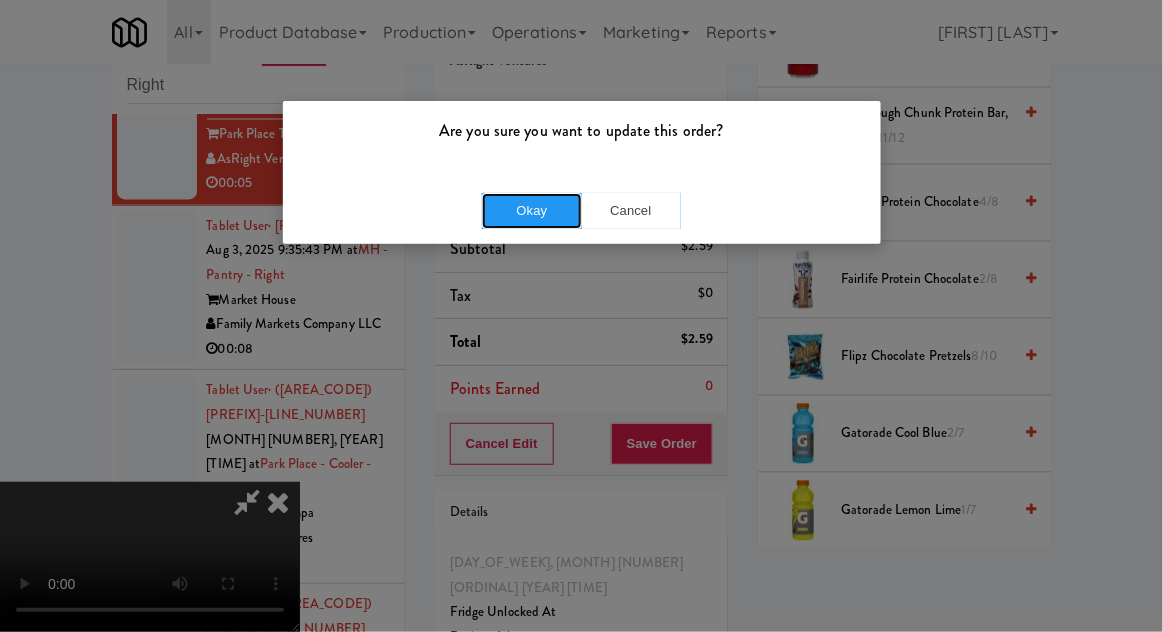 click on "Okay" at bounding box center (532, 211) 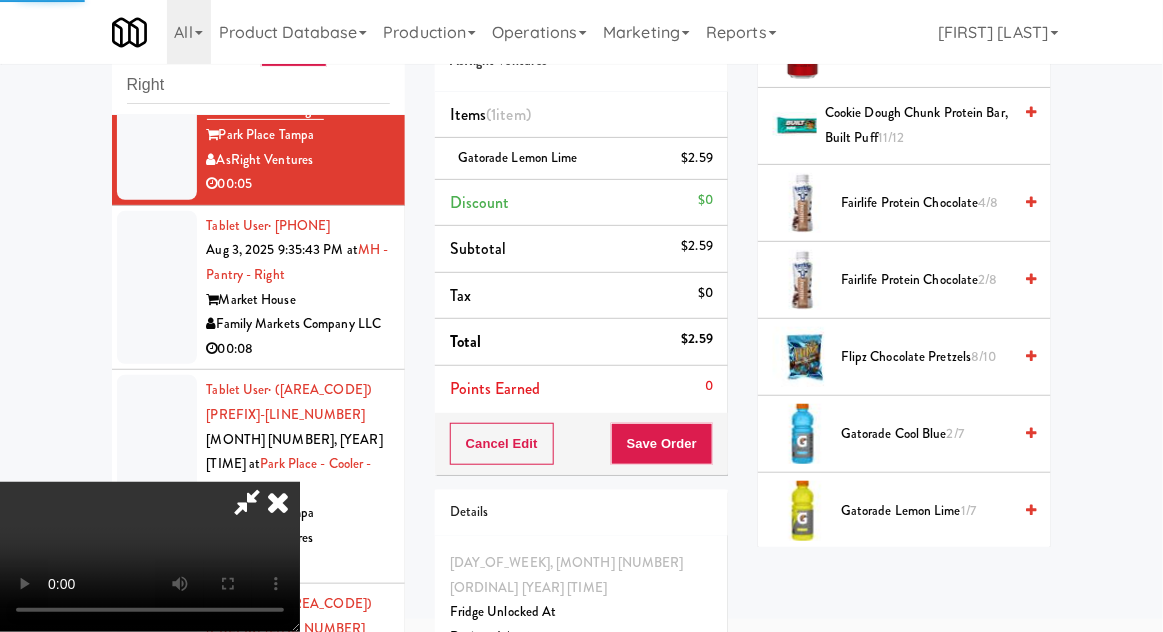 scroll, scrollTop: 197, scrollLeft: 0, axis: vertical 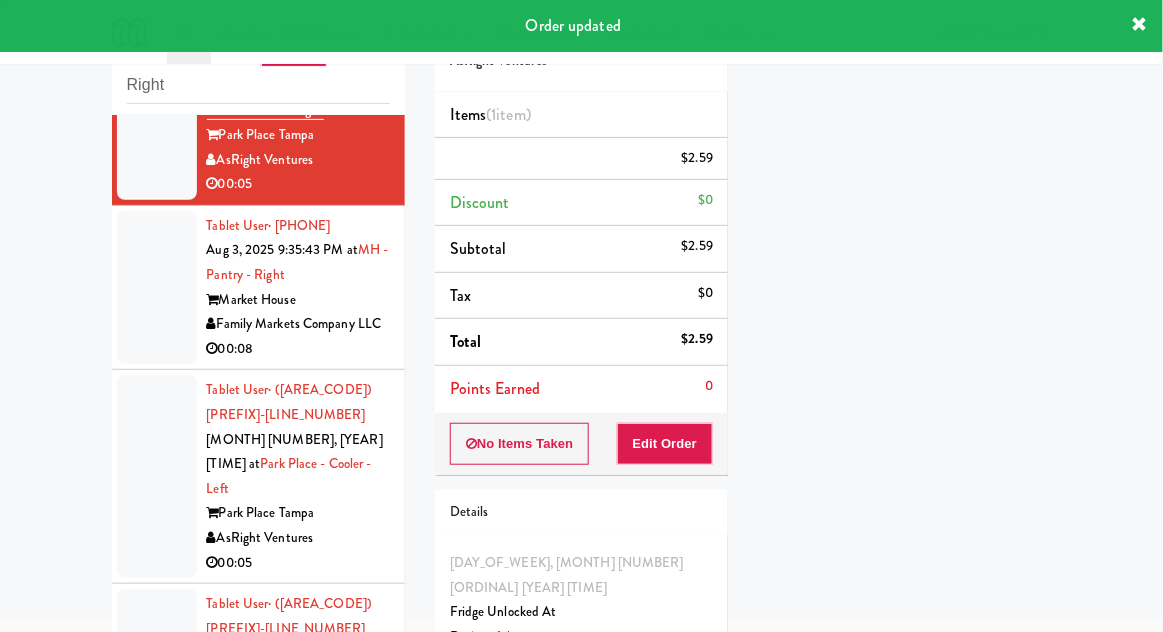 click on "Tablet User · [PHONE] Aug 3, 2025 9:35:43 PM at MH - Pantry - Right Market House Family Markets Company LLC 00:08" at bounding box center (258, 288) 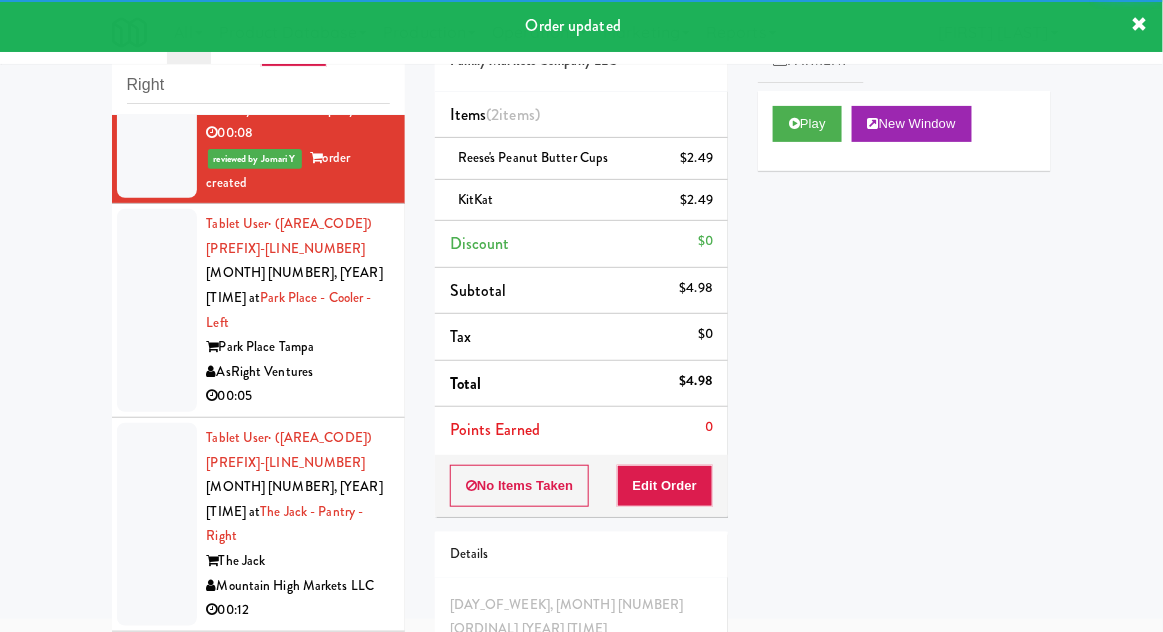 click at bounding box center (157, 310) 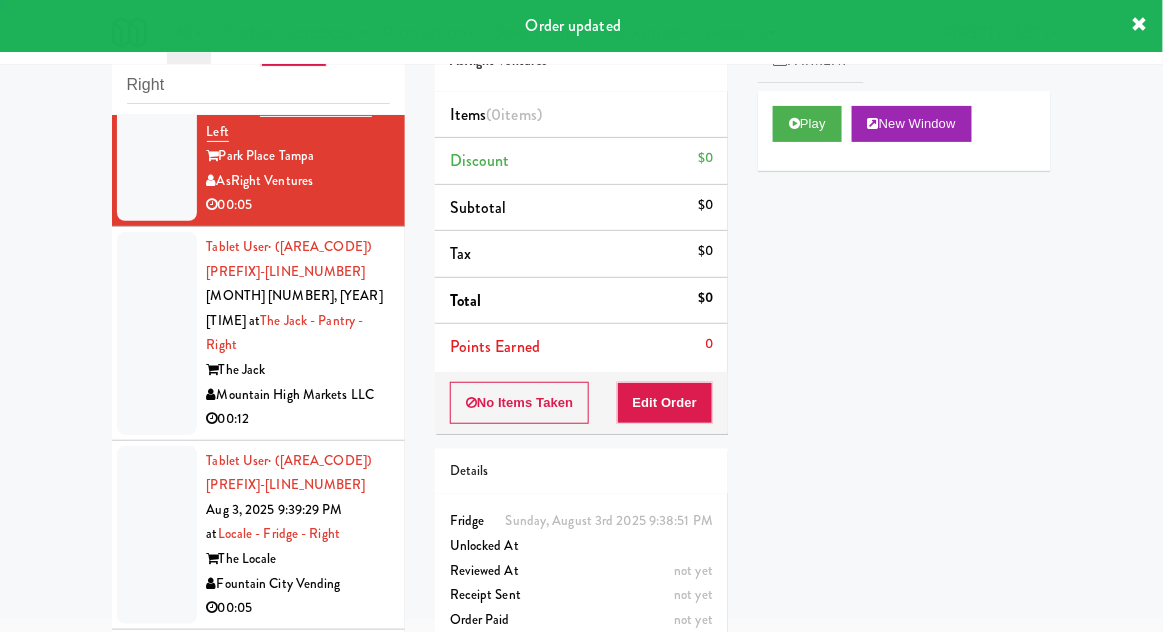 scroll, scrollTop: 3163, scrollLeft: 0, axis: vertical 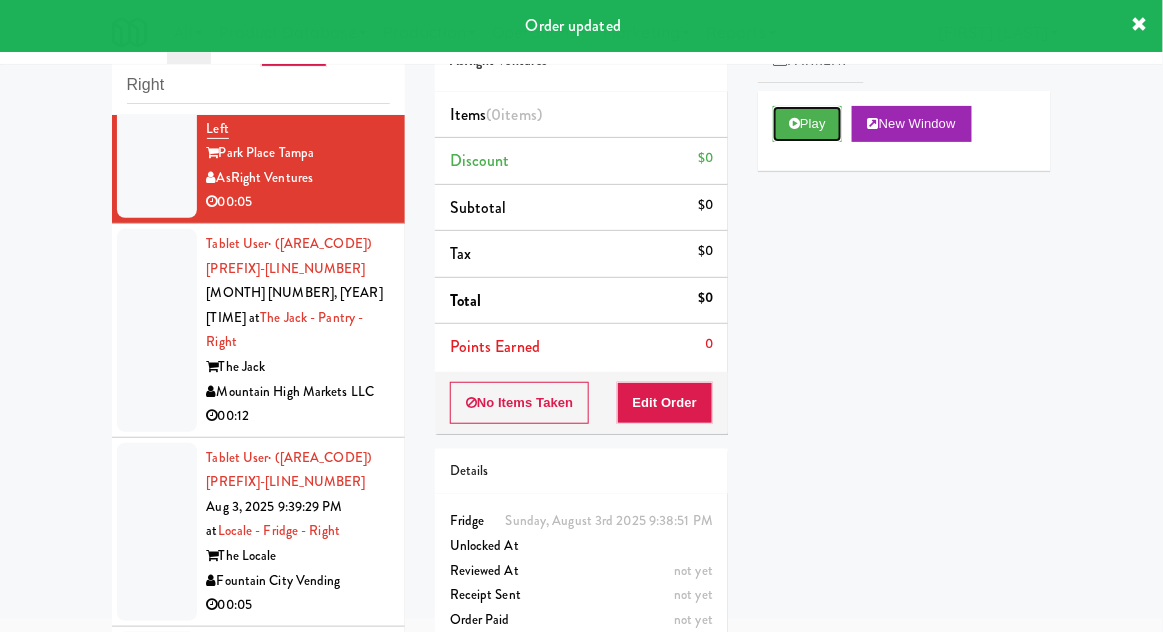 click on "Play" at bounding box center [807, 124] 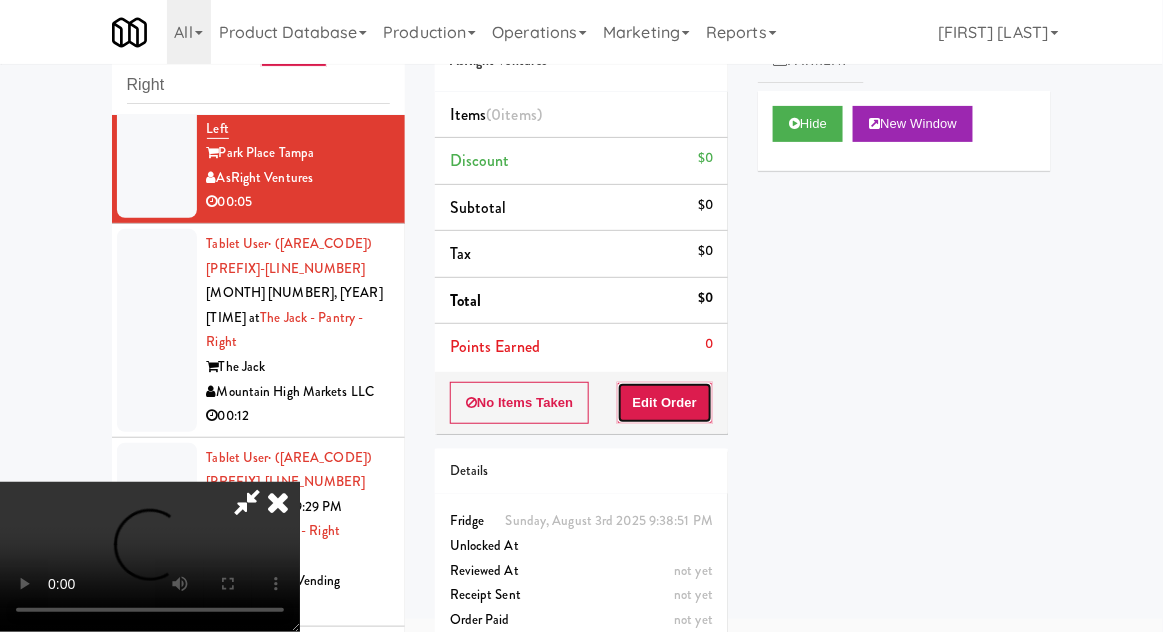 click on "Edit Order" at bounding box center [665, 403] 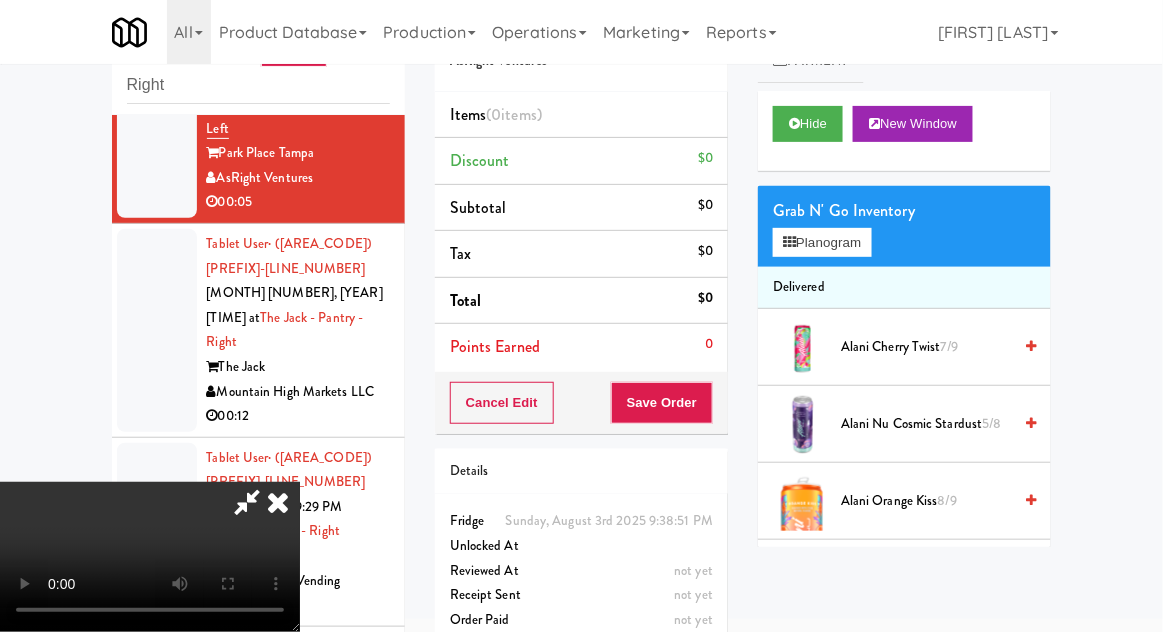 type 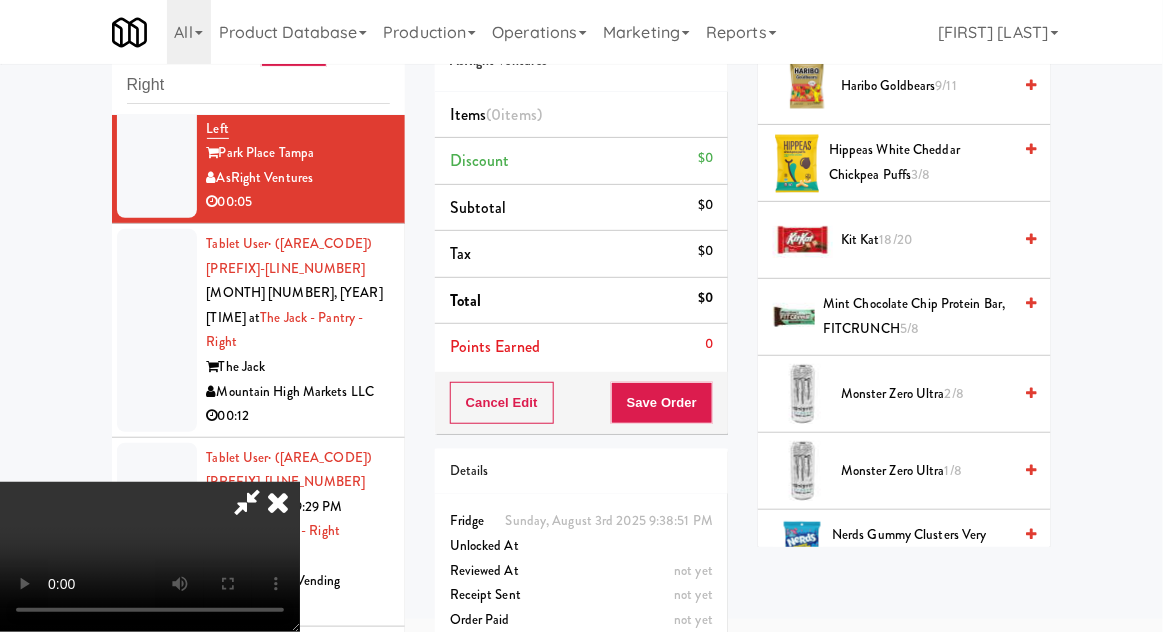 scroll, scrollTop: 1186, scrollLeft: 0, axis: vertical 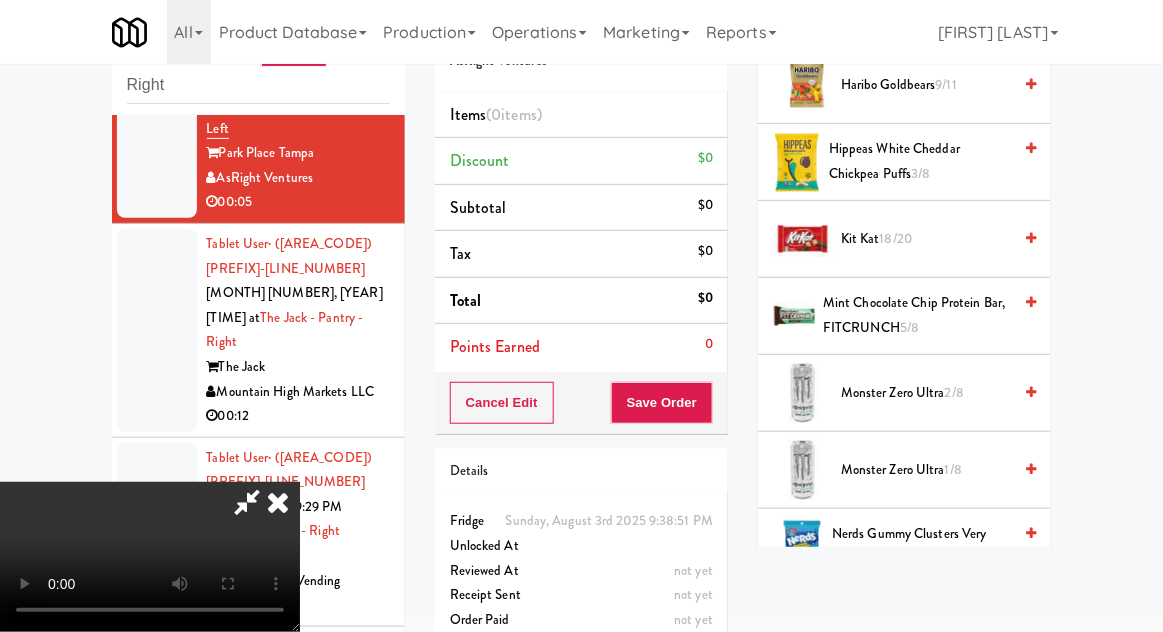 click on "2/8" at bounding box center [954, 392] 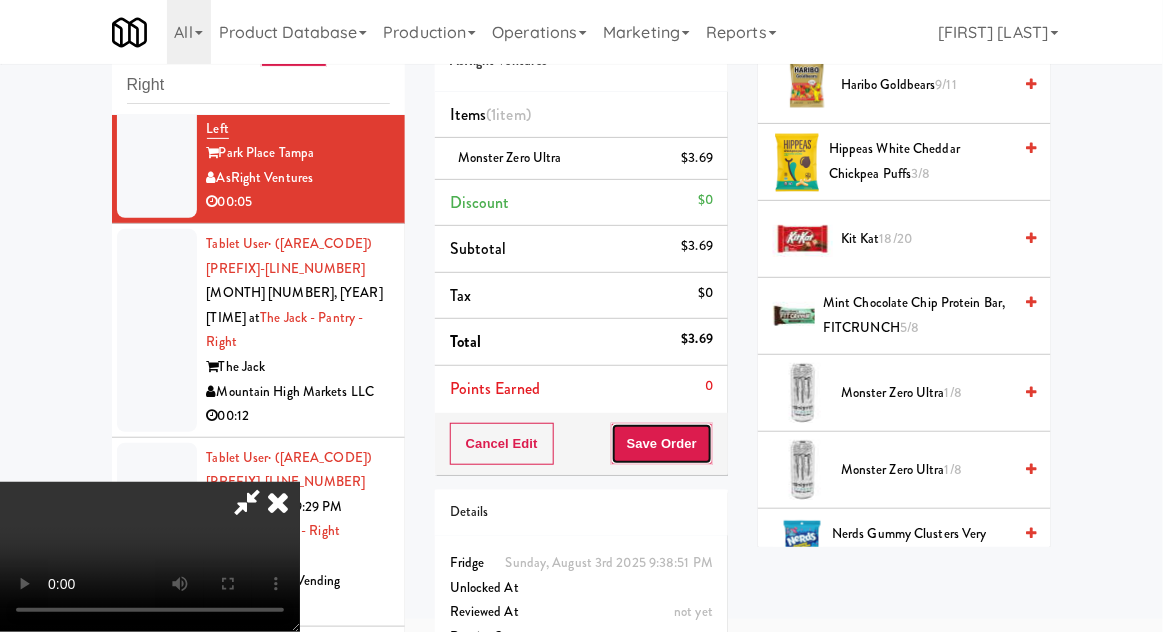 click on "Save Order" at bounding box center [662, 444] 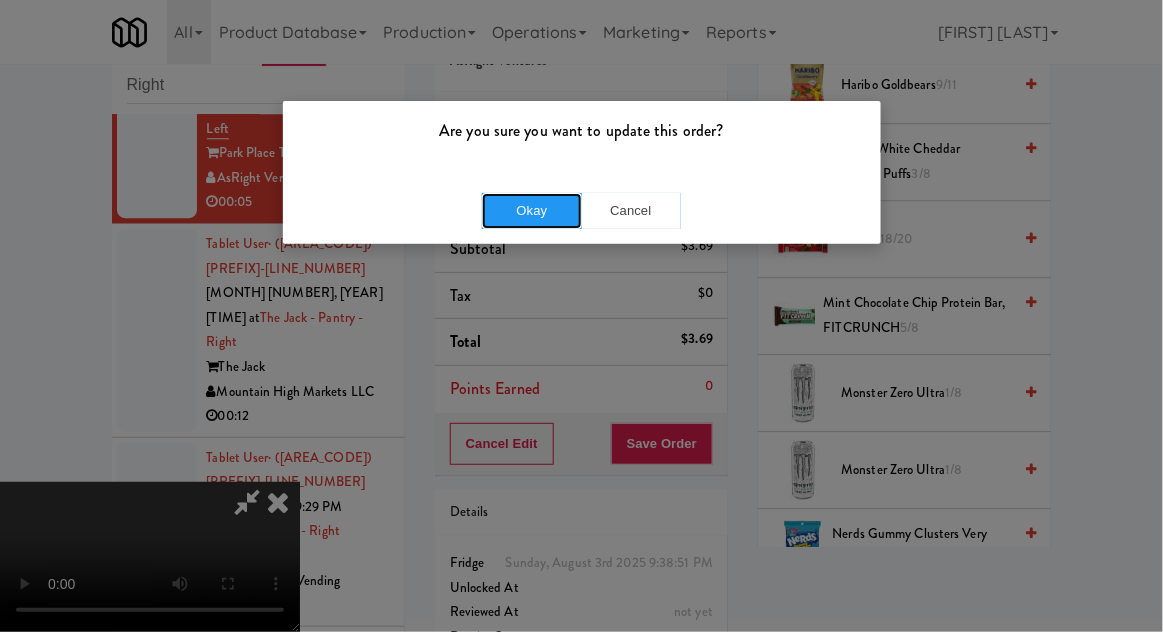 click on "Okay" at bounding box center (532, 211) 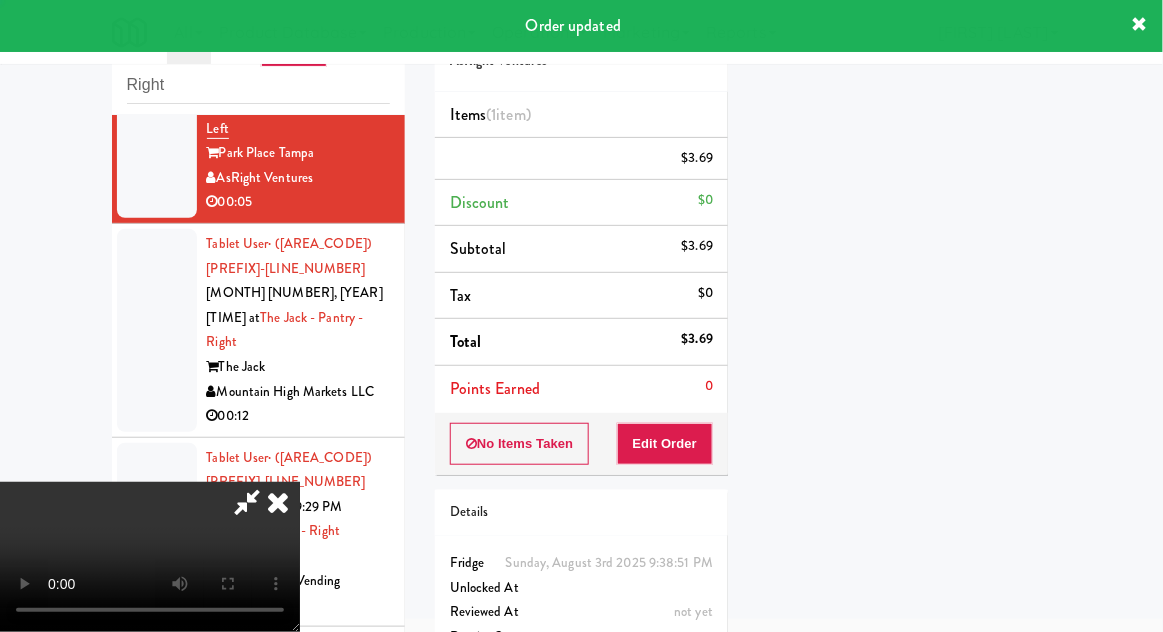 scroll, scrollTop: 197, scrollLeft: 0, axis: vertical 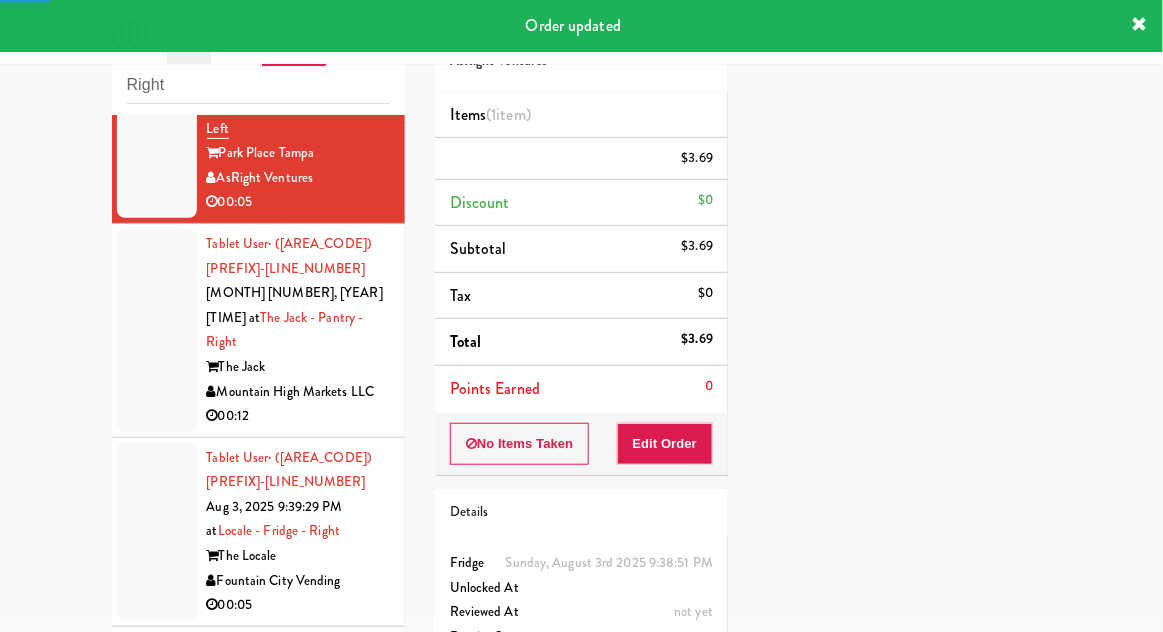 click on "Tablet User · [PHONE] Aug 3, 2025 9:39:19 PM at The Jack - Pantry - Right The Jack Mountain High Markets LLC 00:12" at bounding box center (258, 331) 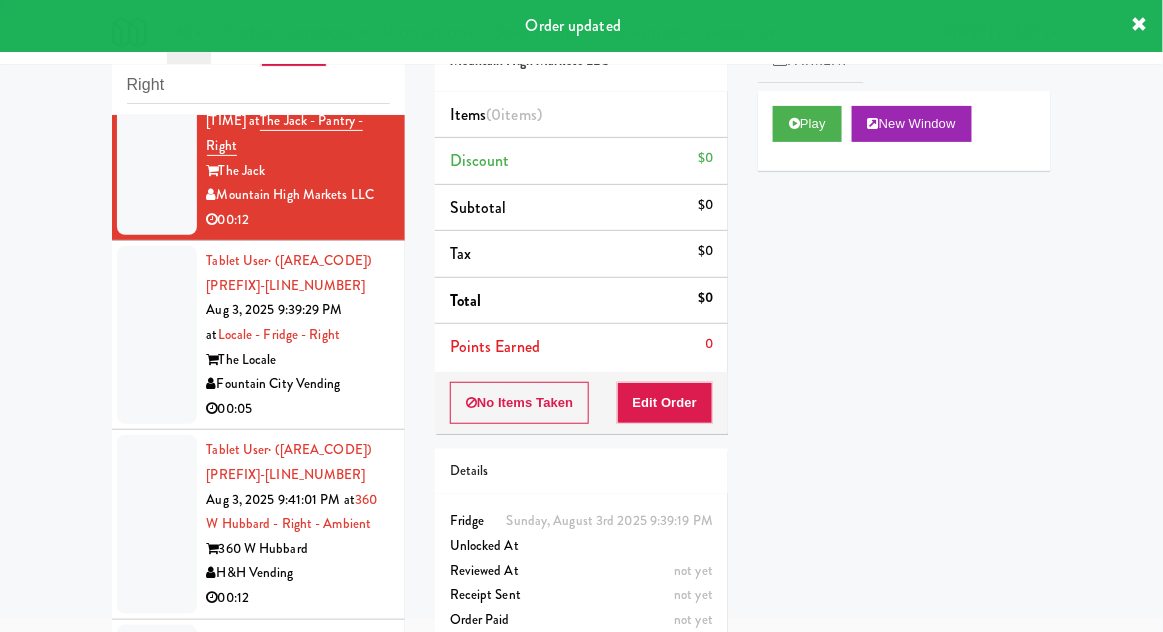 scroll, scrollTop: 3385, scrollLeft: 0, axis: vertical 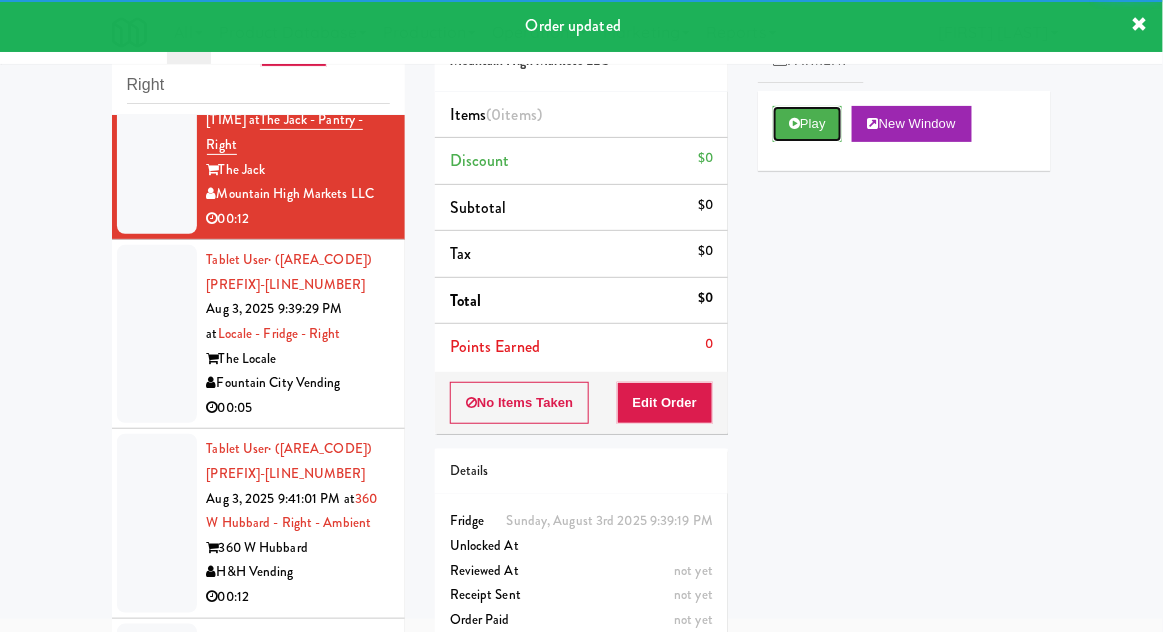 click on "Play" at bounding box center [807, 124] 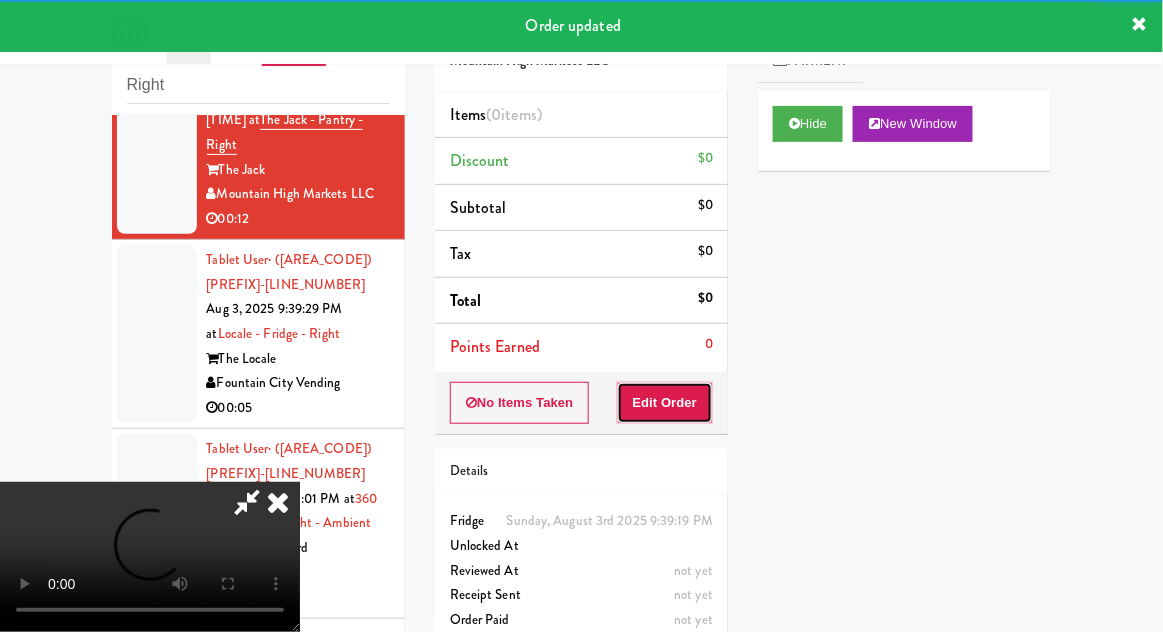 click on "Edit Order" at bounding box center [665, 403] 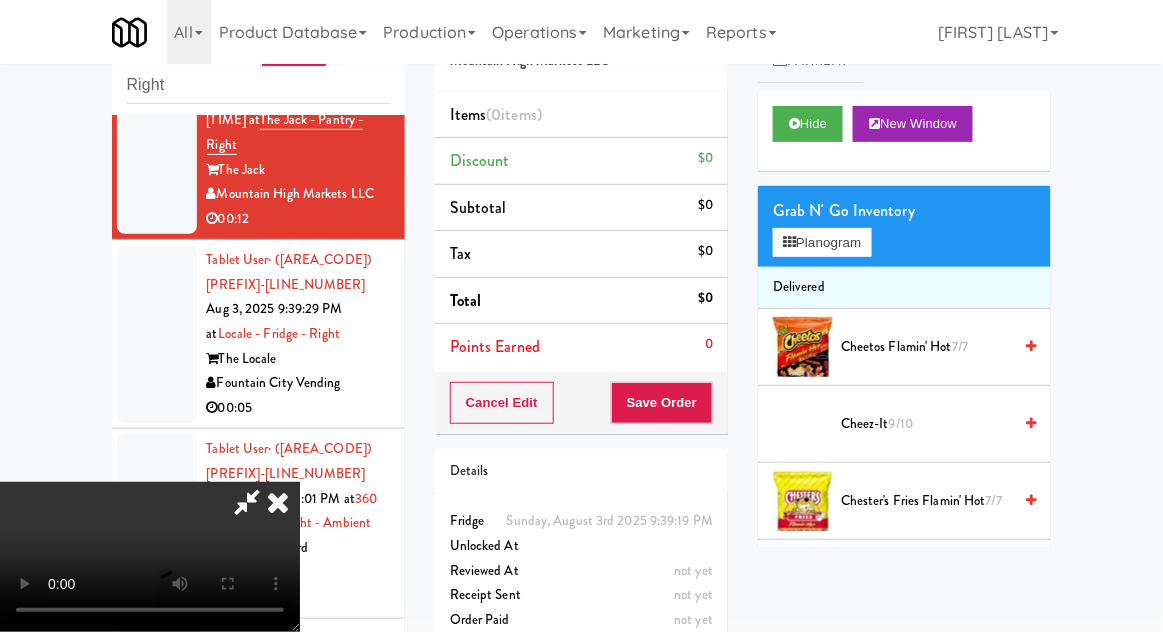 scroll, scrollTop: 73, scrollLeft: 0, axis: vertical 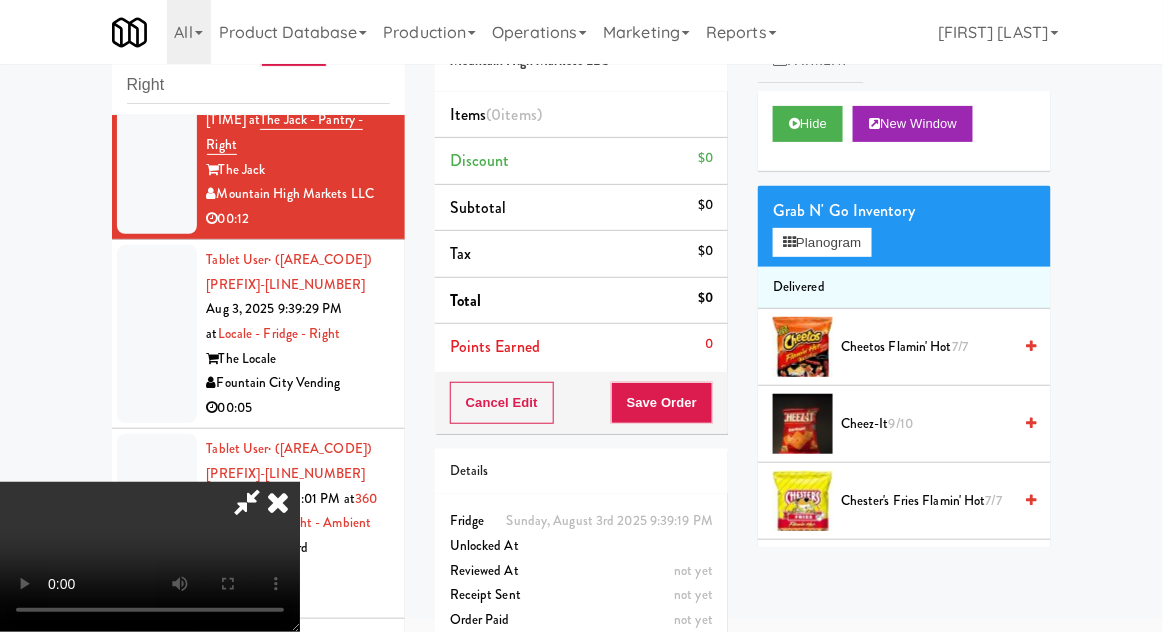 type 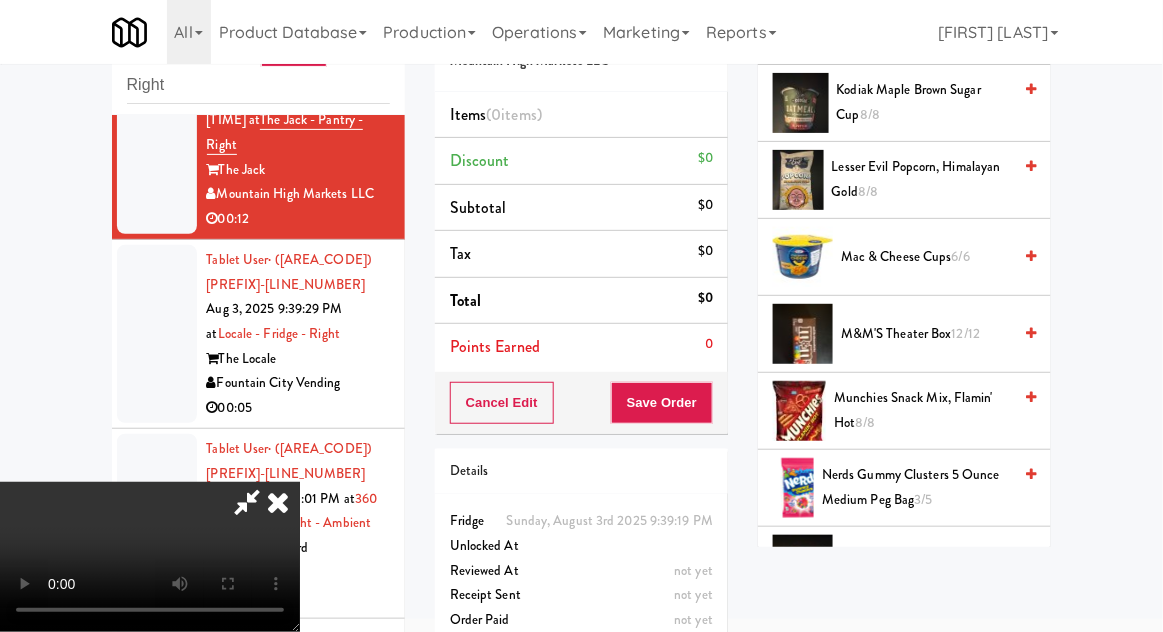 scroll, scrollTop: 1169, scrollLeft: 0, axis: vertical 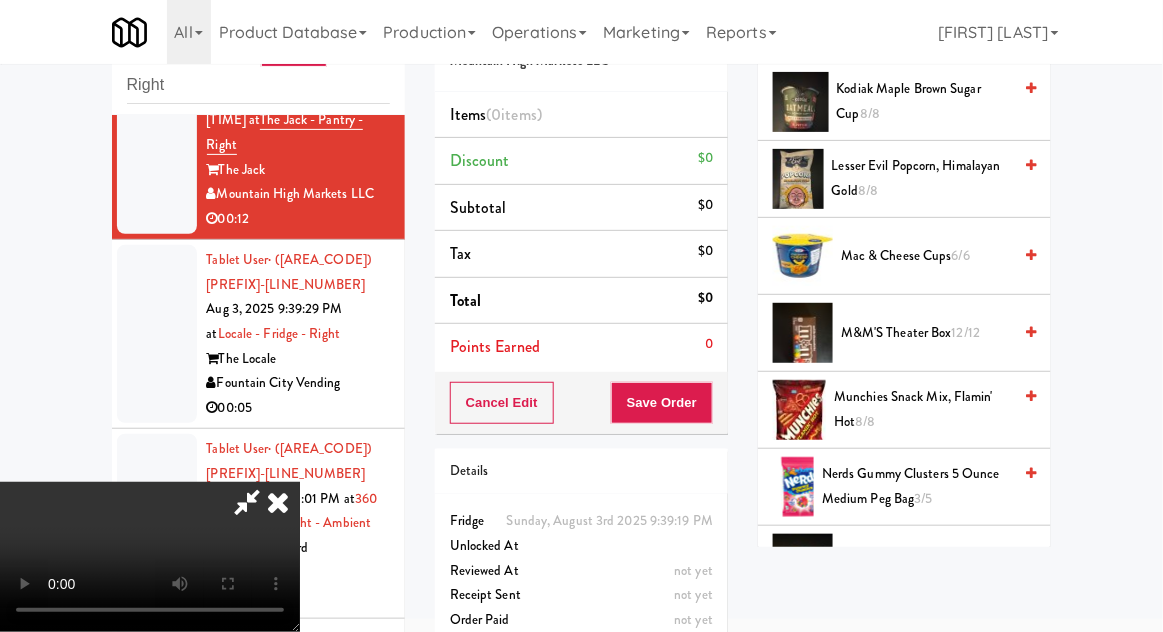 click on "M&M'S Theater Box  12/12" at bounding box center (926, 333) 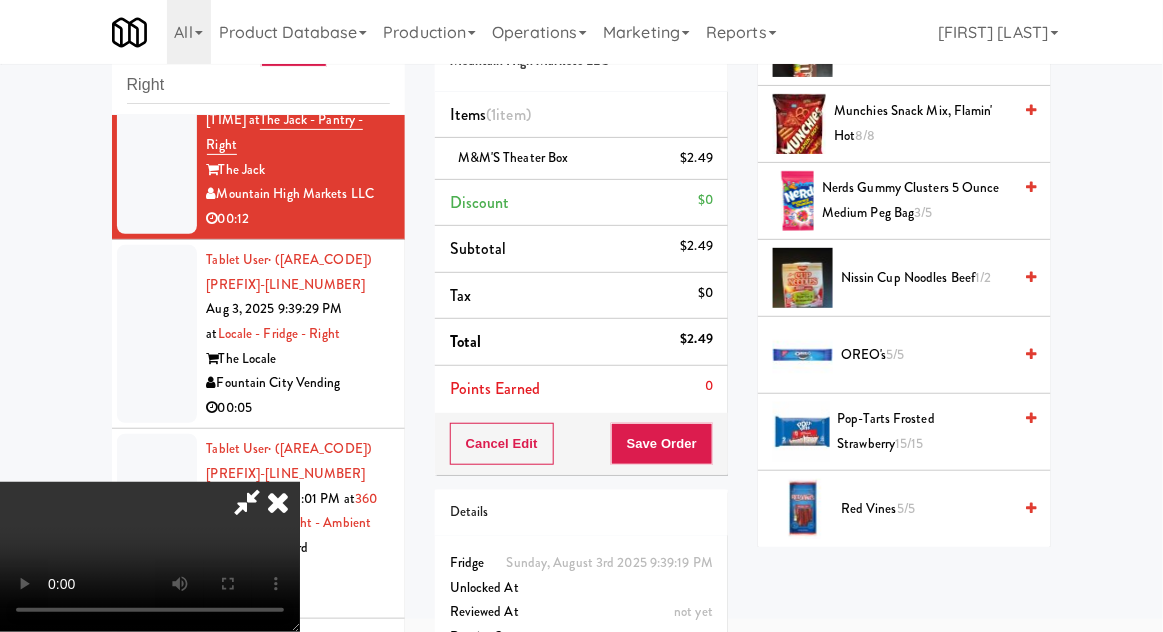 scroll, scrollTop: 1457, scrollLeft: 0, axis: vertical 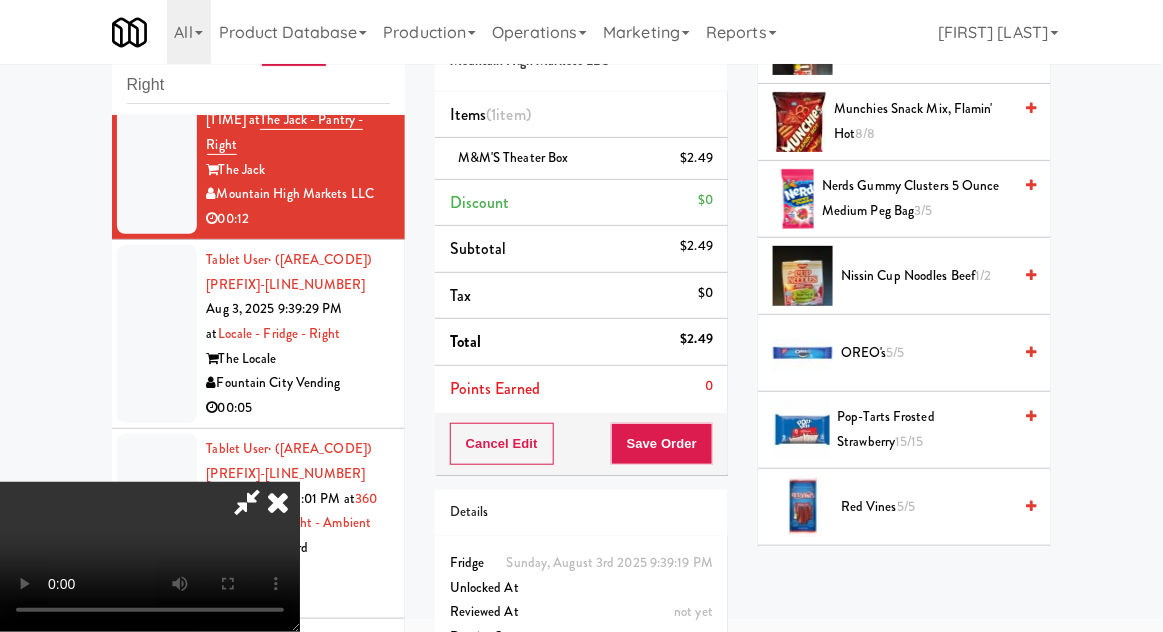 click on "OREO's  5/5" at bounding box center [926, 353] 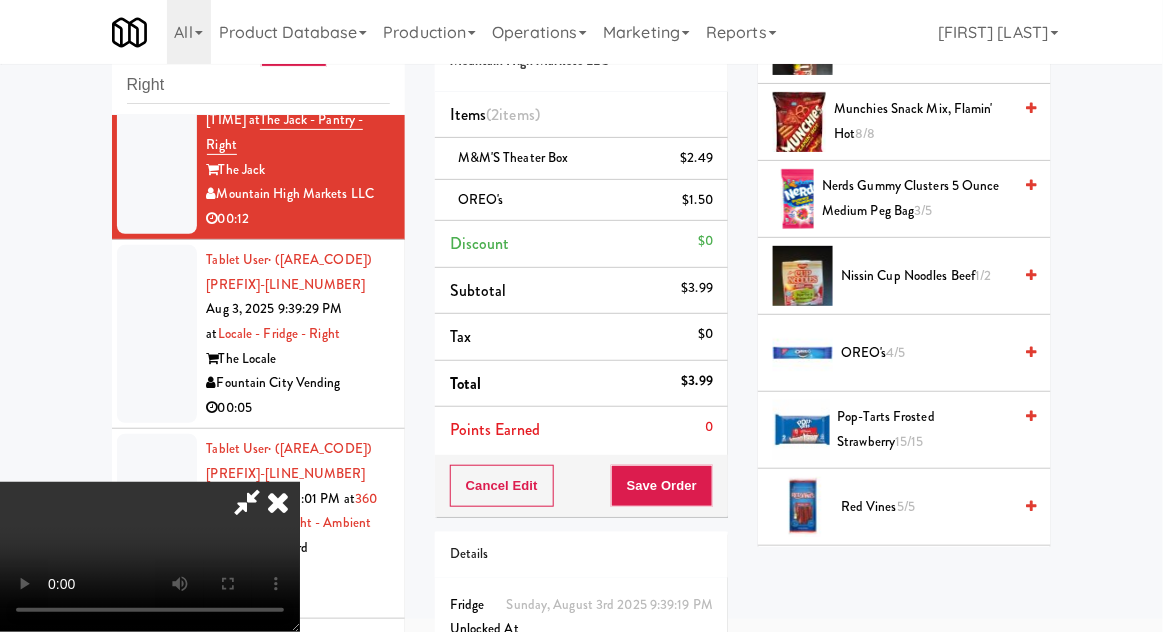 scroll, scrollTop: 73, scrollLeft: 0, axis: vertical 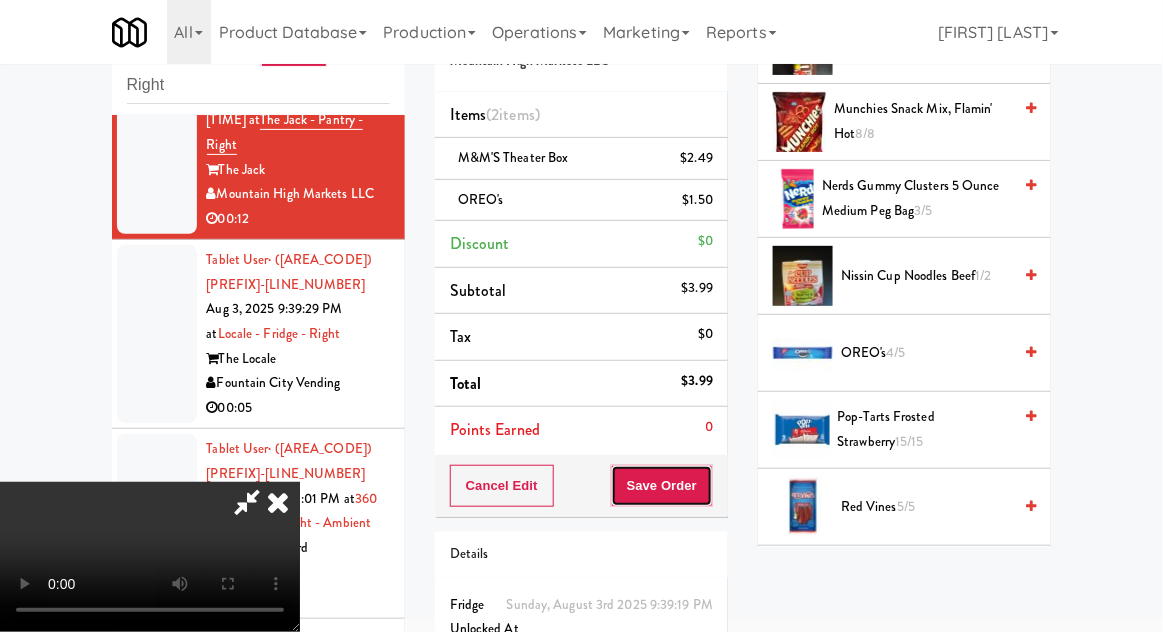 click on "Save Order" at bounding box center (662, 486) 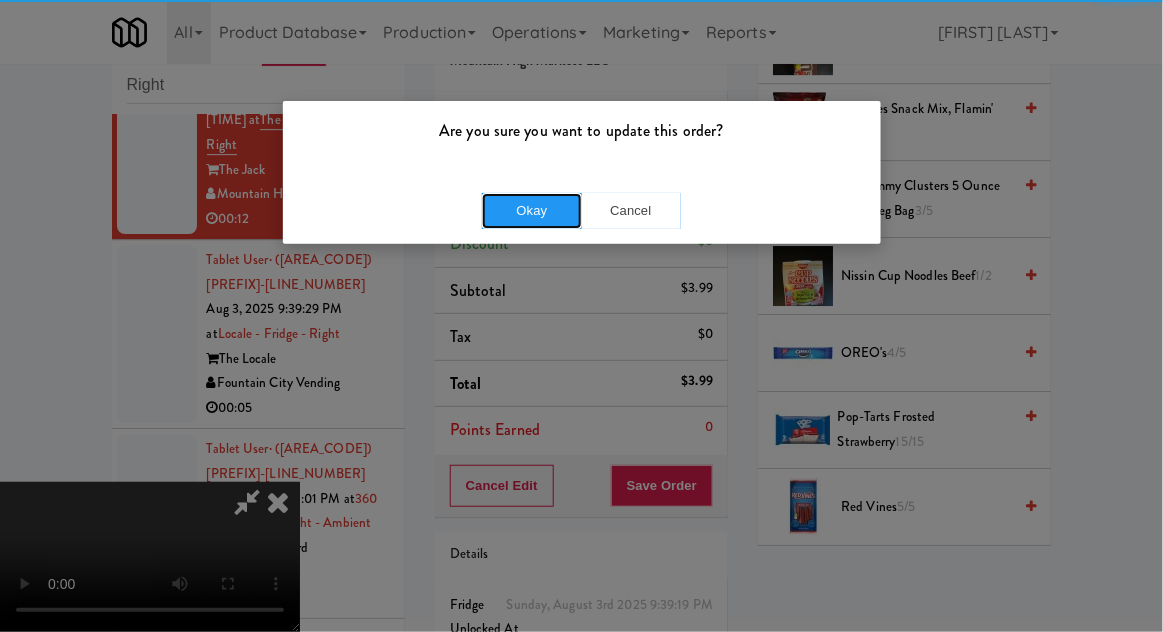 click on "Okay" at bounding box center (532, 211) 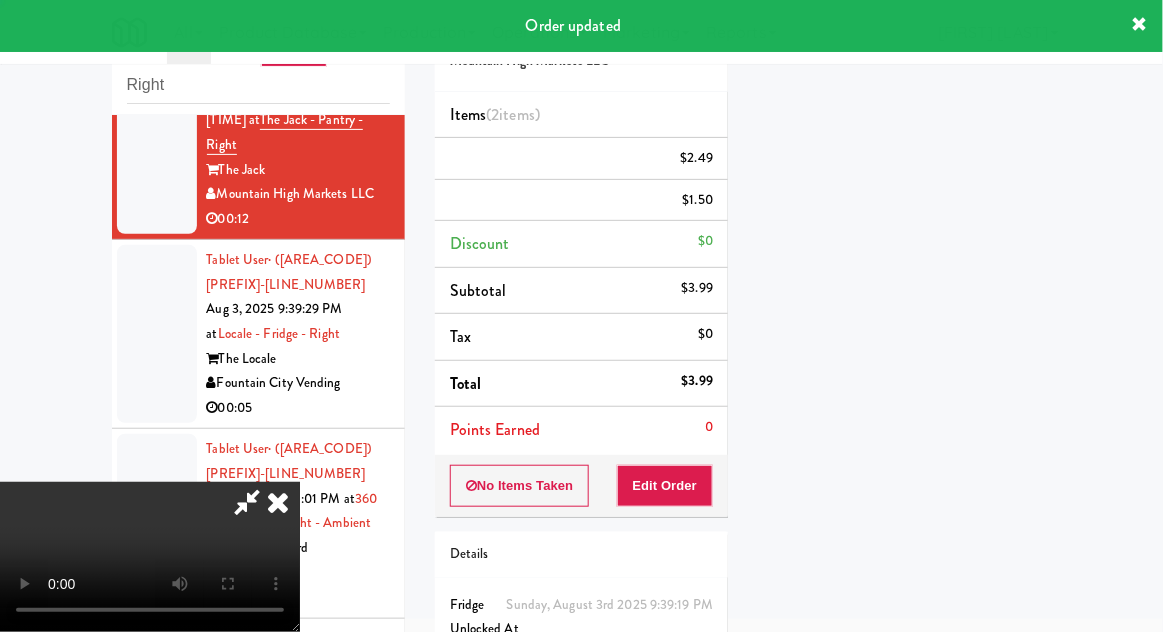 scroll, scrollTop: 197, scrollLeft: 0, axis: vertical 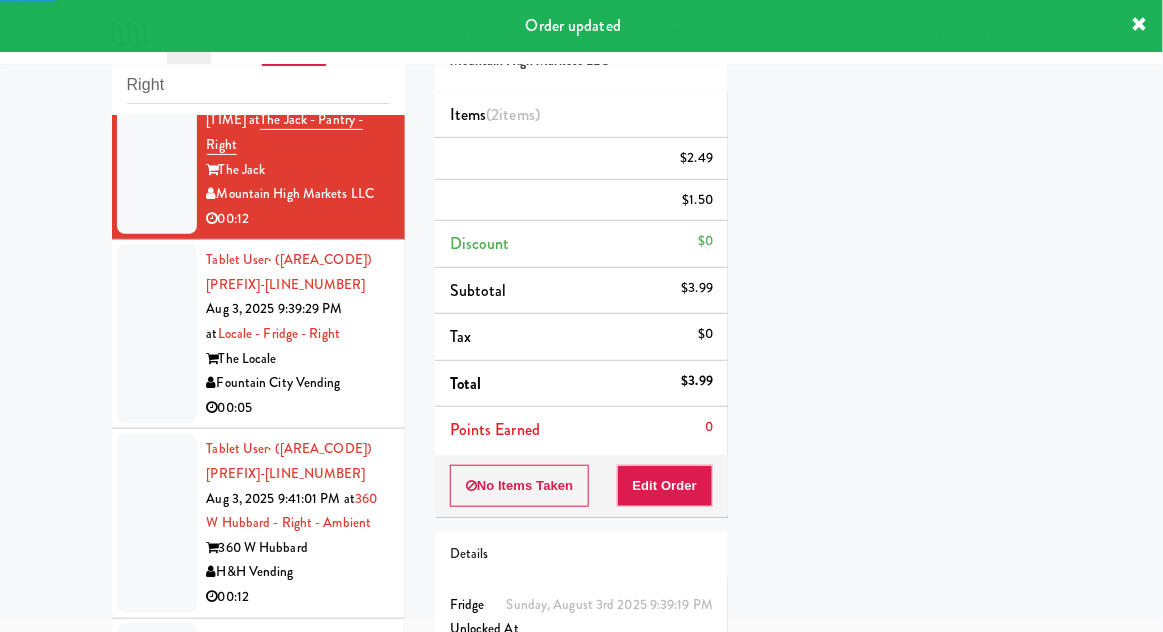 click at bounding box center (157, 334) 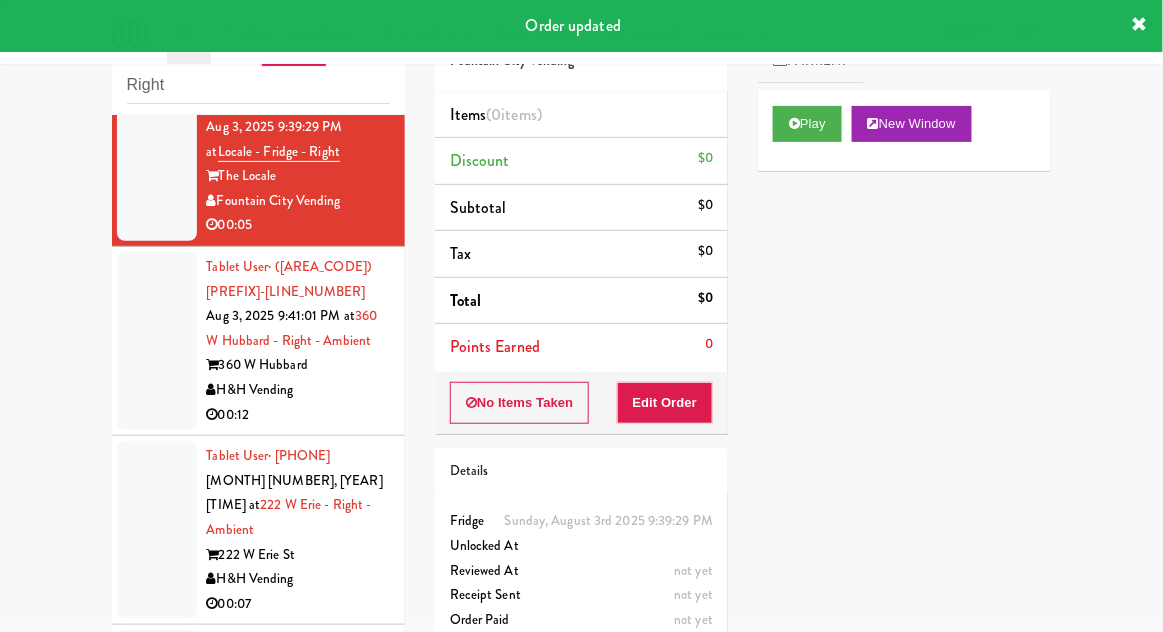 scroll, scrollTop: 3606, scrollLeft: 0, axis: vertical 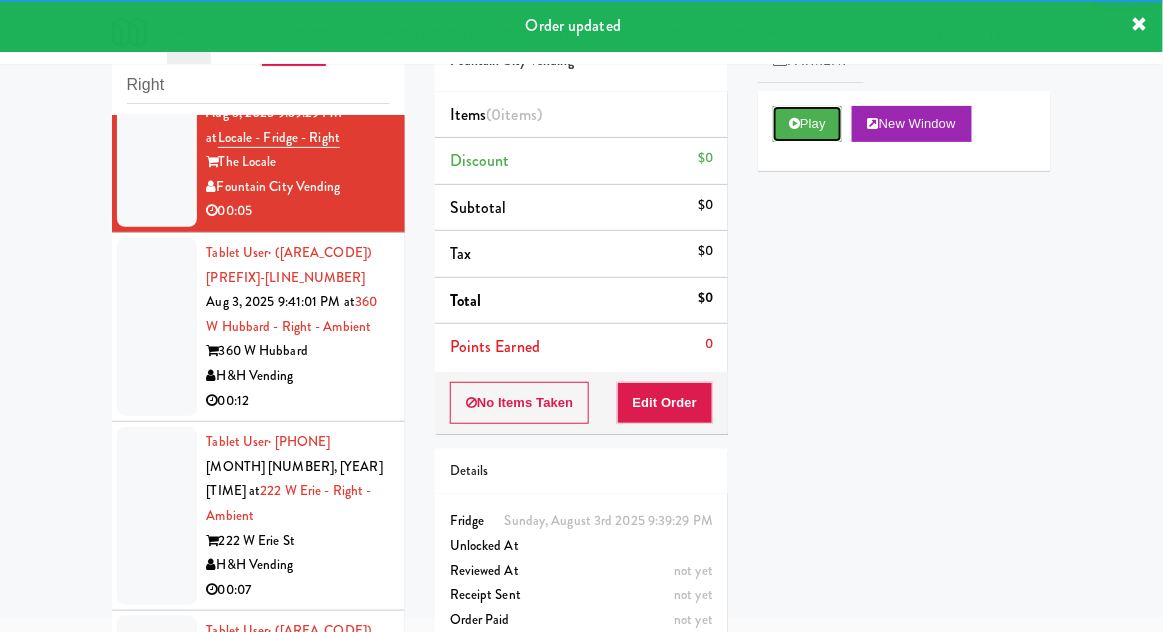 click on "Play" at bounding box center [807, 124] 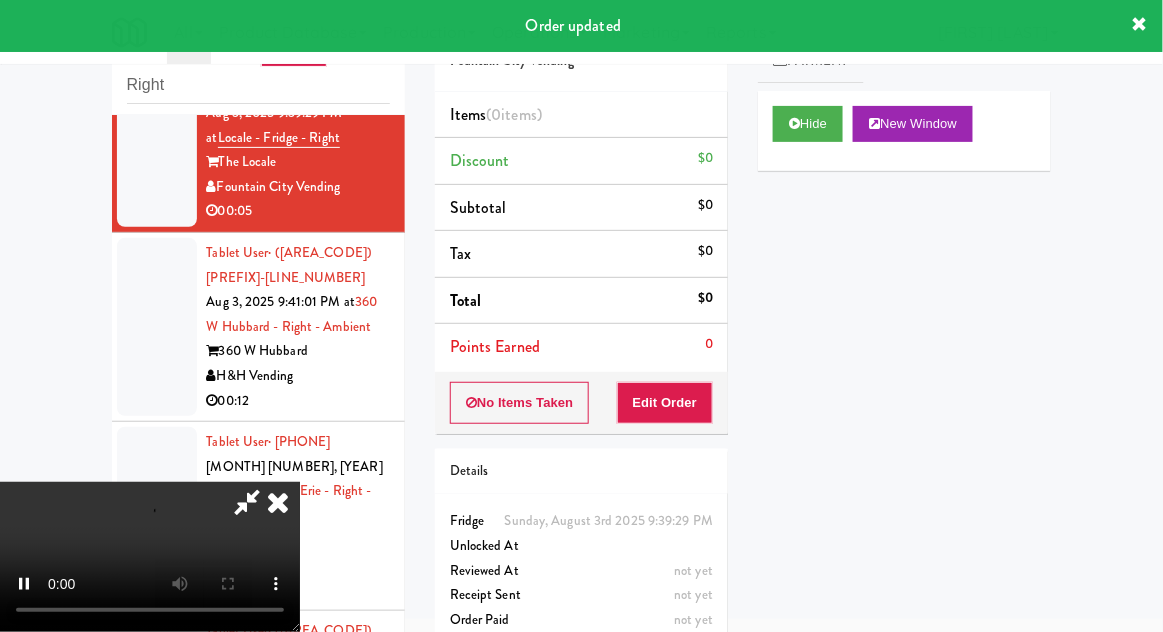 click on "Order # 922445 Fountain City Vending Items  (0  items ) Discount  $0 Subtotal $0 Tax $0 Total $0 Points Earned  0  No Items Taken Edit Order Details Sunday, August 3rd 2025 9:39:29 PM Fridge Unlocked At not yet Reviewed At not yet Receipt Sent not yet Order Paid" at bounding box center (581, 328) 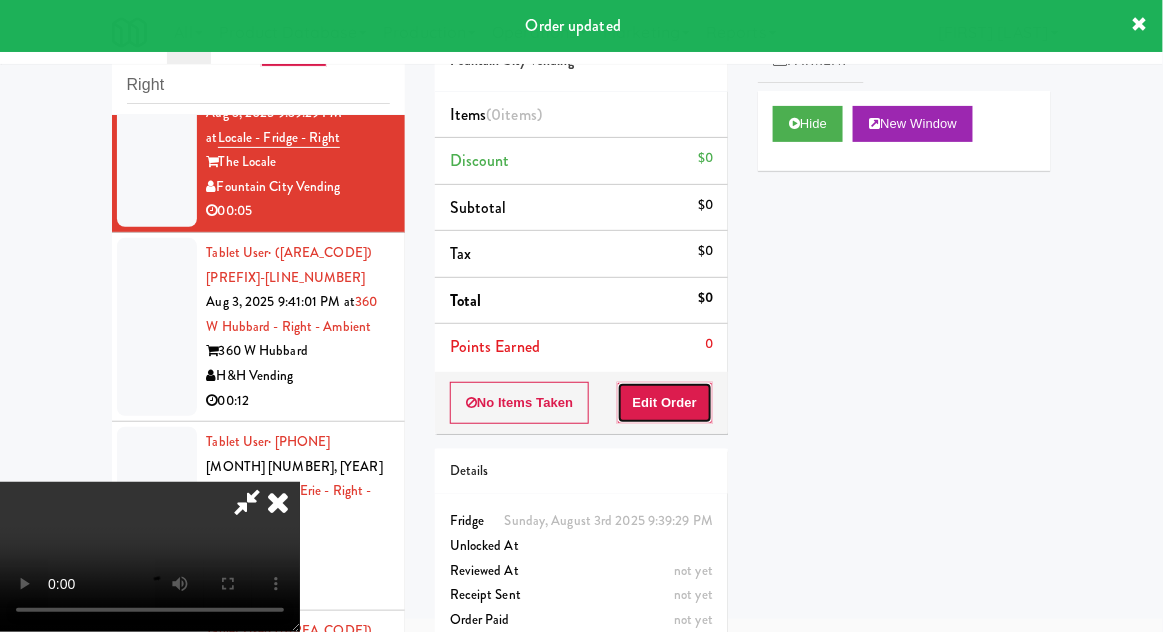 click on "Edit Order" at bounding box center (665, 403) 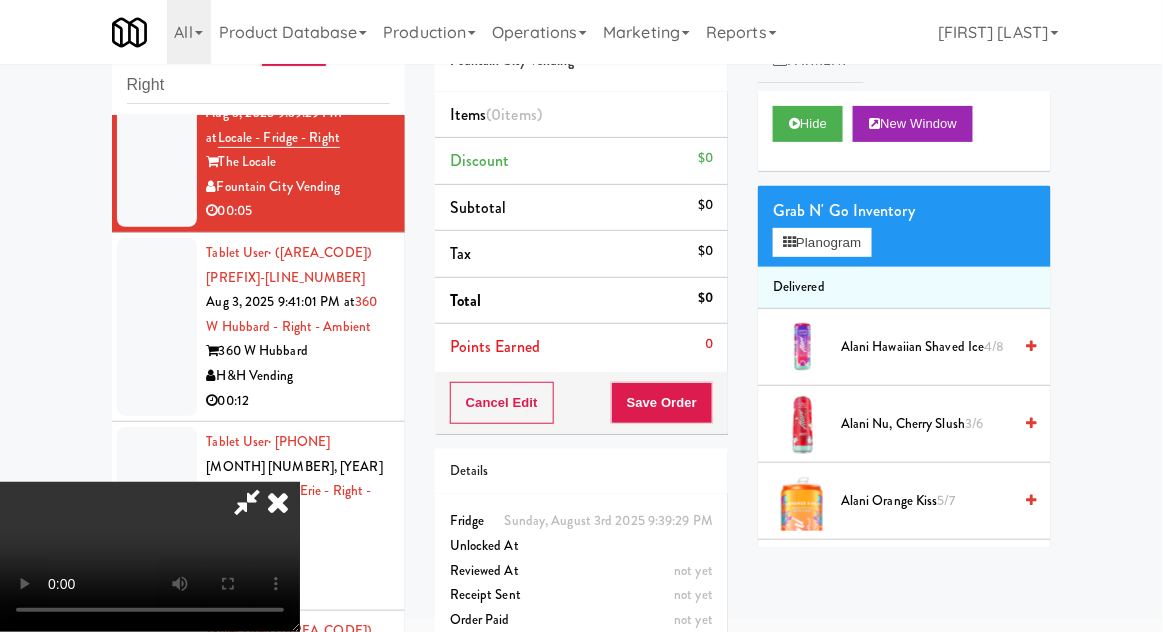 scroll, scrollTop: 73, scrollLeft: 0, axis: vertical 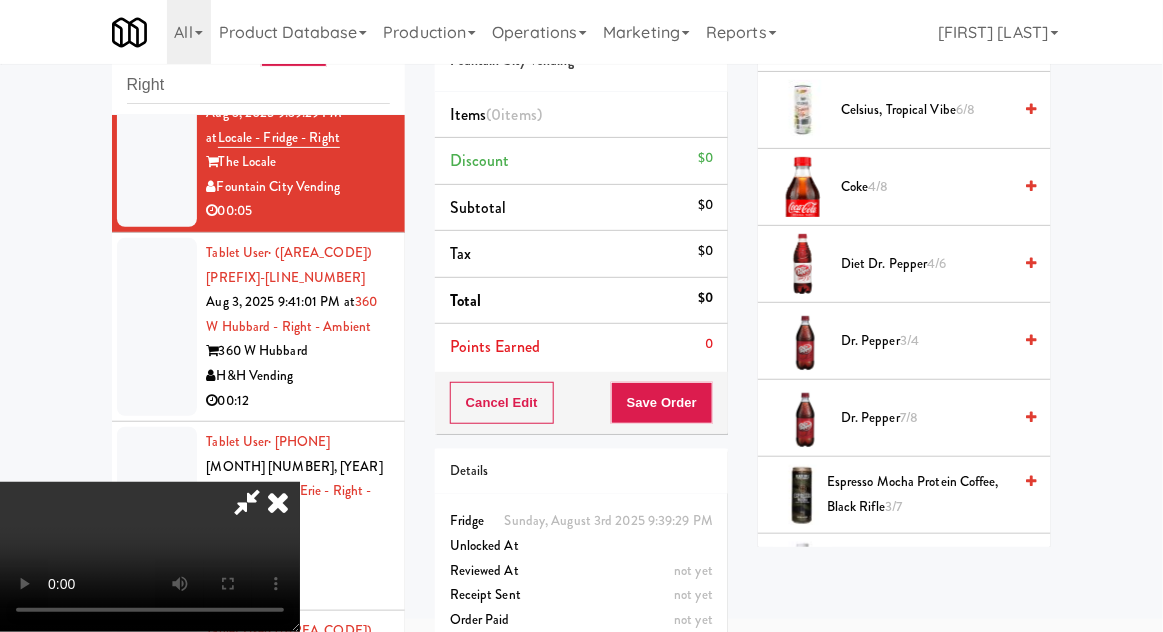click on "Dr. Pepper 7/8" at bounding box center (926, 418) 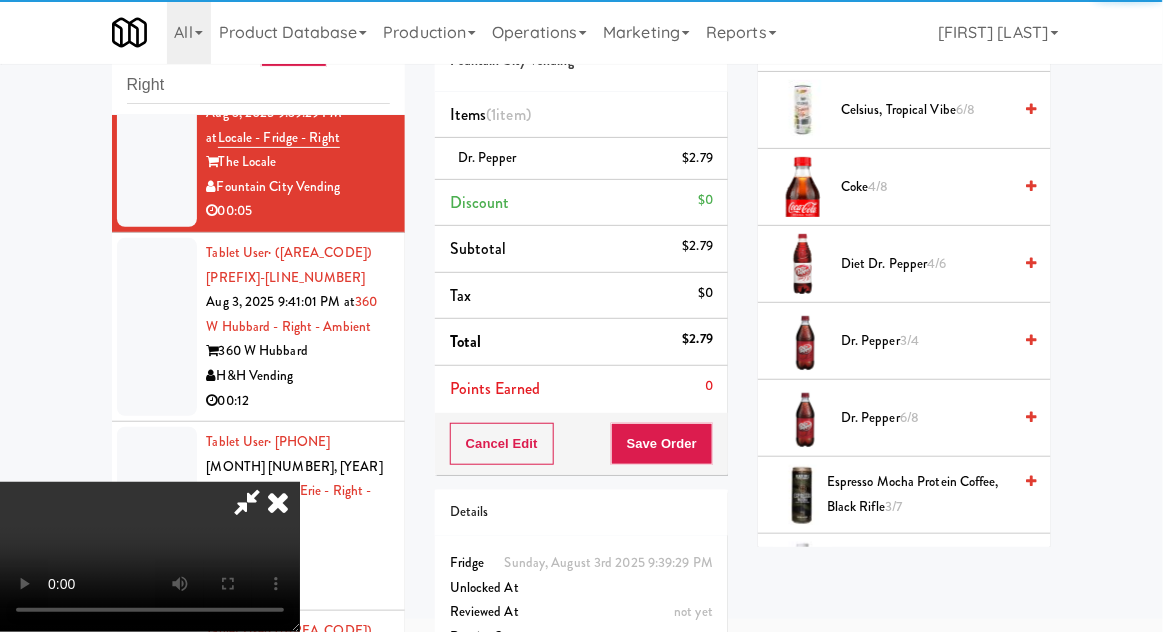 scroll, scrollTop: 73, scrollLeft: 0, axis: vertical 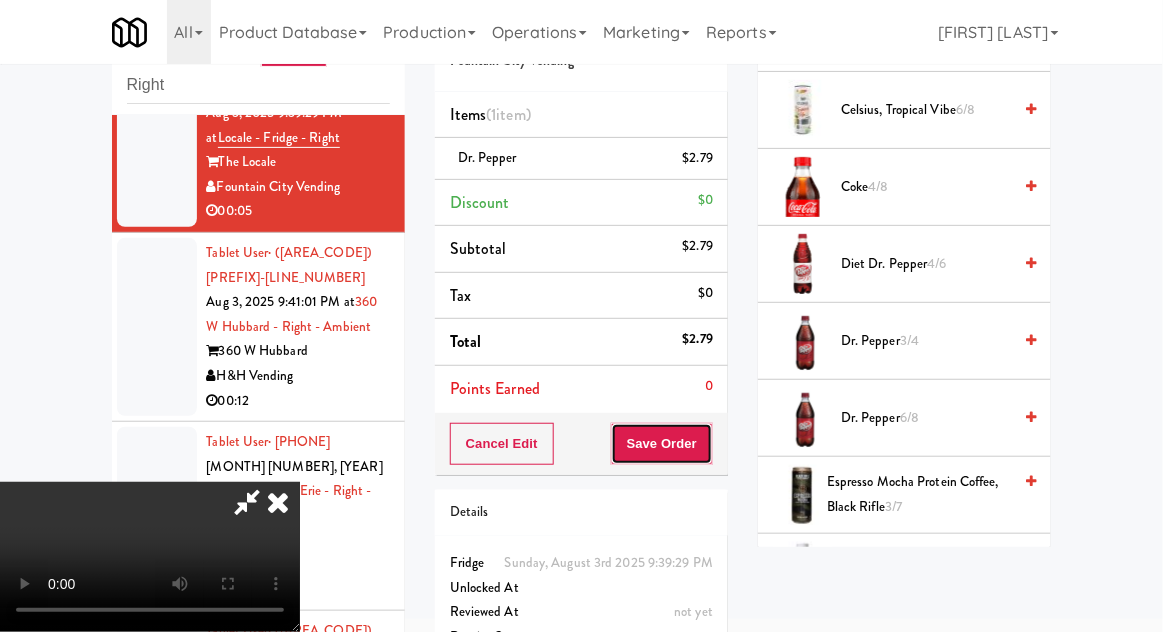 click on "Save Order" at bounding box center (662, 444) 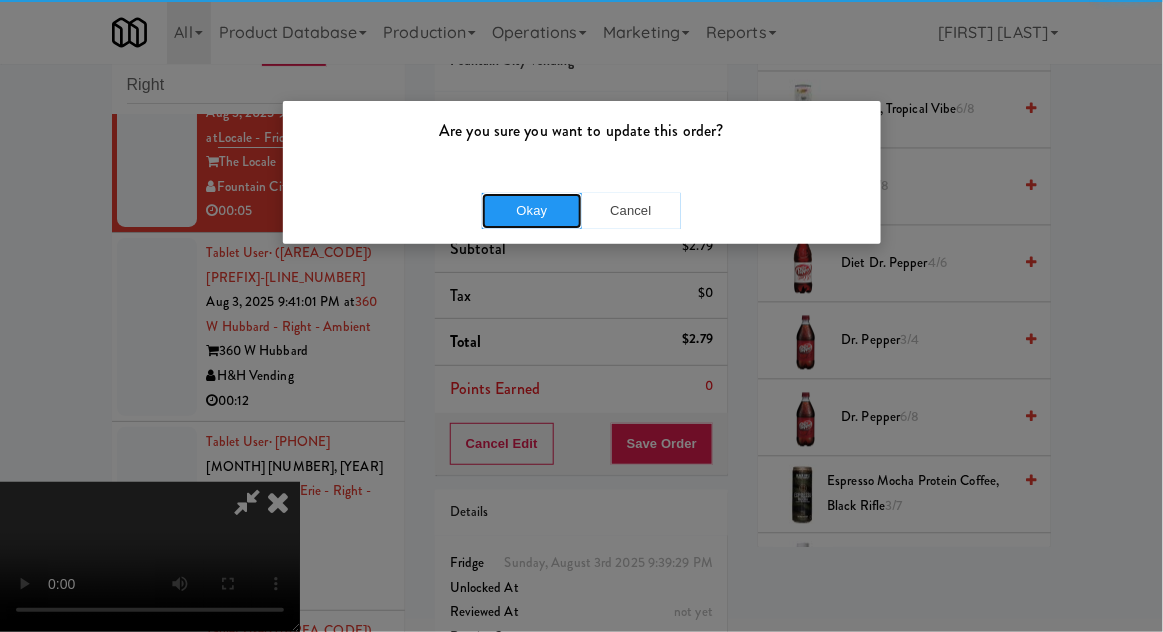 click on "Okay" at bounding box center [532, 211] 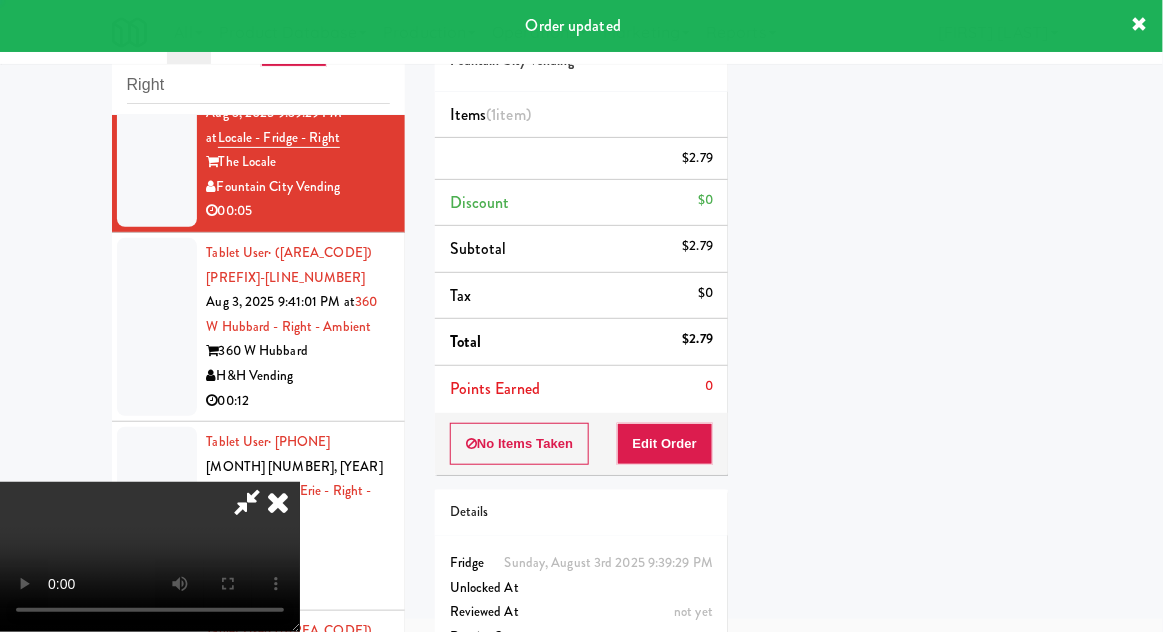 scroll, scrollTop: 197, scrollLeft: 0, axis: vertical 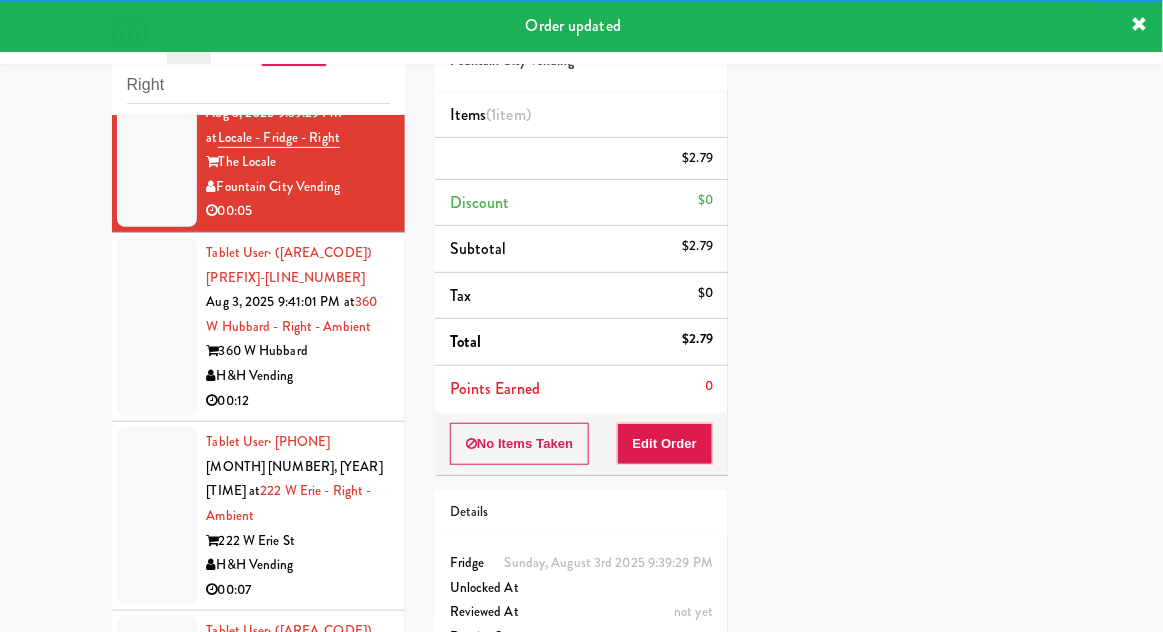 click on "Tablet User  · [PHONE] Aug 3, 2025 9:41:01 PM at  360 W Hubbard - Right - Ambient  360 W Hubbard   H&H Vending  00:12" at bounding box center (258, 327) 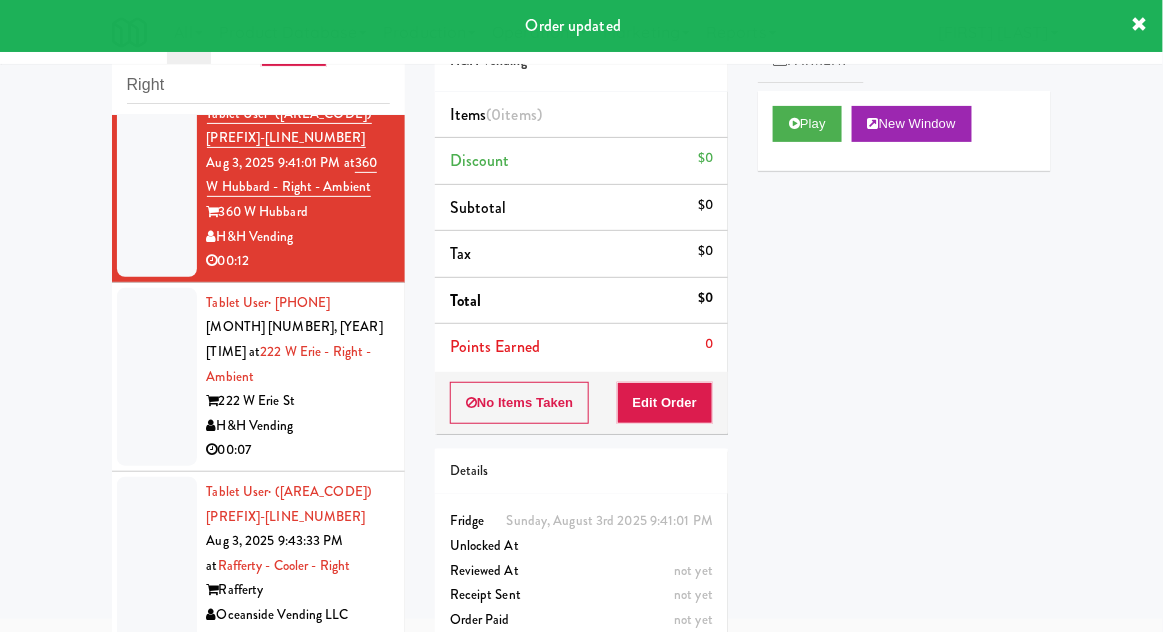 scroll, scrollTop: 3754, scrollLeft: 0, axis: vertical 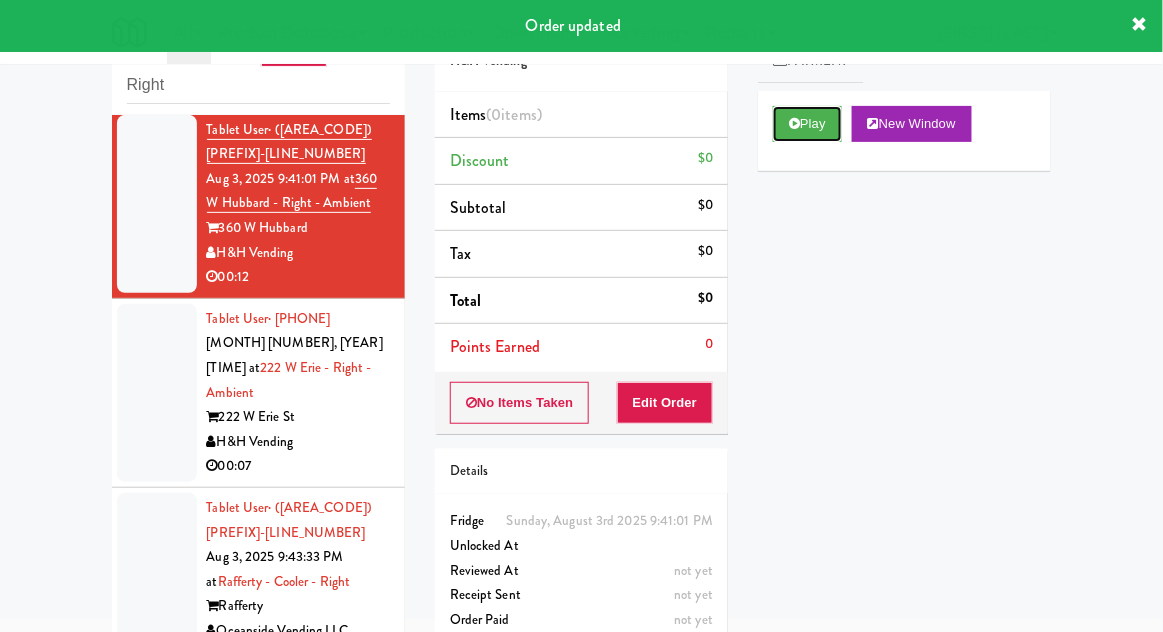 click on "Play" at bounding box center (807, 124) 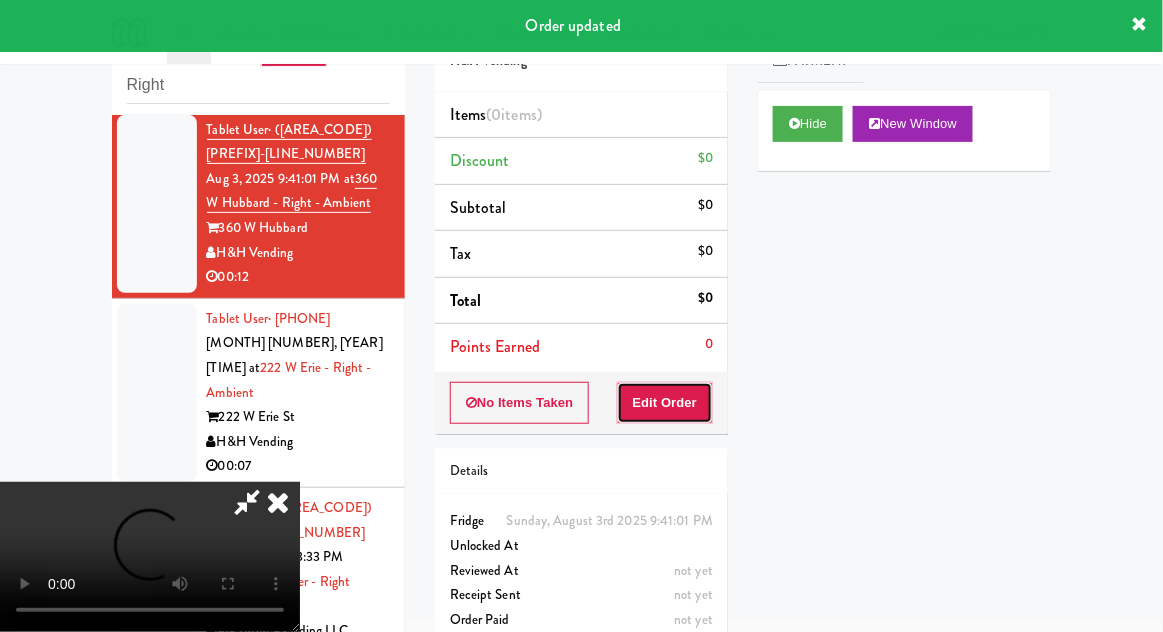click on "Edit Order" at bounding box center (665, 403) 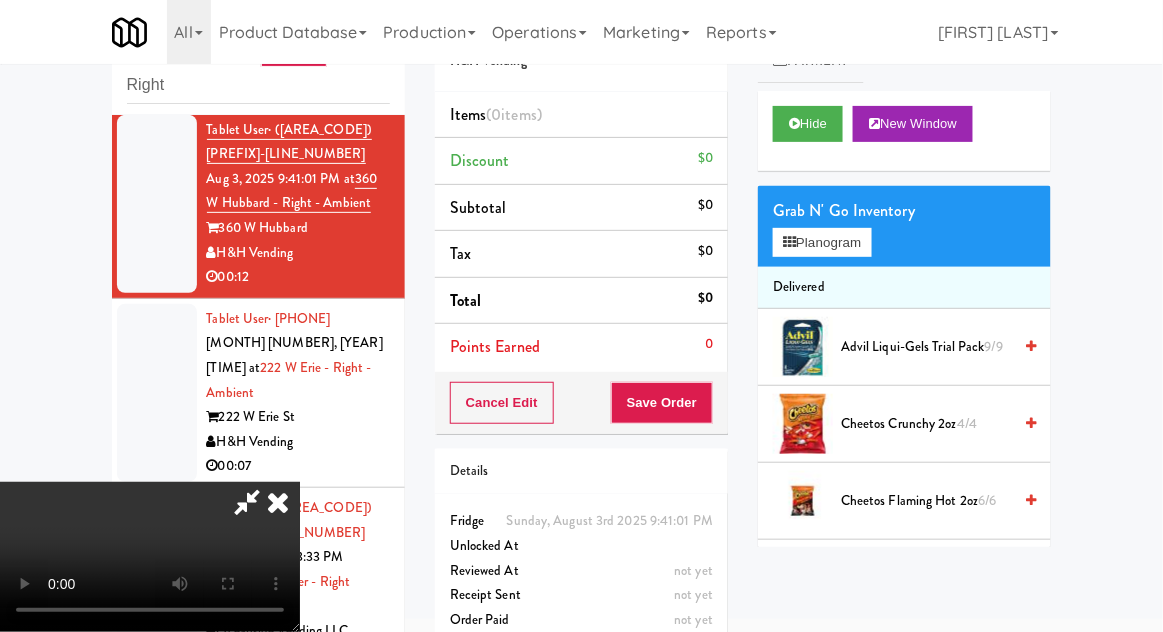 type 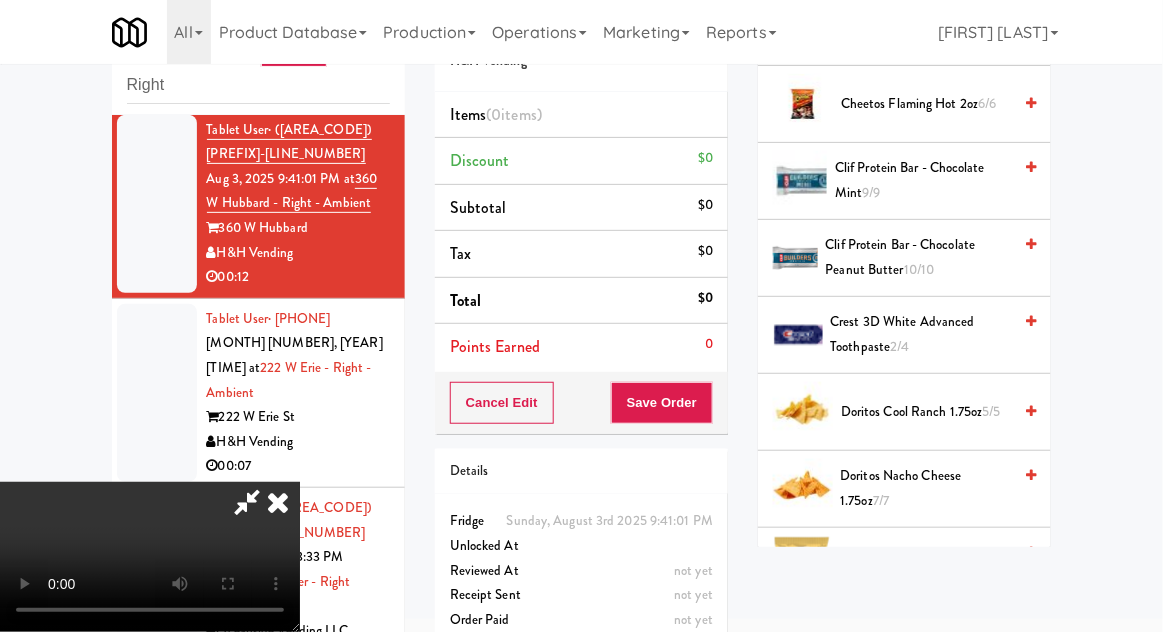 scroll, scrollTop: 398, scrollLeft: 0, axis: vertical 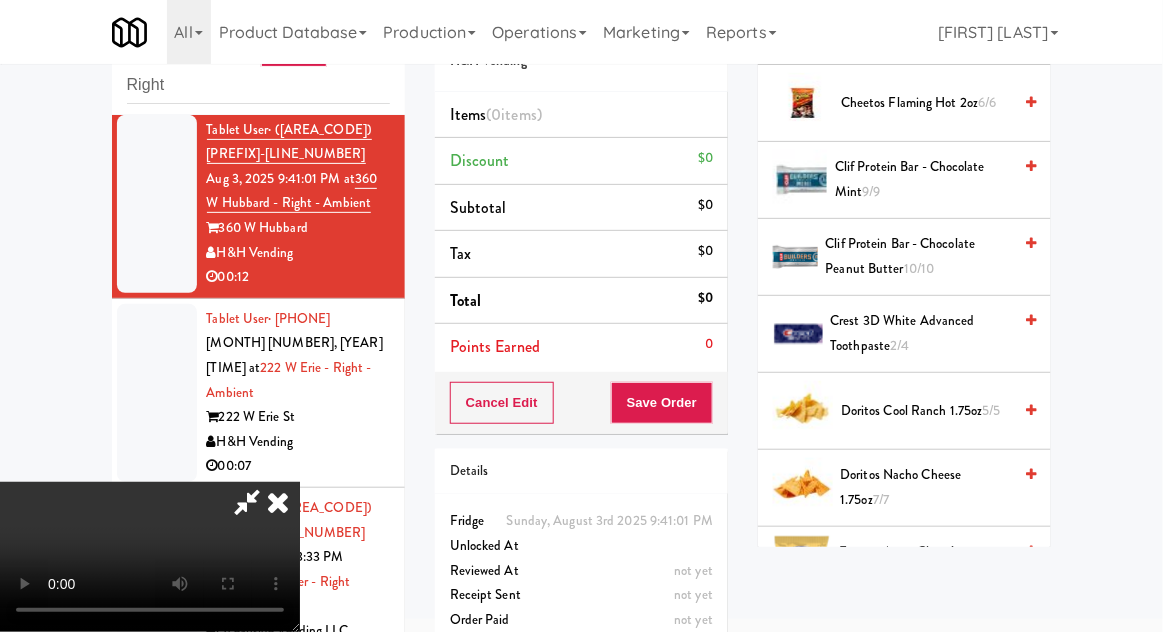 click on "Doritos Cool Ranch 1.75oz 5/5" at bounding box center (926, 411) 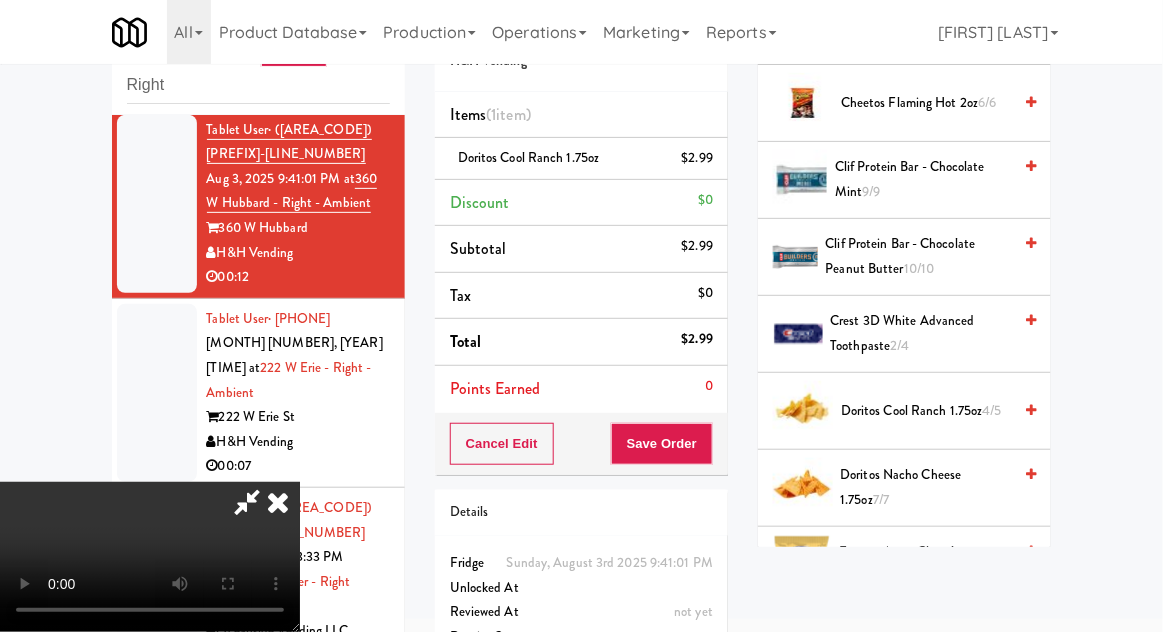 click on "Doritos Cool Ranch 1.75oz  4/5" at bounding box center [926, 411] 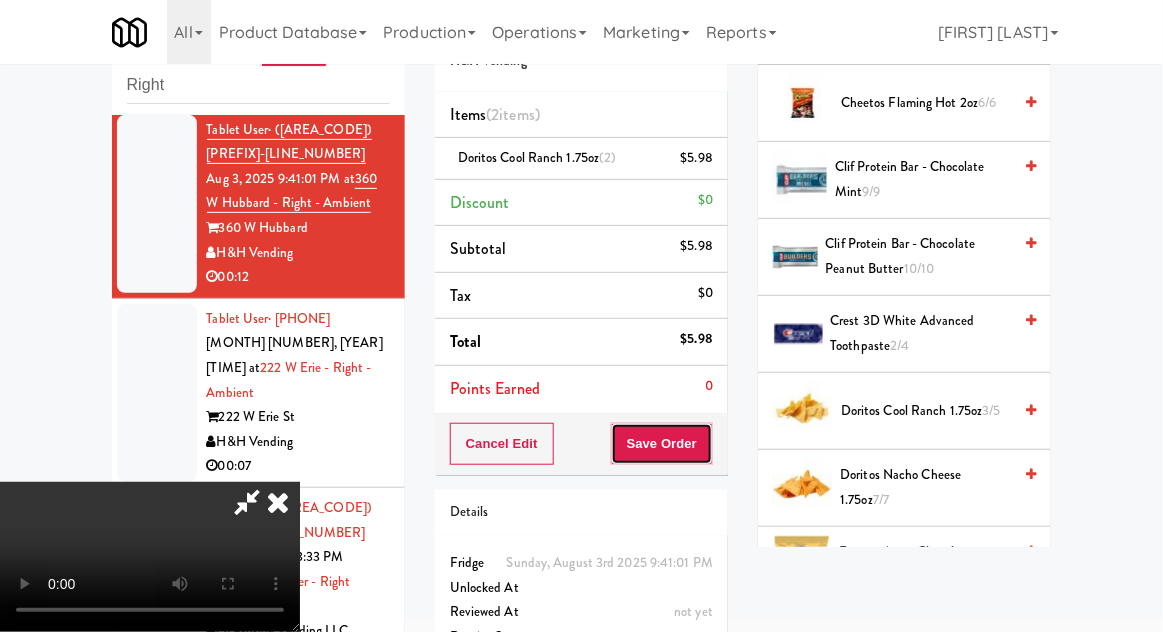 click on "Save Order" at bounding box center (662, 444) 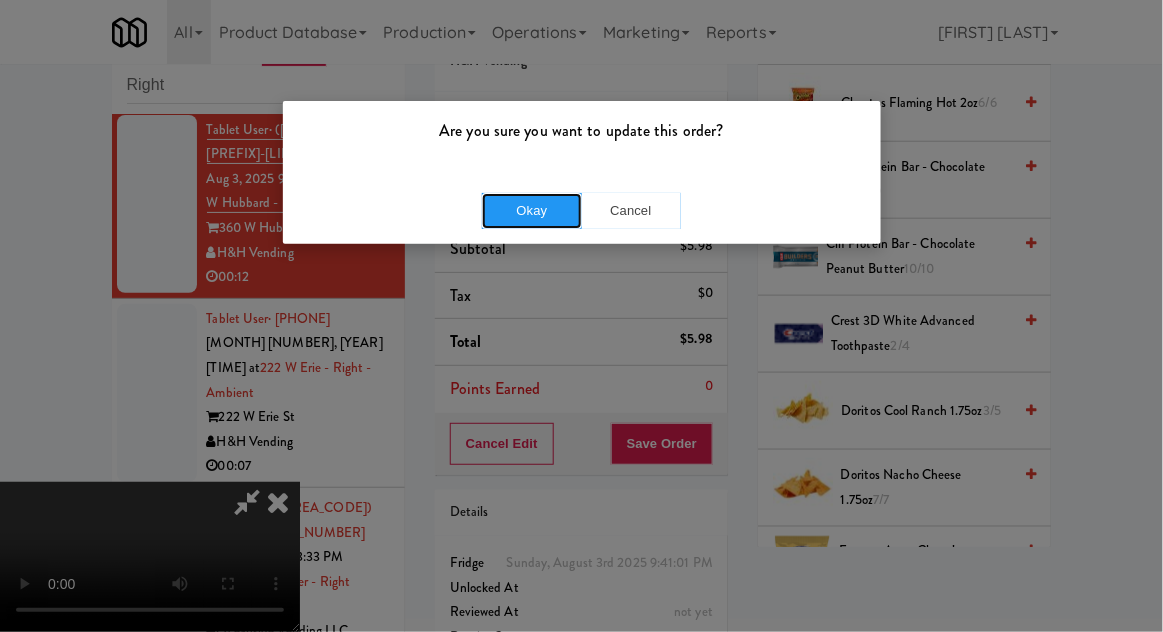 click on "Okay" at bounding box center (532, 211) 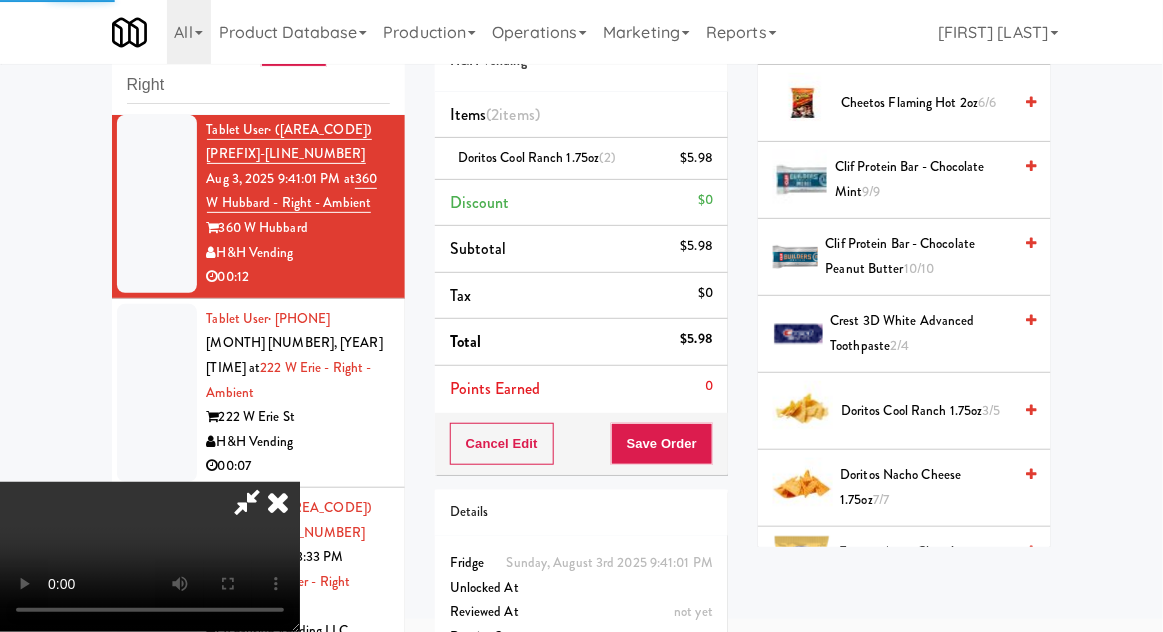 scroll, scrollTop: 197, scrollLeft: 0, axis: vertical 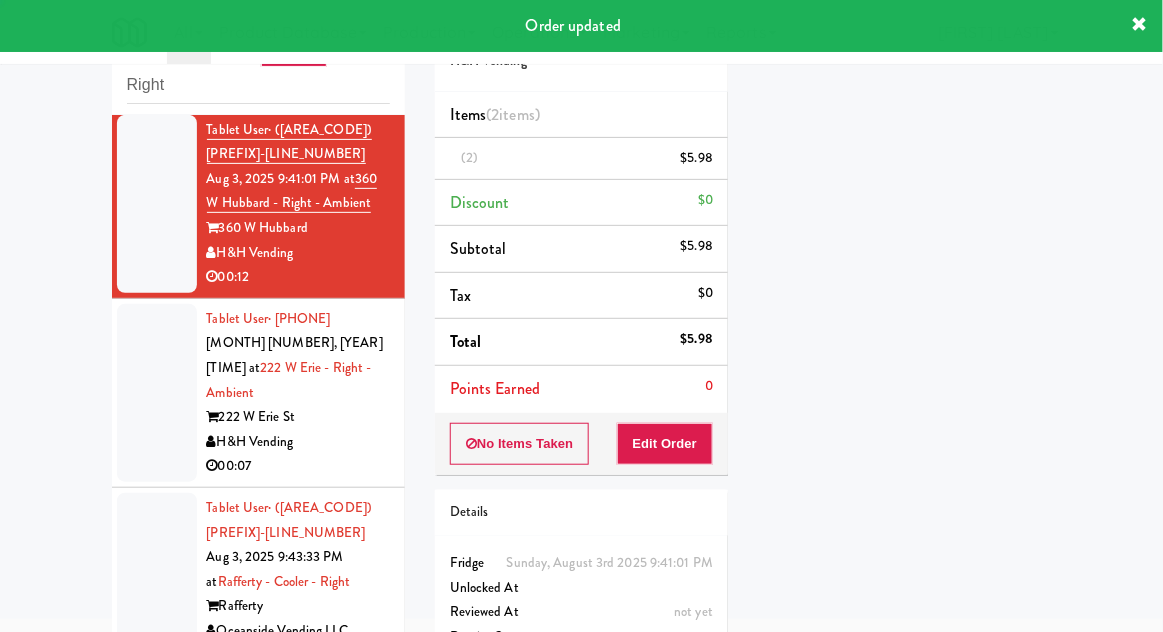 click at bounding box center (157, 393) 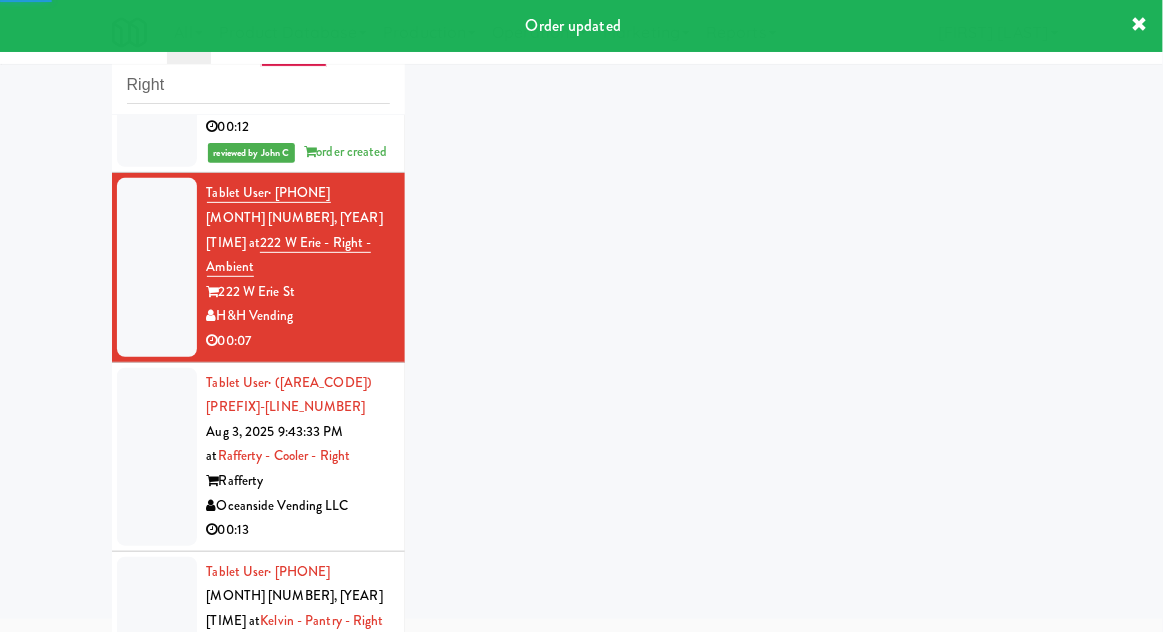 scroll, scrollTop: 4066, scrollLeft: 0, axis: vertical 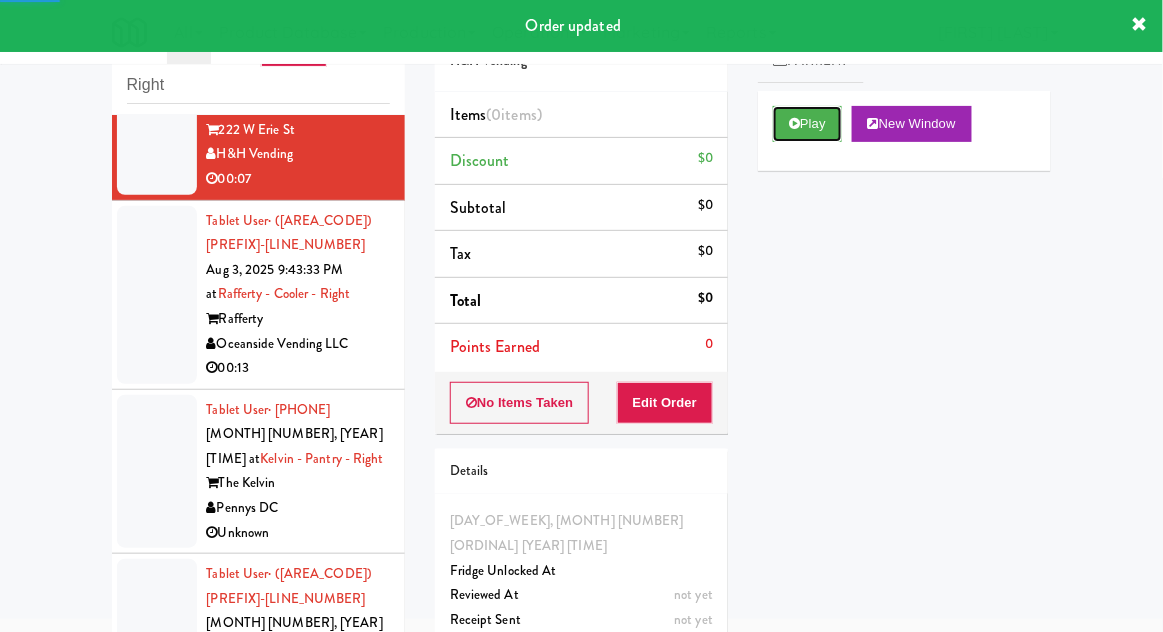 click on "Play" at bounding box center (807, 124) 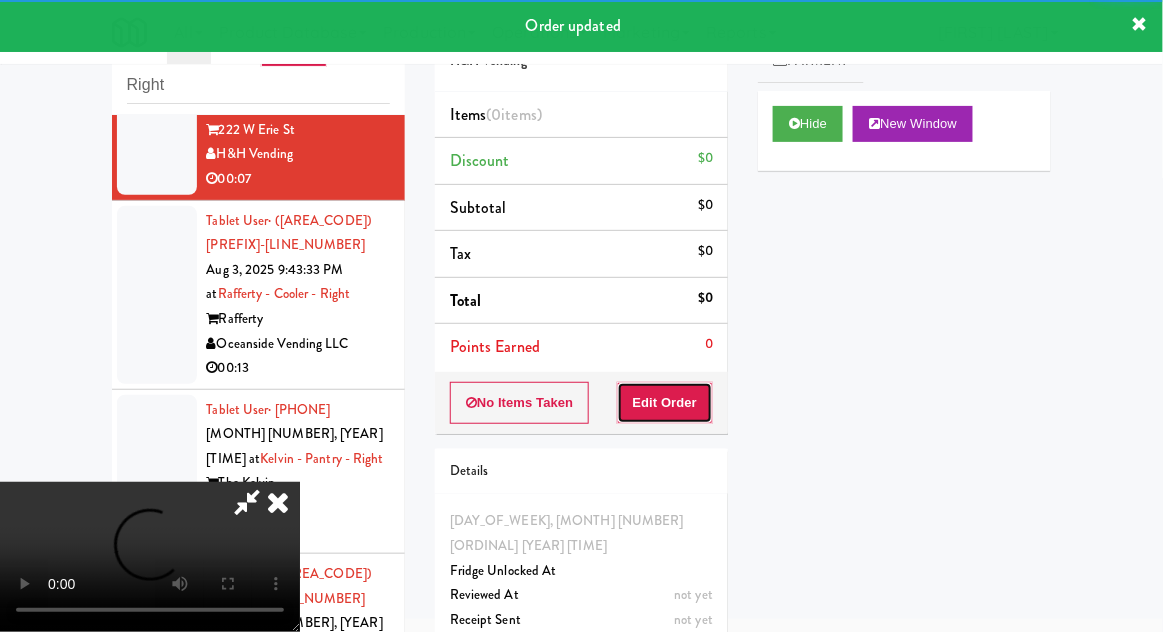 click on "Edit Order" at bounding box center [665, 403] 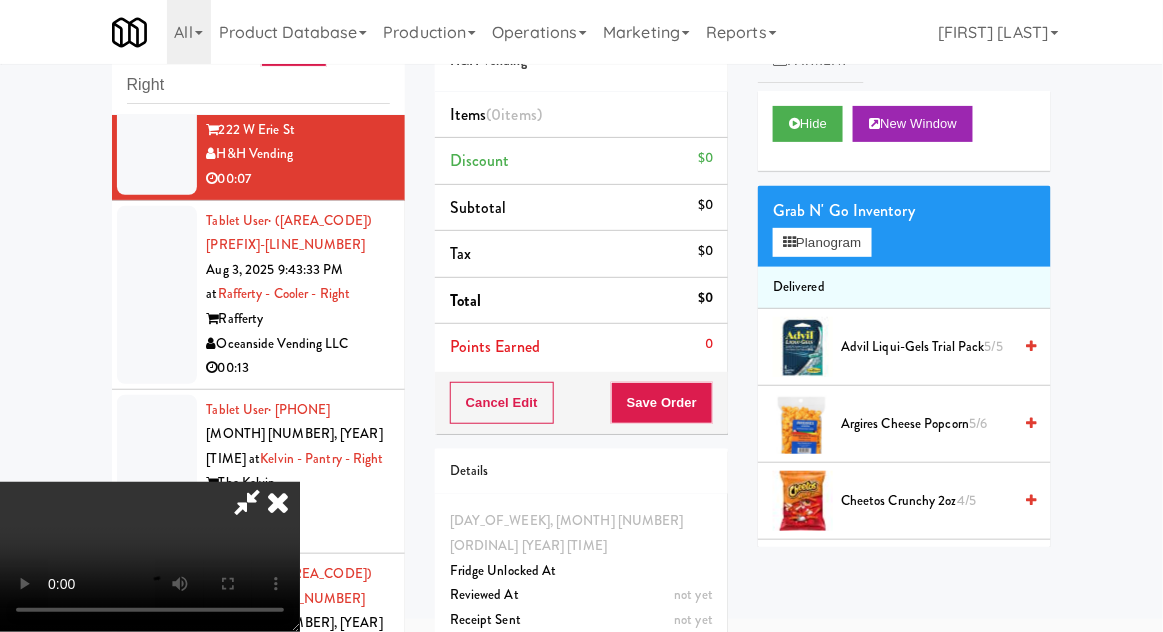 scroll, scrollTop: 73, scrollLeft: 0, axis: vertical 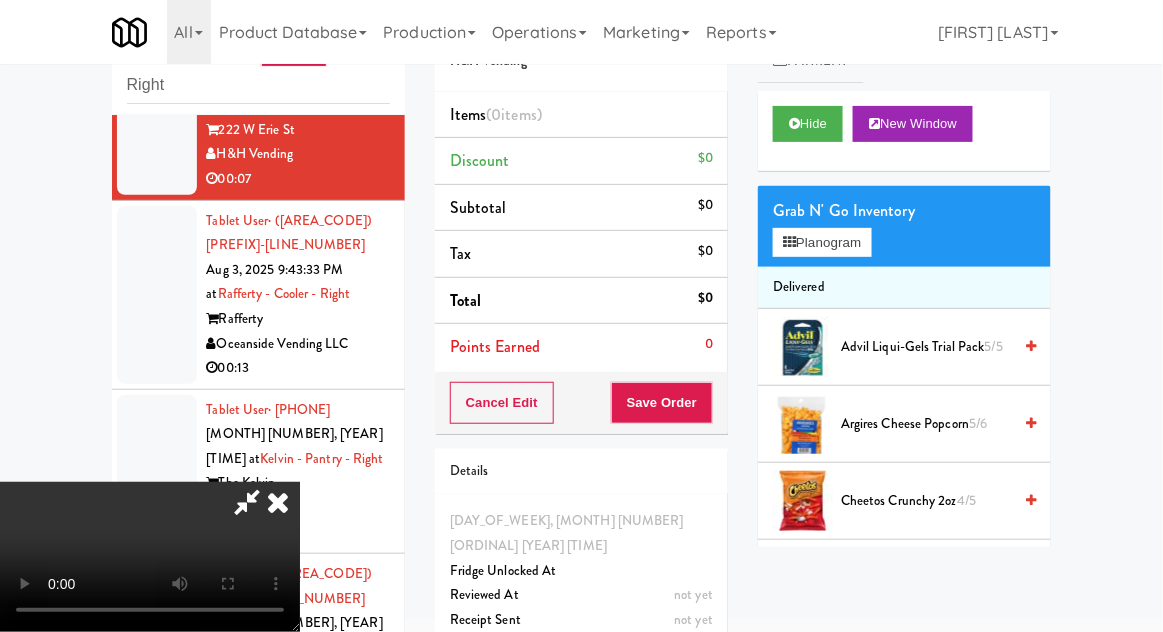 type 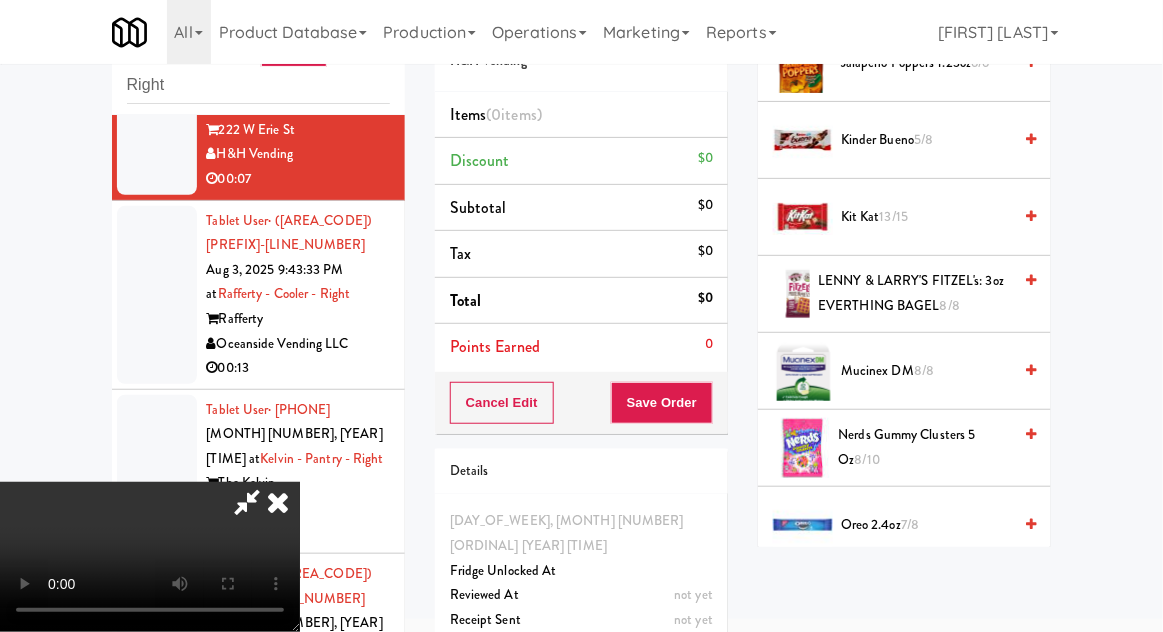 scroll, scrollTop: 1283, scrollLeft: 0, axis: vertical 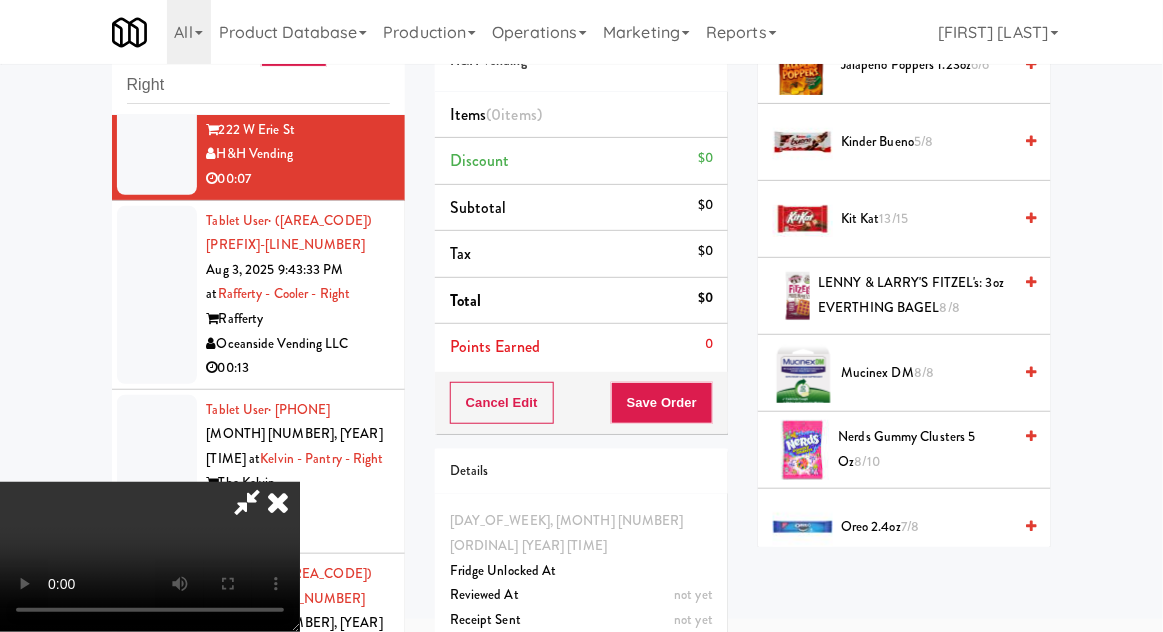 click on "Nerds Gummy Clusters 5 oz  8/10" at bounding box center [925, 449] 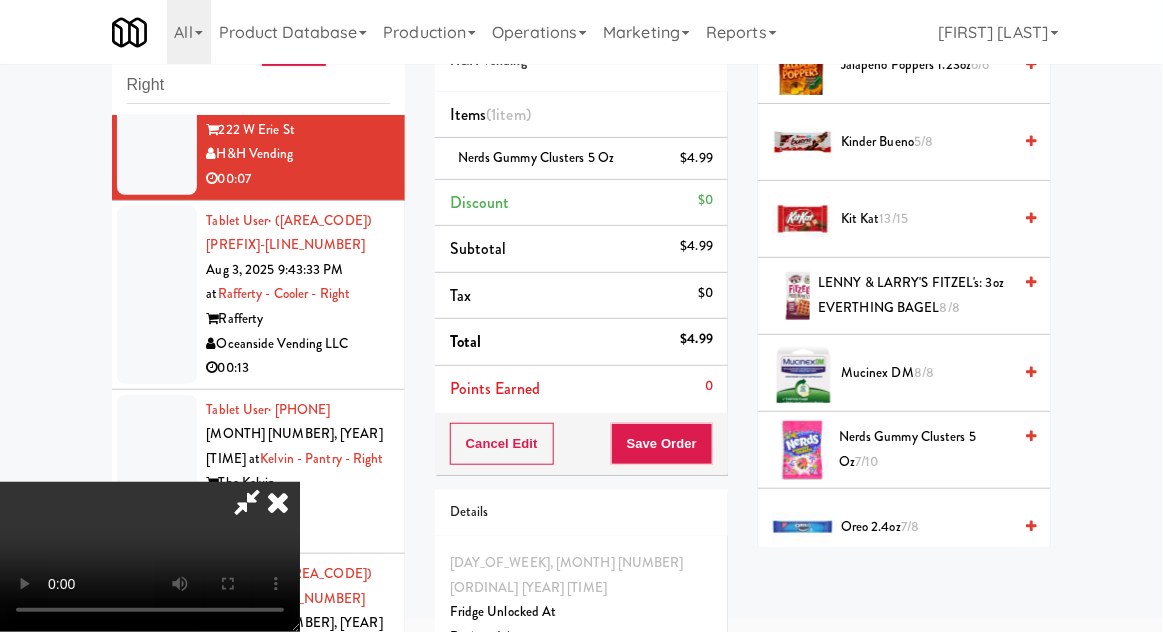 scroll, scrollTop: 73, scrollLeft: 0, axis: vertical 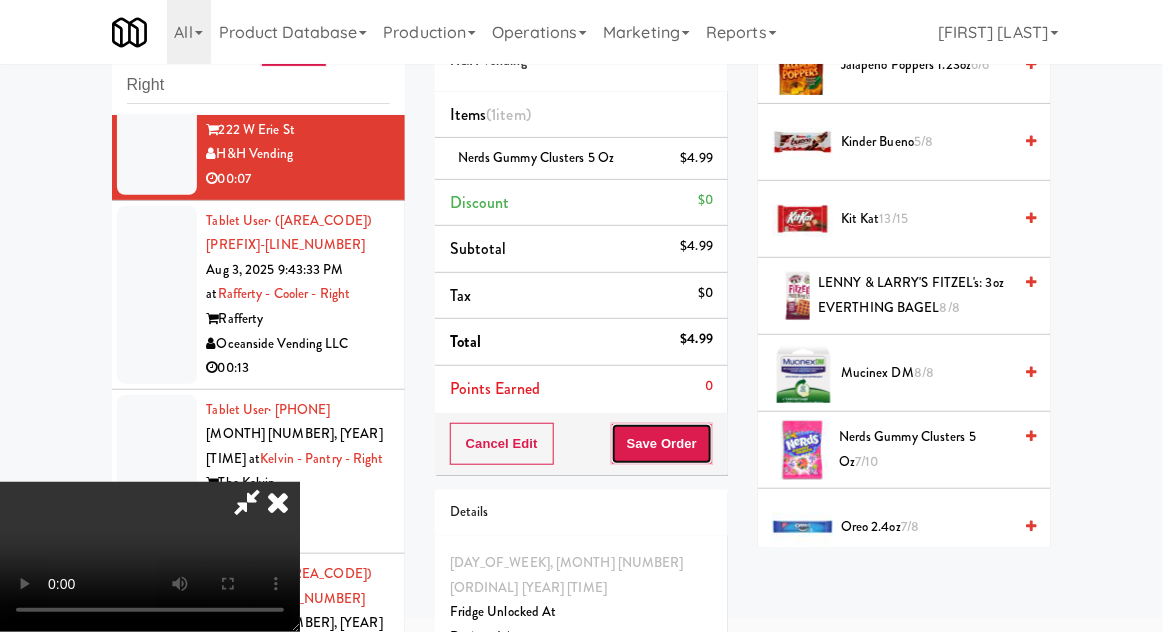 click on "Save Order" at bounding box center [662, 444] 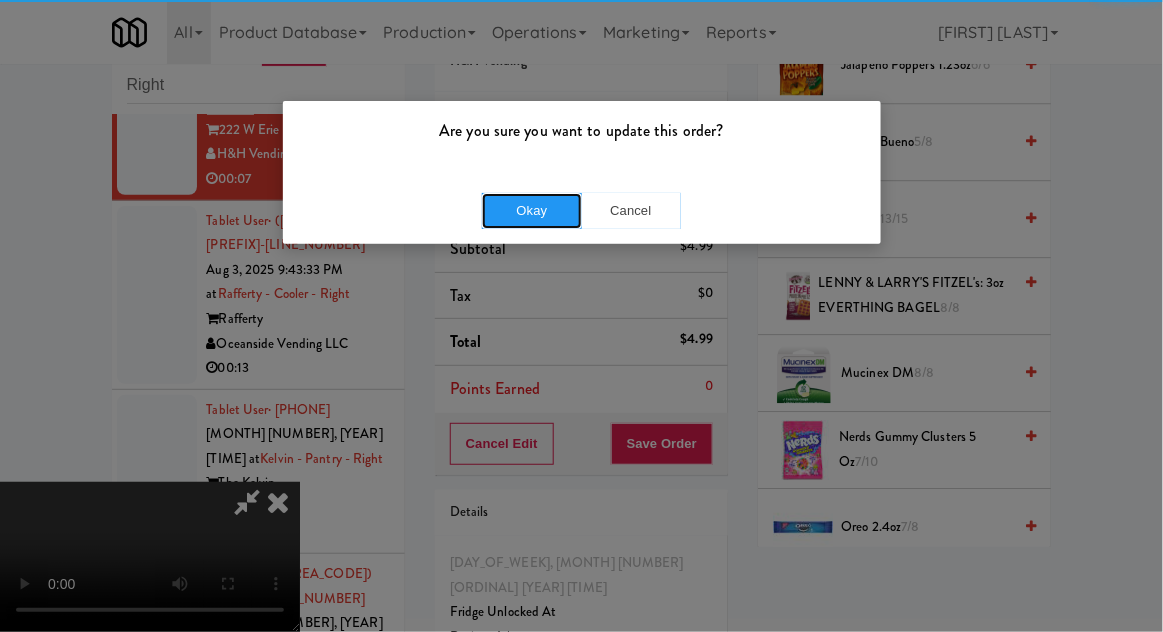 click on "Okay" at bounding box center (532, 211) 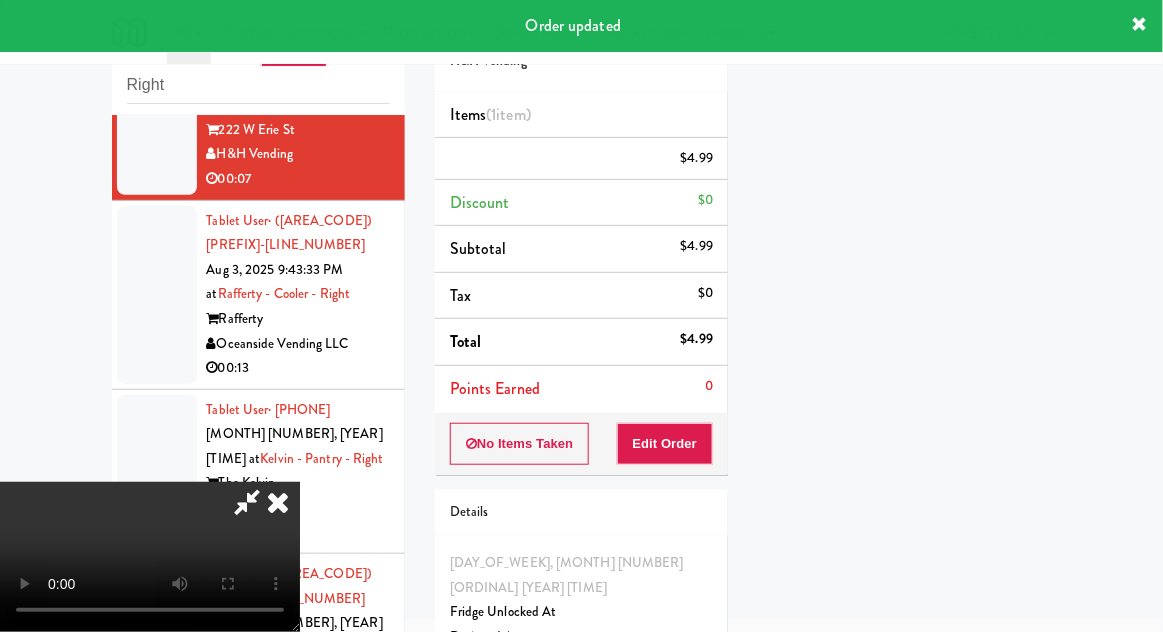scroll, scrollTop: 197, scrollLeft: 0, axis: vertical 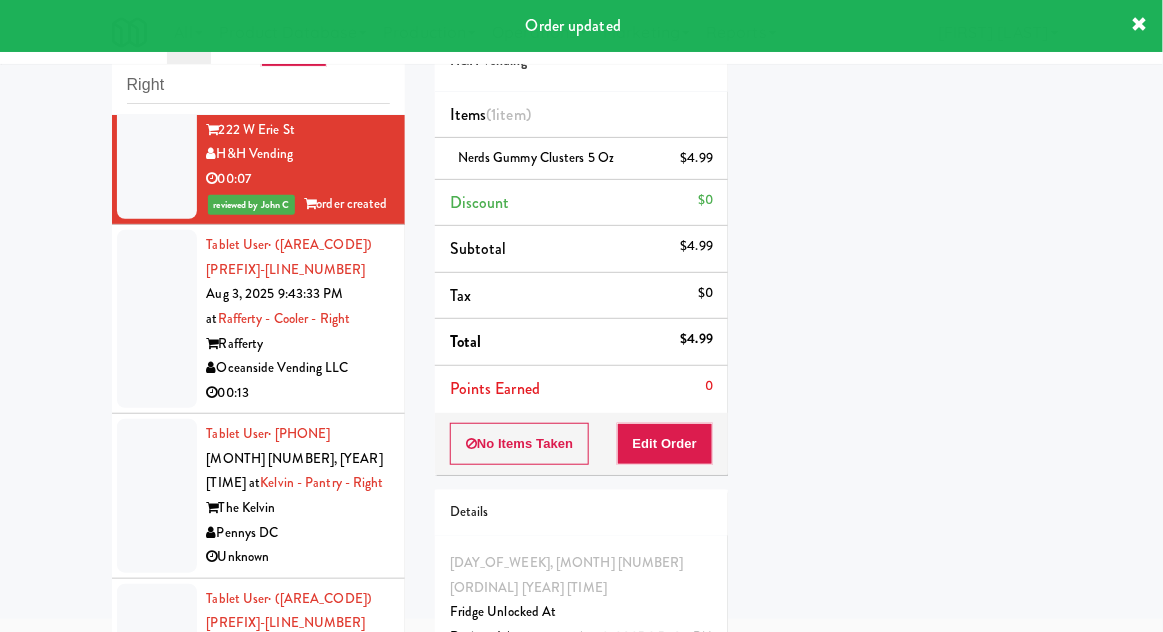 click at bounding box center (157, 319) 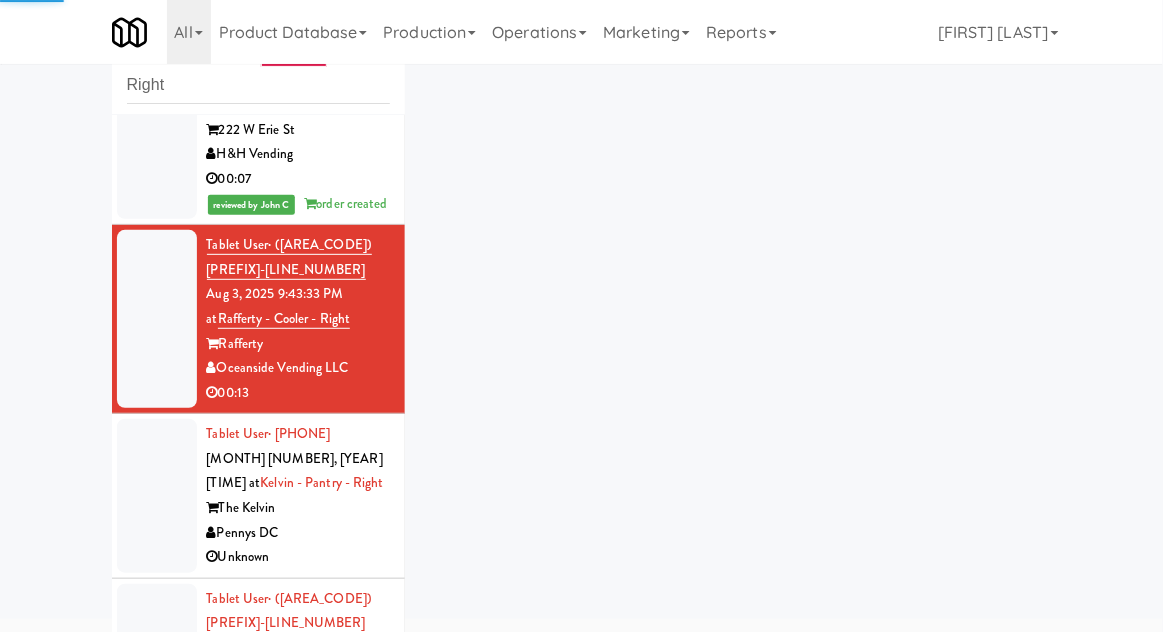 scroll, scrollTop: 4116, scrollLeft: 0, axis: vertical 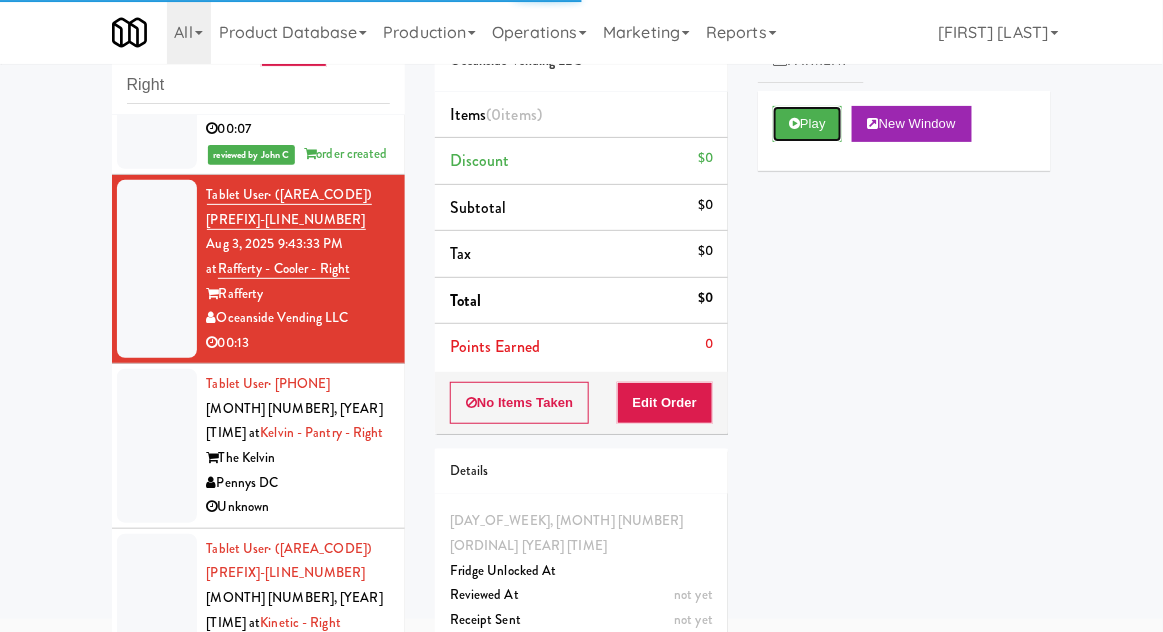 click on "Play" at bounding box center [807, 124] 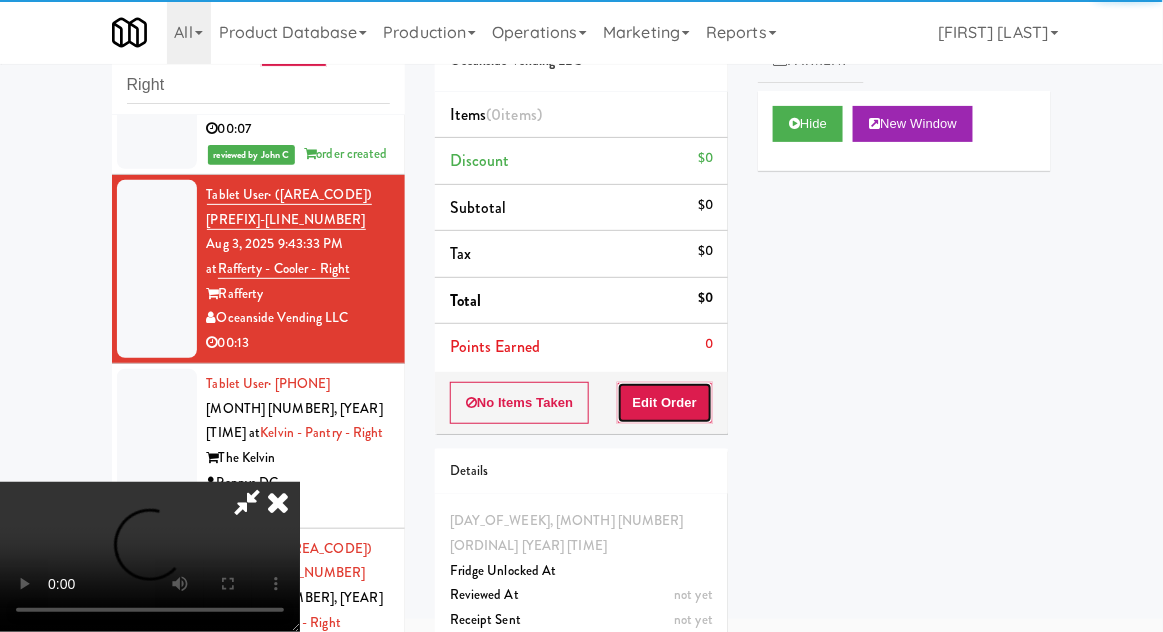 click on "Edit Order" at bounding box center [665, 403] 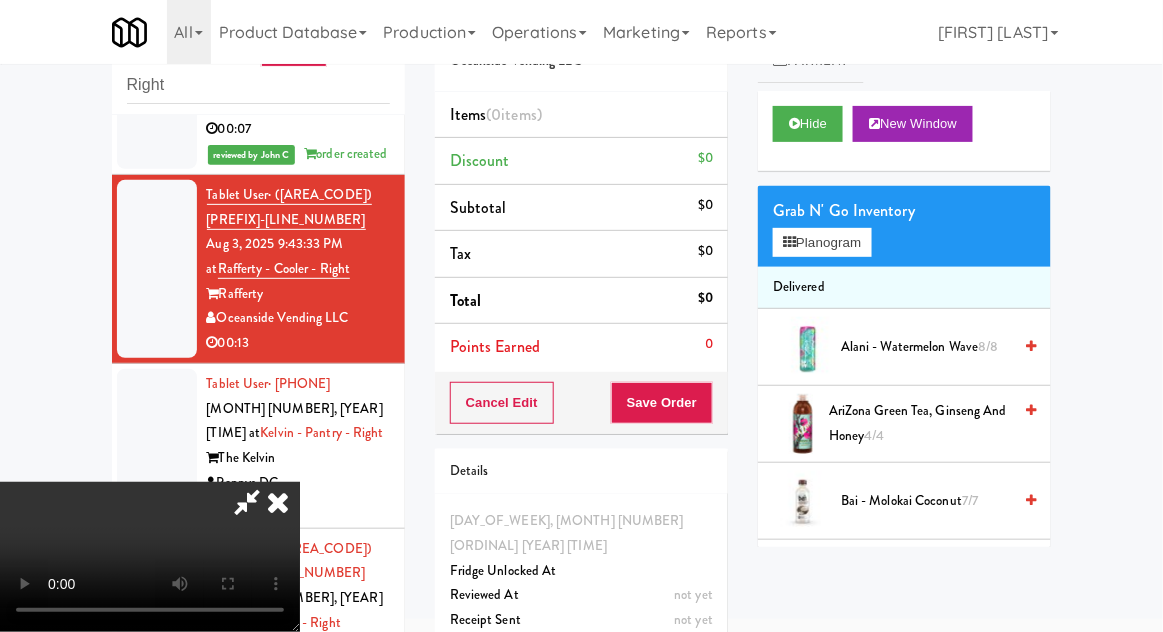 type 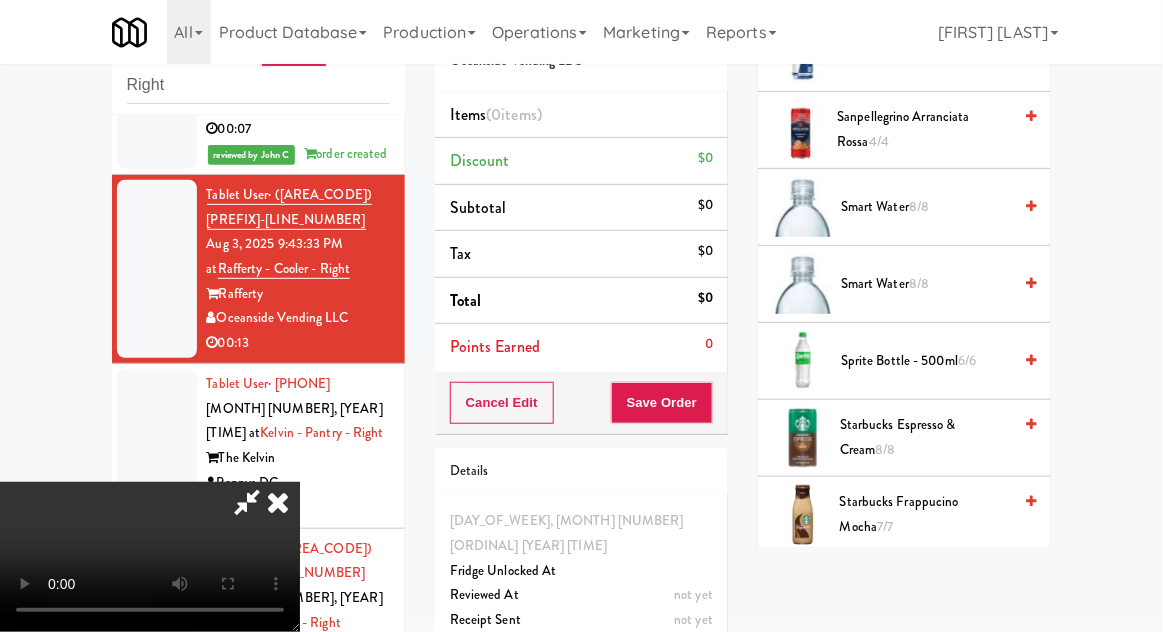 scroll, scrollTop: 2383, scrollLeft: 0, axis: vertical 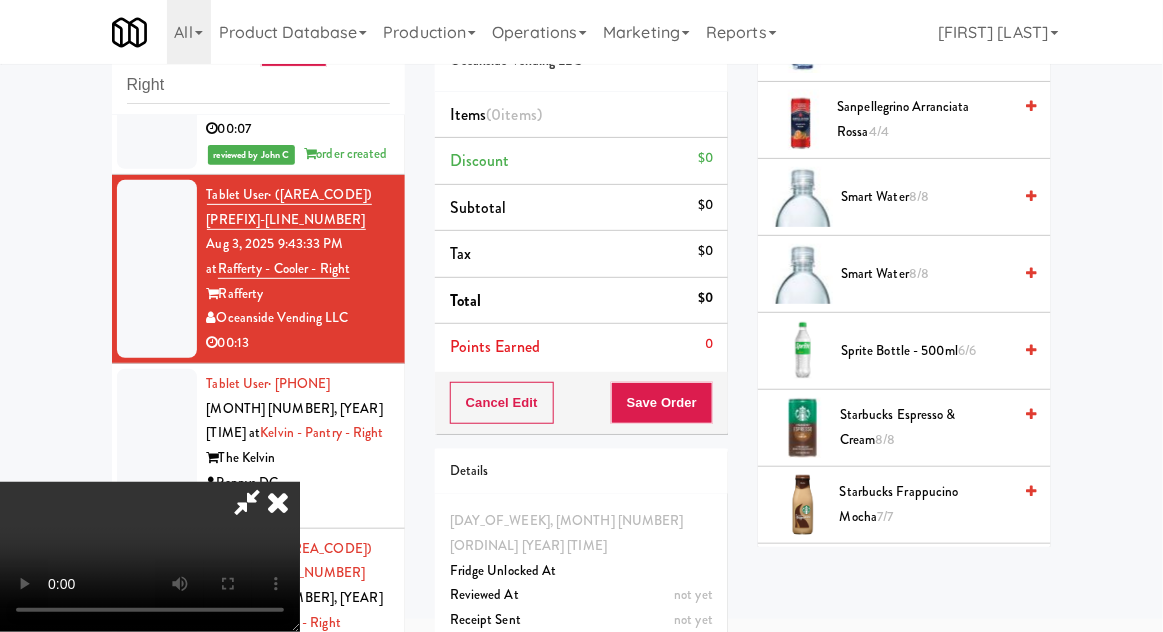 click on "Starbucks Frappucino Mocha  7/7" at bounding box center (925, 504) 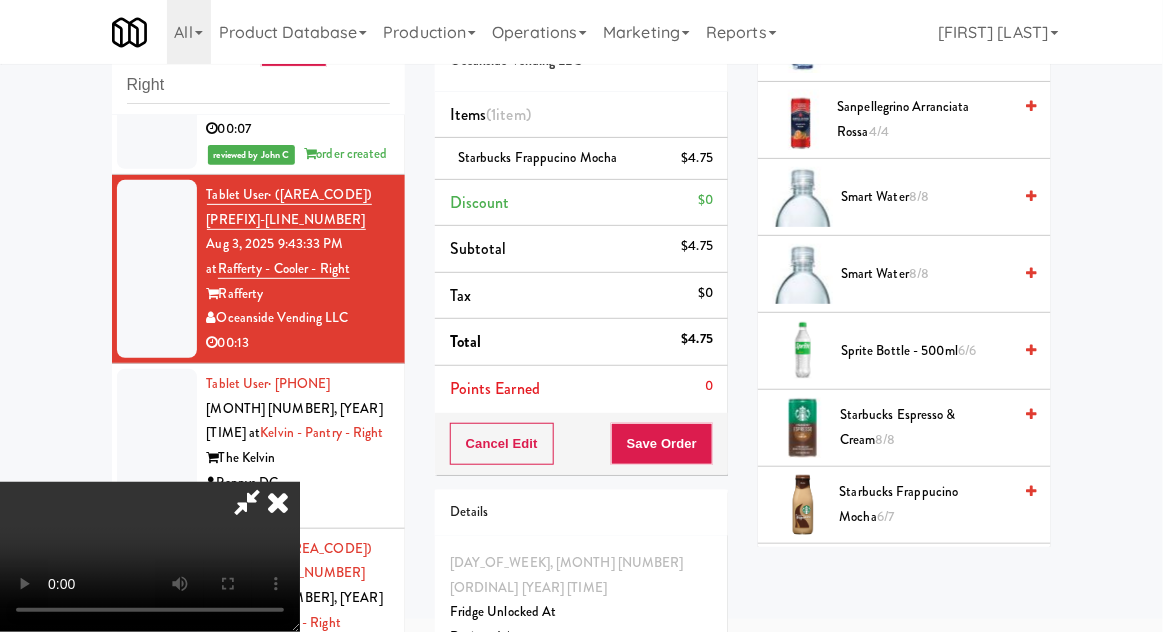 click on "[ITEM_NAME] [NUMBER]/[NUMBER]" at bounding box center [926, 504] 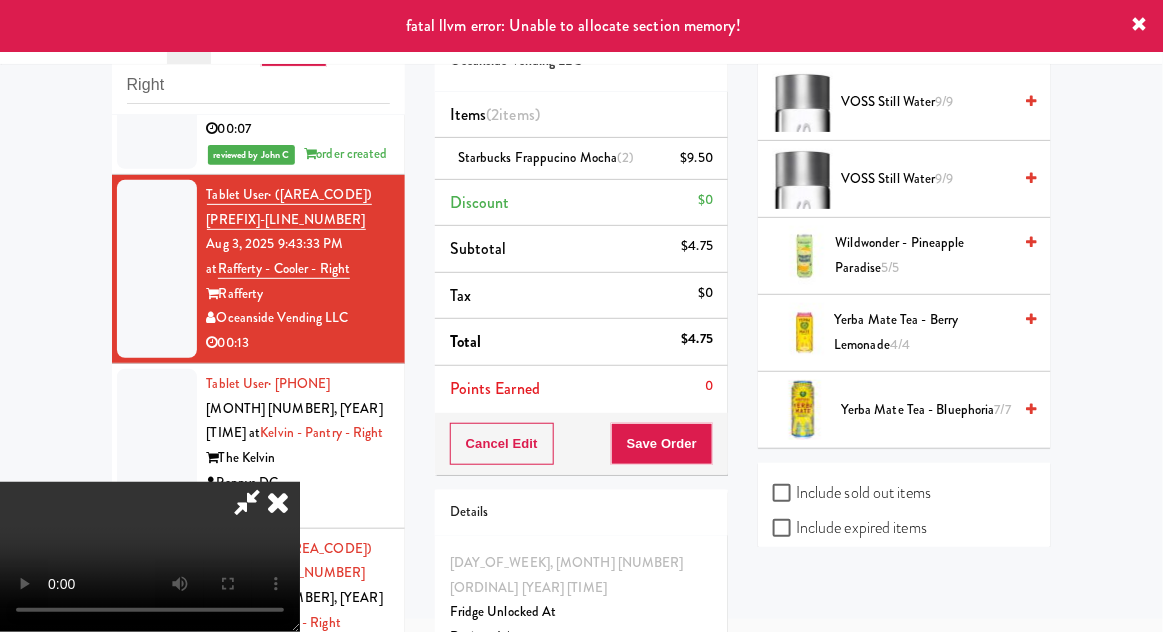 scroll, scrollTop: 2941, scrollLeft: 0, axis: vertical 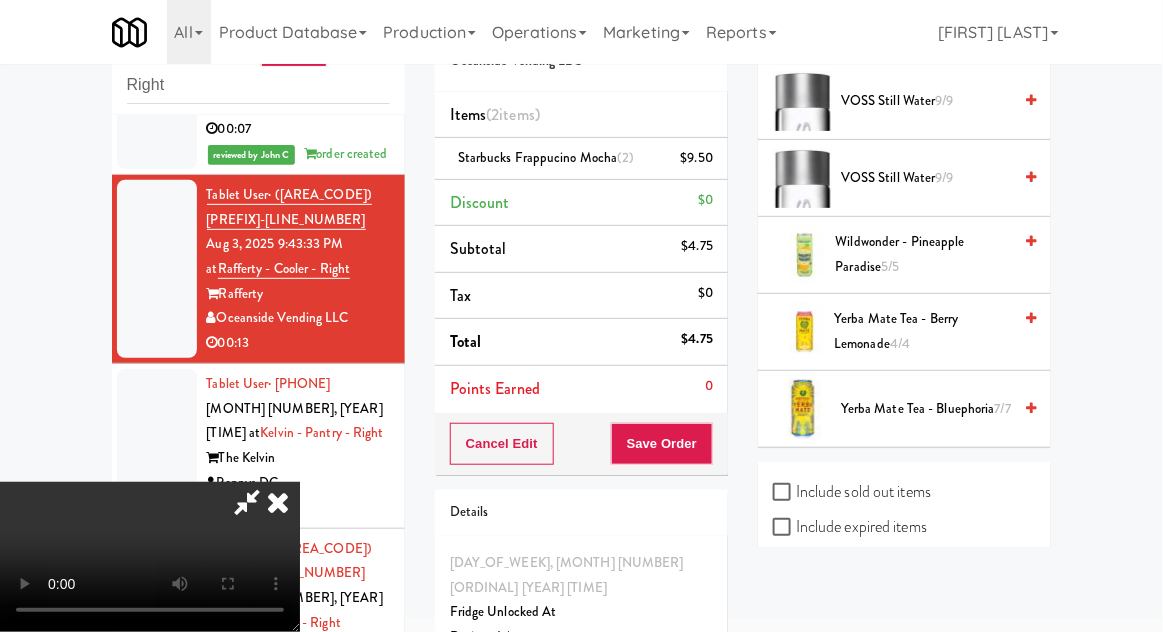 click at bounding box center (278, 502) 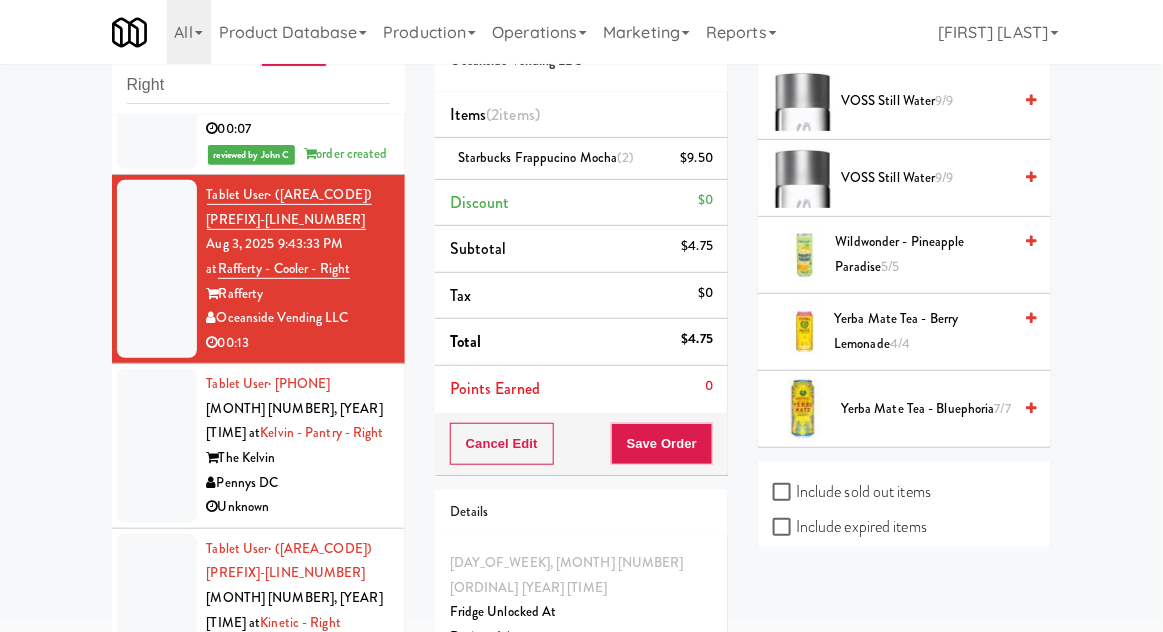 click at bounding box center [157, 67] 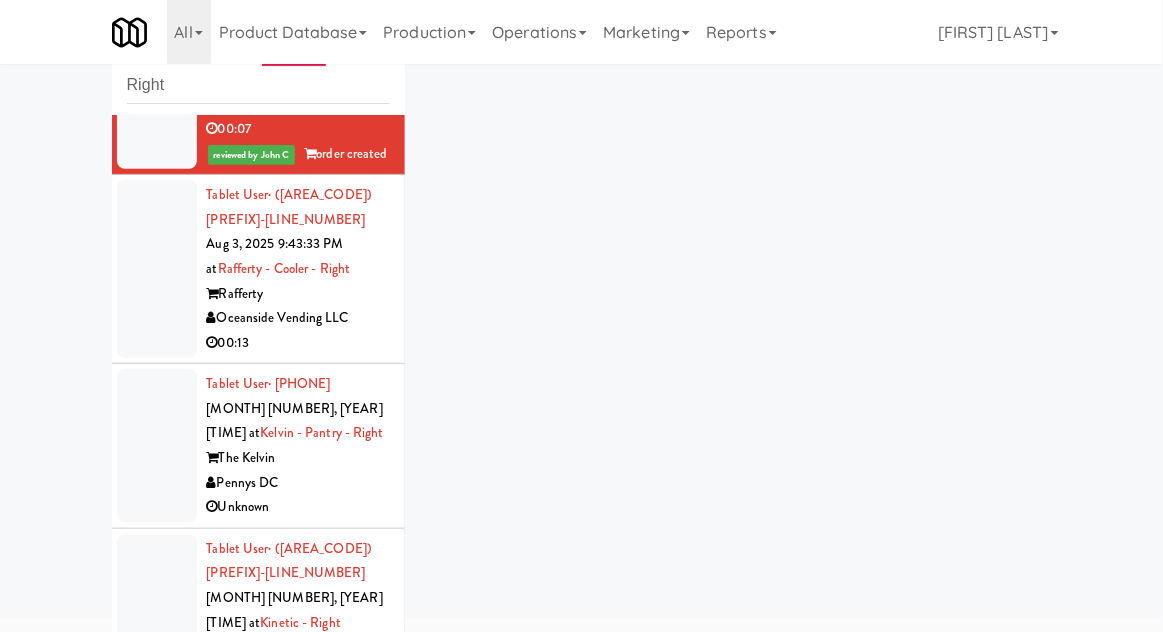 click at bounding box center (157, 269) 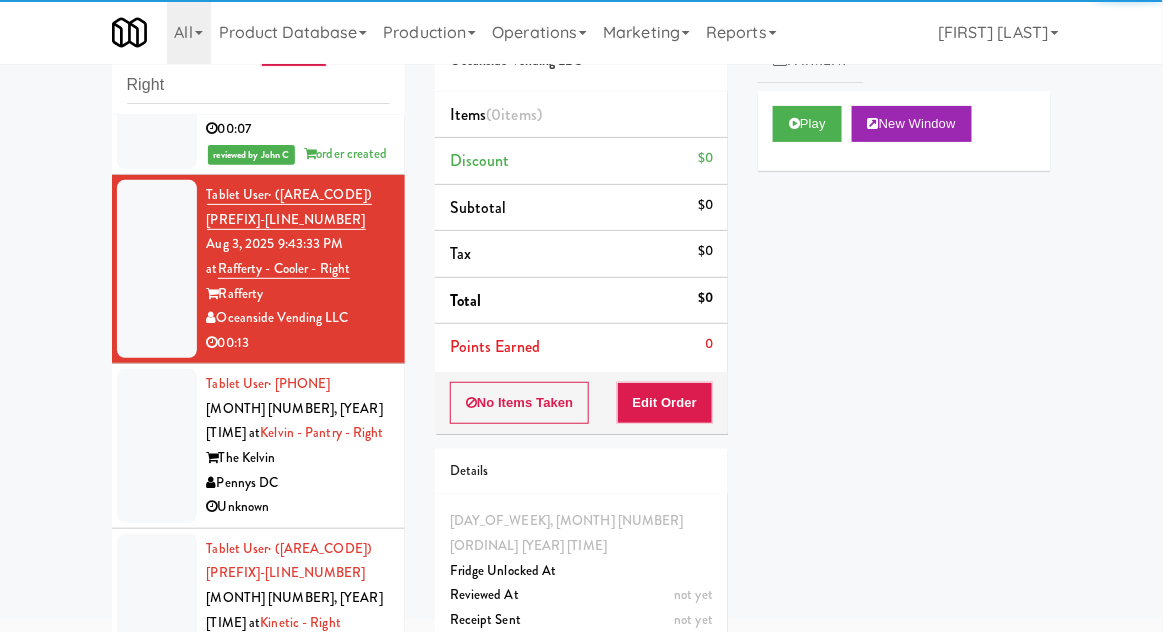click on "Points Earned  0" at bounding box center (581, 347) 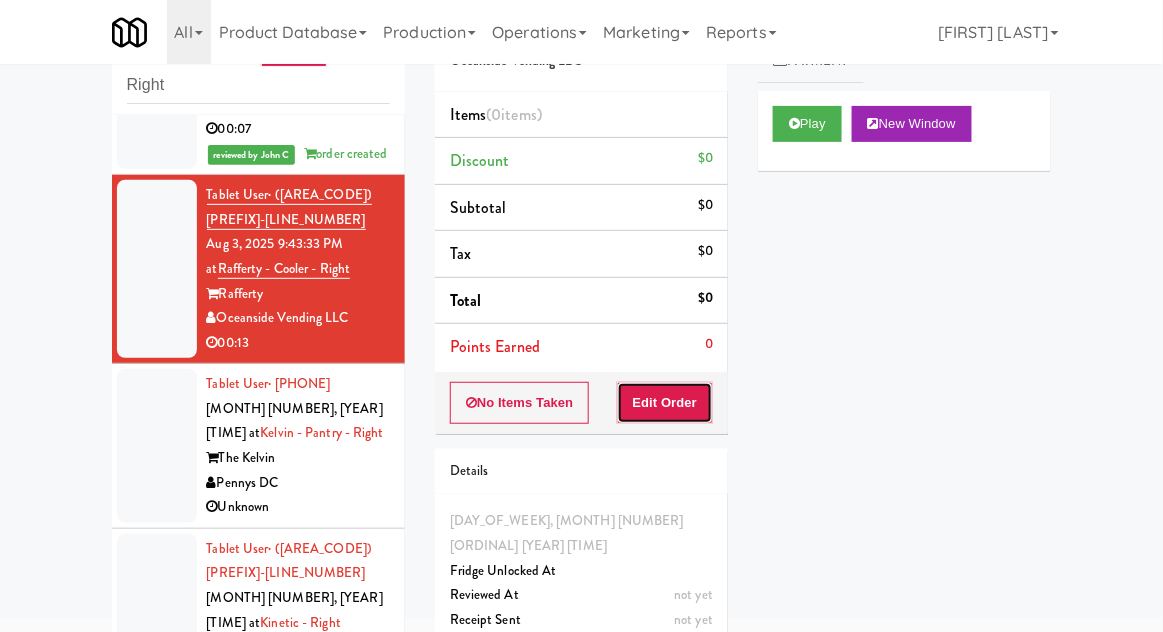 click on "Edit Order" at bounding box center [665, 403] 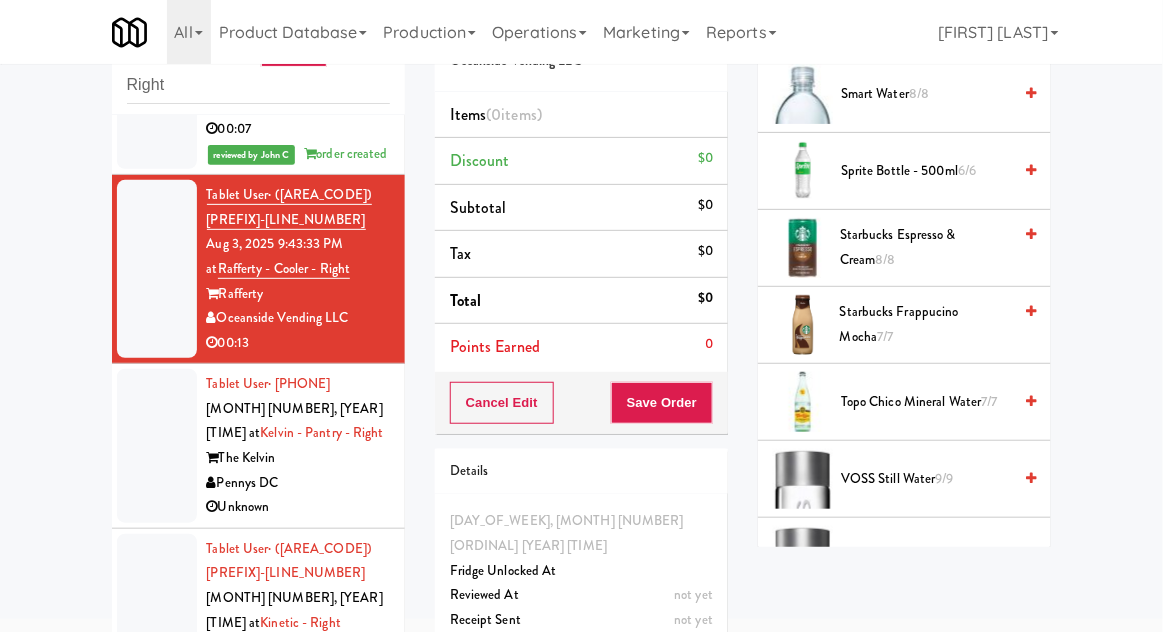 scroll, scrollTop: 2553, scrollLeft: 0, axis: vertical 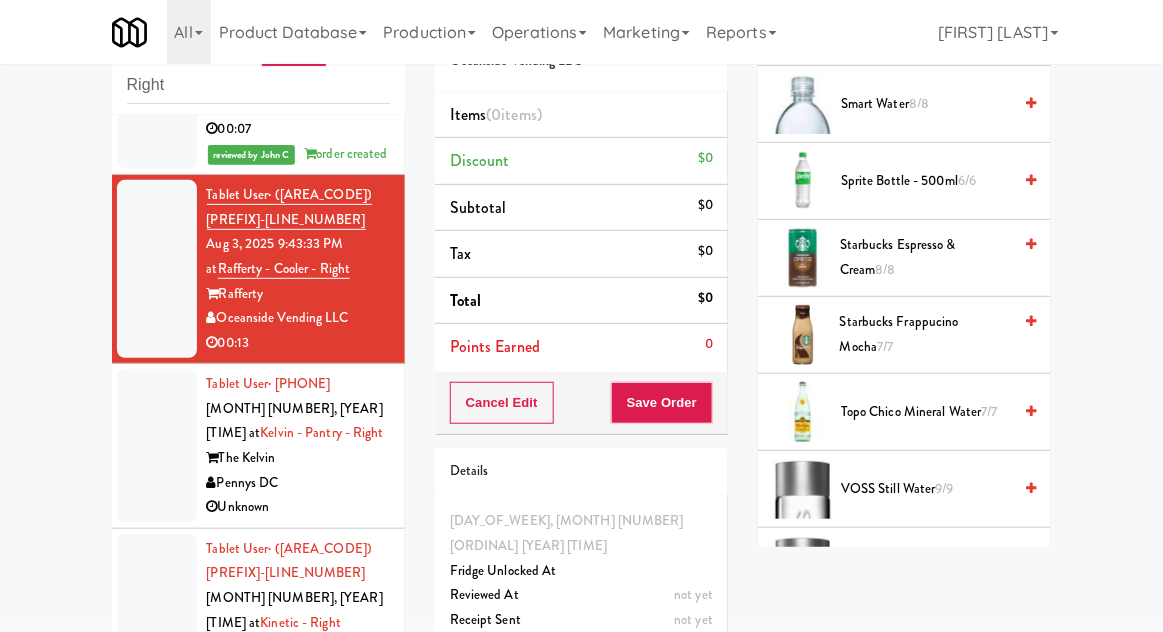 click on "Starbucks Frappucino Mocha  7/7" at bounding box center [925, 334] 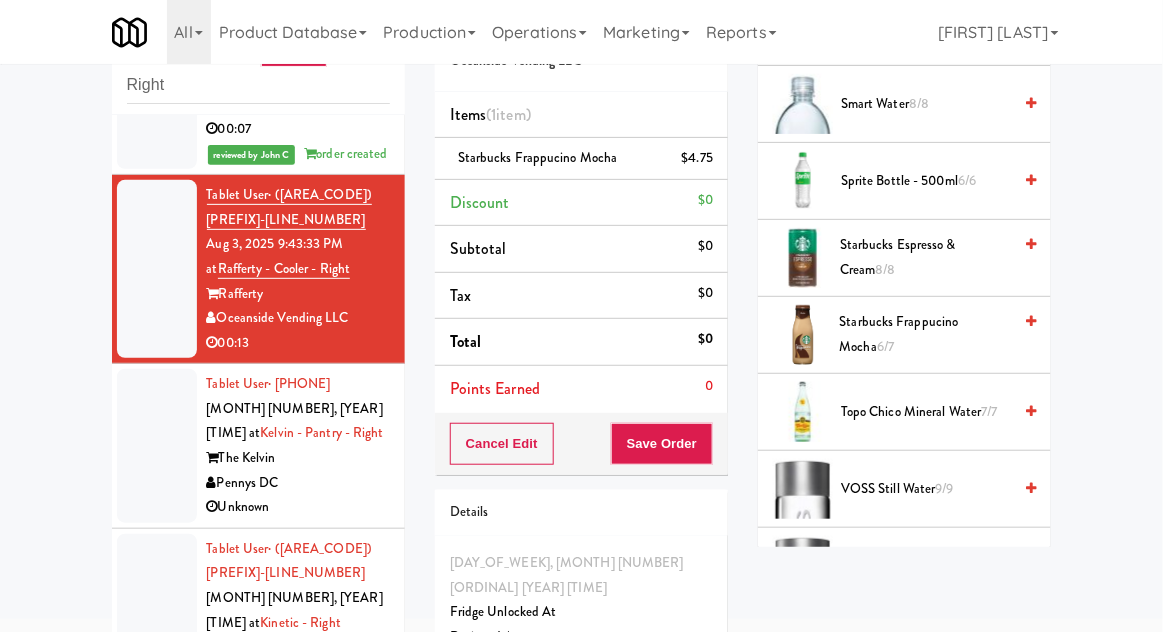 click on "[ITEM_NAME] [NUMBER]/[NUMBER]" at bounding box center (926, 334) 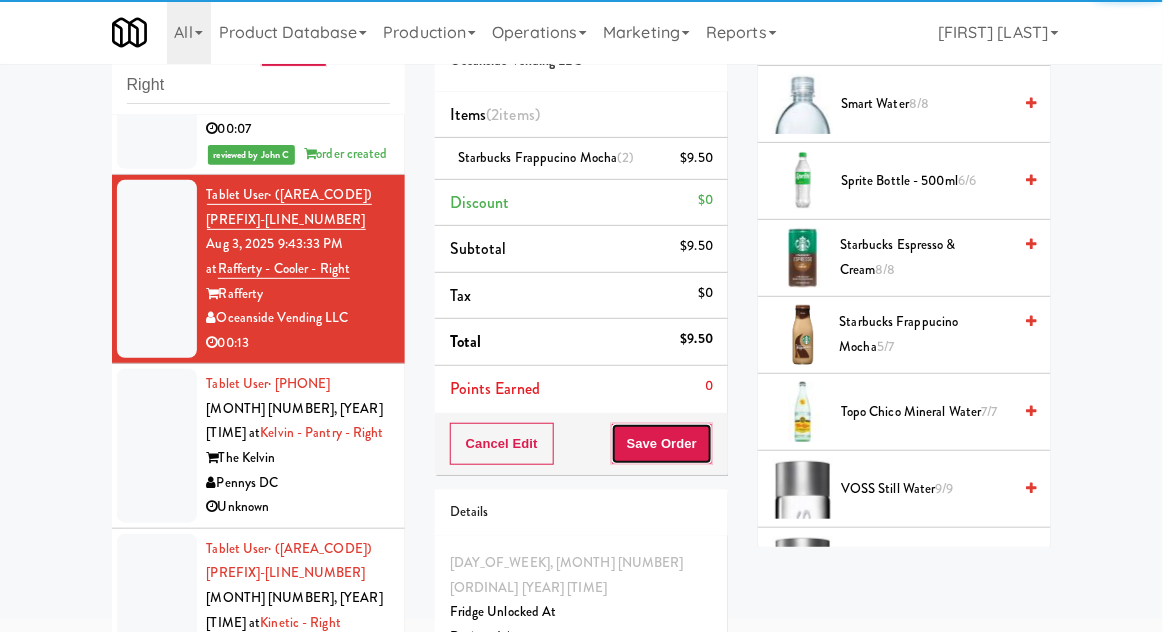 click on "Save Order" at bounding box center (662, 444) 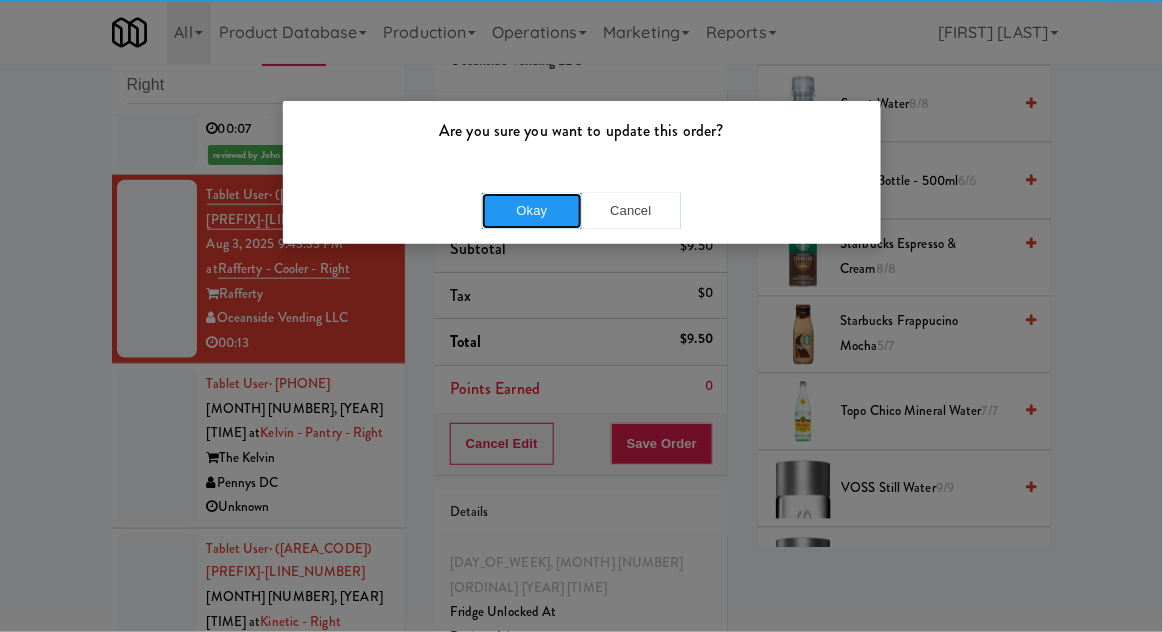 click on "Okay" at bounding box center [532, 211] 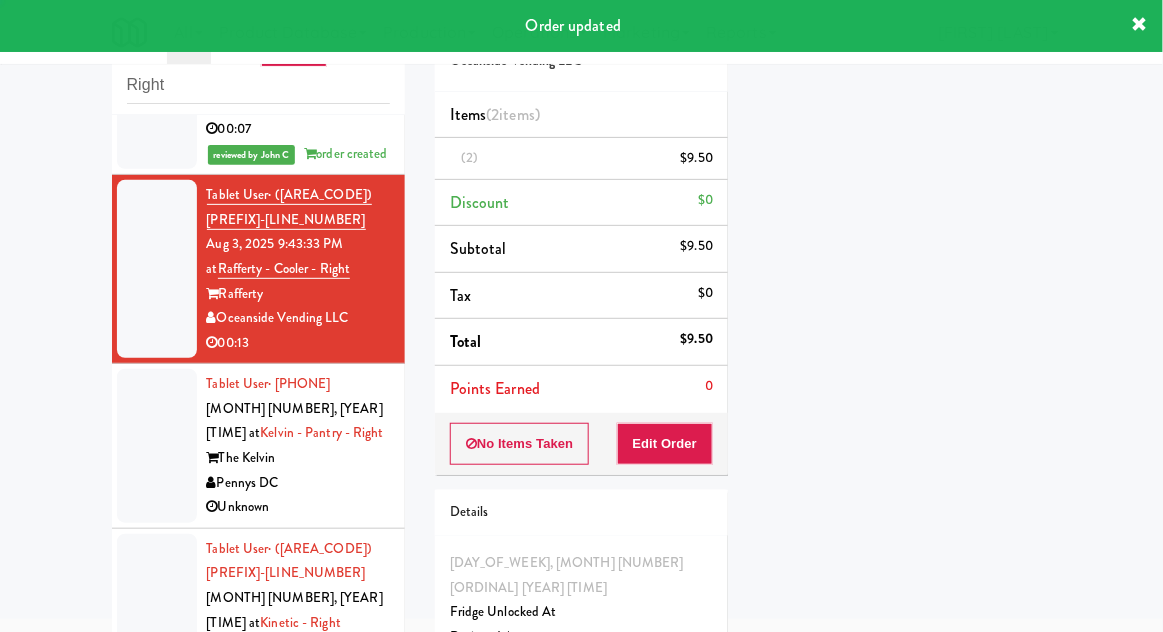 scroll, scrollTop: 197, scrollLeft: 0, axis: vertical 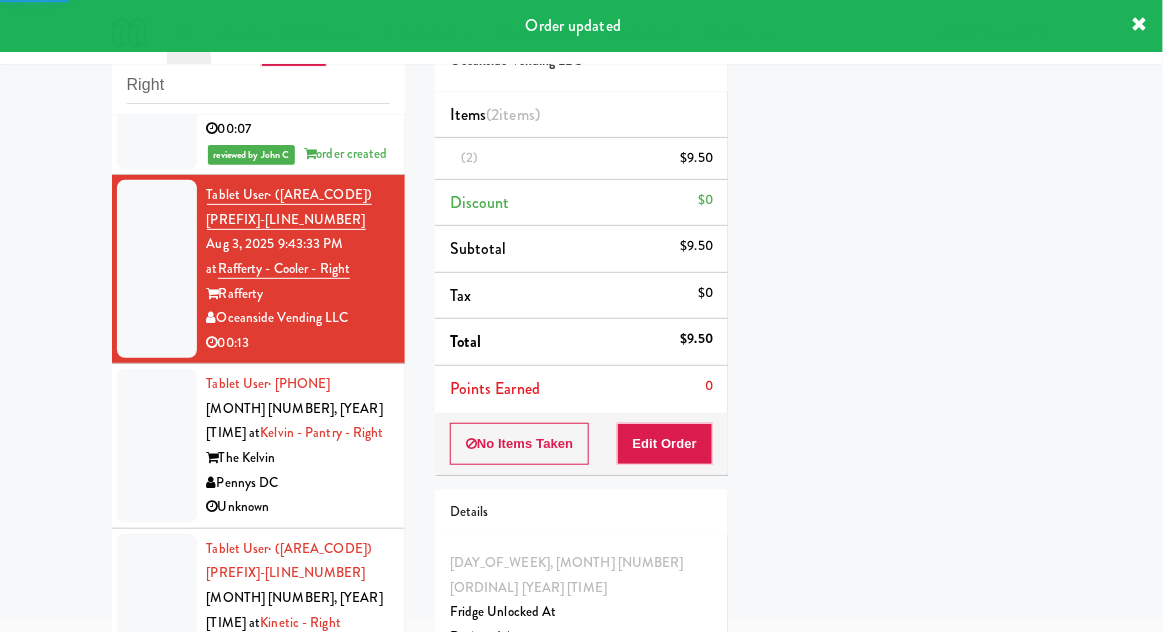 click at bounding box center [157, 446] 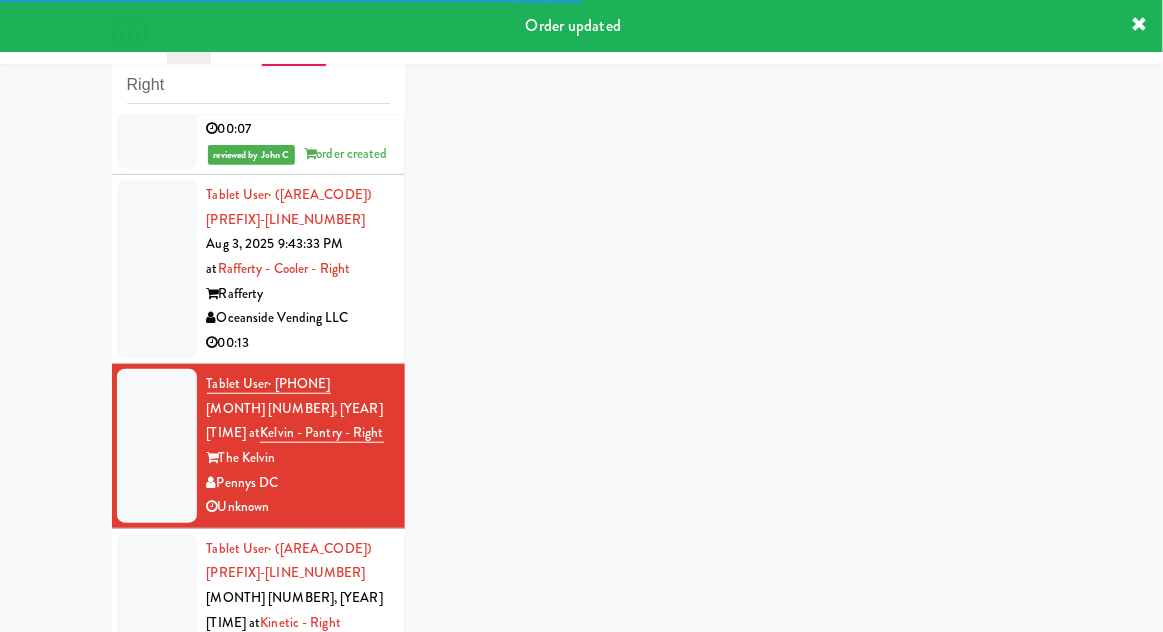 scroll, scrollTop: 4165, scrollLeft: 0, axis: vertical 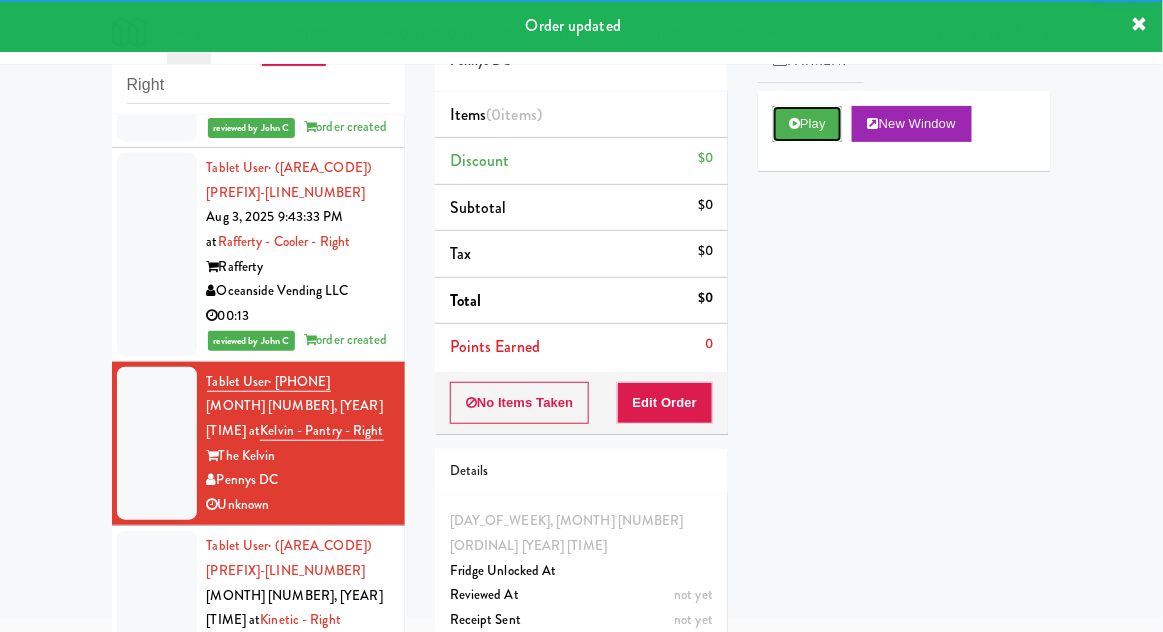 click on "Play" at bounding box center (807, 124) 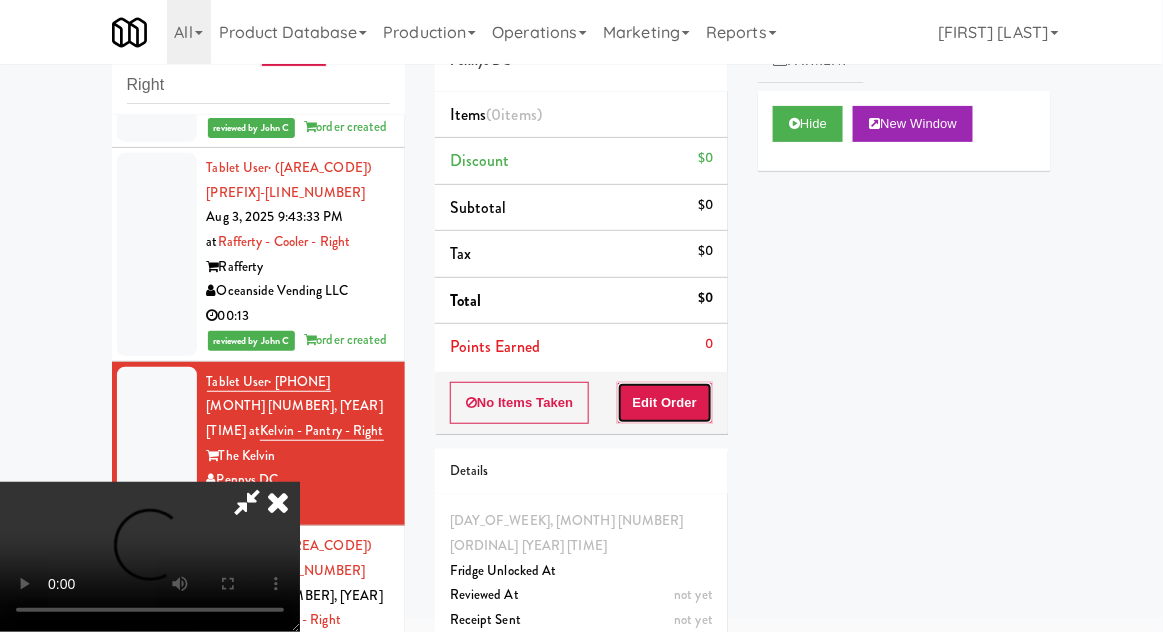 click on "Edit Order" at bounding box center (665, 403) 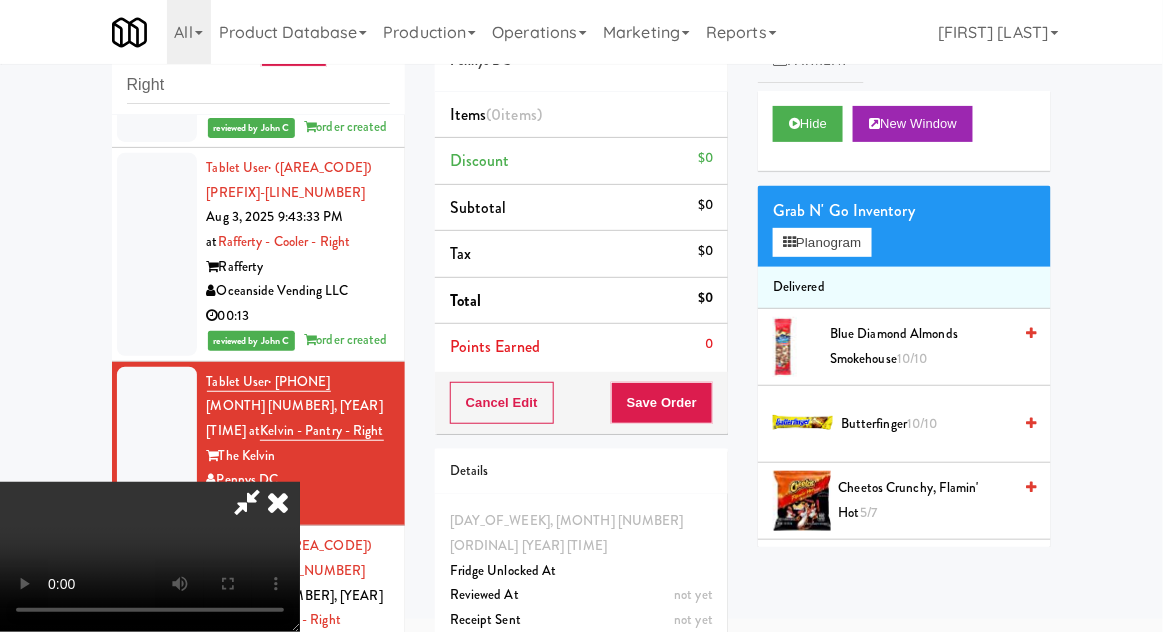 type 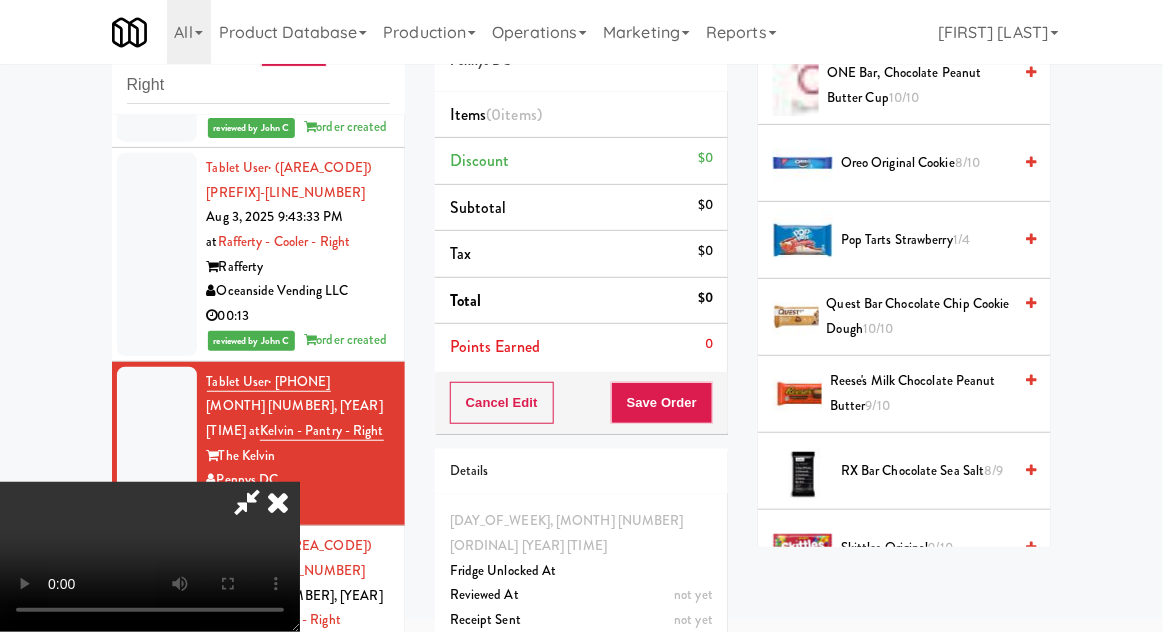 scroll, scrollTop: 1637, scrollLeft: 0, axis: vertical 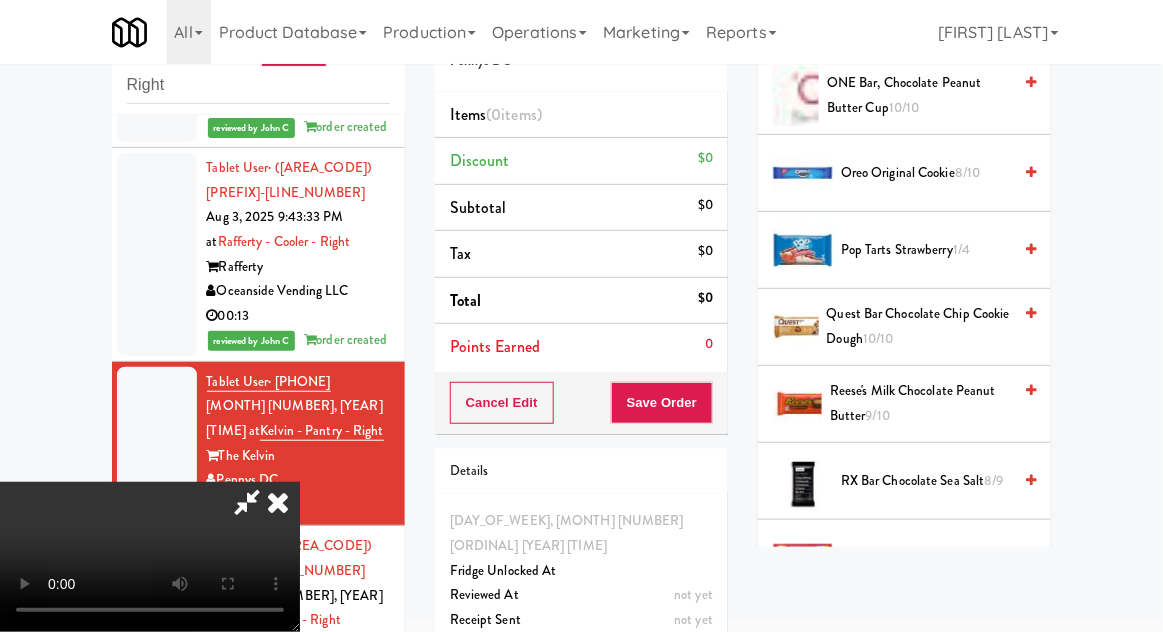 click on "Reese's Milk Chocolate Peanut Butter  9/10" at bounding box center [920, 403] 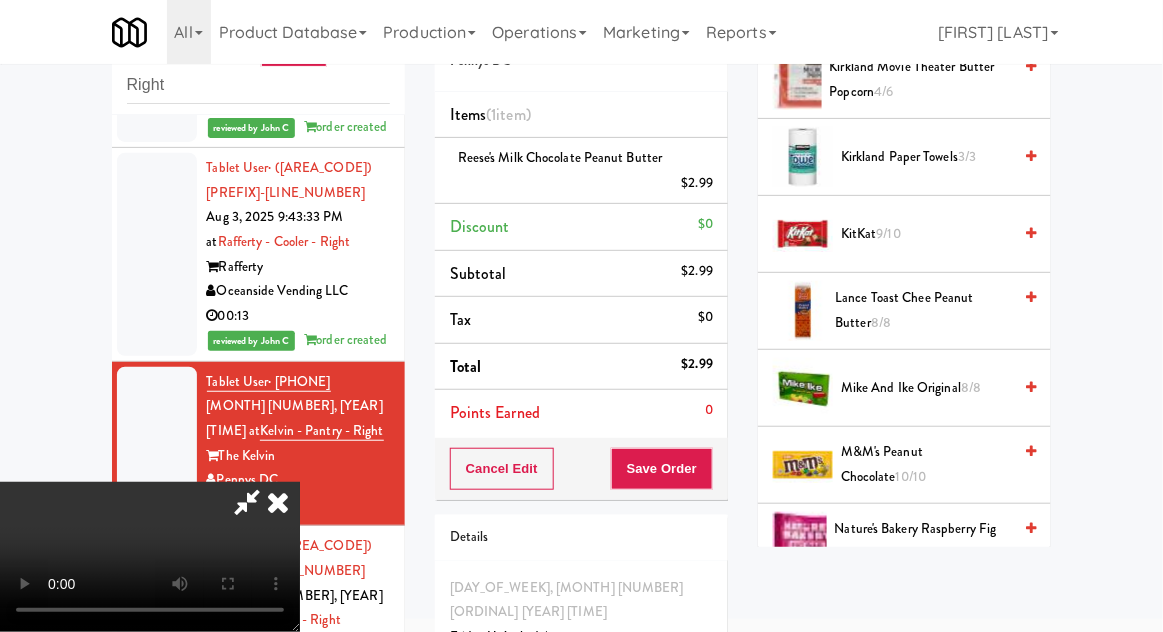 scroll, scrollTop: 958, scrollLeft: 0, axis: vertical 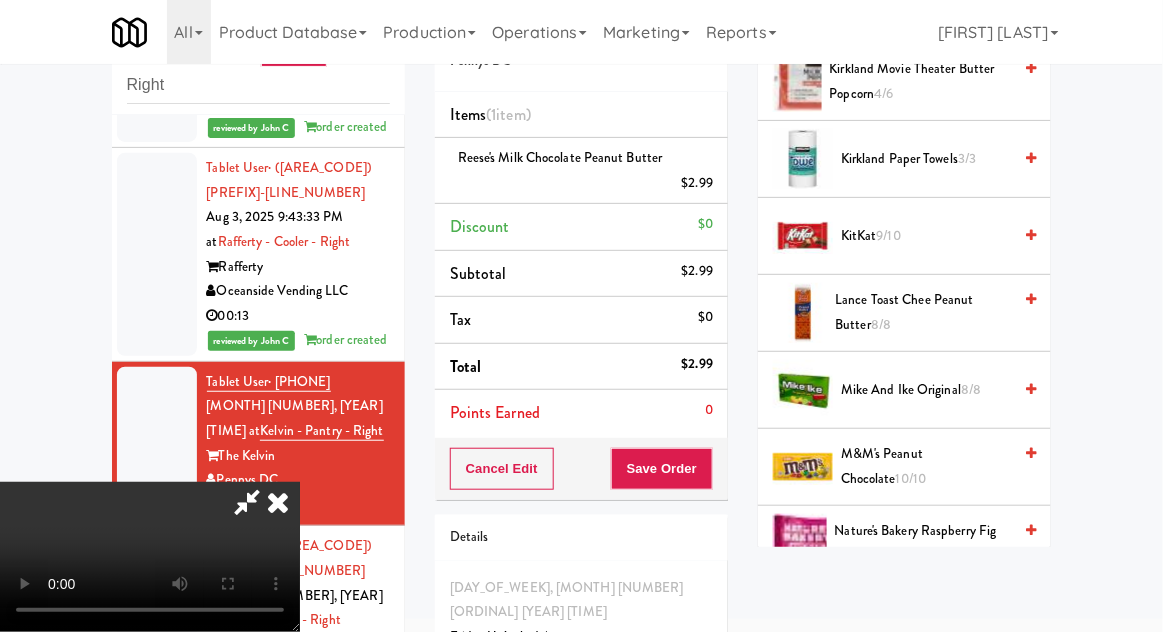 click on "Mike and Ike Original 8/8" at bounding box center (926, 390) 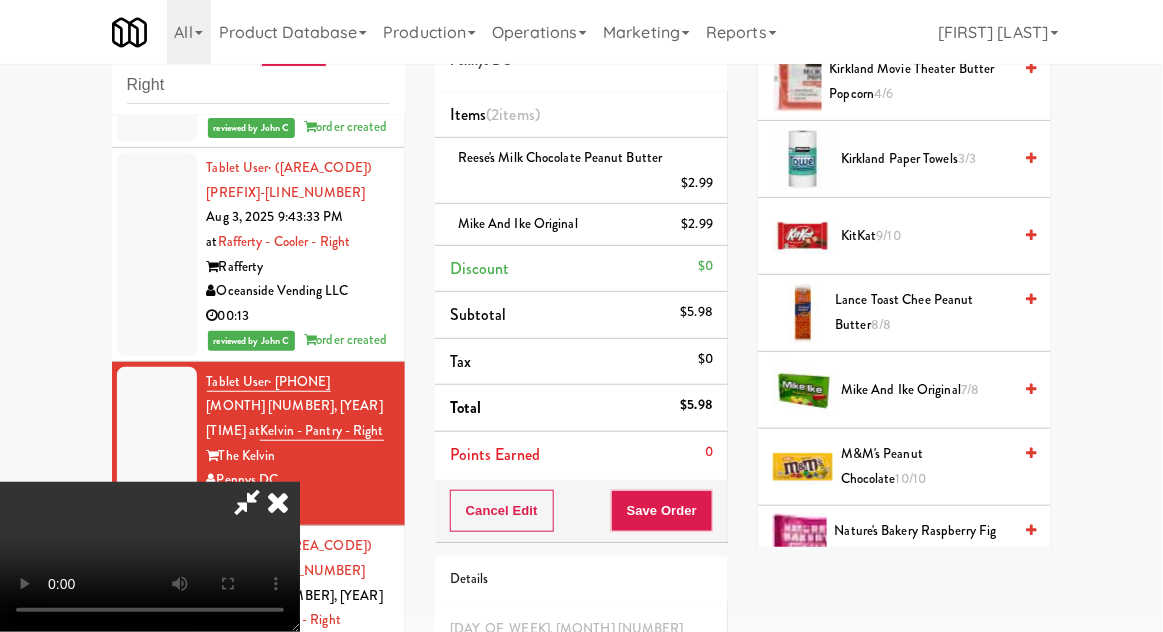 click at bounding box center [278, 502] 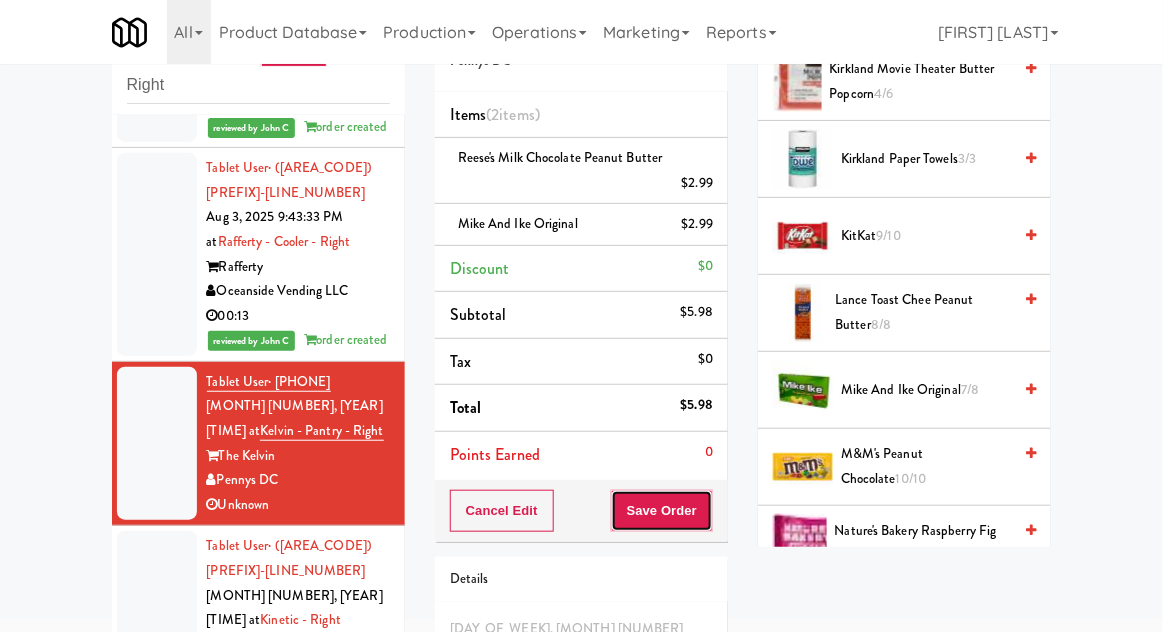 click on "Save Order" at bounding box center [662, 511] 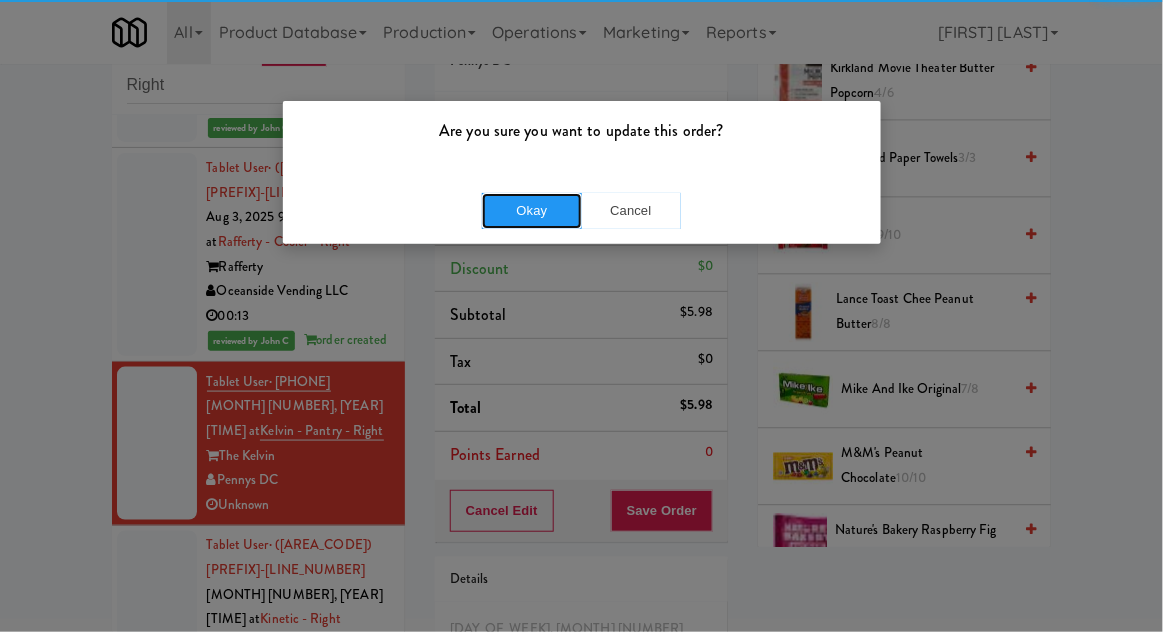 click on "Okay" at bounding box center [532, 211] 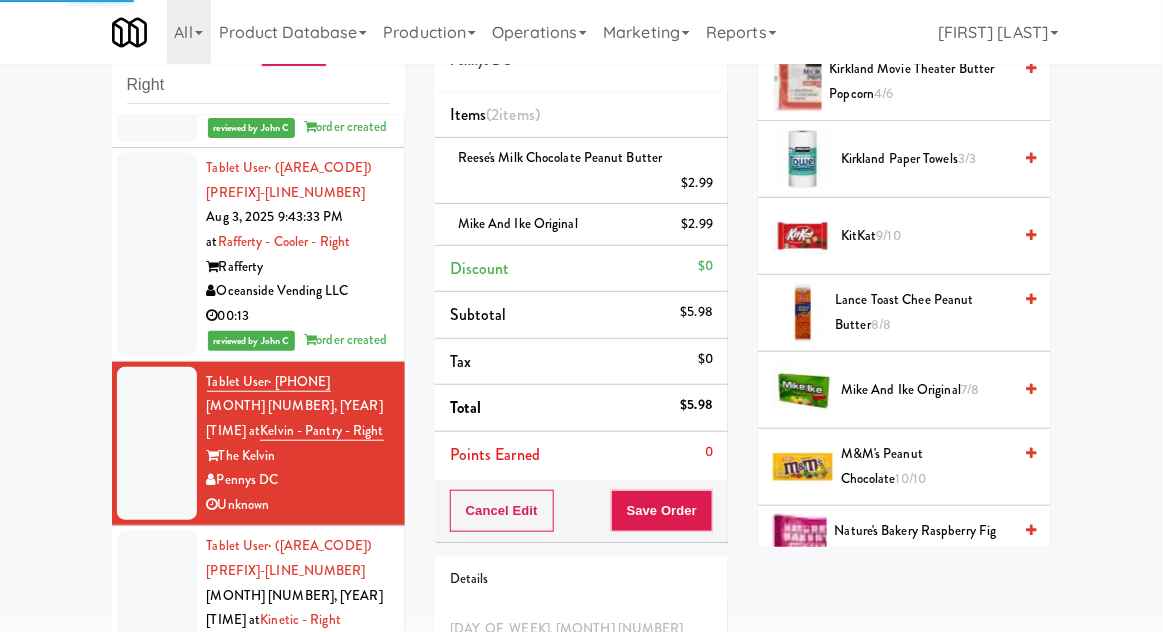 scroll, scrollTop: 197, scrollLeft: 0, axis: vertical 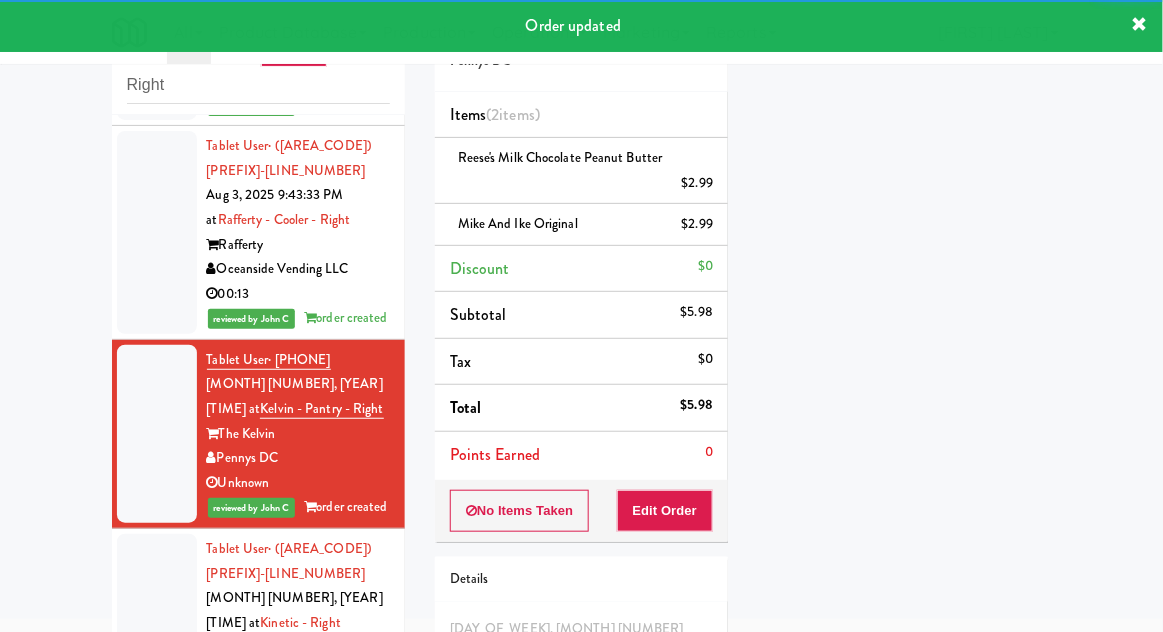 click at bounding box center (157, 623) 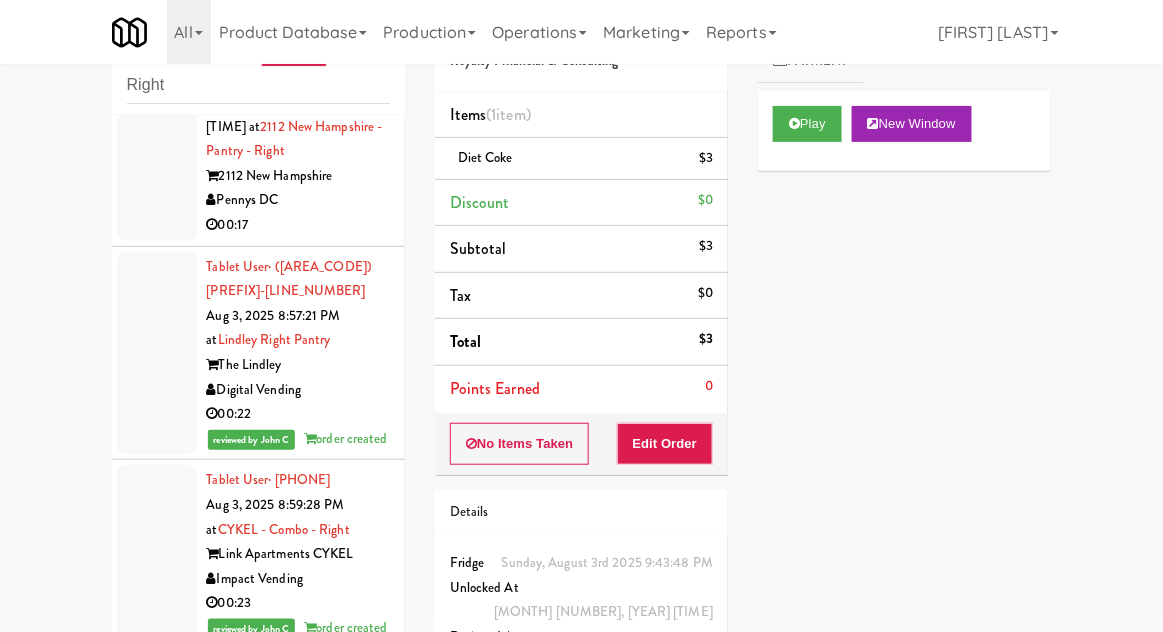 scroll, scrollTop: 0, scrollLeft: 0, axis: both 